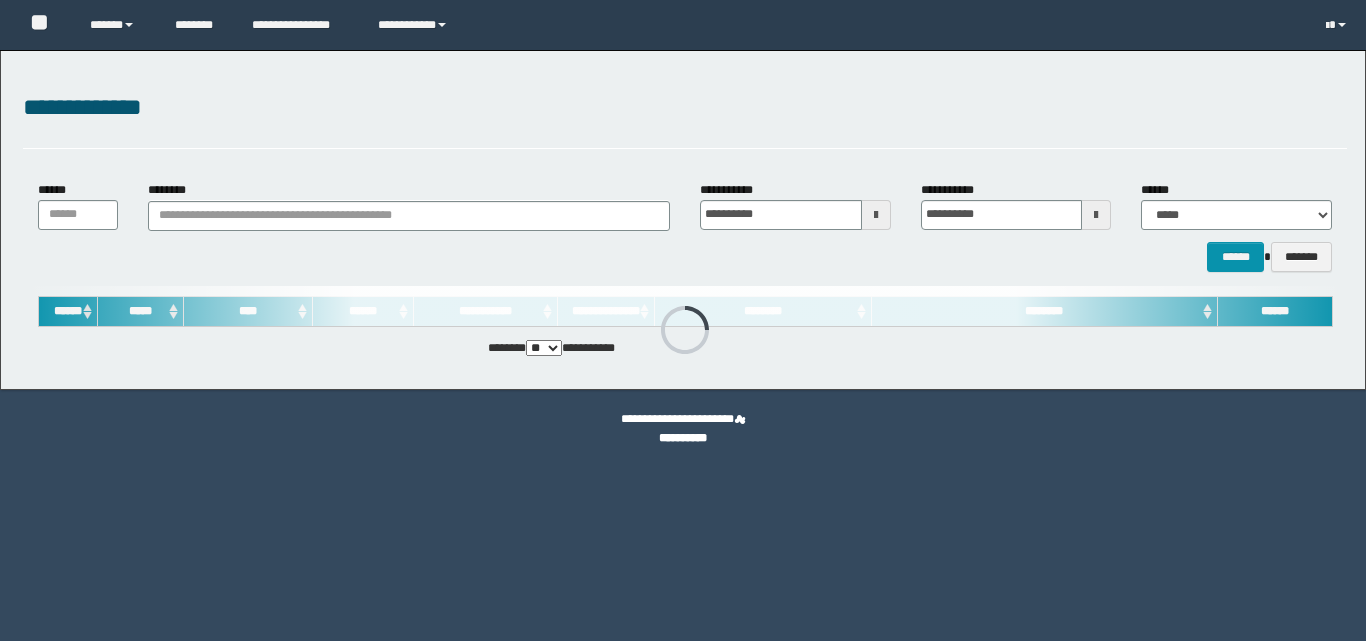 scroll, scrollTop: 0, scrollLeft: 0, axis: both 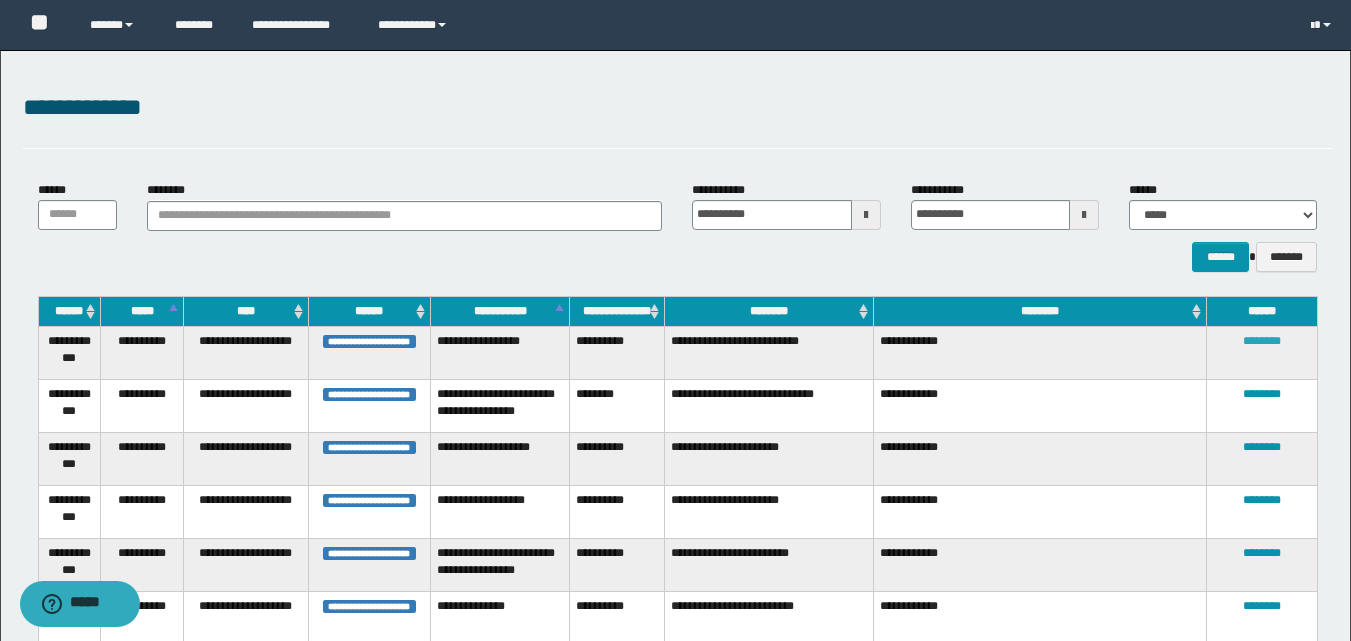 click on "********" at bounding box center [1262, 341] 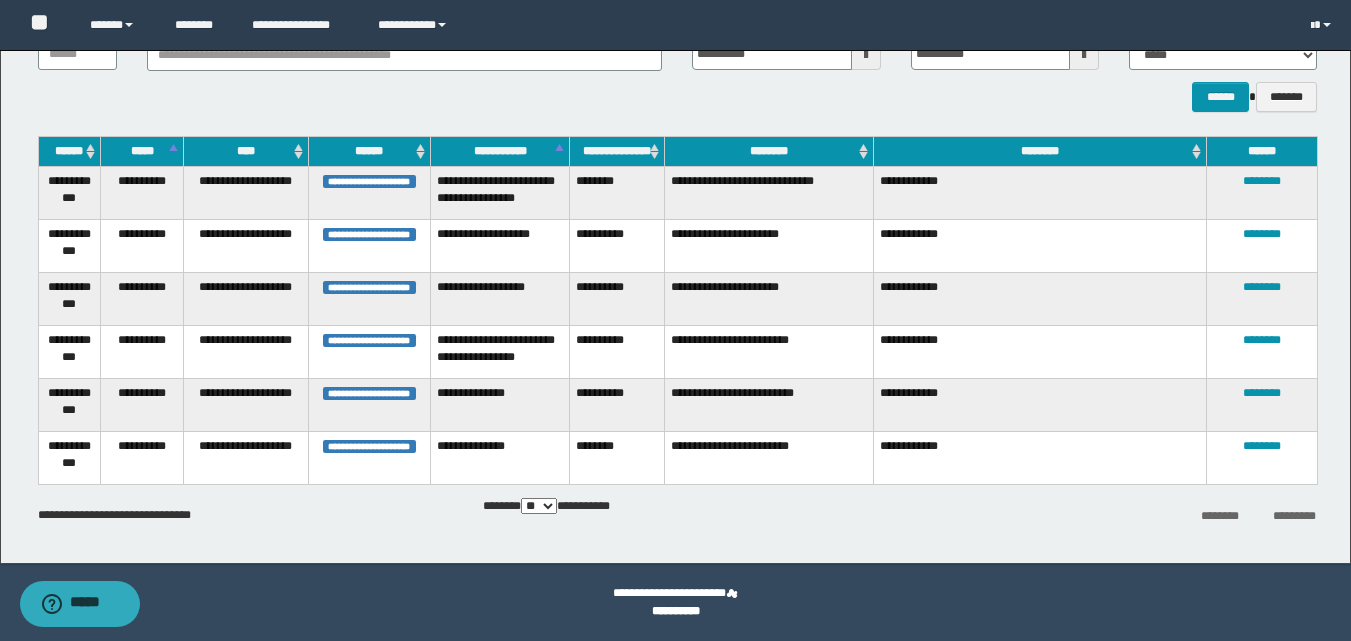 scroll, scrollTop: 60, scrollLeft: 0, axis: vertical 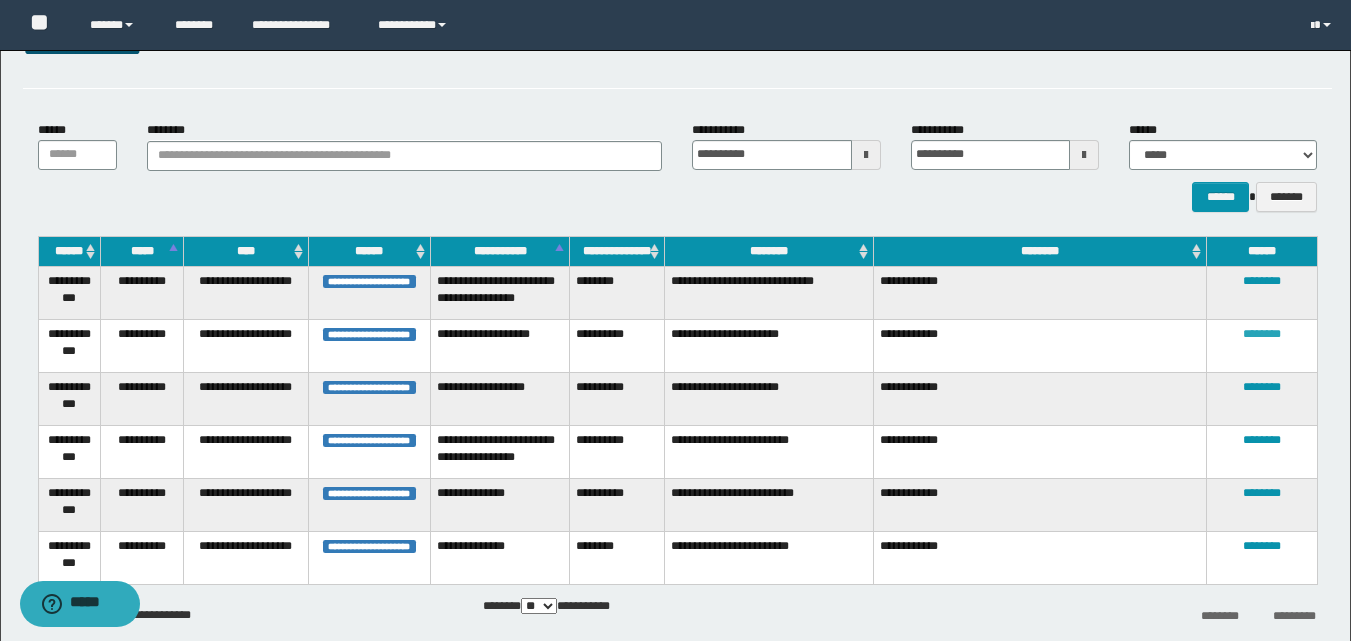 click on "********" at bounding box center (1262, 334) 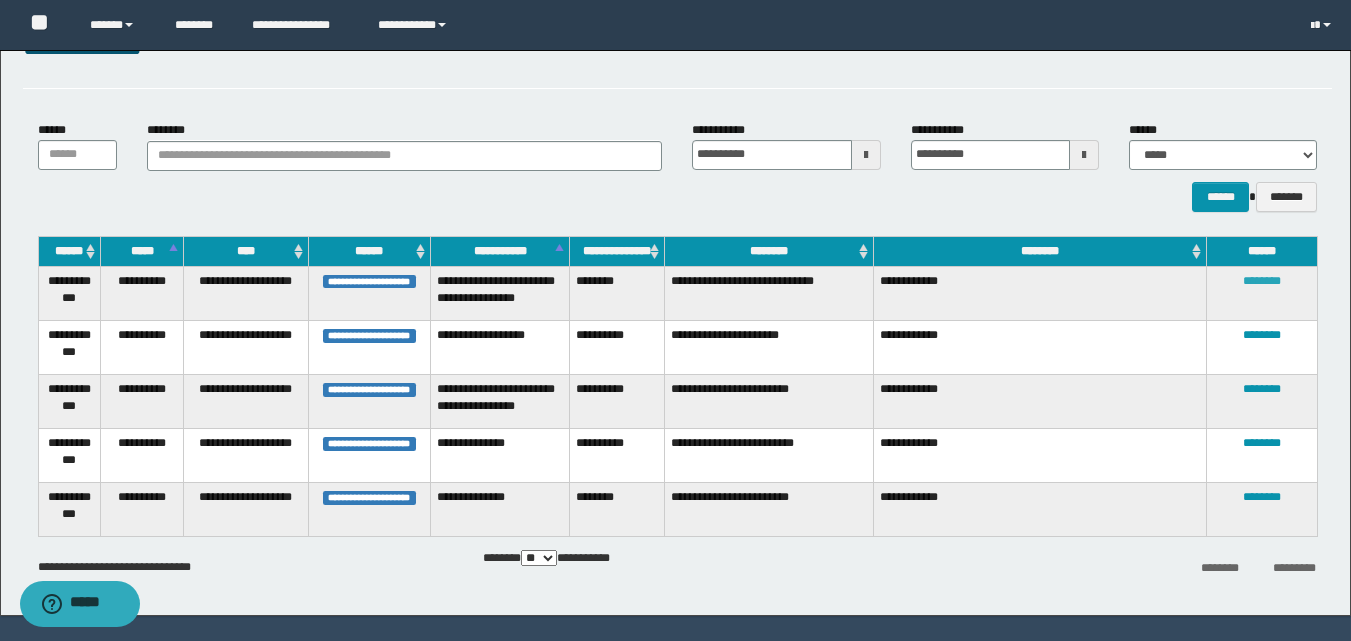 click on "********" at bounding box center [1262, 281] 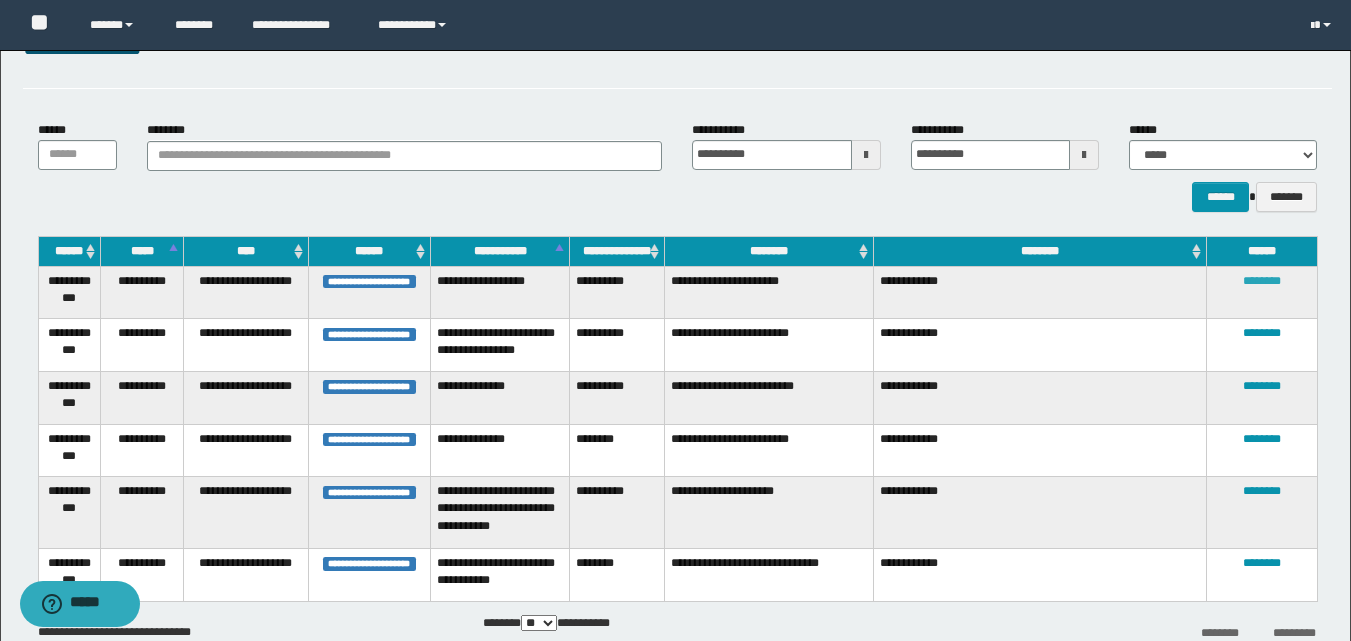 click on "********" at bounding box center (1262, 281) 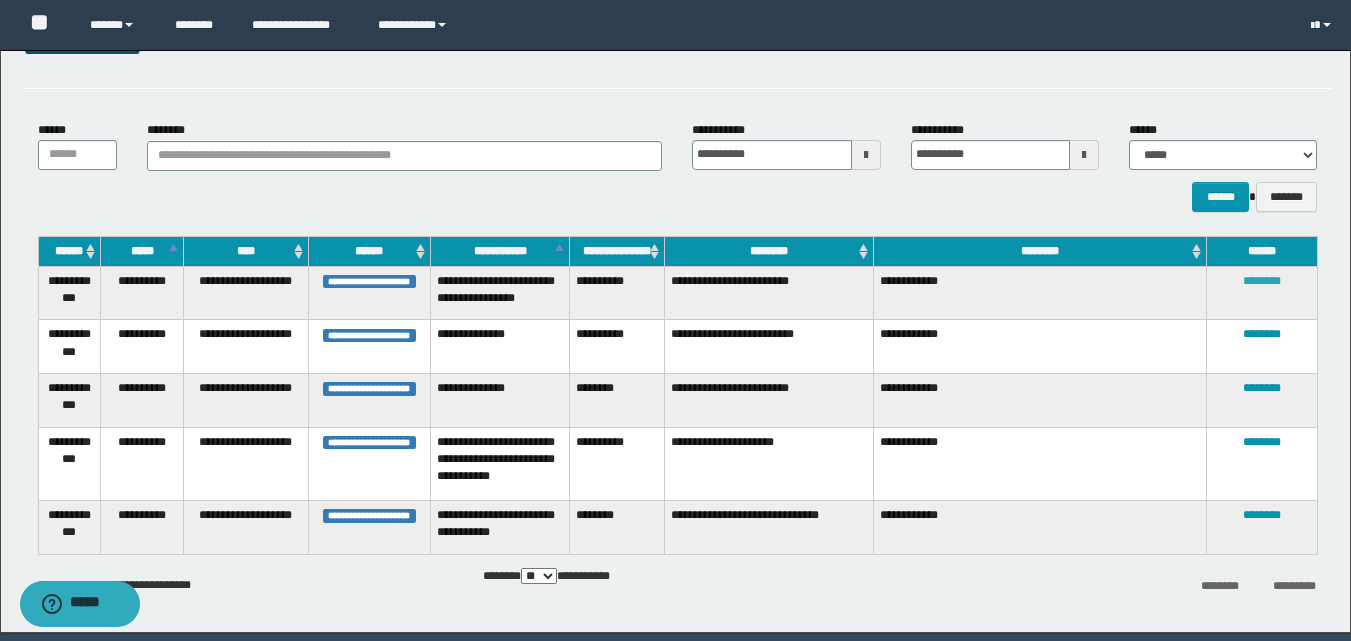 click on "********" at bounding box center [1262, 281] 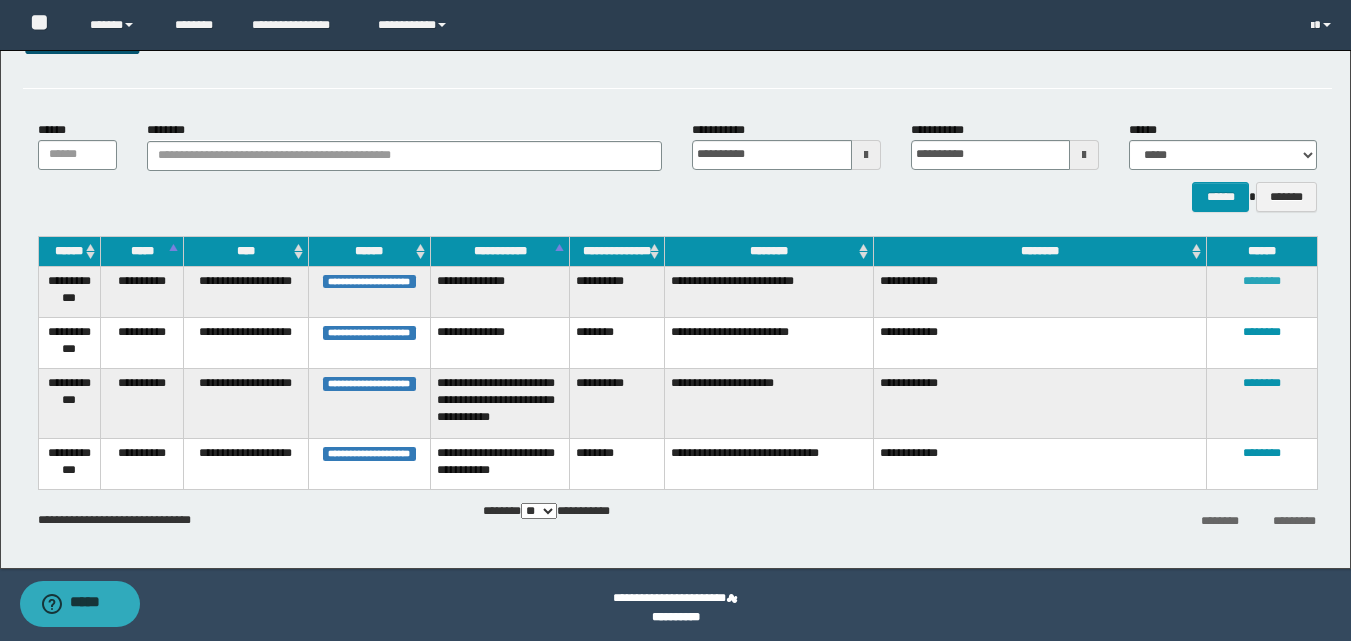 click on "********" at bounding box center [1262, 281] 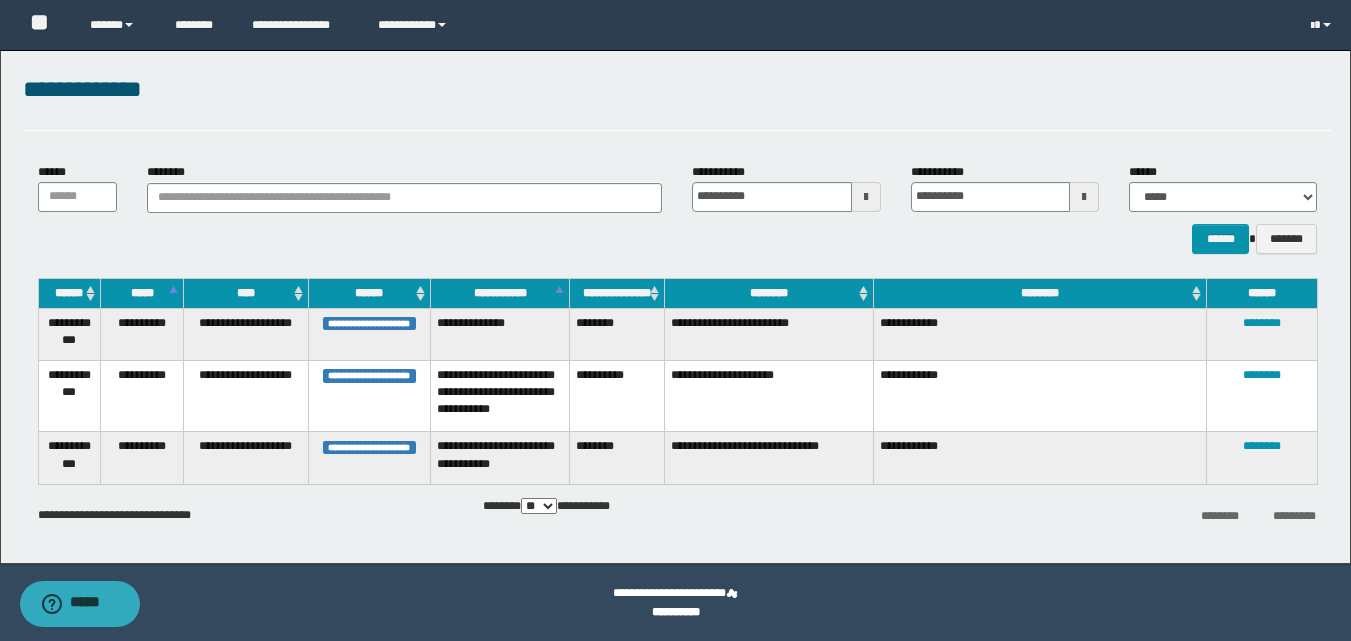 scroll, scrollTop: 18, scrollLeft: 0, axis: vertical 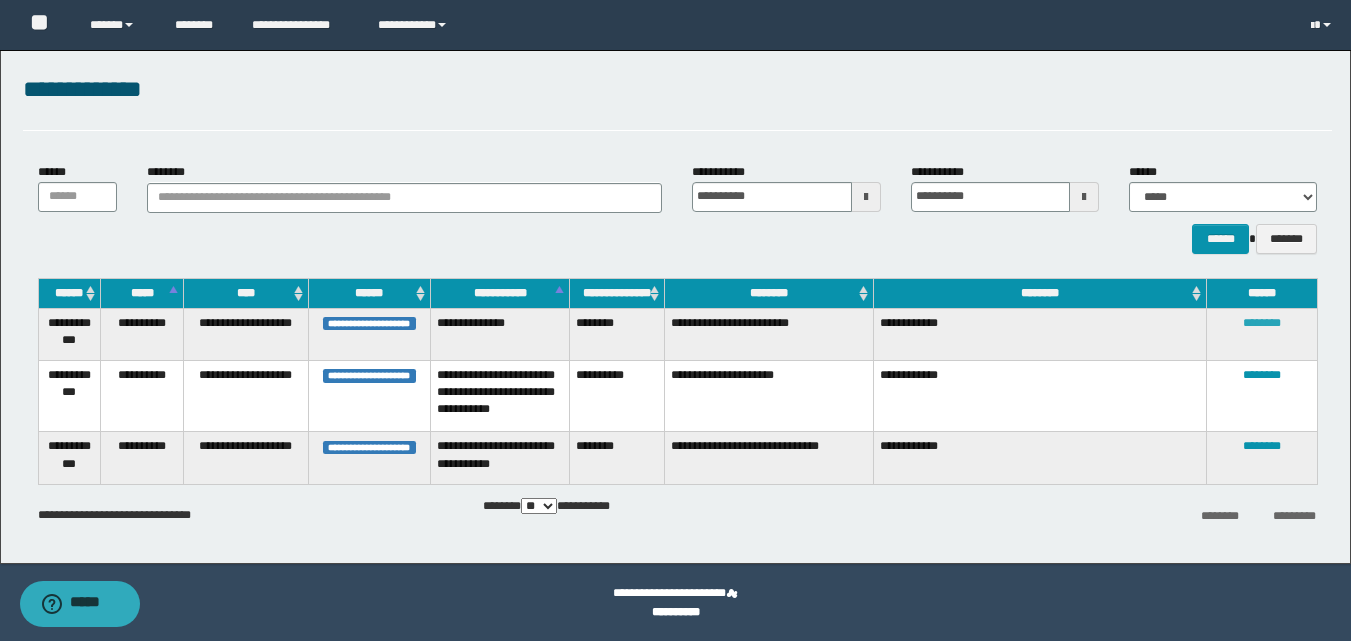 click on "********" at bounding box center (1262, 323) 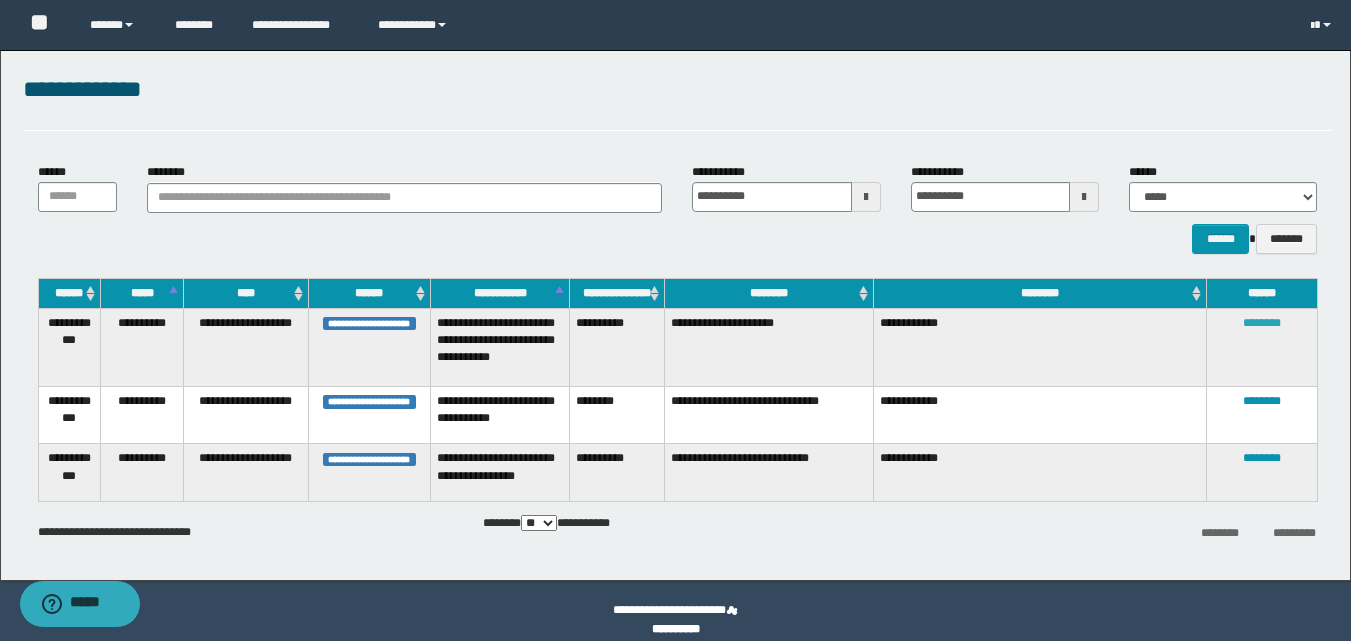 click on "********" at bounding box center (1262, 323) 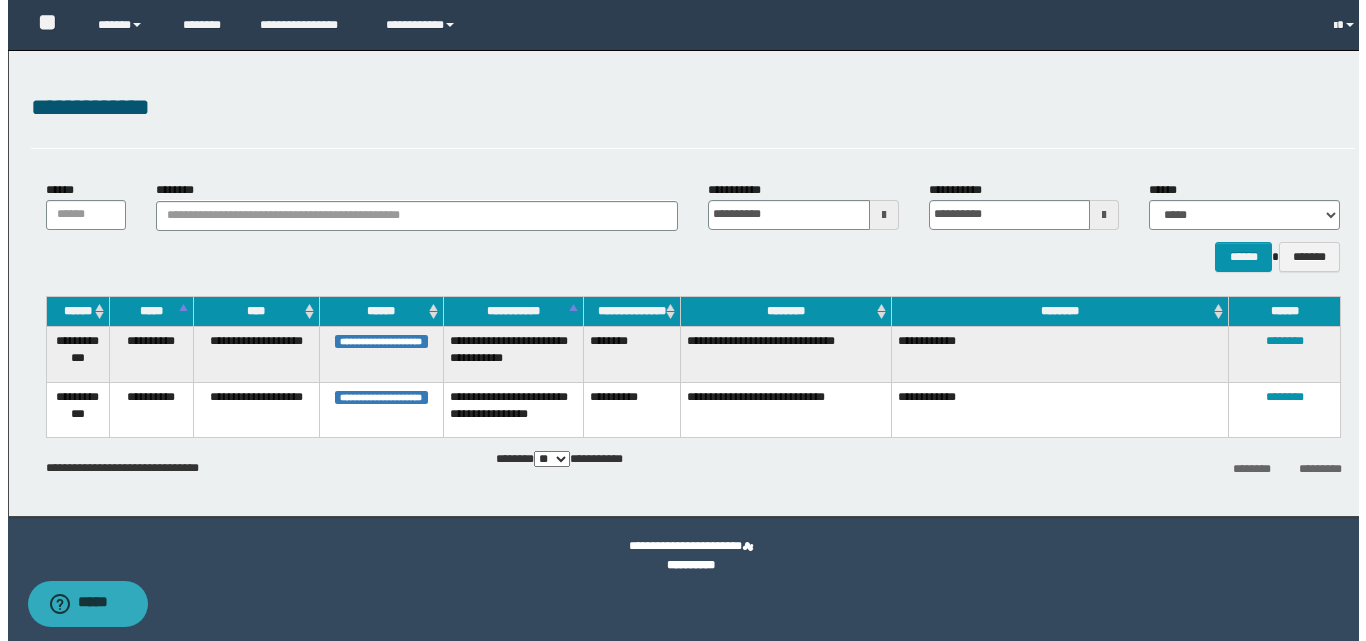 scroll, scrollTop: 0, scrollLeft: 0, axis: both 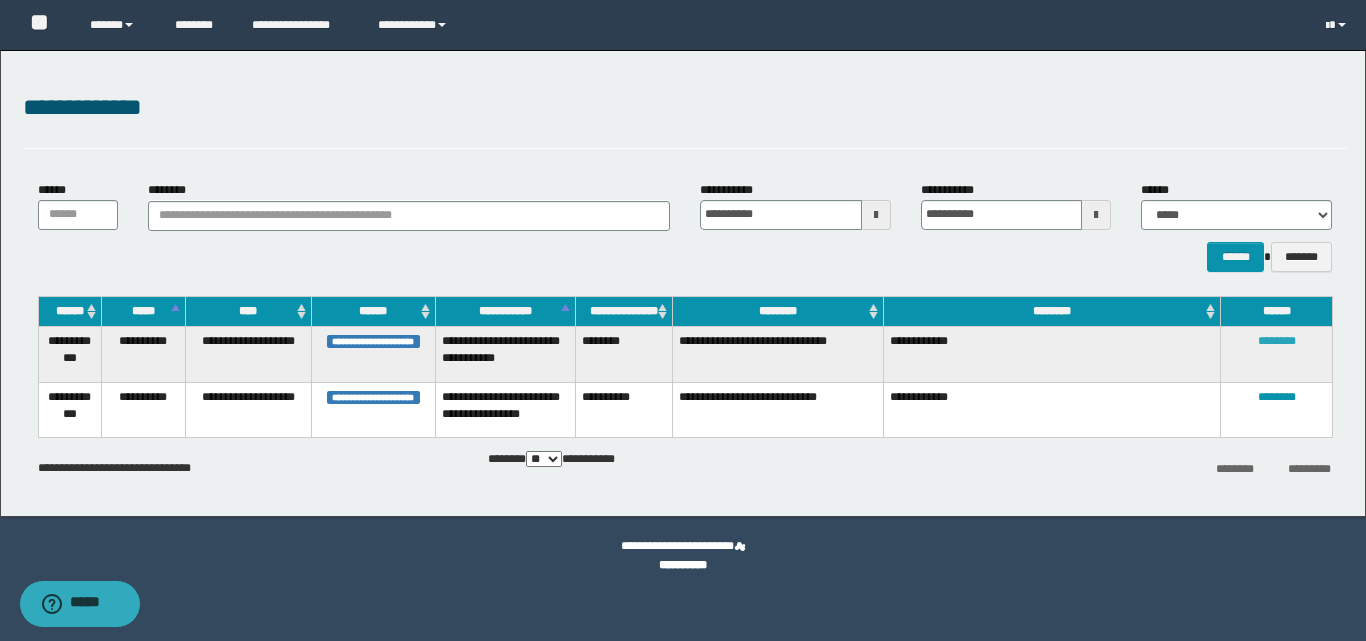 click on "********" at bounding box center (1277, 341) 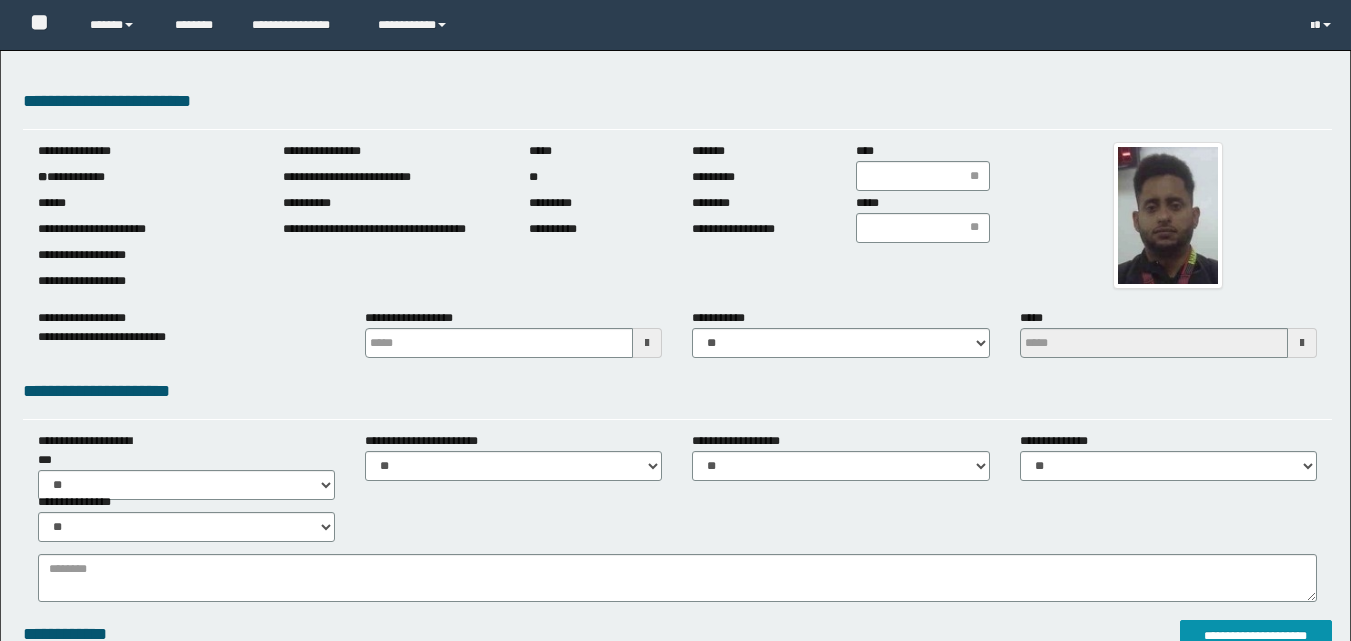 scroll, scrollTop: 0, scrollLeft: 0, axis: both 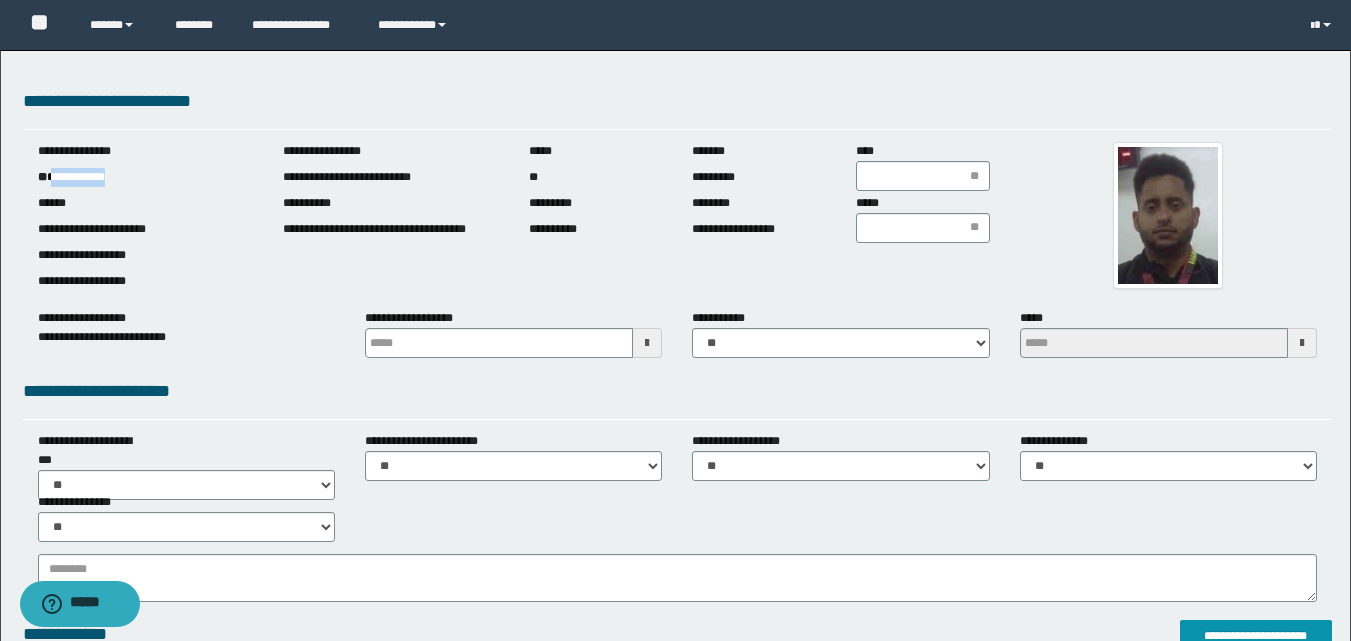 drag, startPoint x: 56, startPoint y: 176, endPoint x: 146, endPoint y: 171, distance: 90.13878 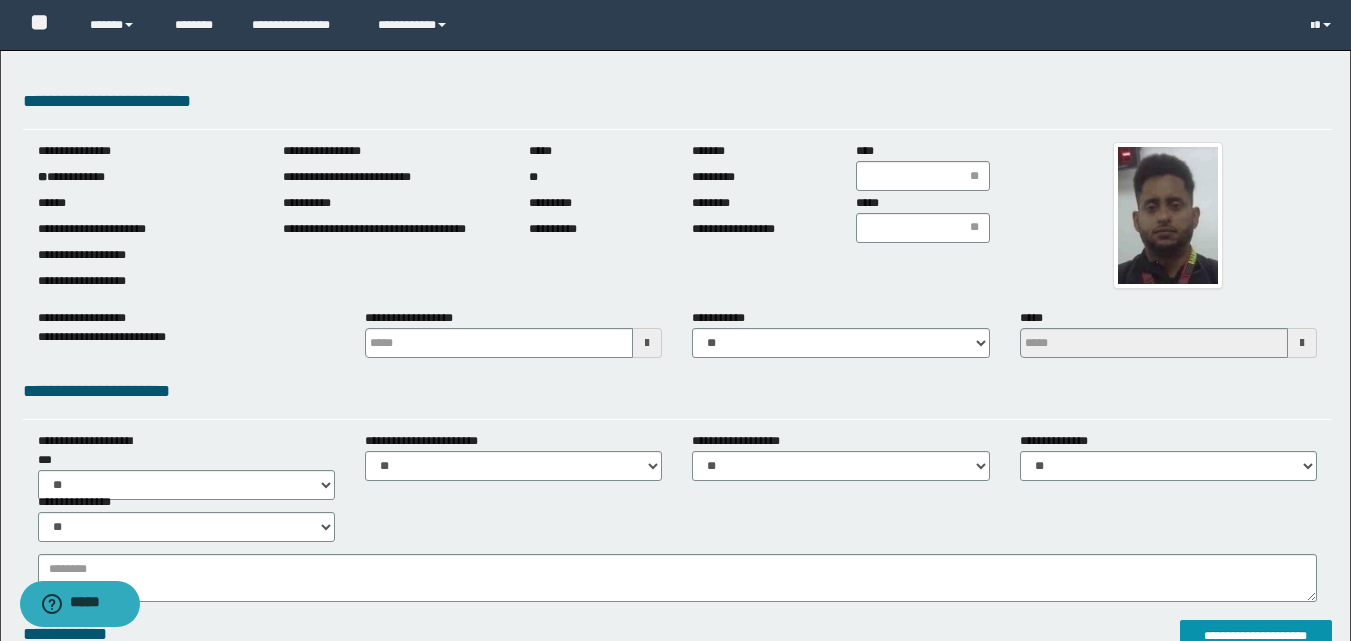 click at bounding box center (647, 343) 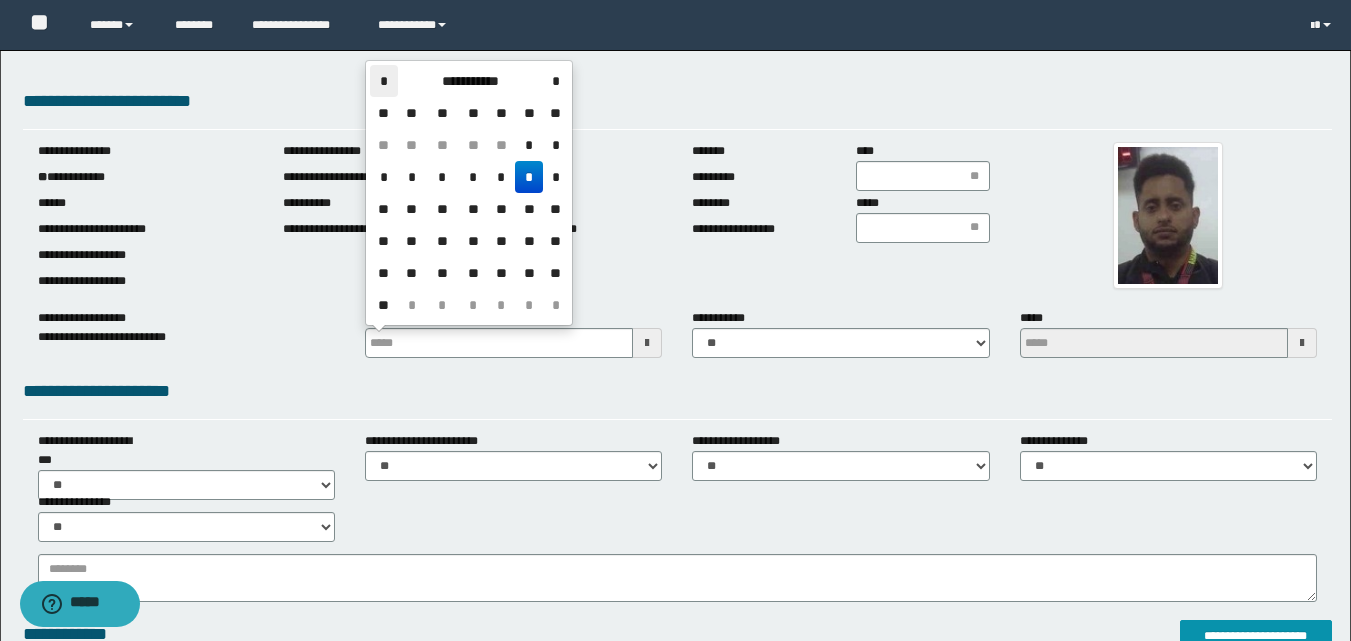 click on "*" at bounding box center [384, 81] 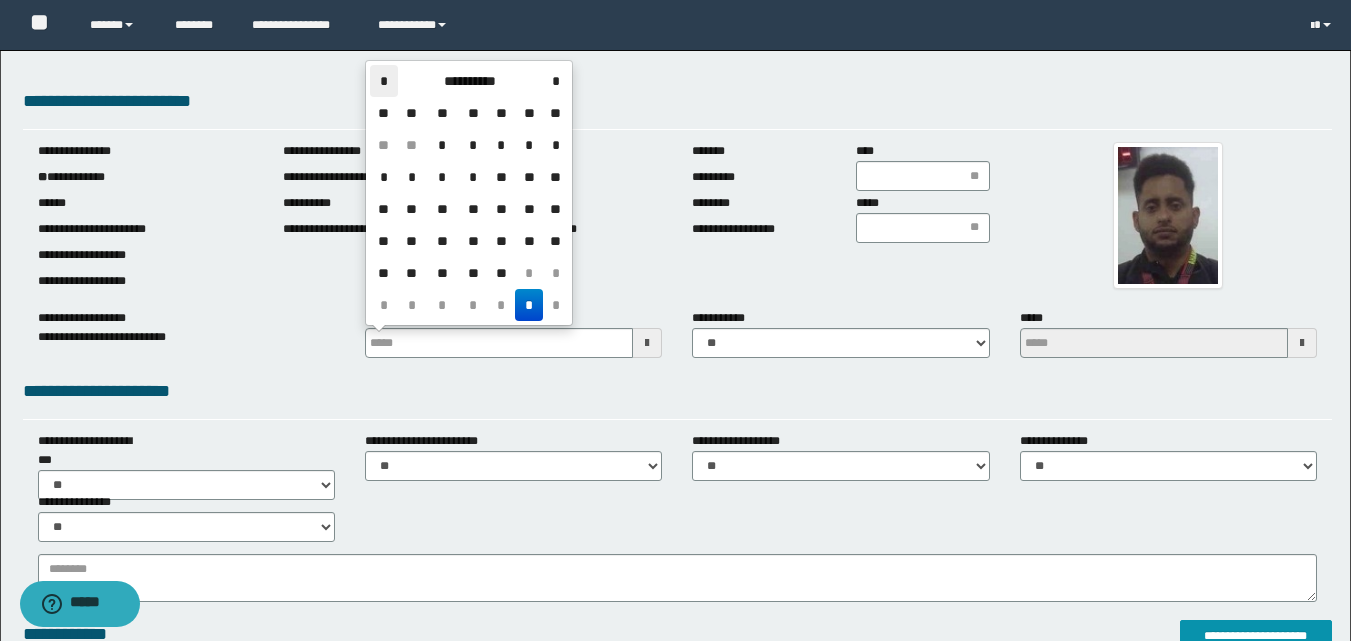 click on "*" at bounding box center (384, 81) 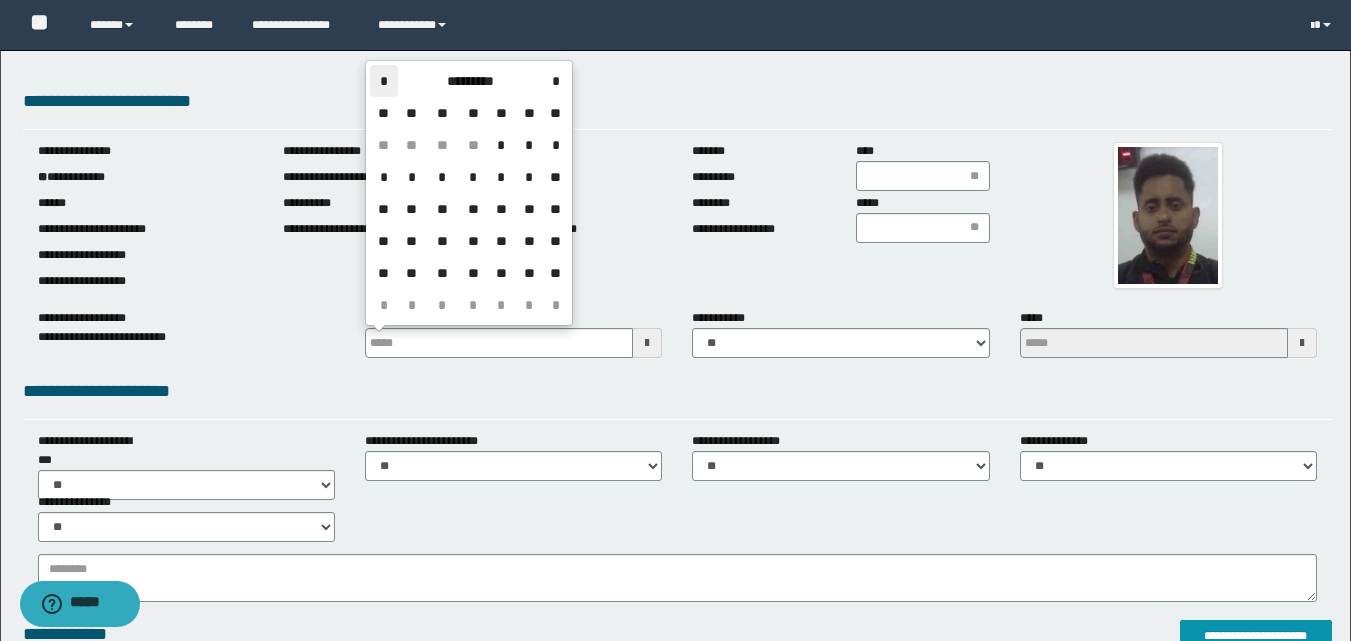 click on "*" at bounding box center (384, 81) 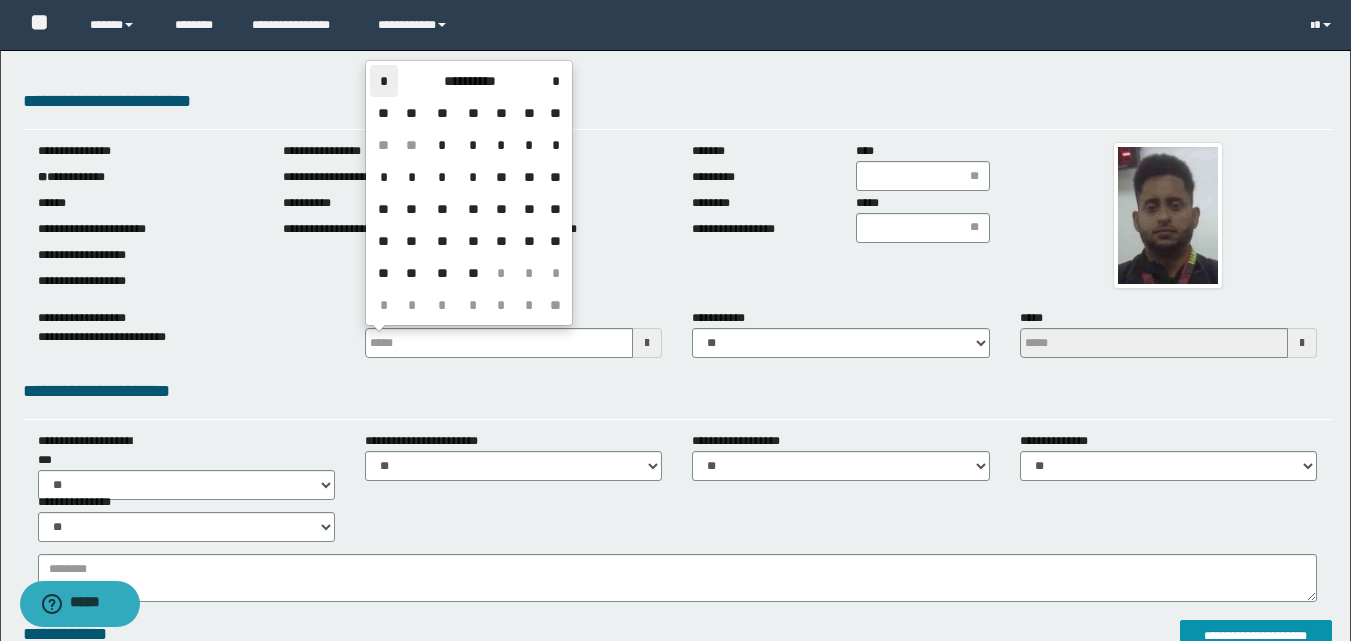 click on "*" at bounding box center (384, 81) 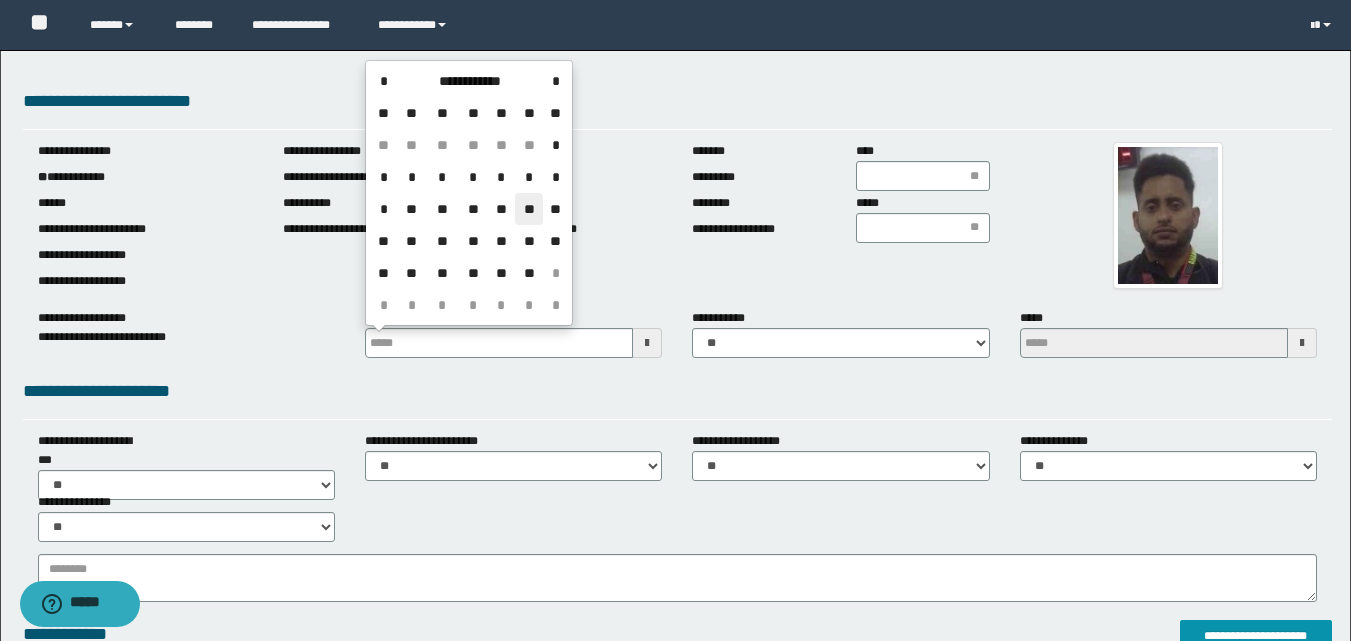 click on "**" at bounding box center [529, 209] 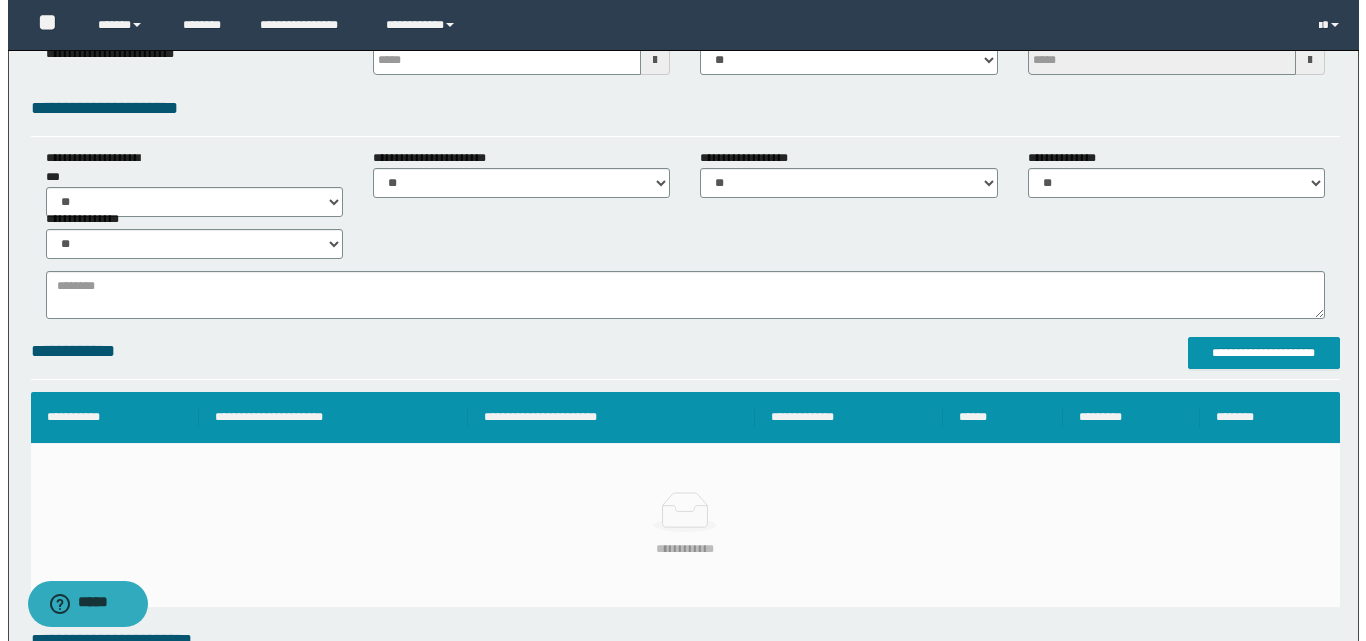 scroll, scrollTop: 300, scrollLeft: 0, axis: vertical 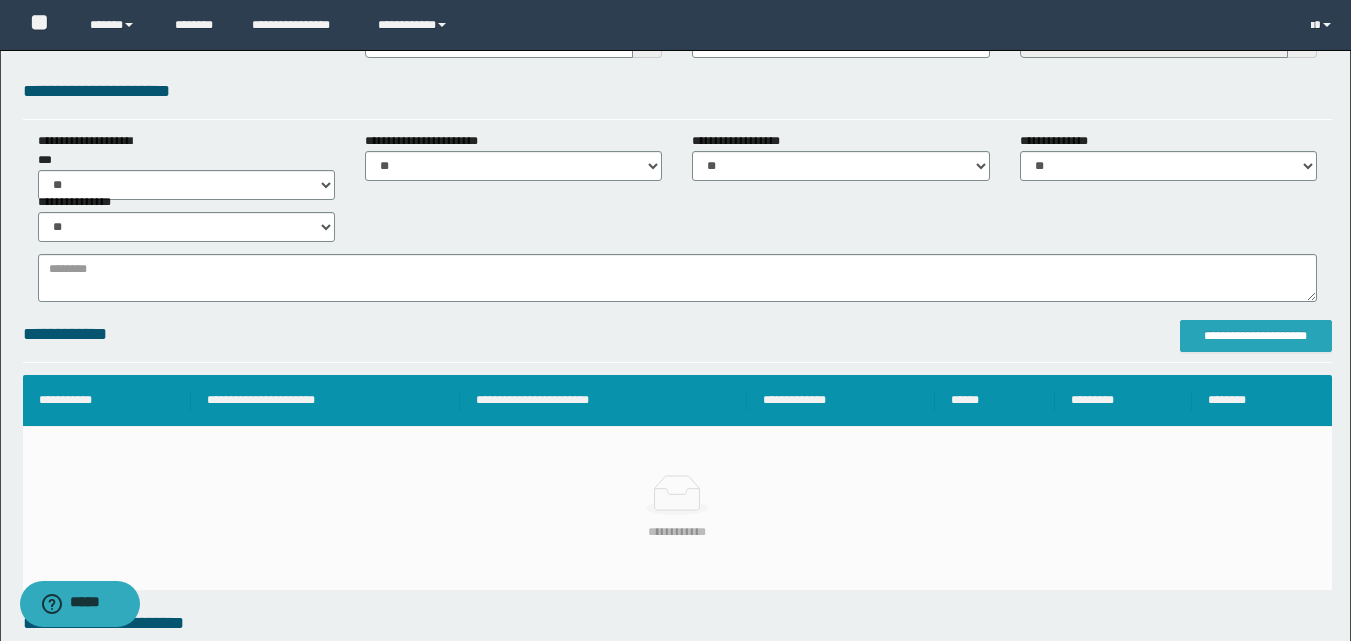 click on "**********" at bounding box center (1256, 336) 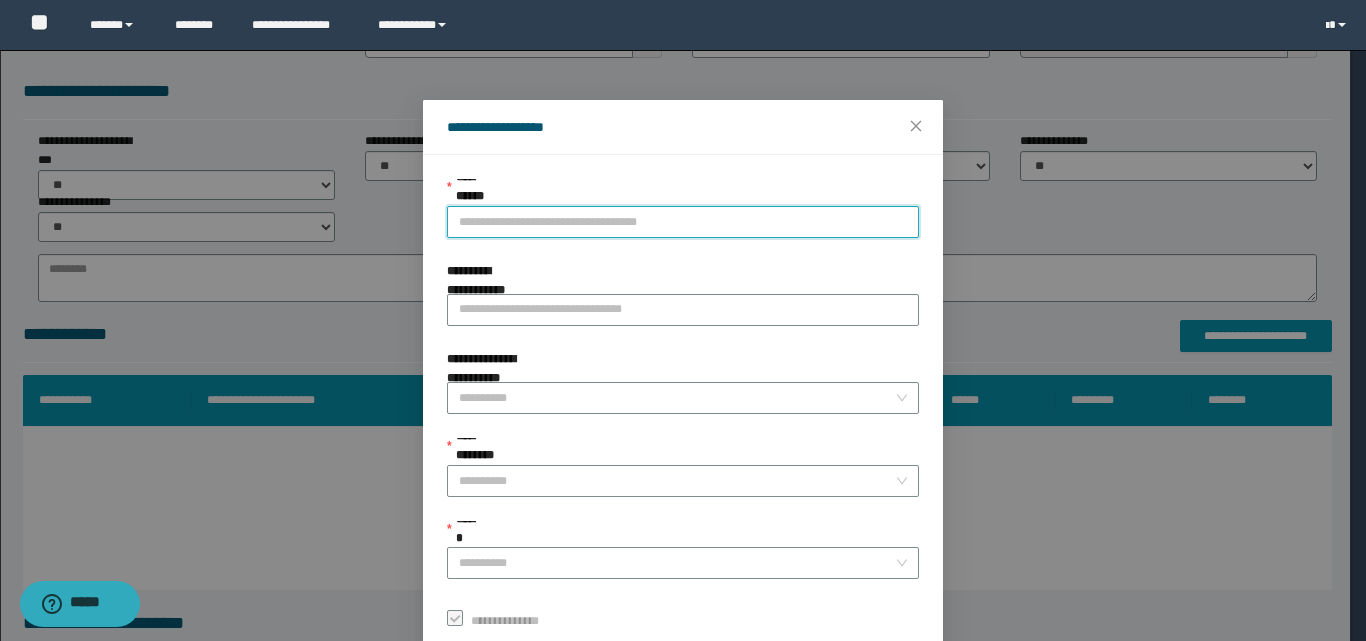 click on "**********" at bounding box center [683, 222] 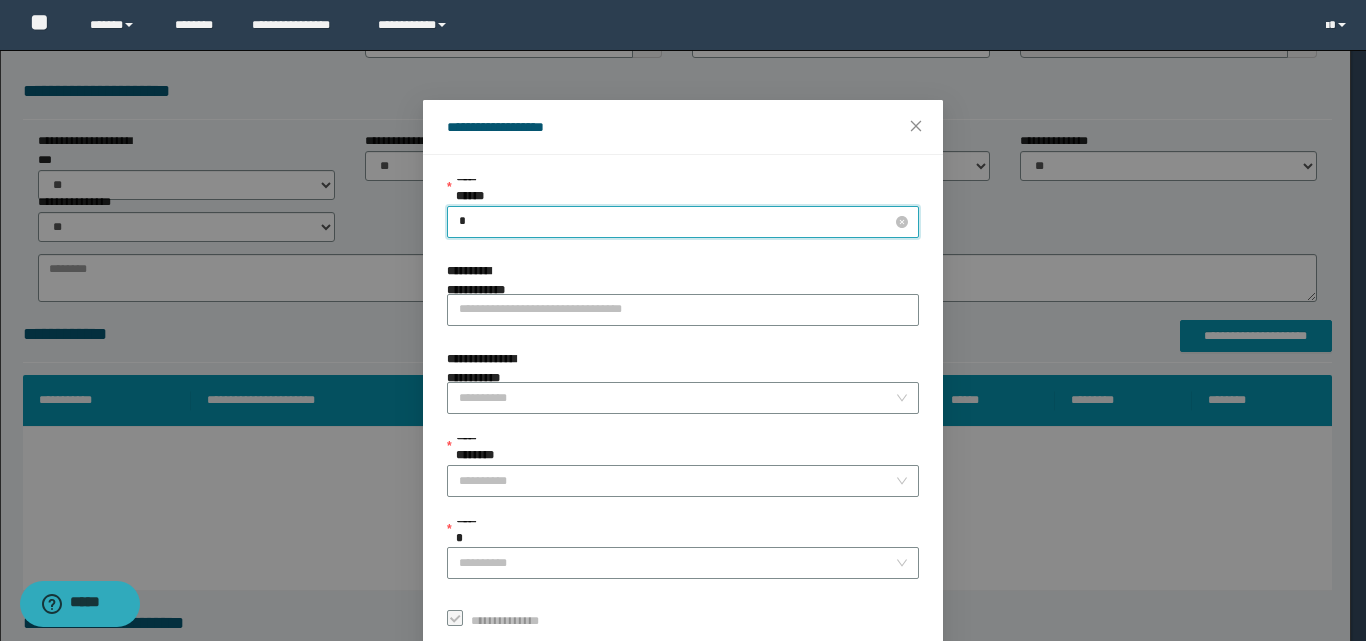 type on "**" 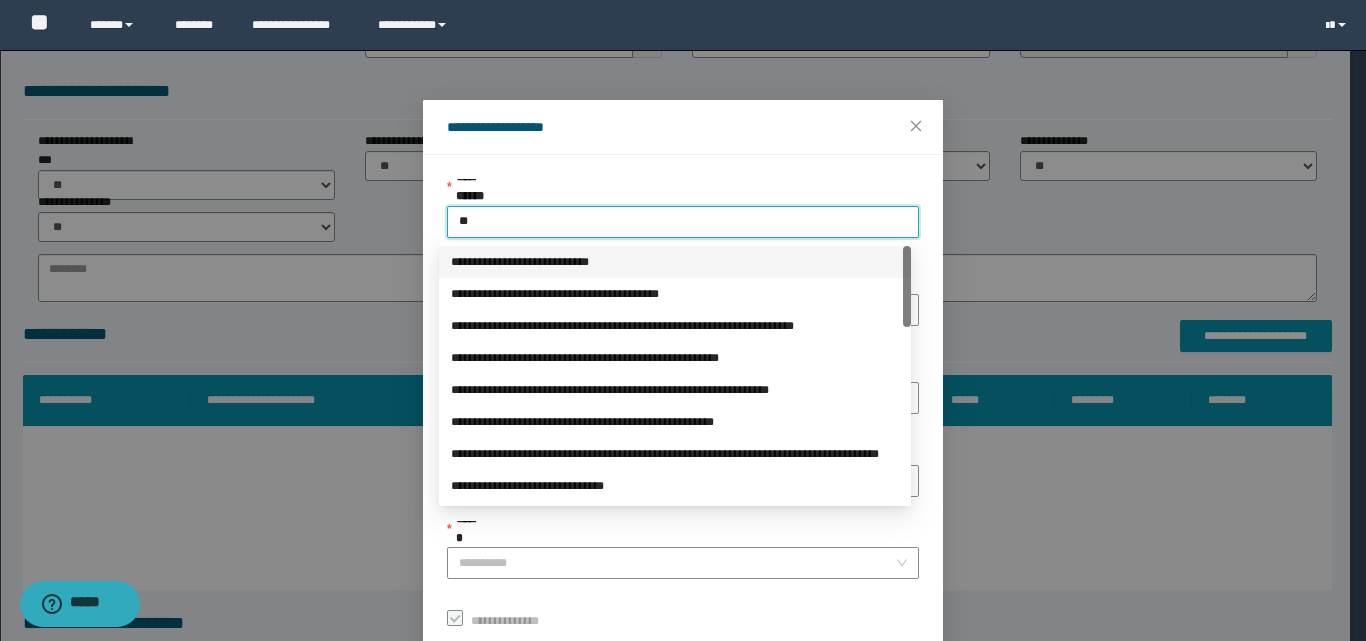 click on "**********" at bounding box center (675, 262) 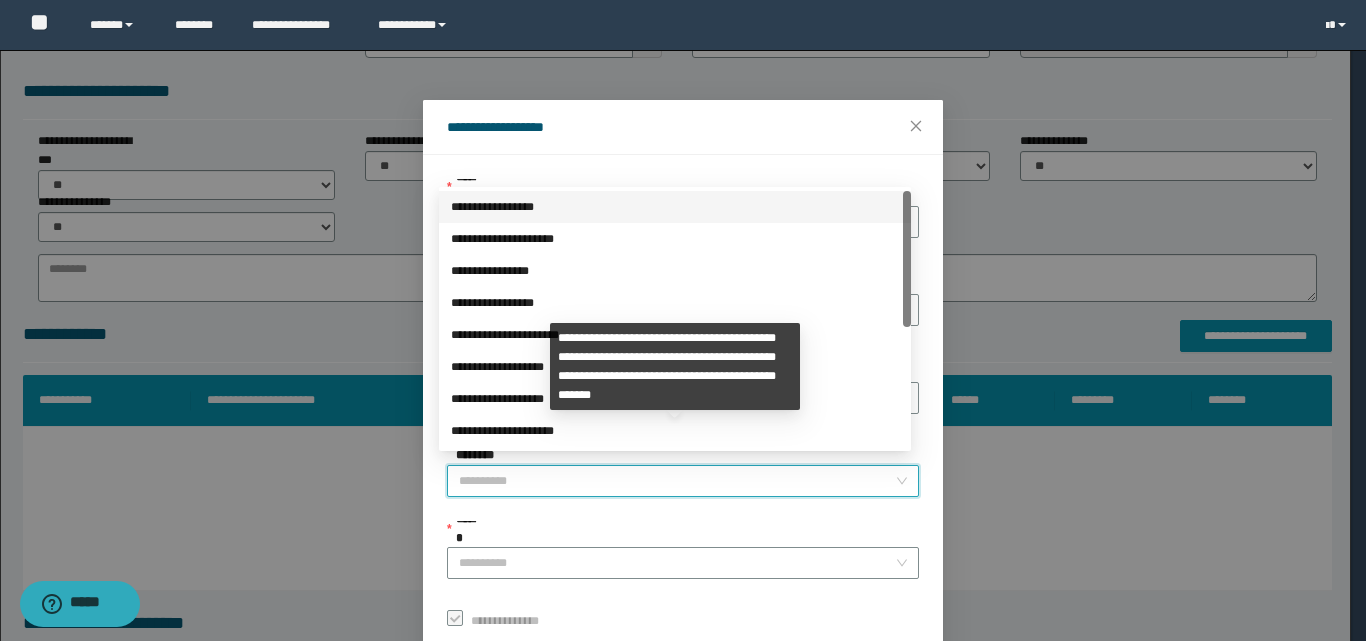 click on "**********" at bounding box center [677, 481] 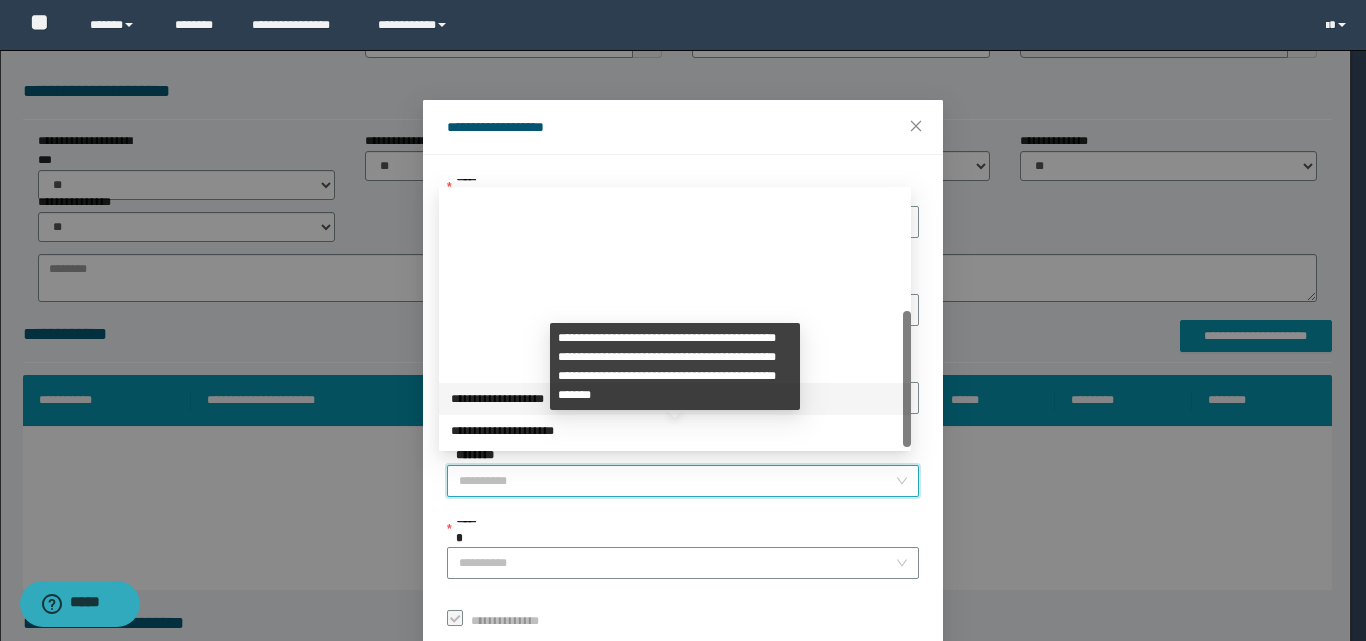 scroll, scrollTop: 224, scrollLeft: 0, axis: vertical 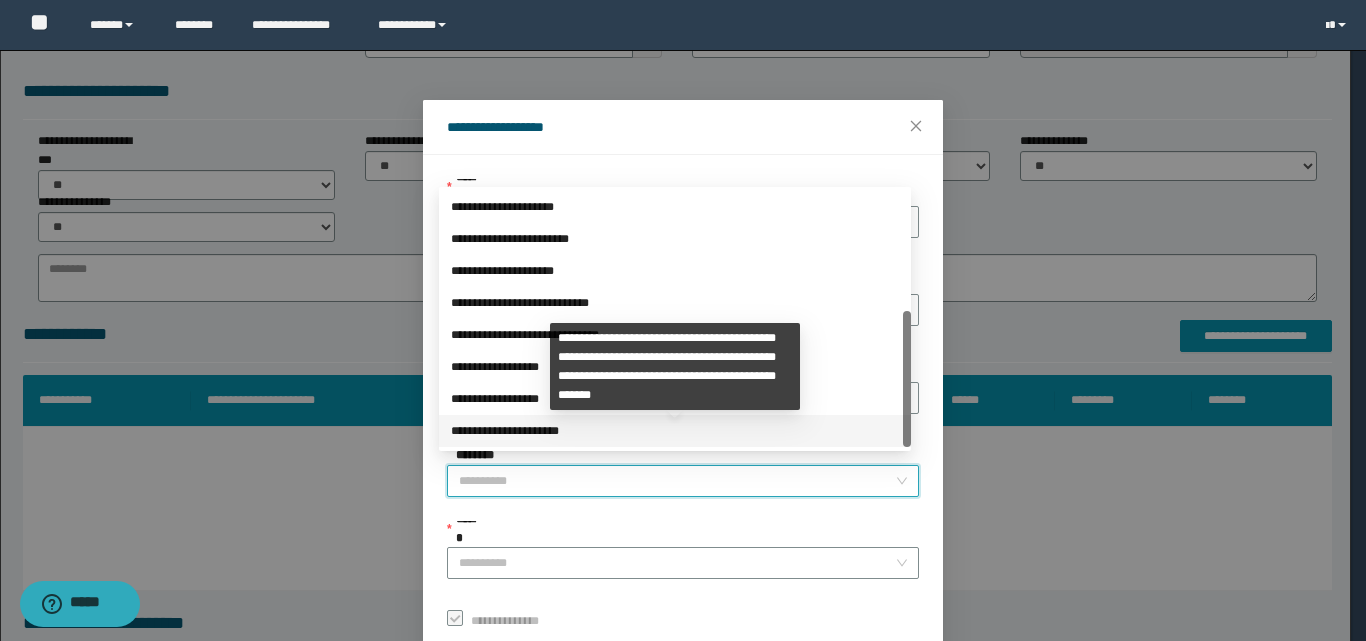click on "**********" at bounding box center [675, 431] 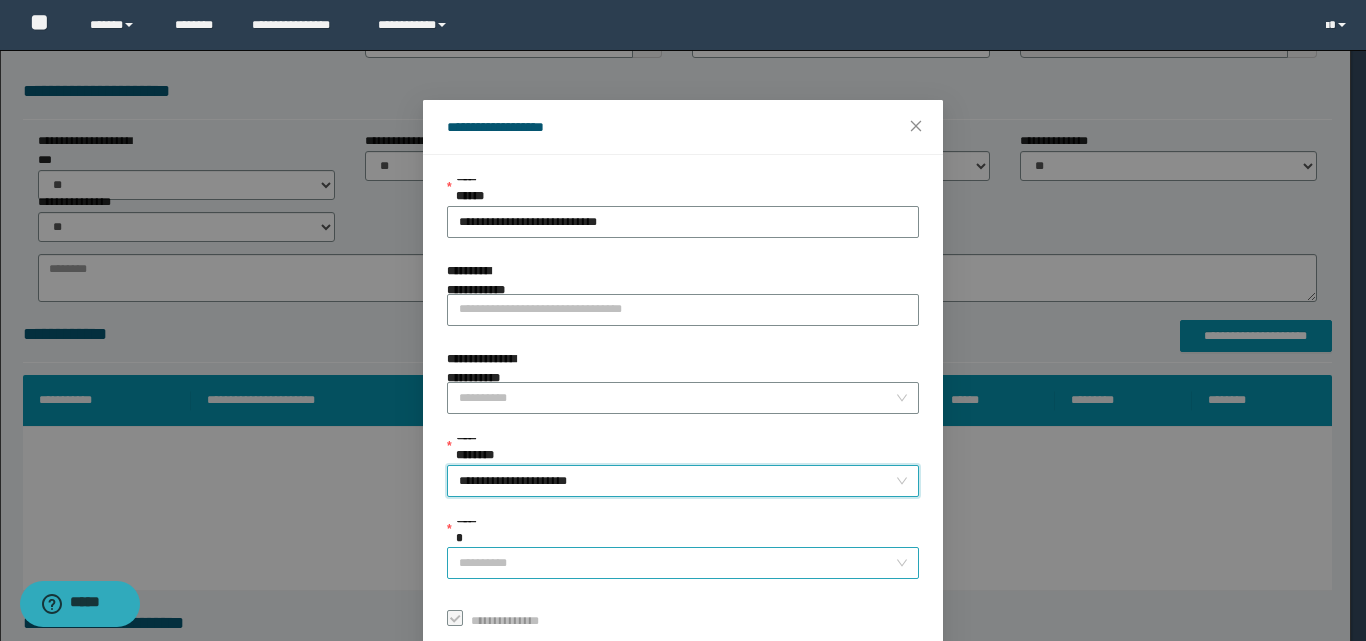 click on "******" at bounding box center [677, 563] 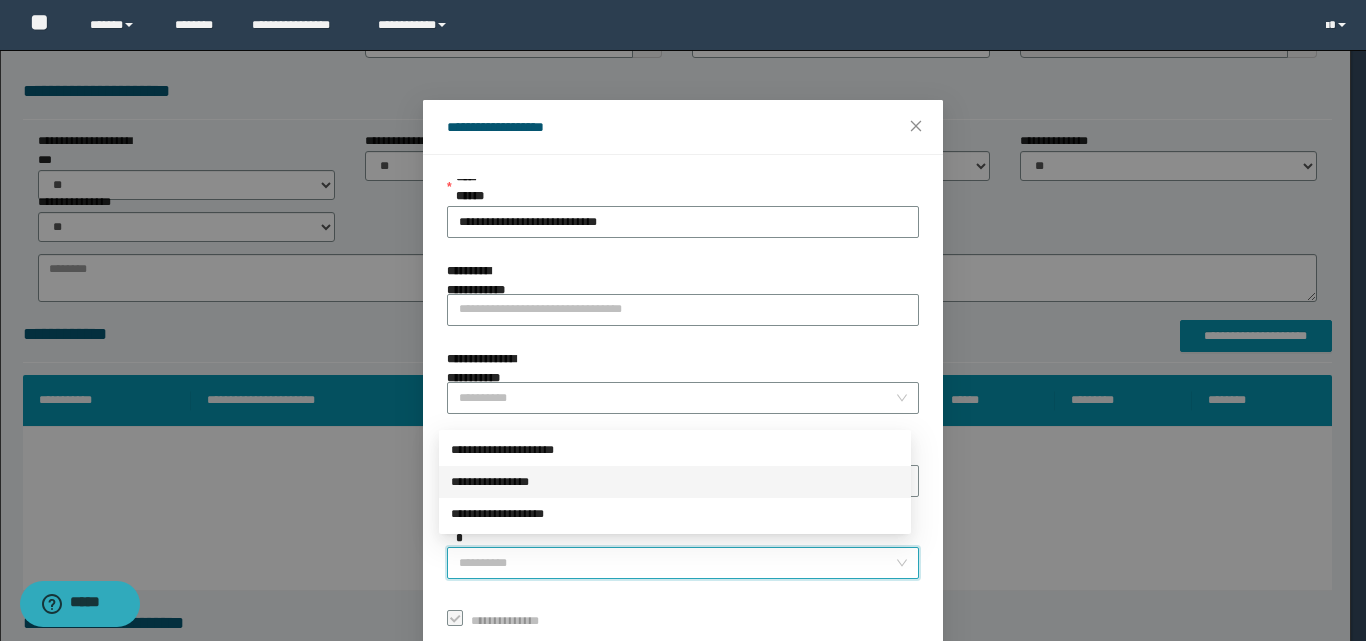 click on "**********" at bounding box center (675, 482) 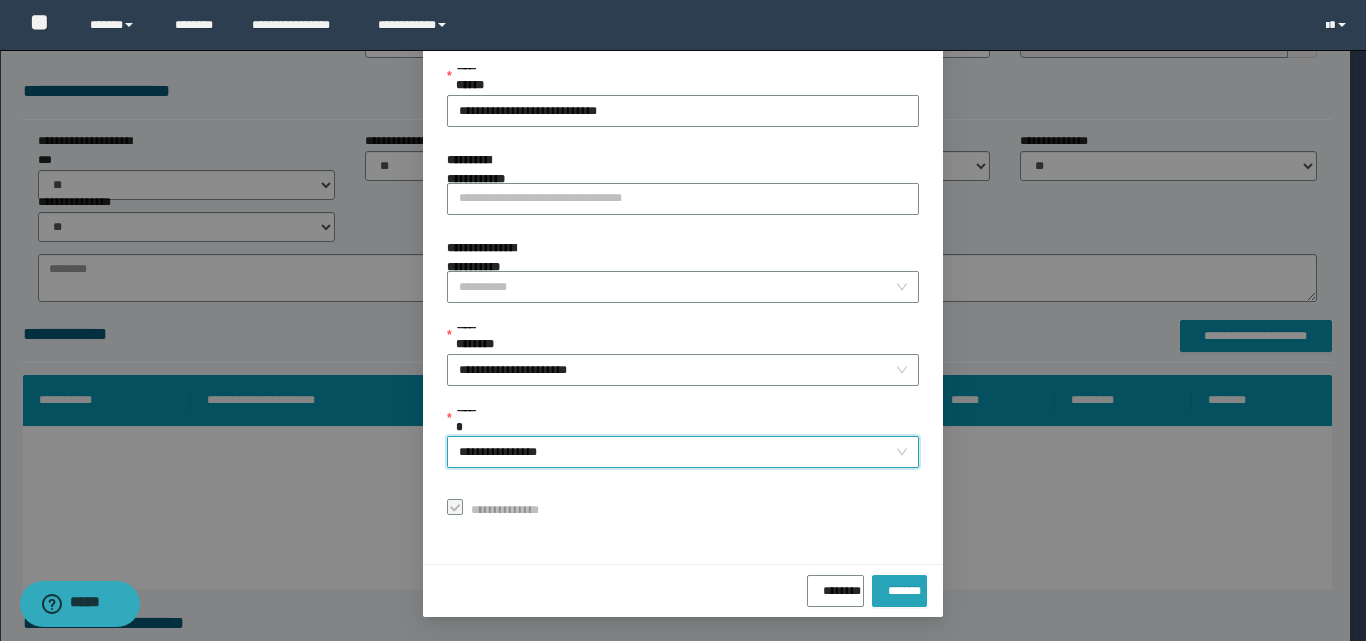 click on "*******" at bounding box center (899, 587) 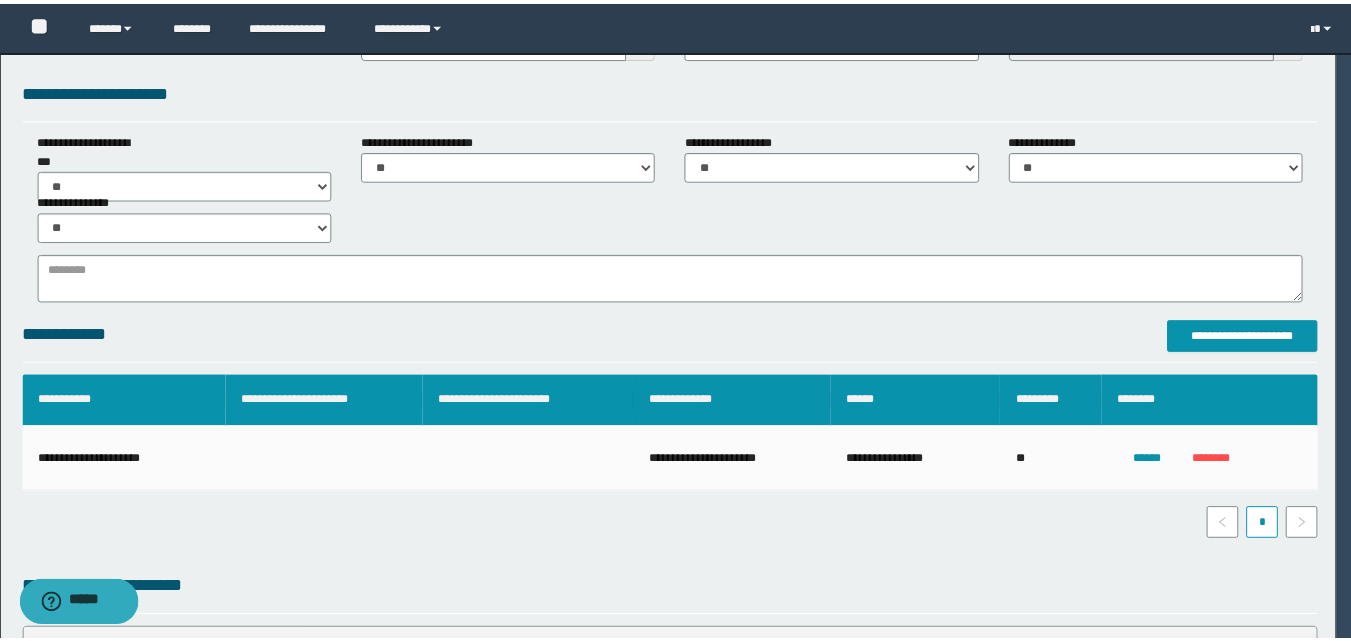 scroll, scrollTop: 64, scrollLeft: 0, axis: vertical 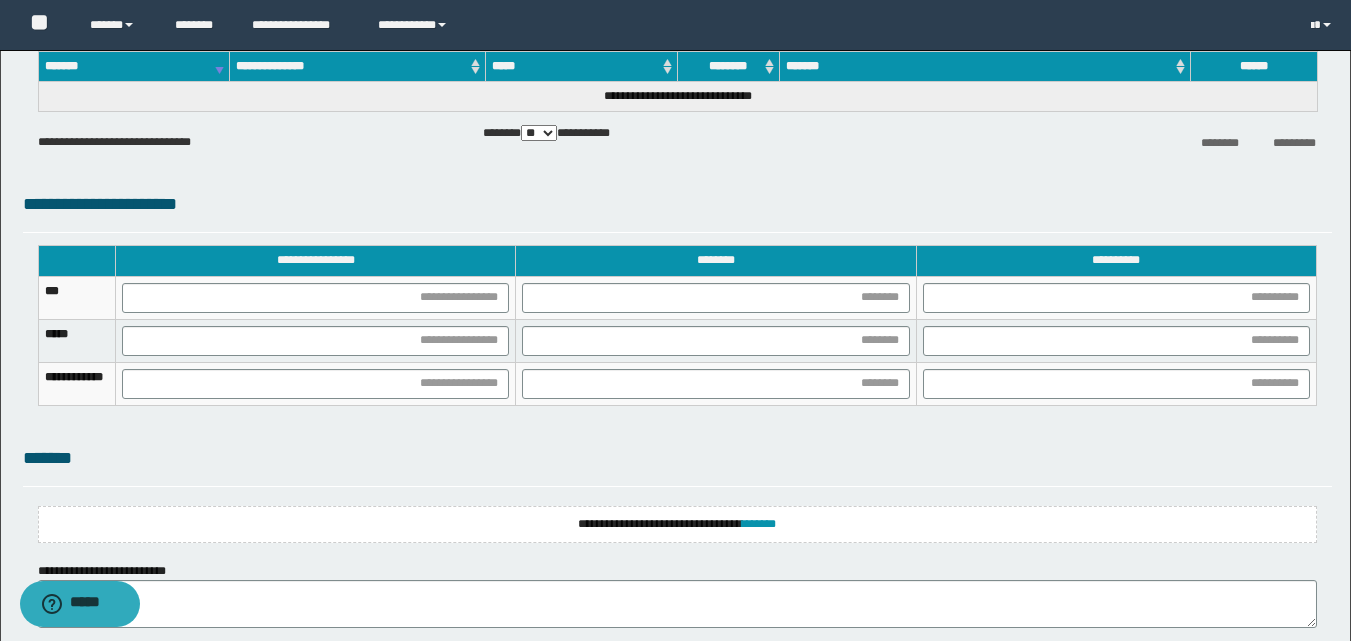 click on "**********" at bounding box center (677, 524) 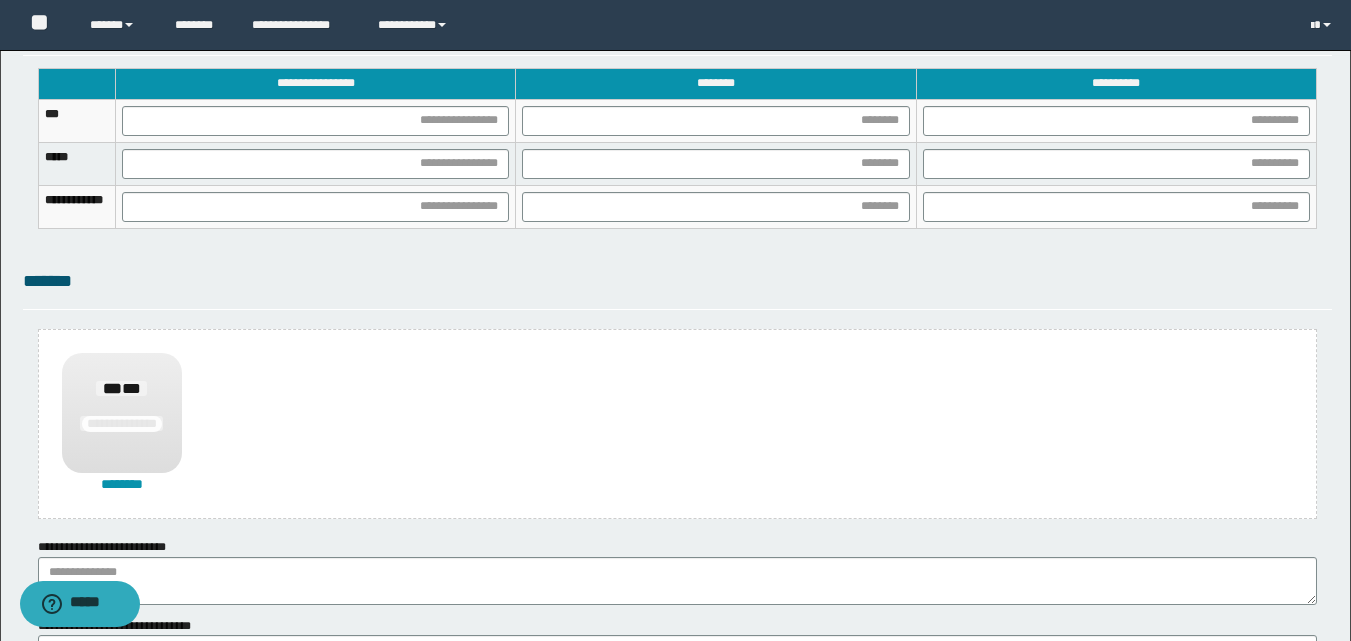 scroll, scrollTop: 1470, scrollLeft: 0, axis: vertical 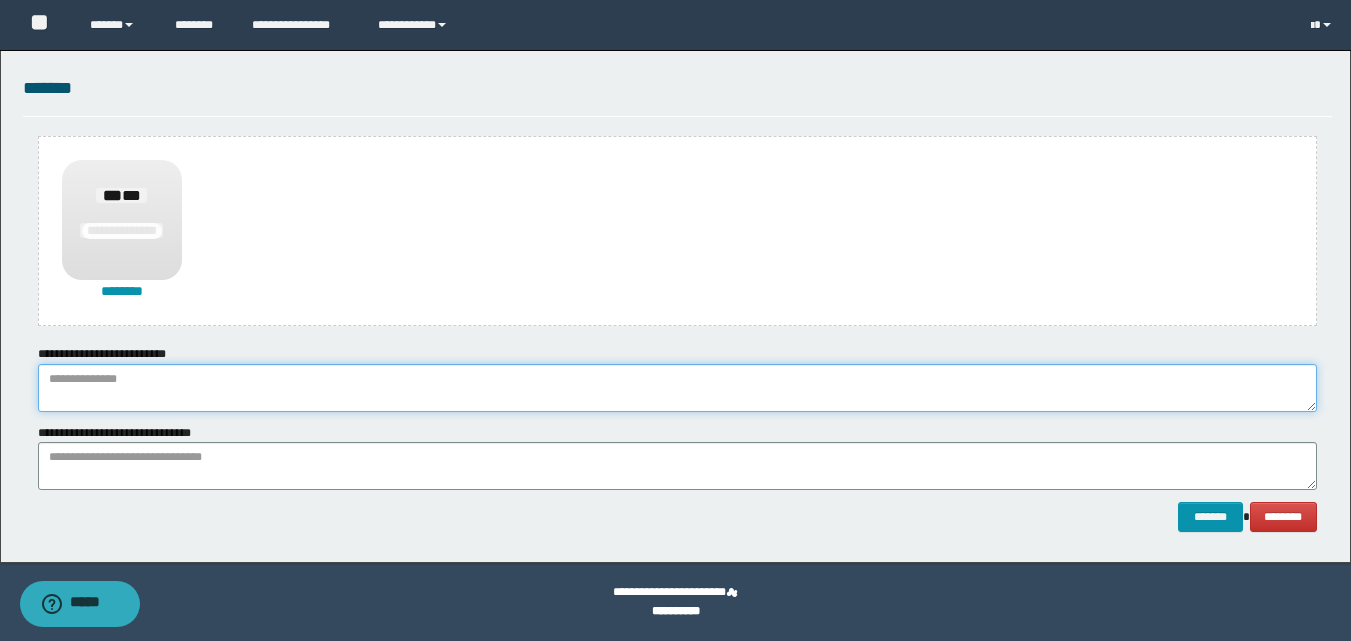 click at bounding box center [677, 388] 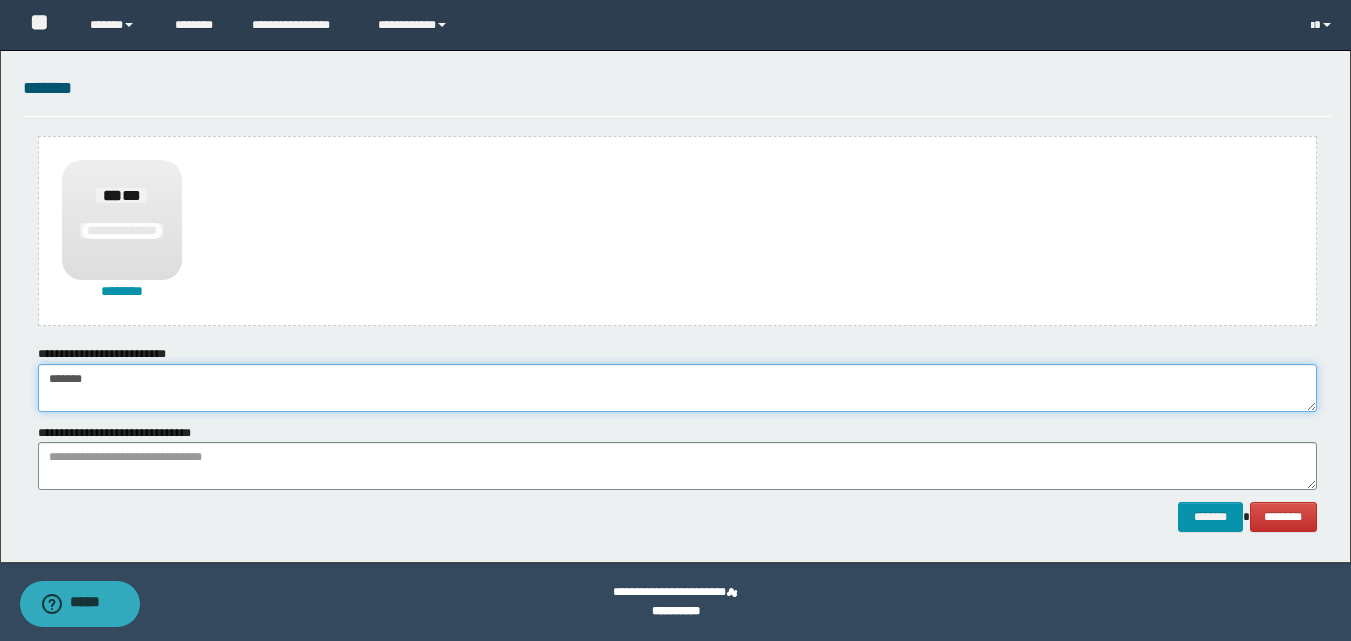 scroll, scrollTop: 1070, scrollLeft: 0, axis: vertical 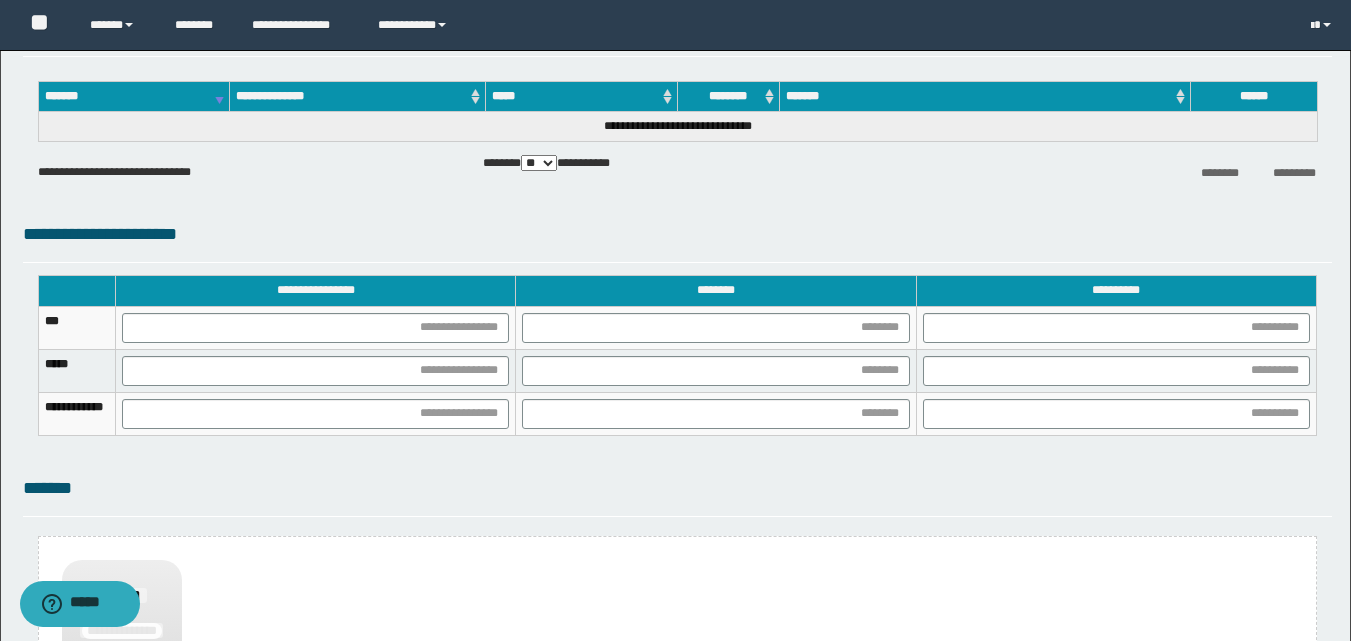 type on "******" 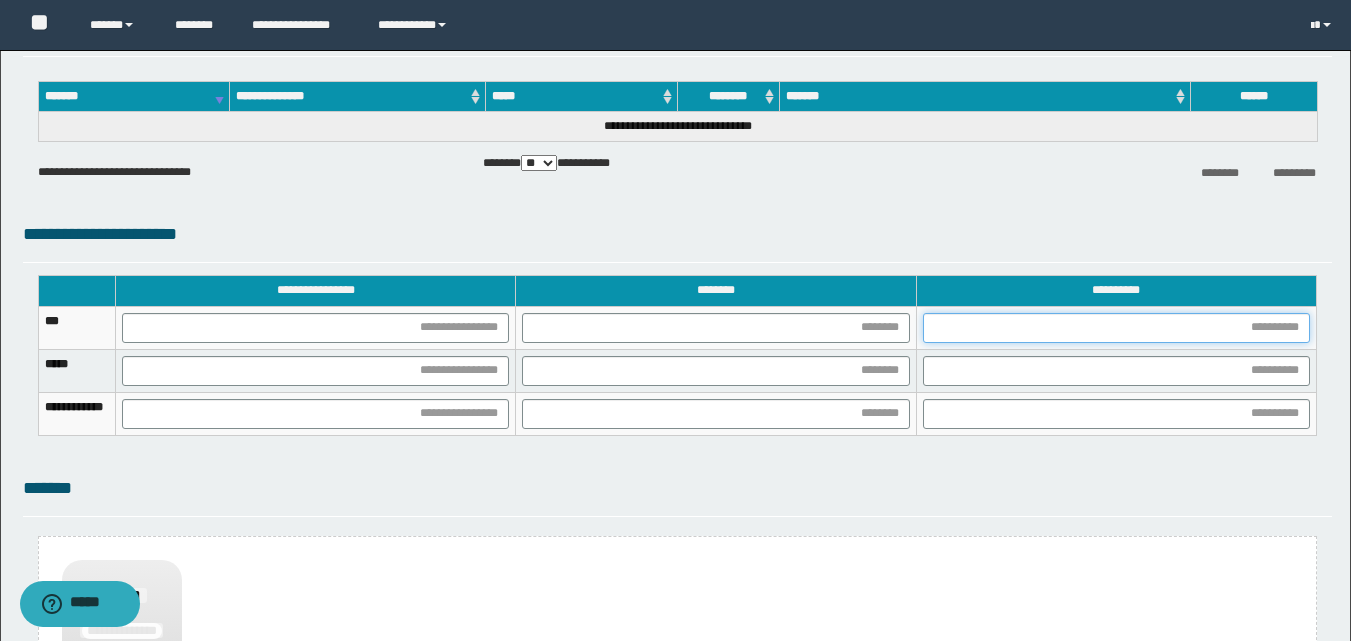drag, startPoint x: 977, startPoint y: 330, endPoint x: 962, endPoint y: 349, distance: 24.207438 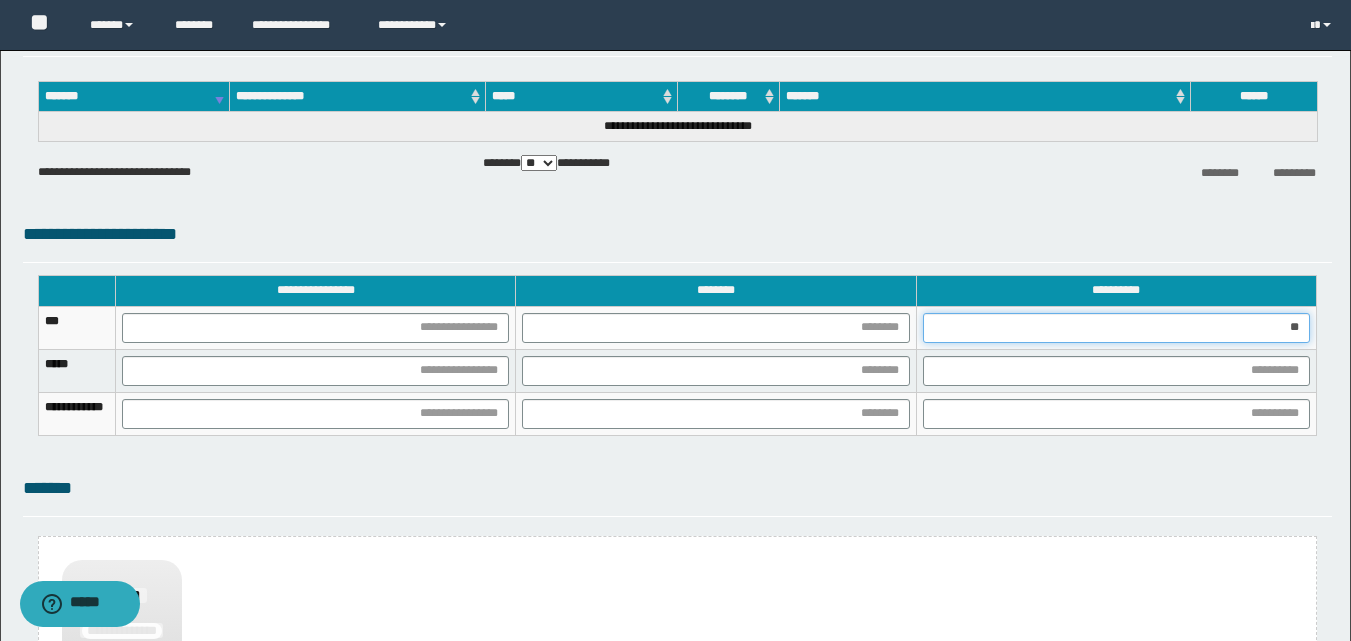 type on "***" 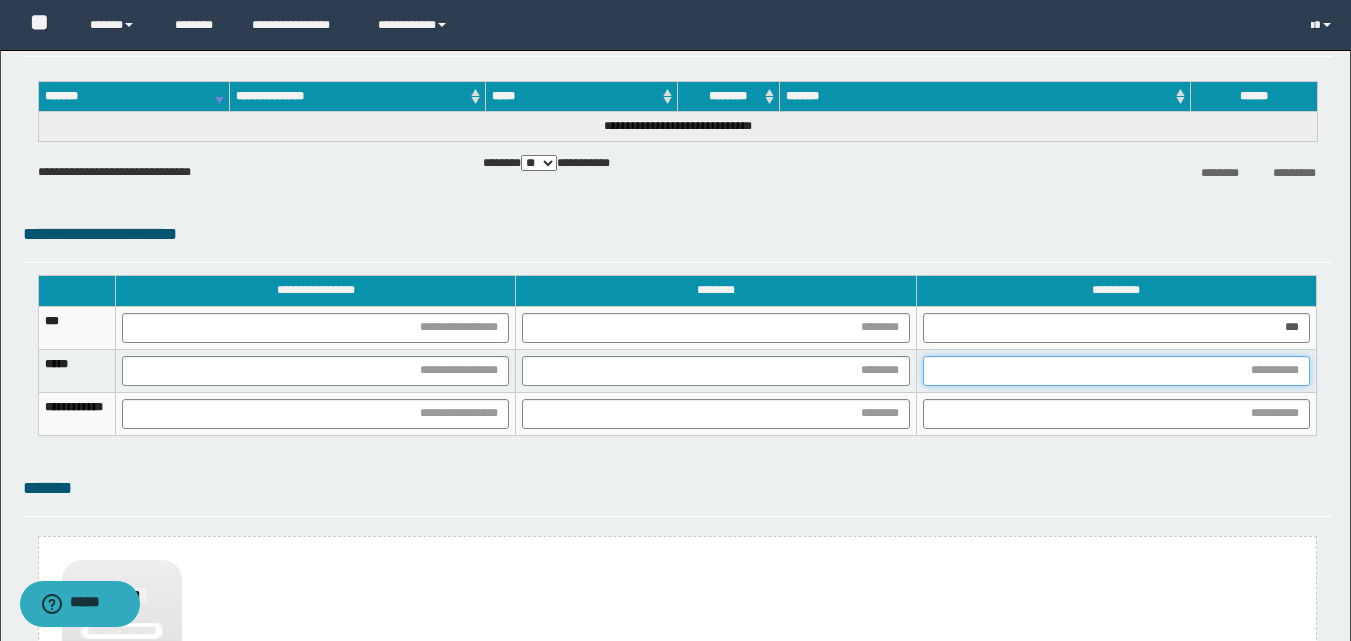 click at bounding box center [1116, 371] 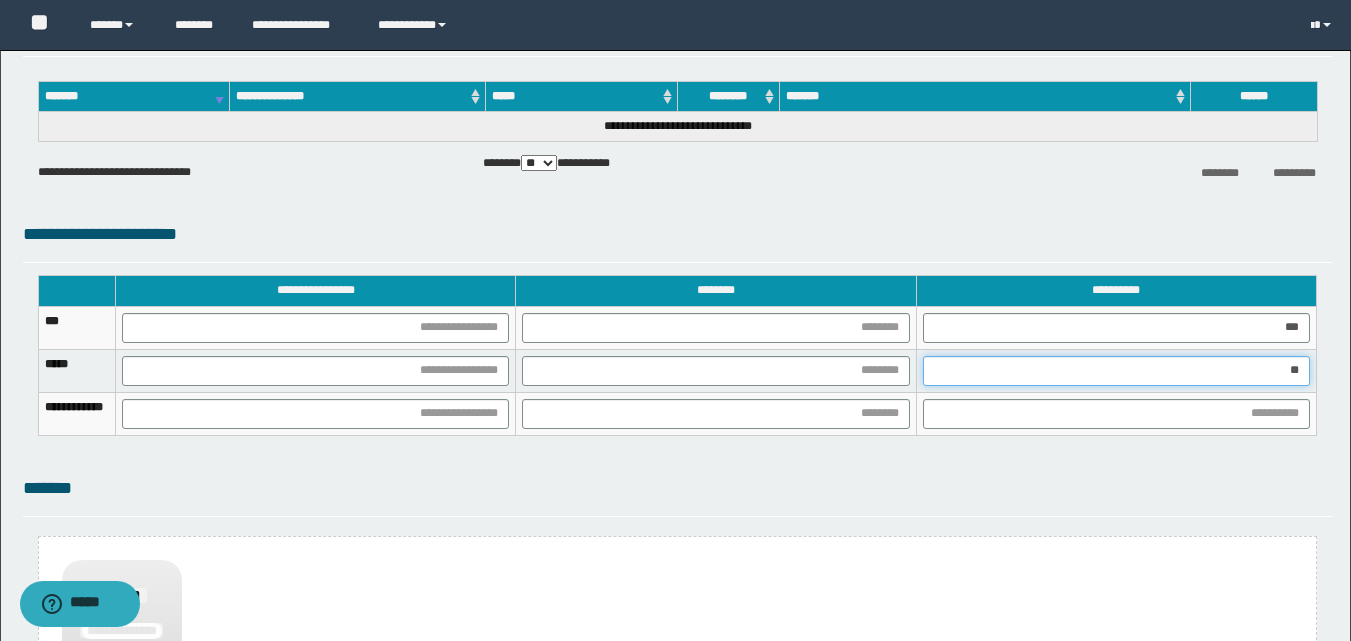 type on "***" 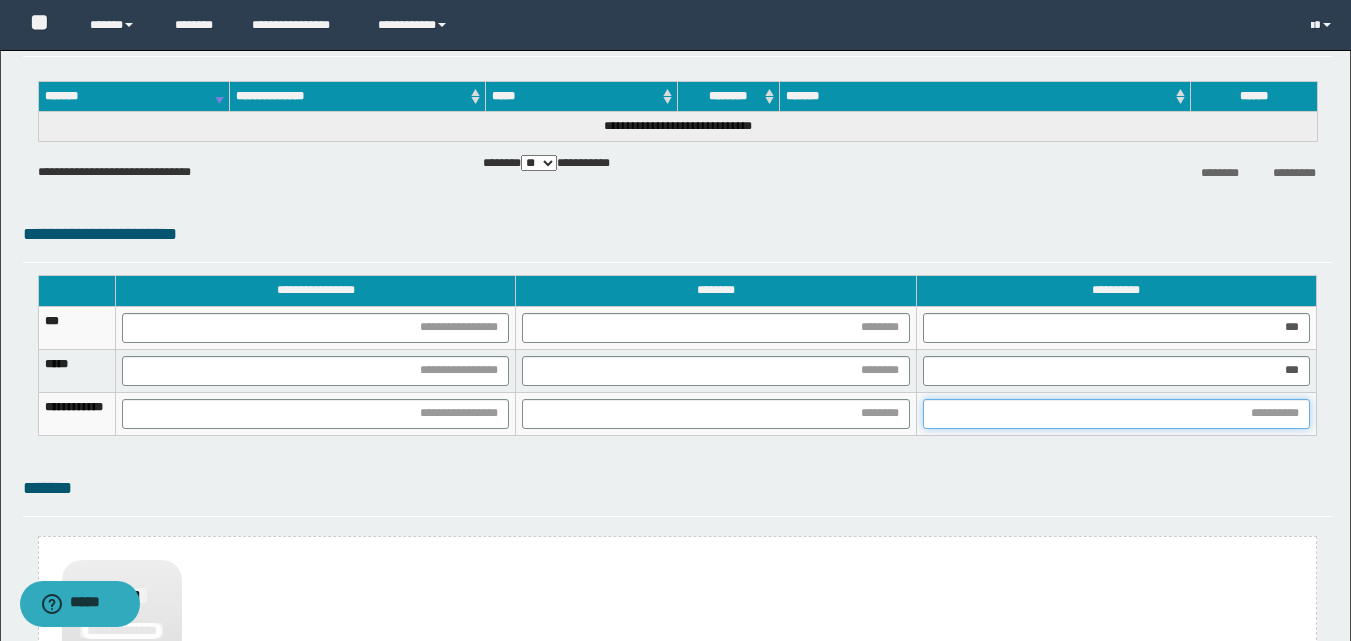 click at bounding box center (1116, 414) 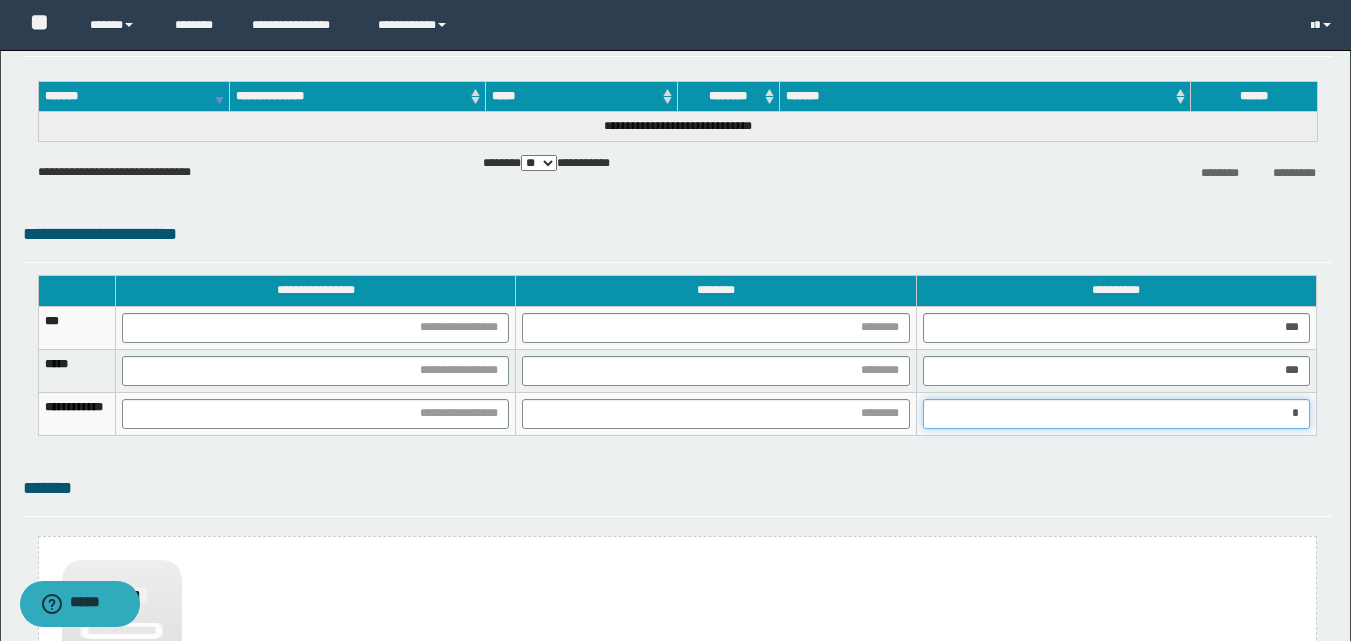 type on "**" 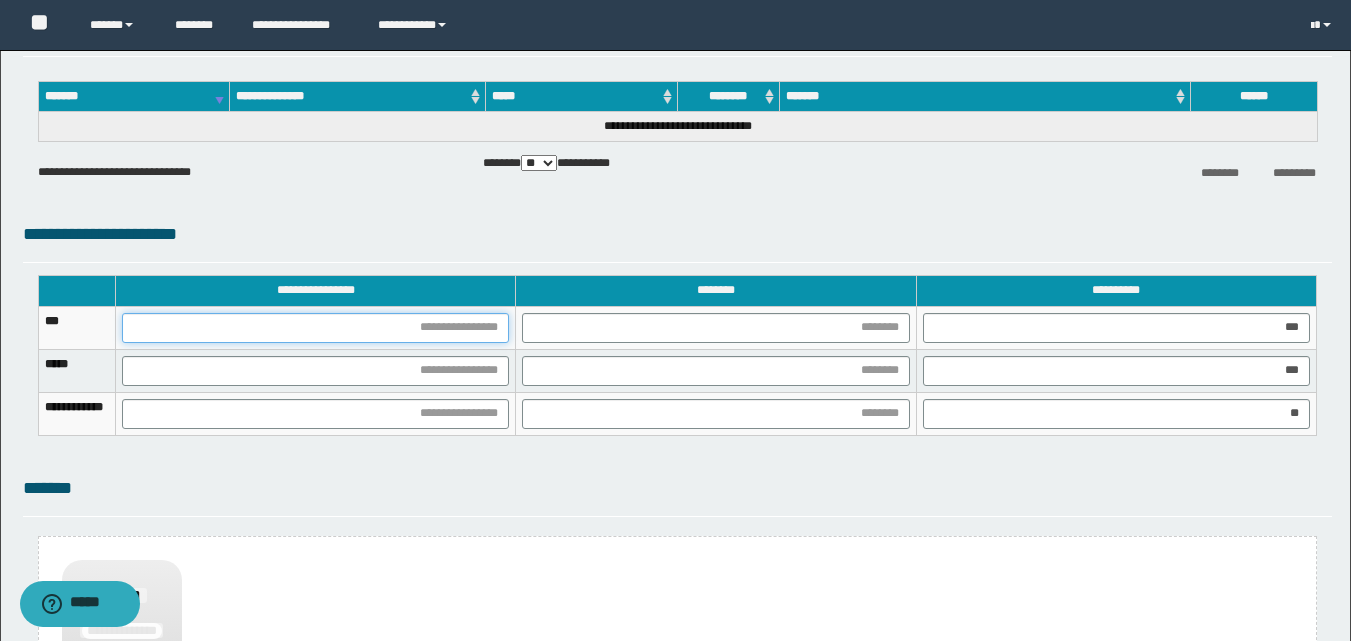 click at bounding box center [315, 328] 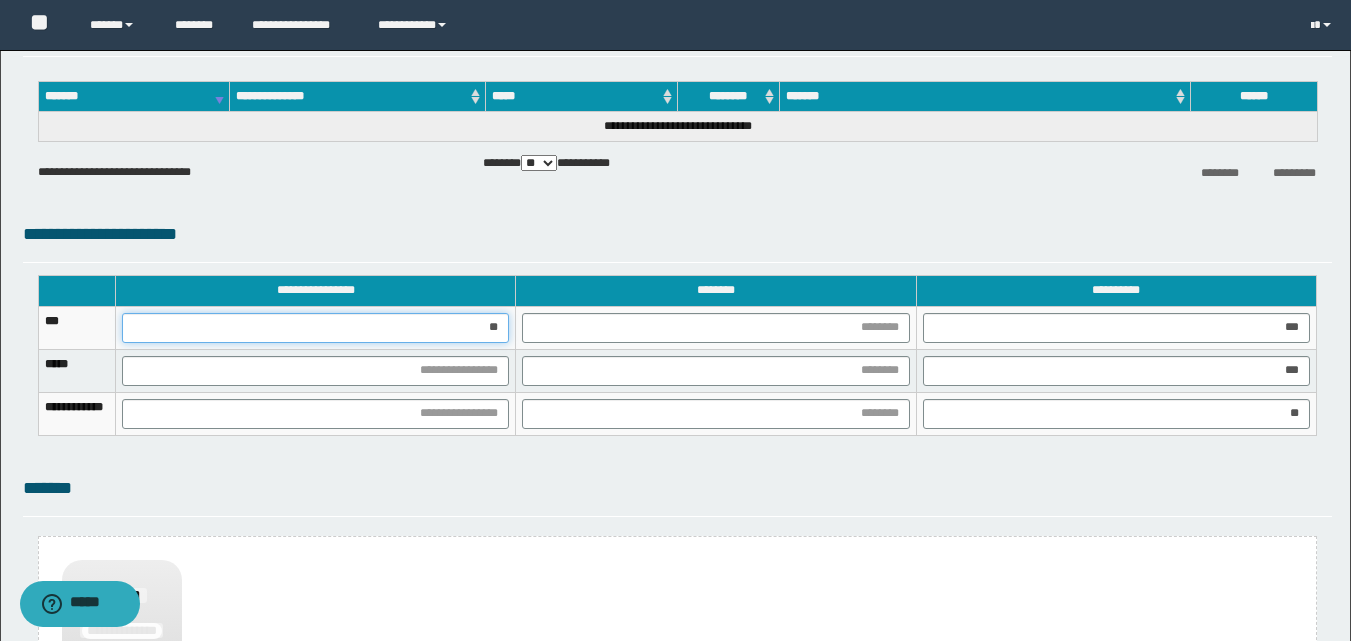 type on "***" 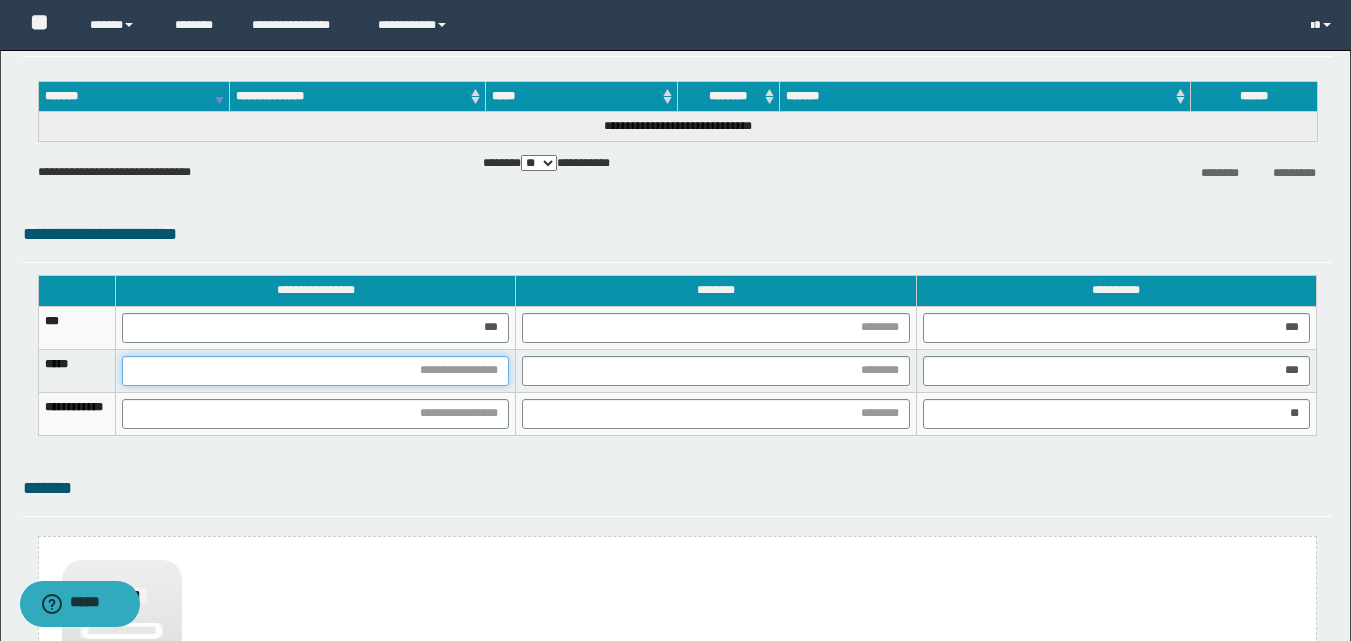 click at bounding box center [315, 371] 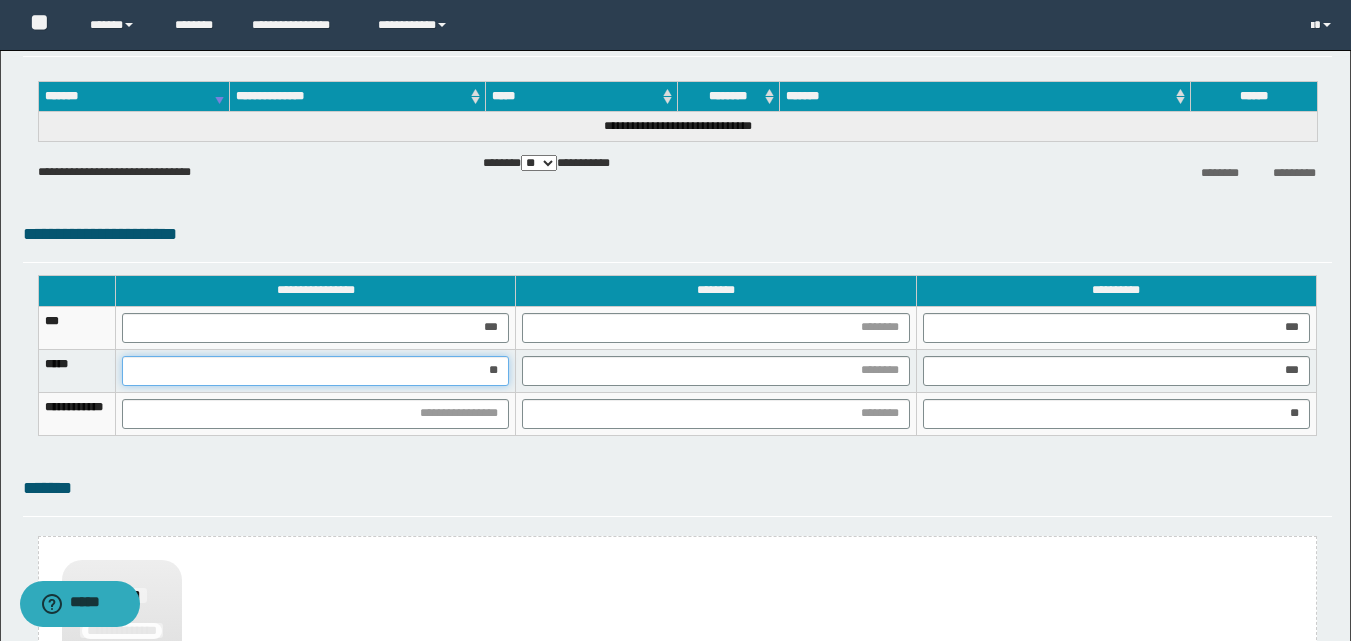 type on "***" 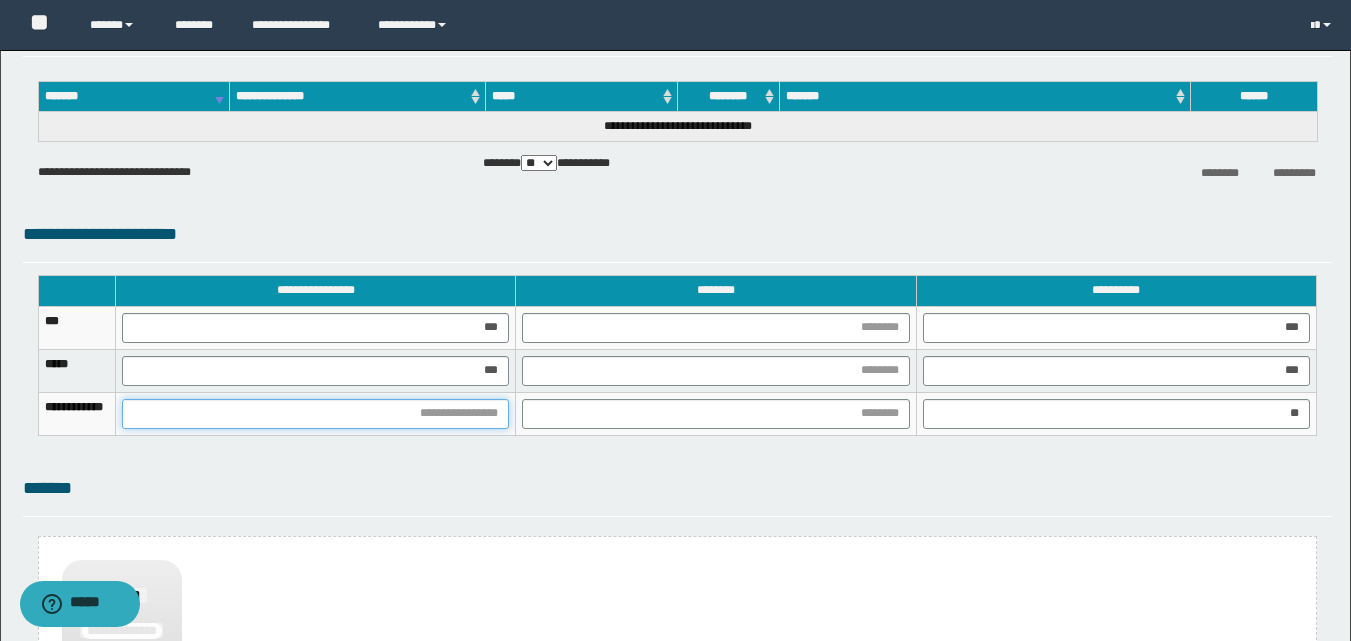 click at bounding box center [315, 414] 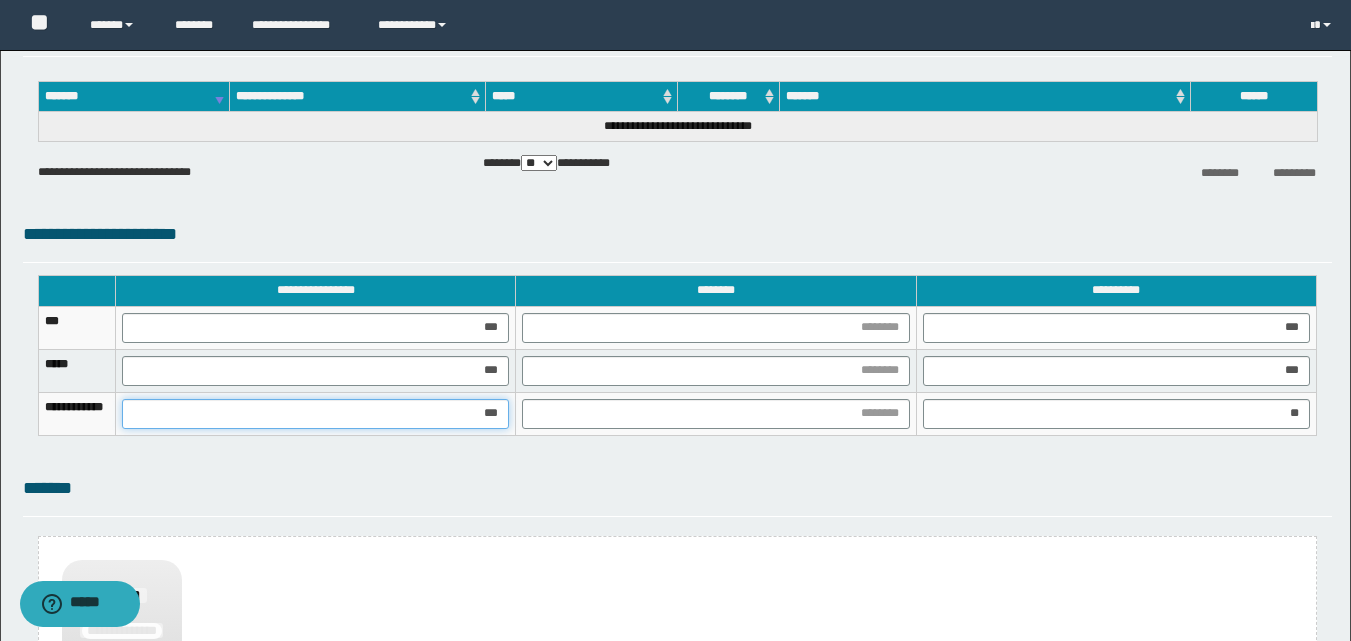 type on "****" 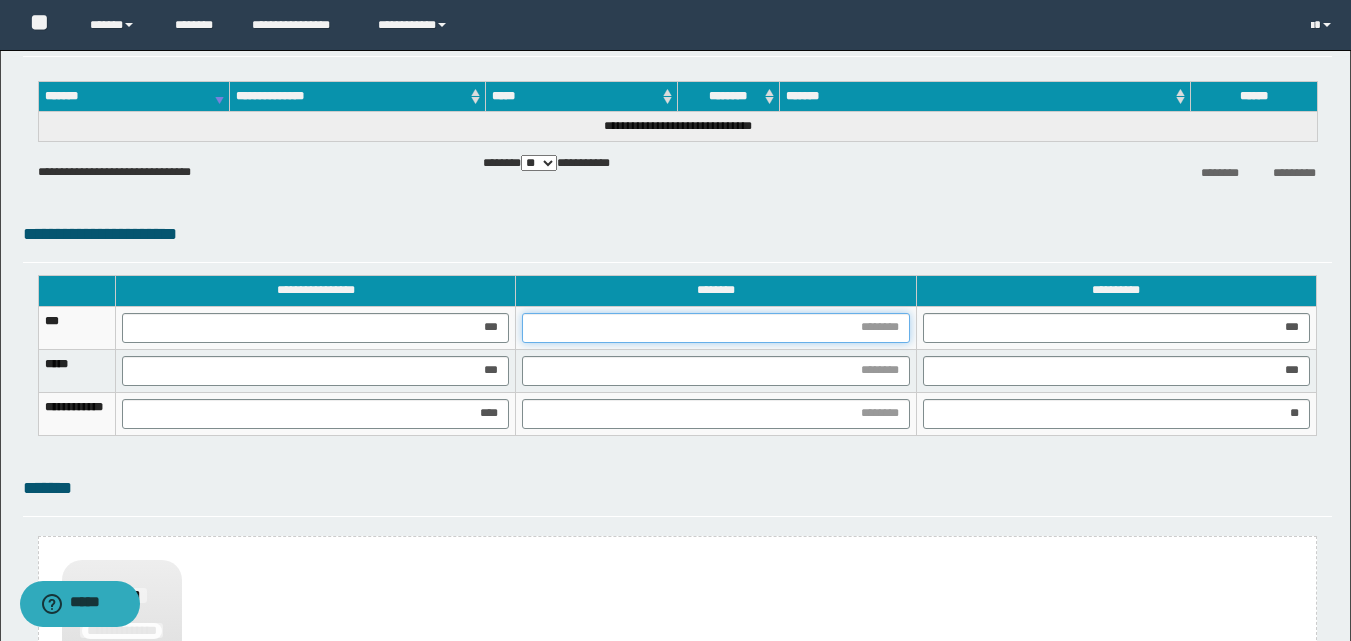 drag, startPoint x: 907, startPoint y: 317, endPoint x: 897, endPoint y: 346, distance: 30.675724 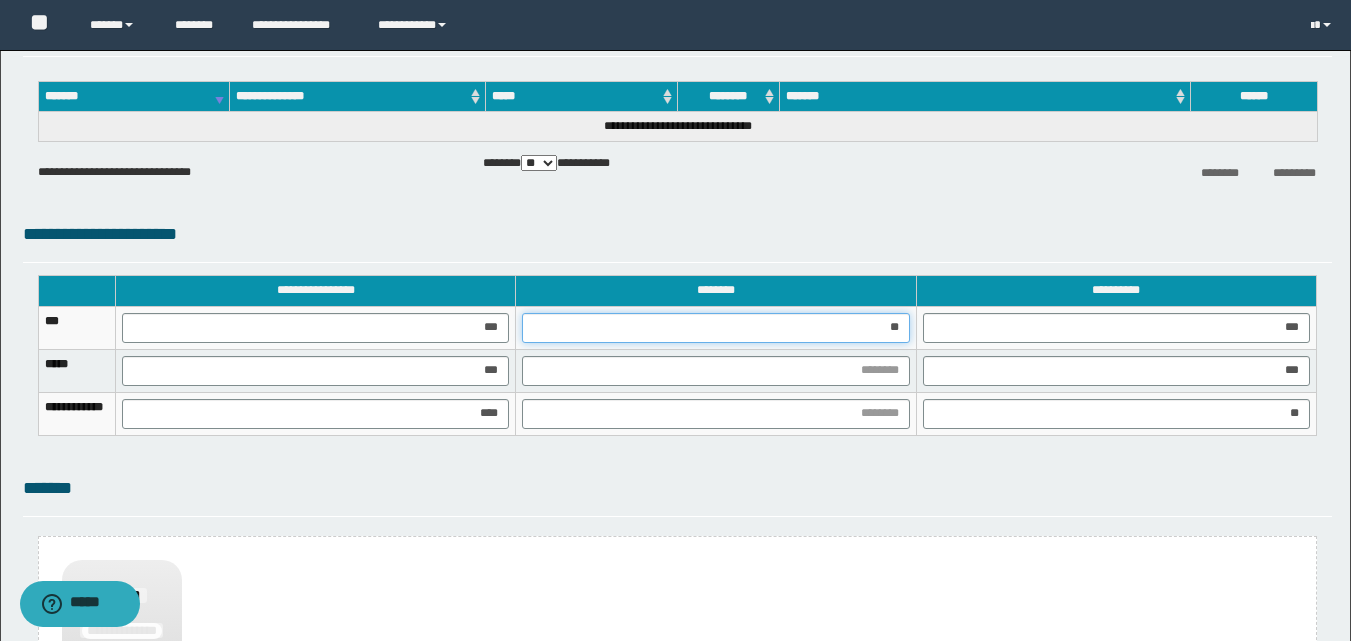 type on "***" 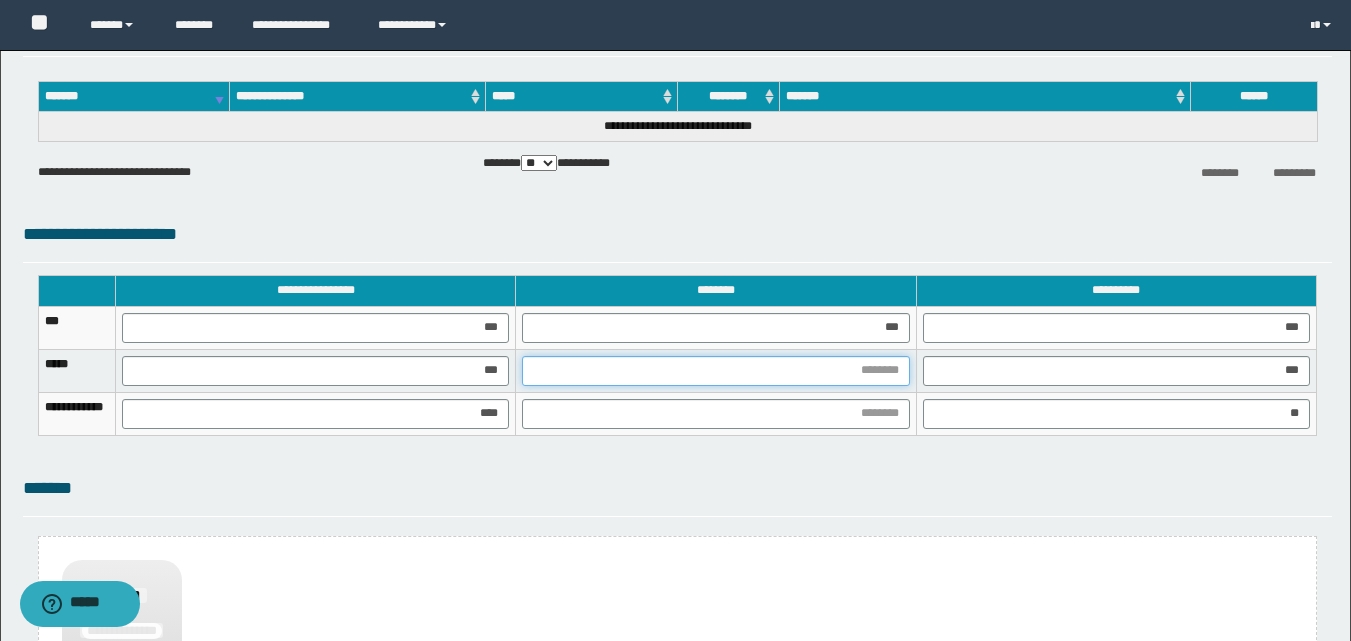 drag, startPoint x: 911, startPoint y: 371, endPoint x: 874, endPoint y: 447, distance: 84.5281 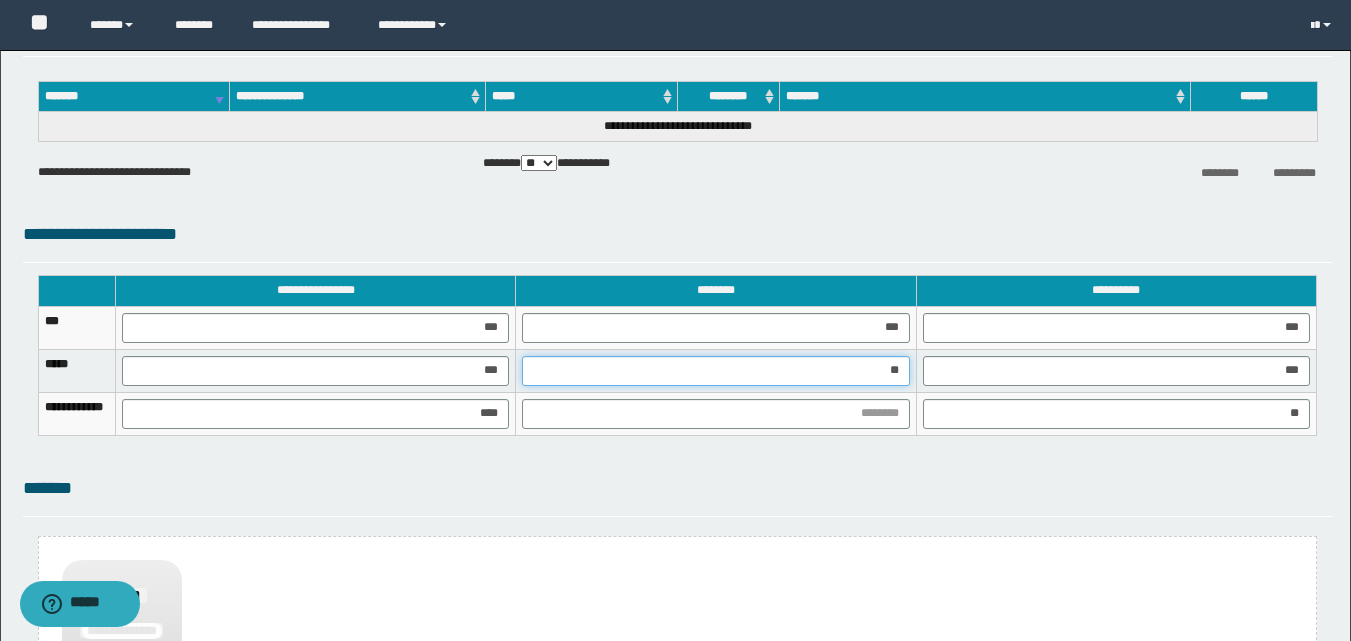 type on "***" 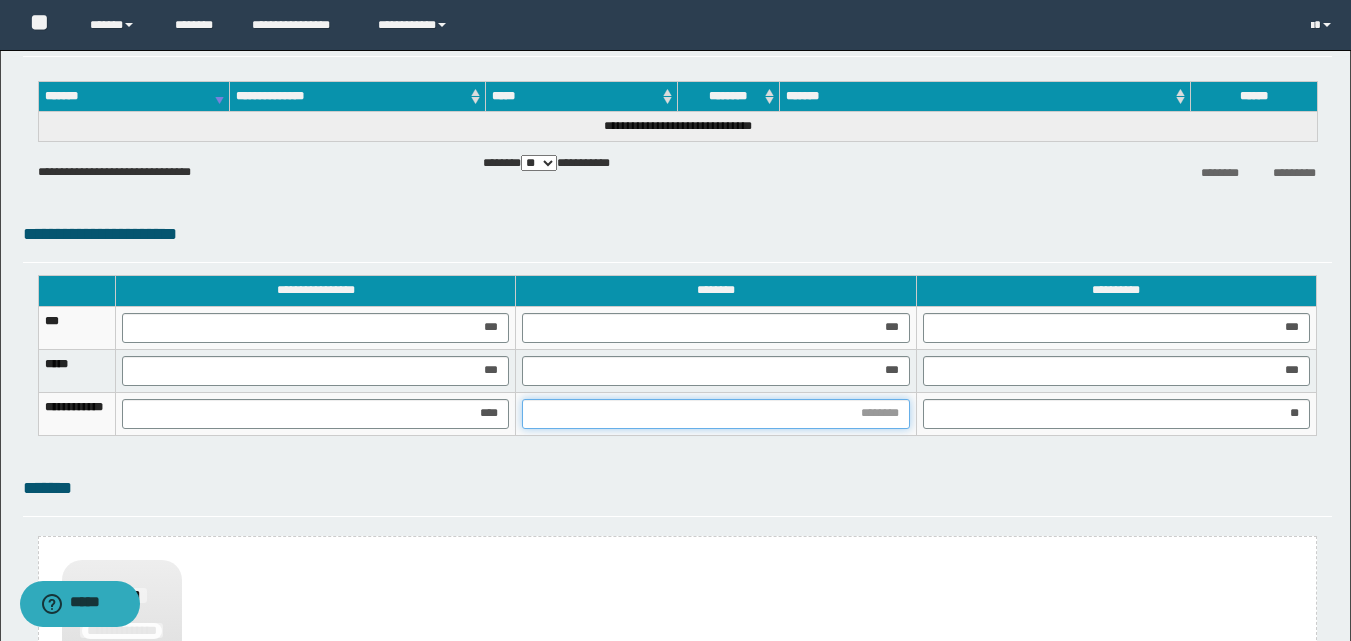 drag, startPoint x: 784, startPoint y: 410, endPoint x: 776, endPoint y: 450, distance: 40.792156 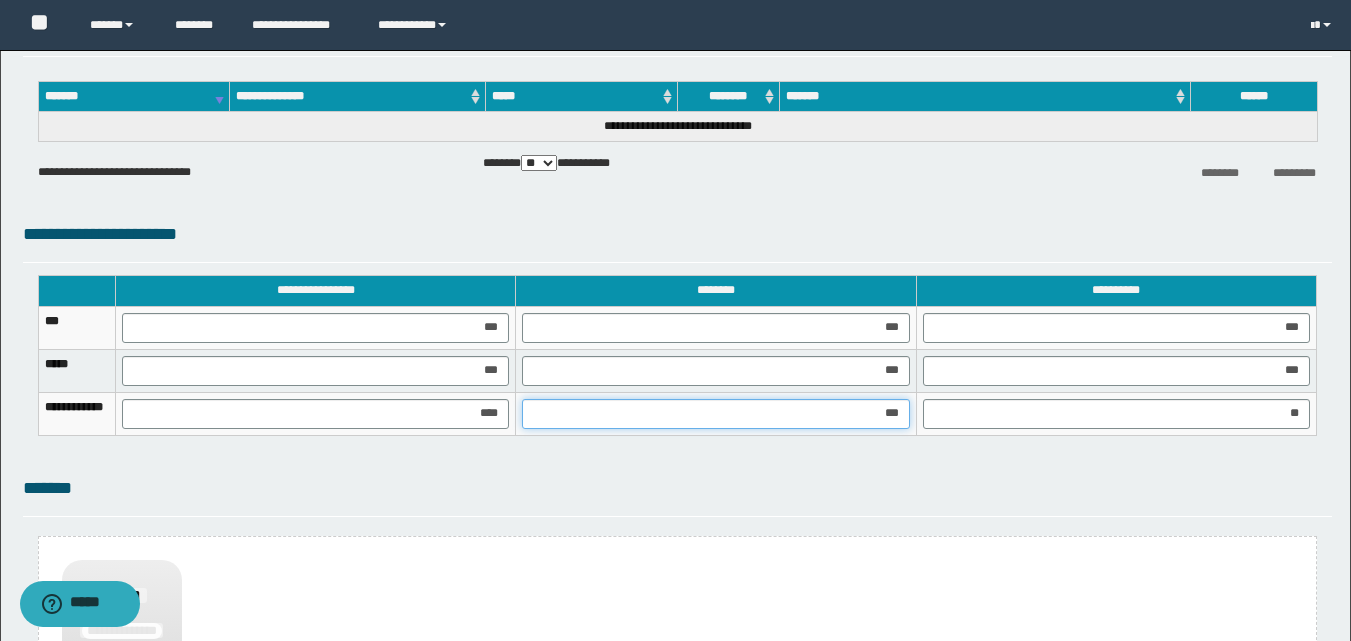 type on "****" 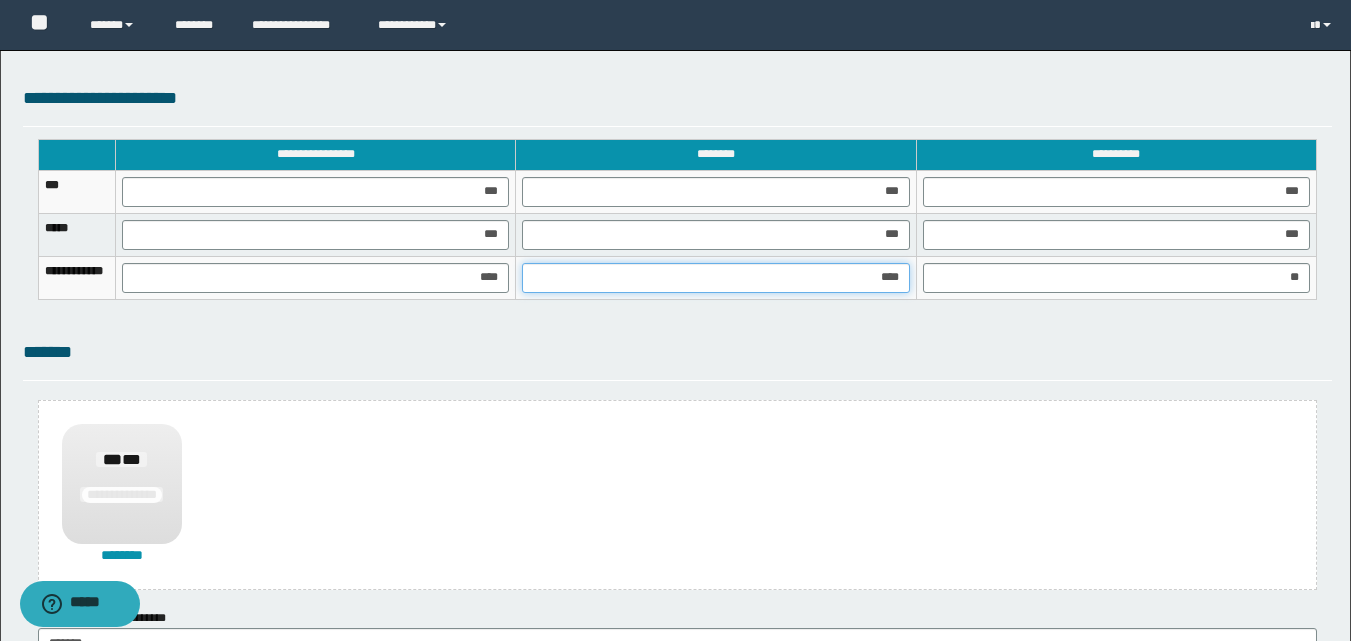 scroll, scrollTop: 1470, scrollLeft: 0, axis: vertical 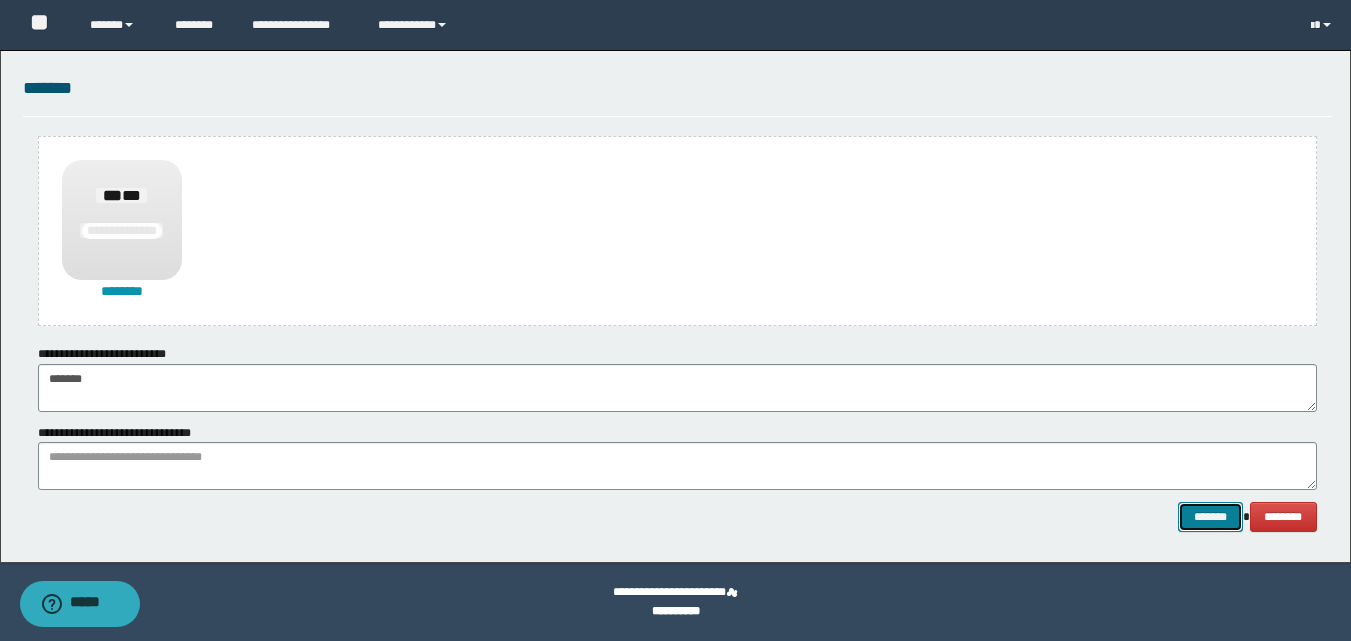 click on "*******" at bounding box center [1210, 517] 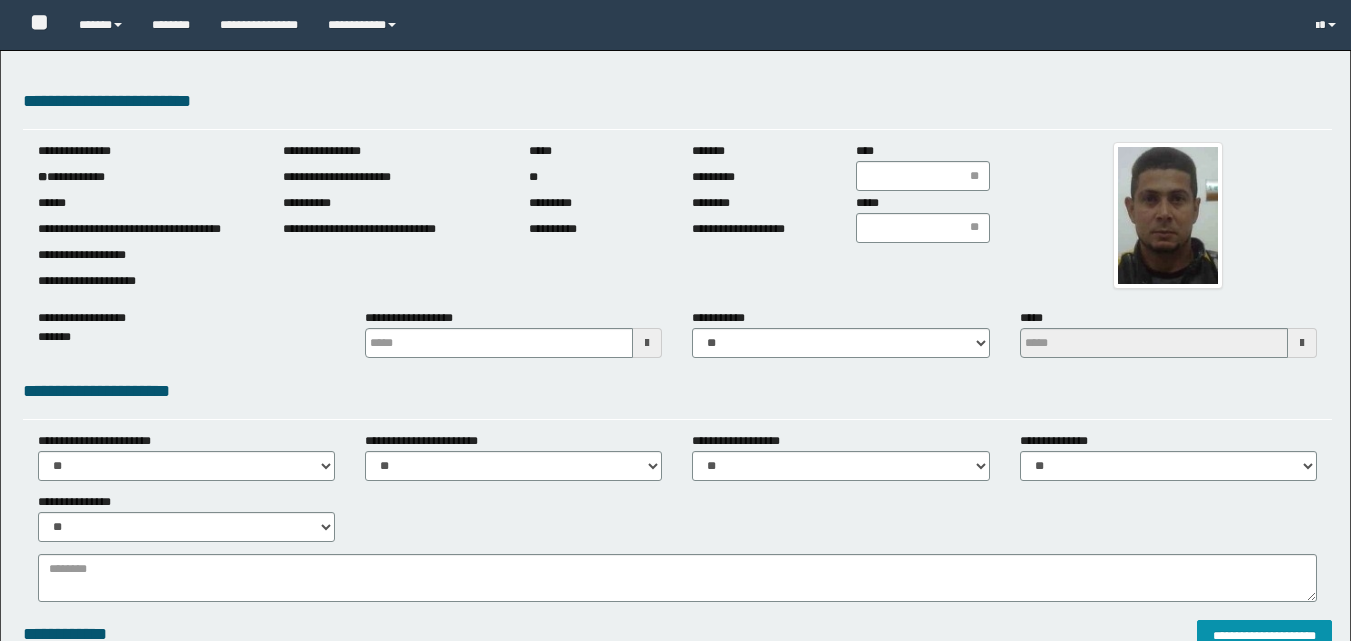 scroll, scrollTop: 0, scrollLeft: 0, axis: both 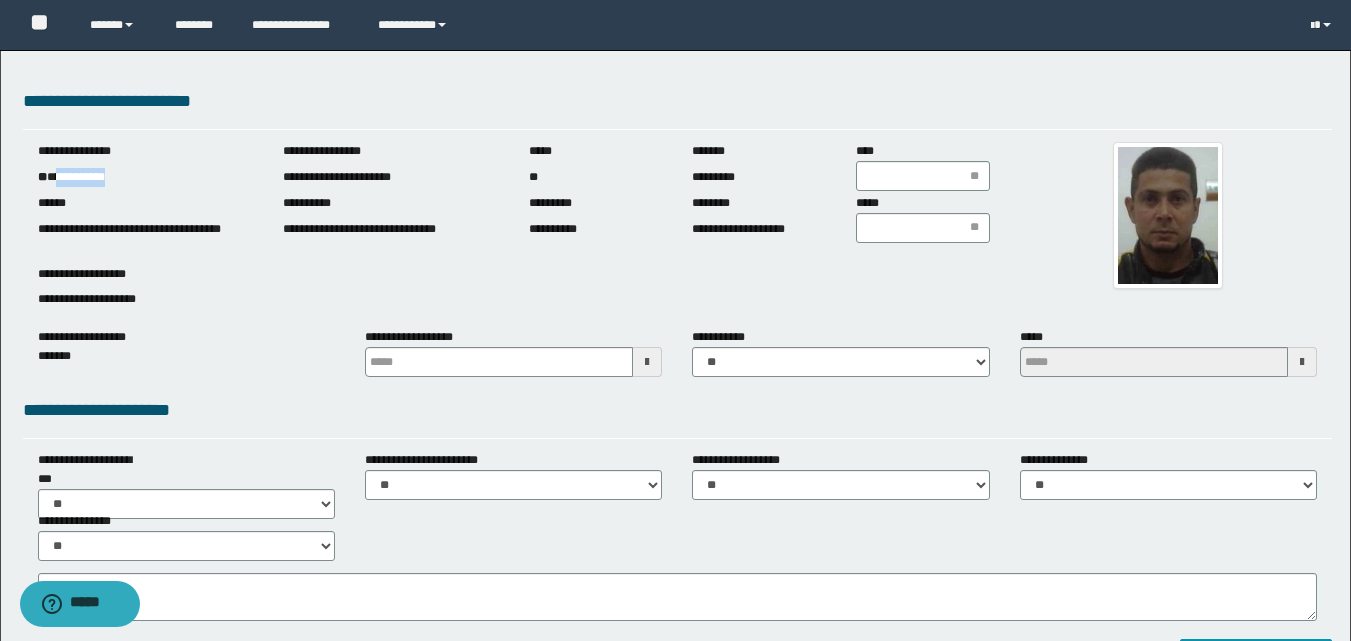 drag, startPoint x: 60, startPoint y: 178, endPoint x: 185, endPoint y: 172, distance: 125.14392 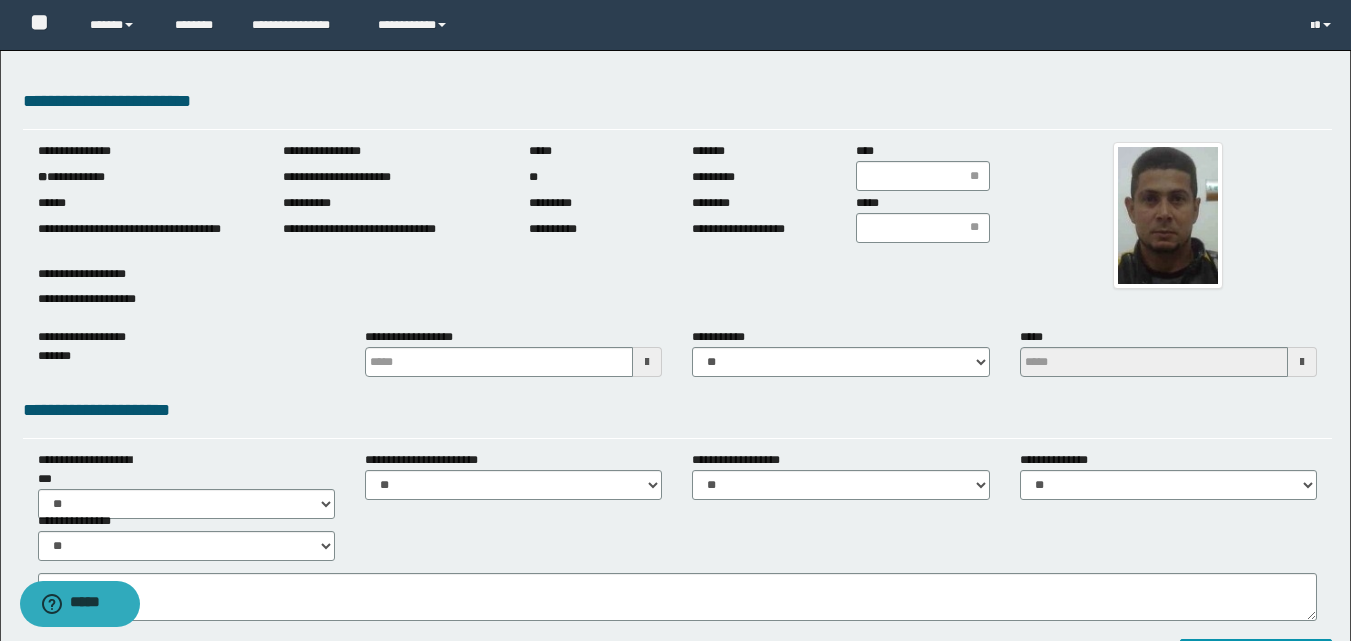 click at bounding box center [647, 362] 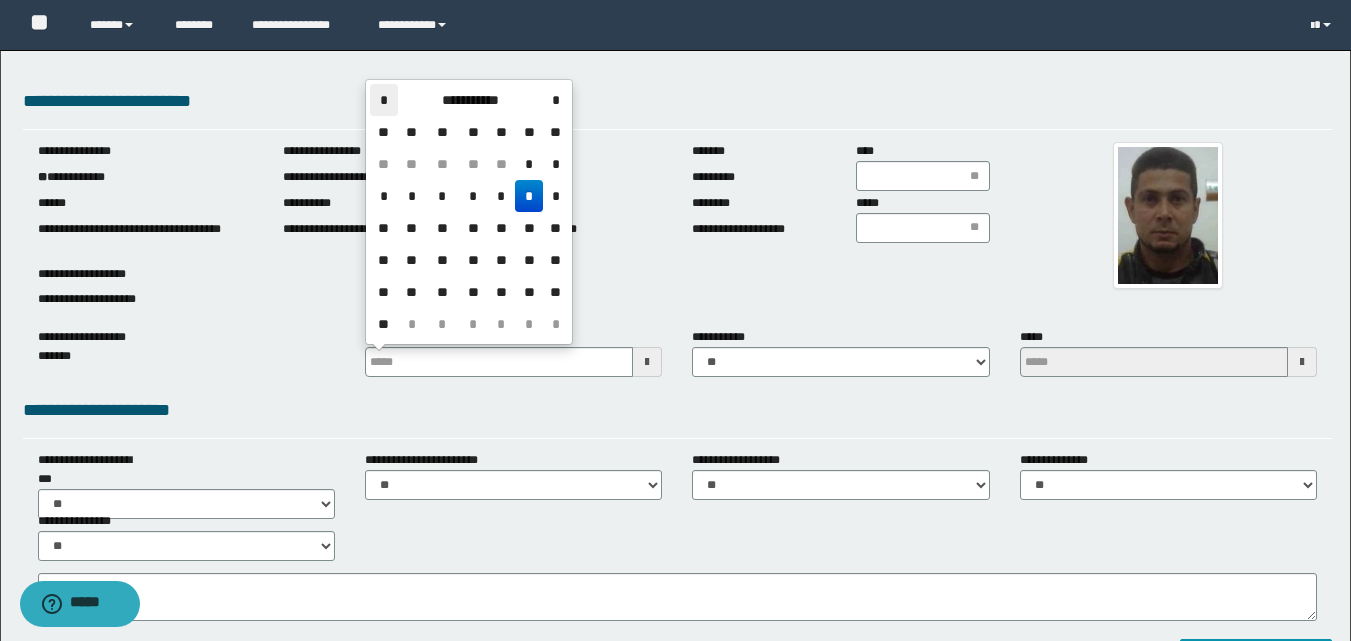 click on "*" at bounding box center [384, 100] 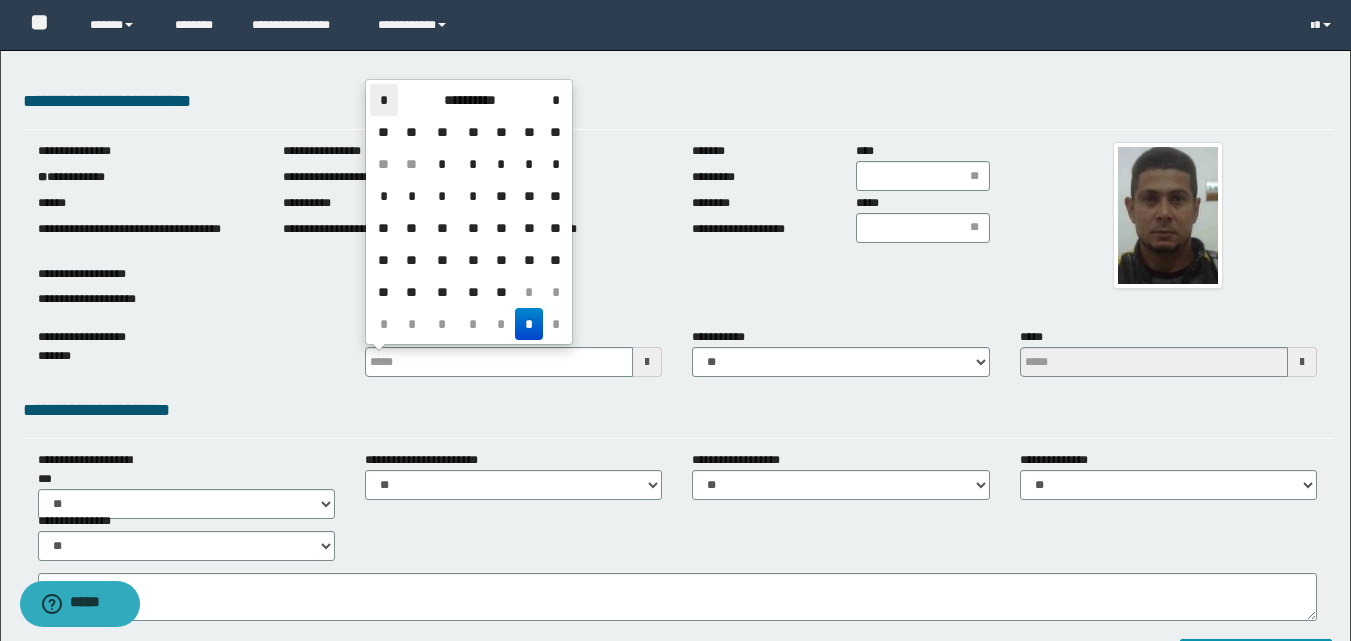 click on "*" at bounding box center [384, 100] 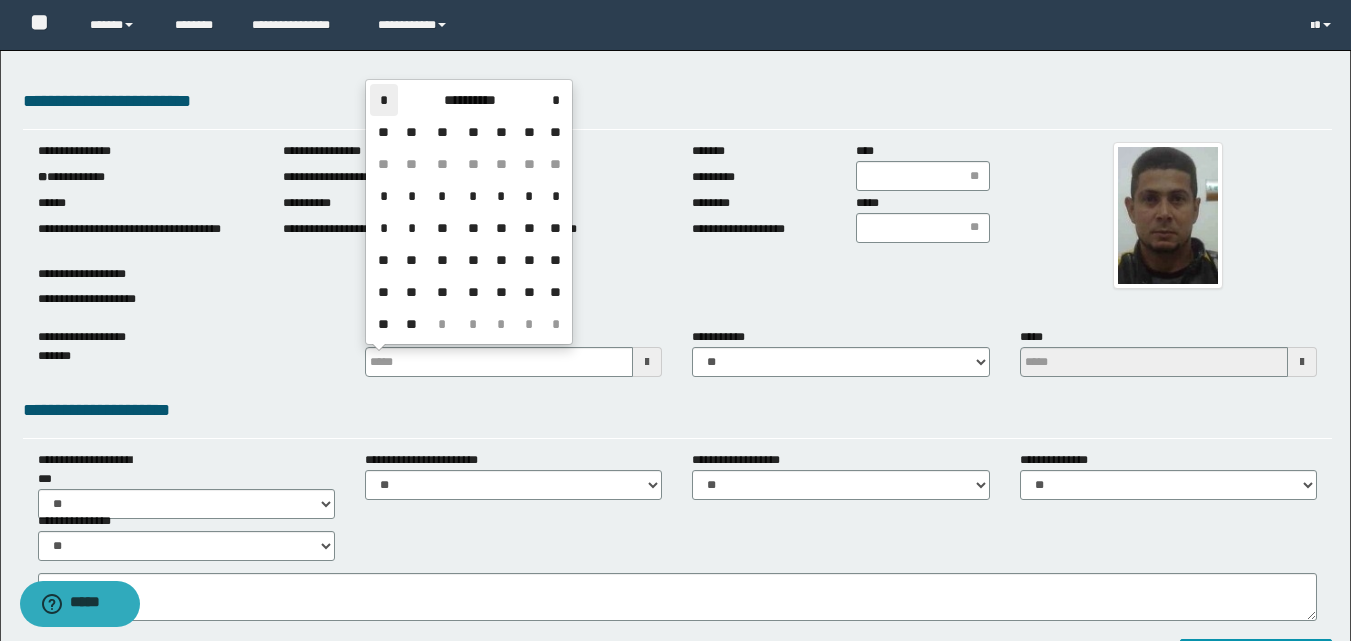 click on "*" at bounding box center [384, 100] 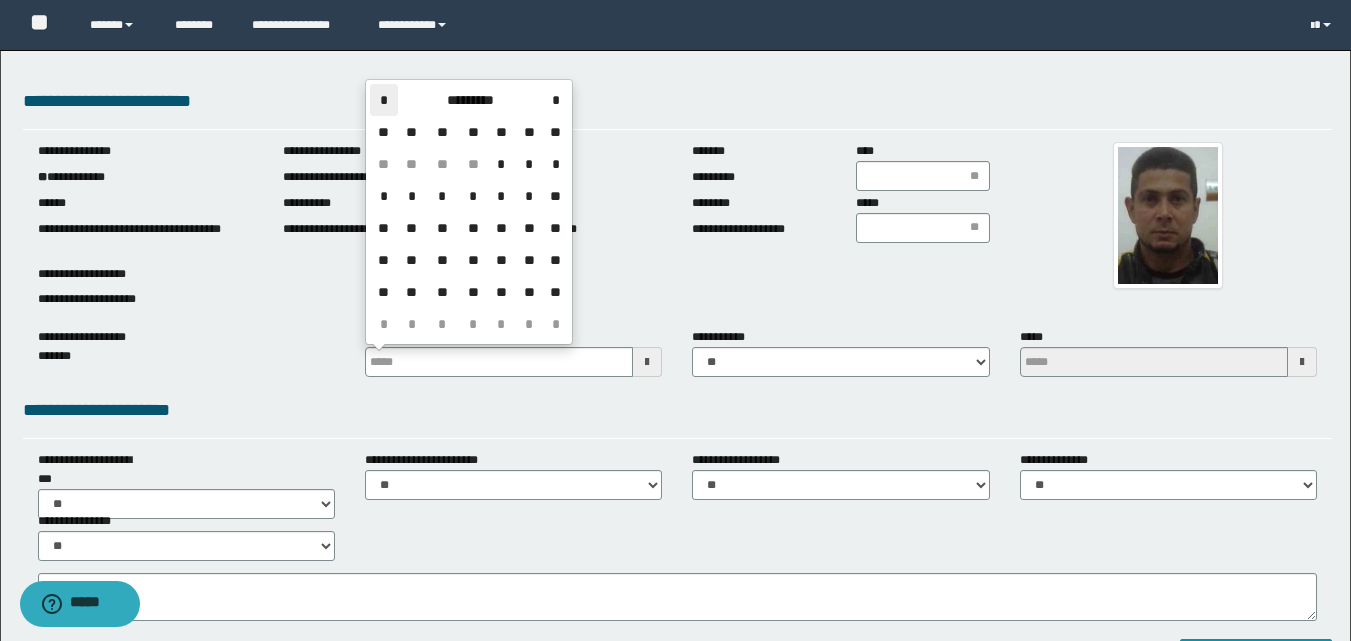 click on "*" at bounding box center (384, 100) 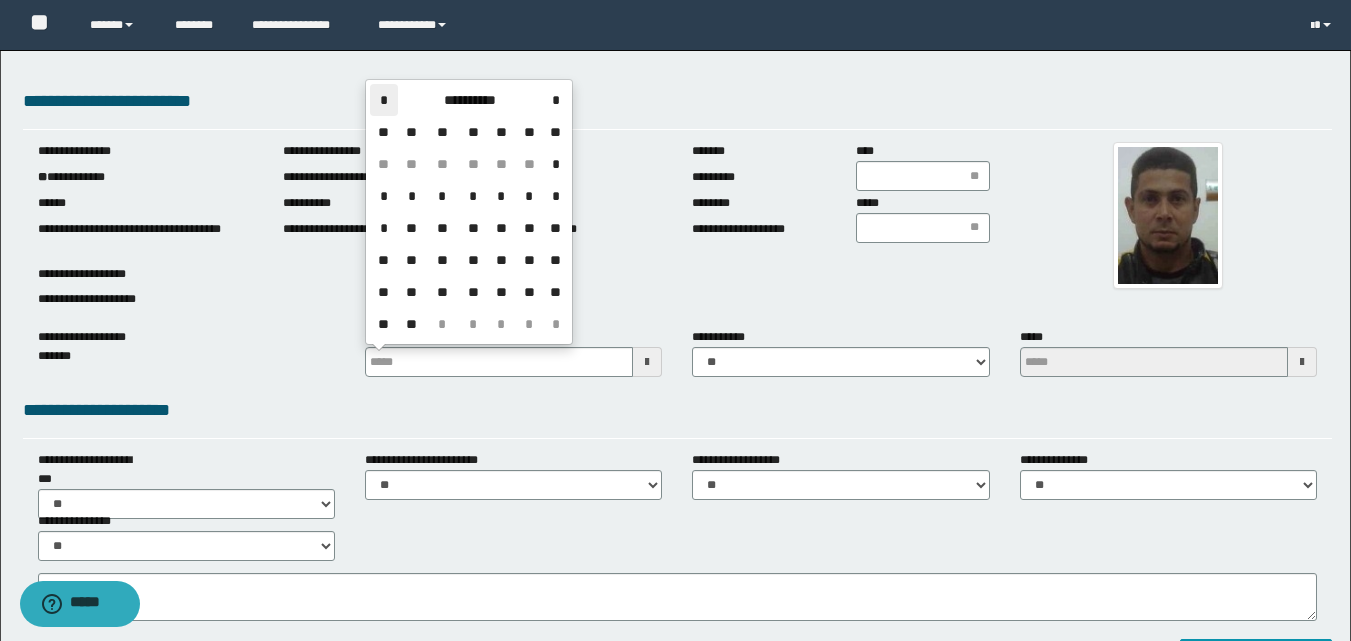 click on "*" at bounding box center [384, 100] 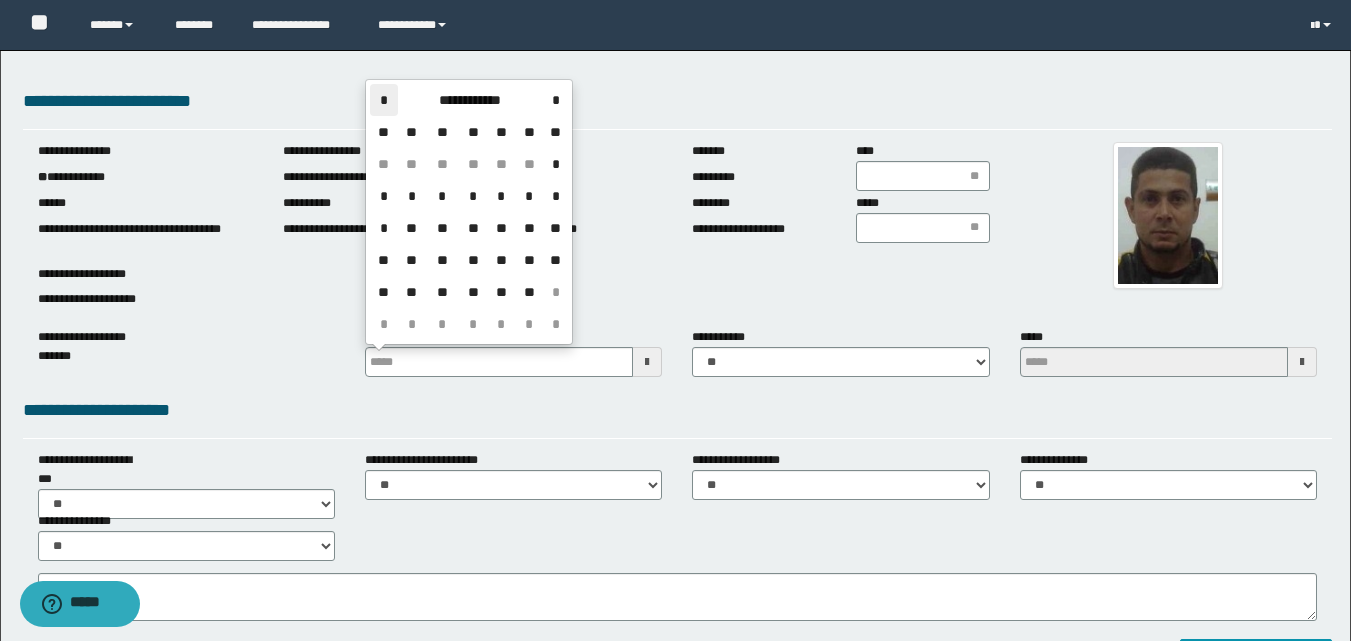 click on "*" at bounding box center (384, 100) 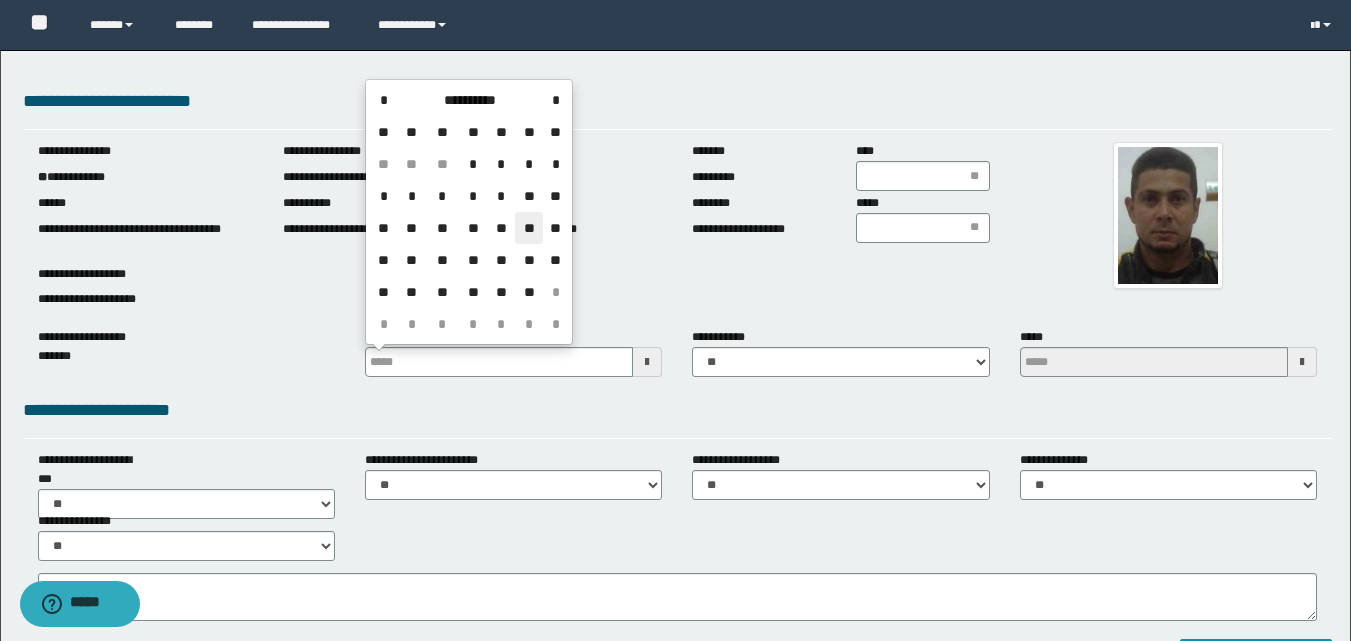 click on "**" at bounding box center [529, 228] 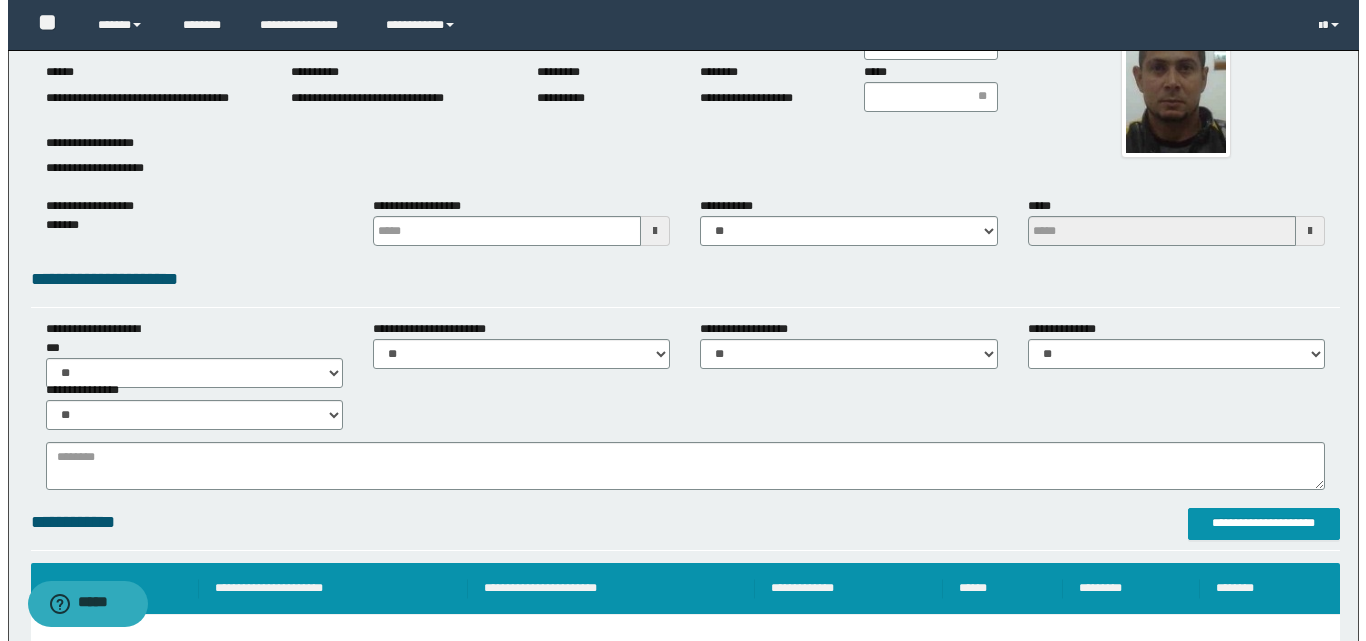 scroll, scrollTop: 400, scrollLeft: 0, axis: vertical 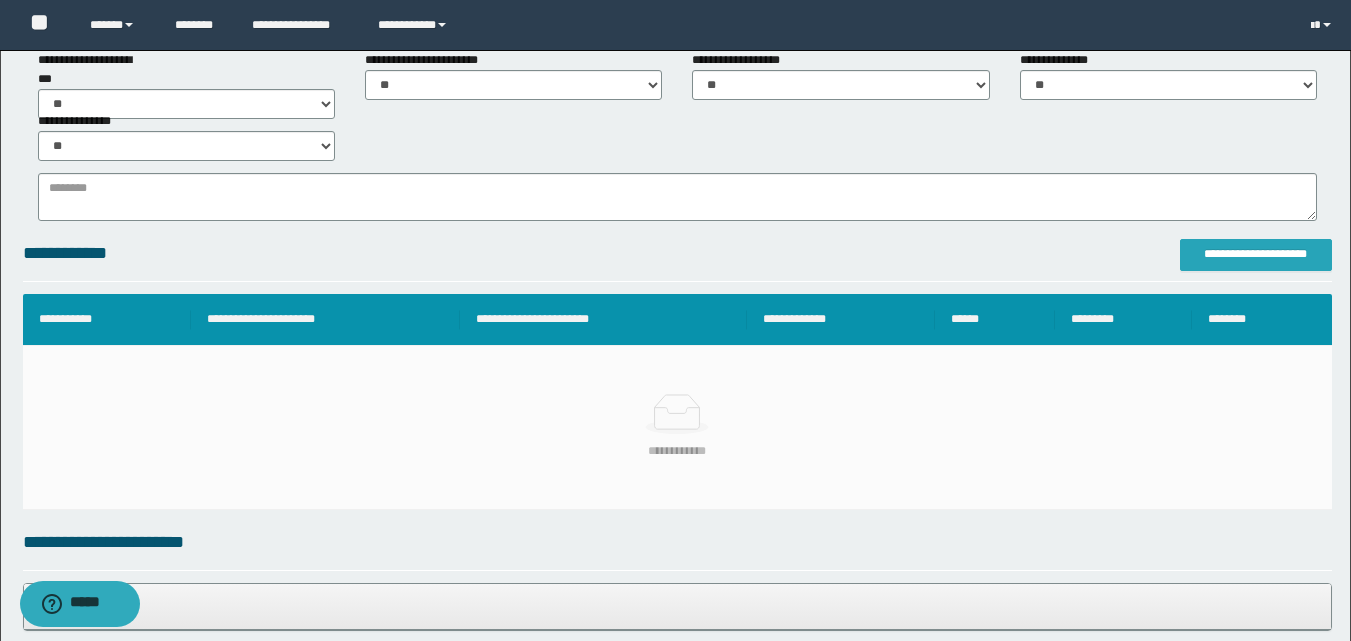 click on "**********" at bounding box center [1256, 254] 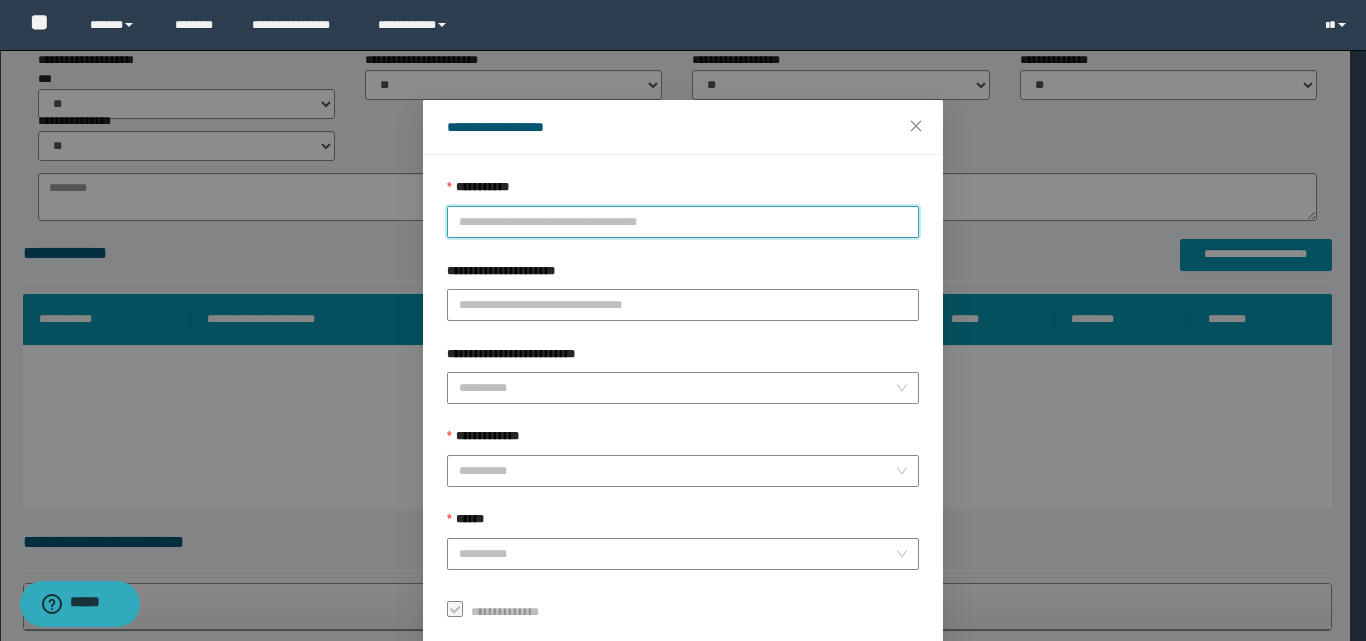 click on "**********" at bounding box center (683, 222) 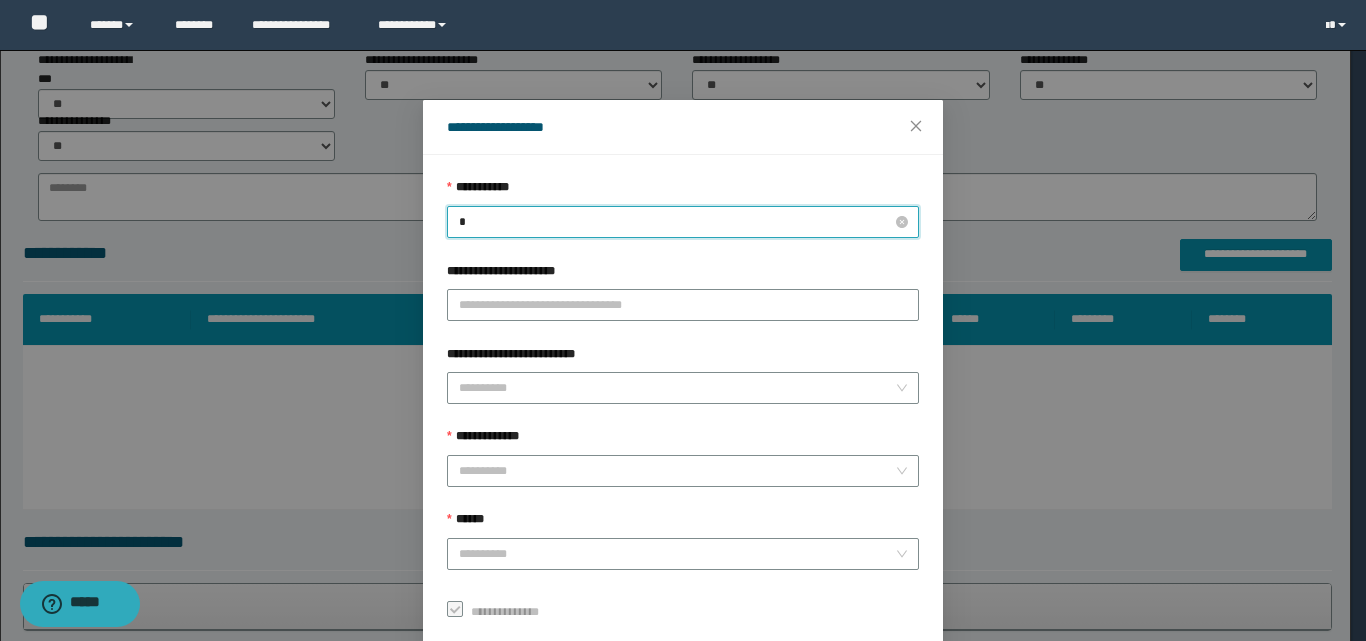 type on "**" 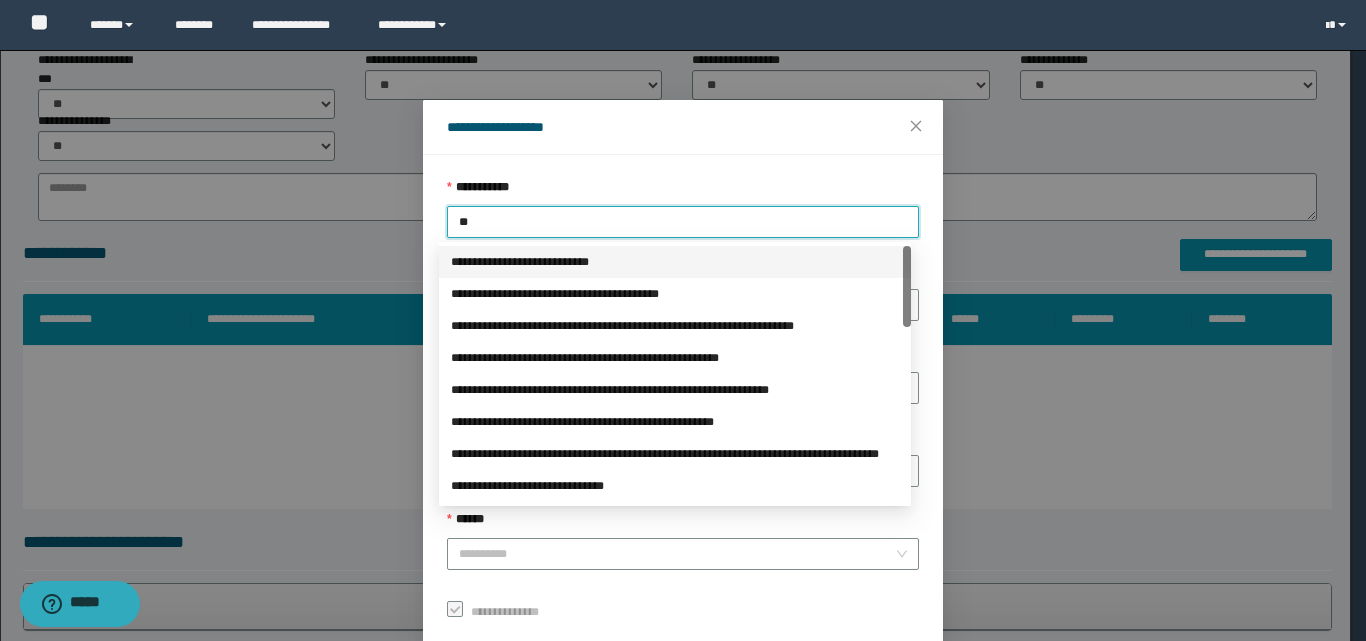 drag, startPoint x: 485, startPoint y: 244, endPoint x: 475, endPoint y: 259, distance: 18.027756 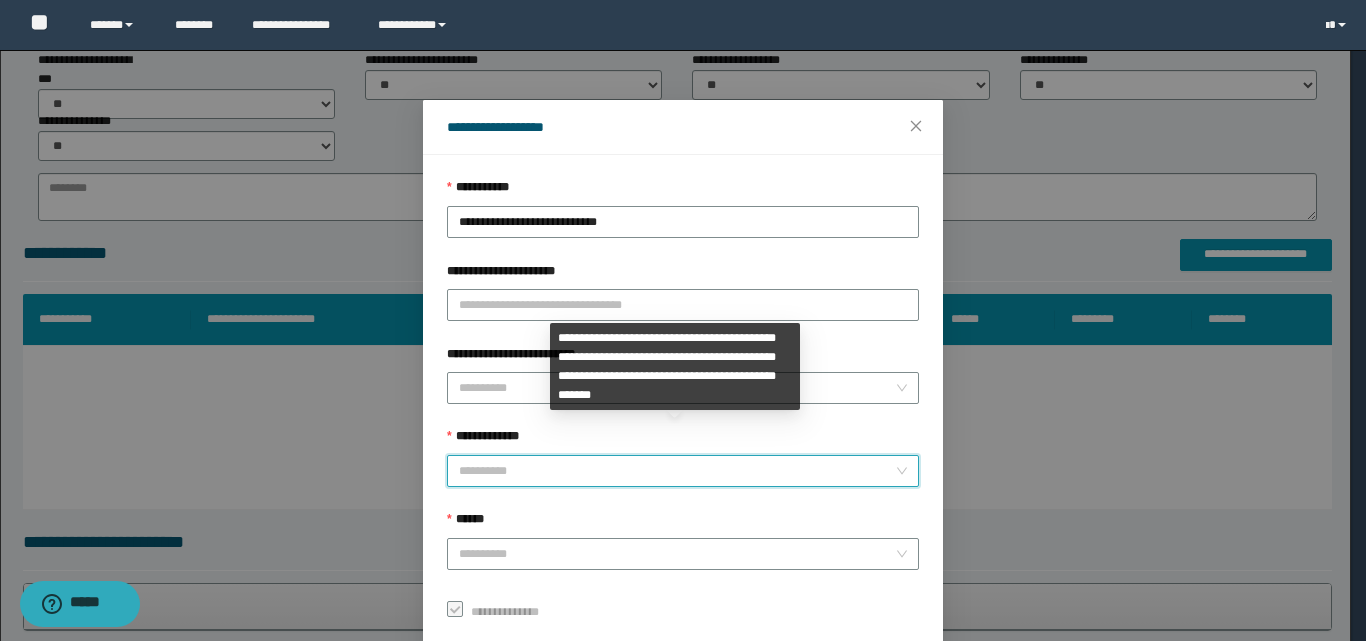 drag, startPoint x: 463, startPoint y: 466, endPoint x: 477, endPoint y: 436, distance: 33.105892 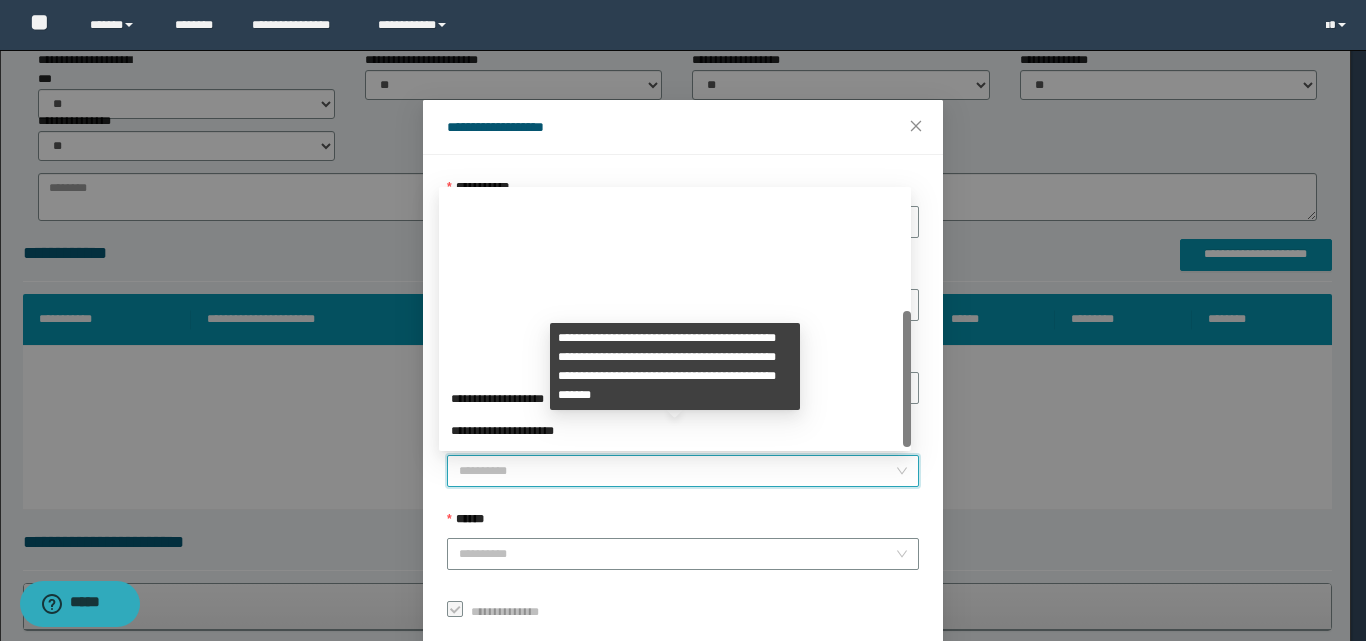 scroll, scrollTop: 224, scrollLeft: 0, axis: vertical 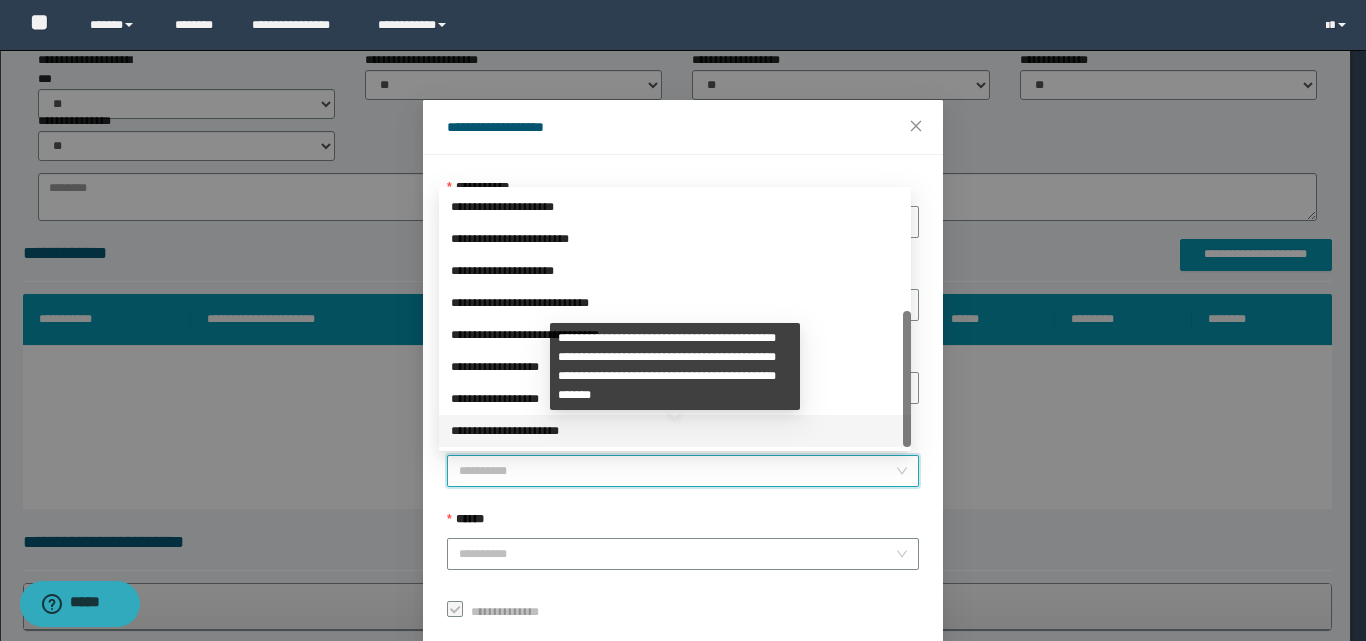 click on "**********" at bounding box center [675, 431] 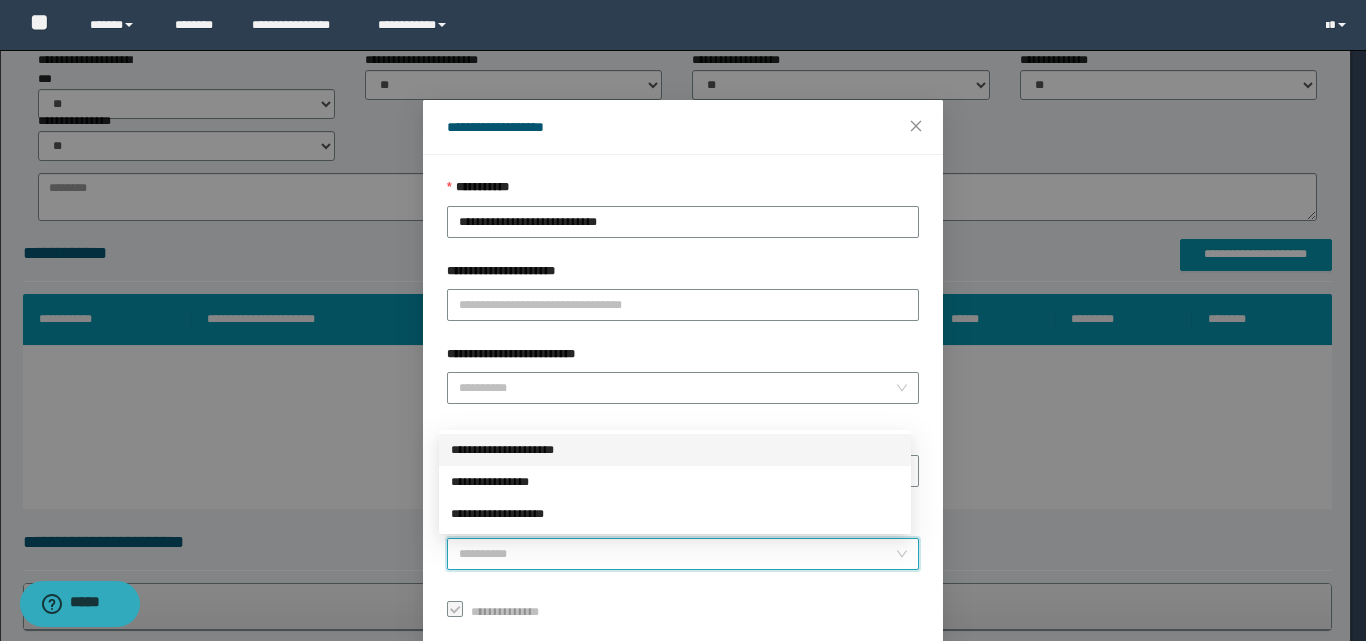 click on "******" at bounding box center (677, 554) 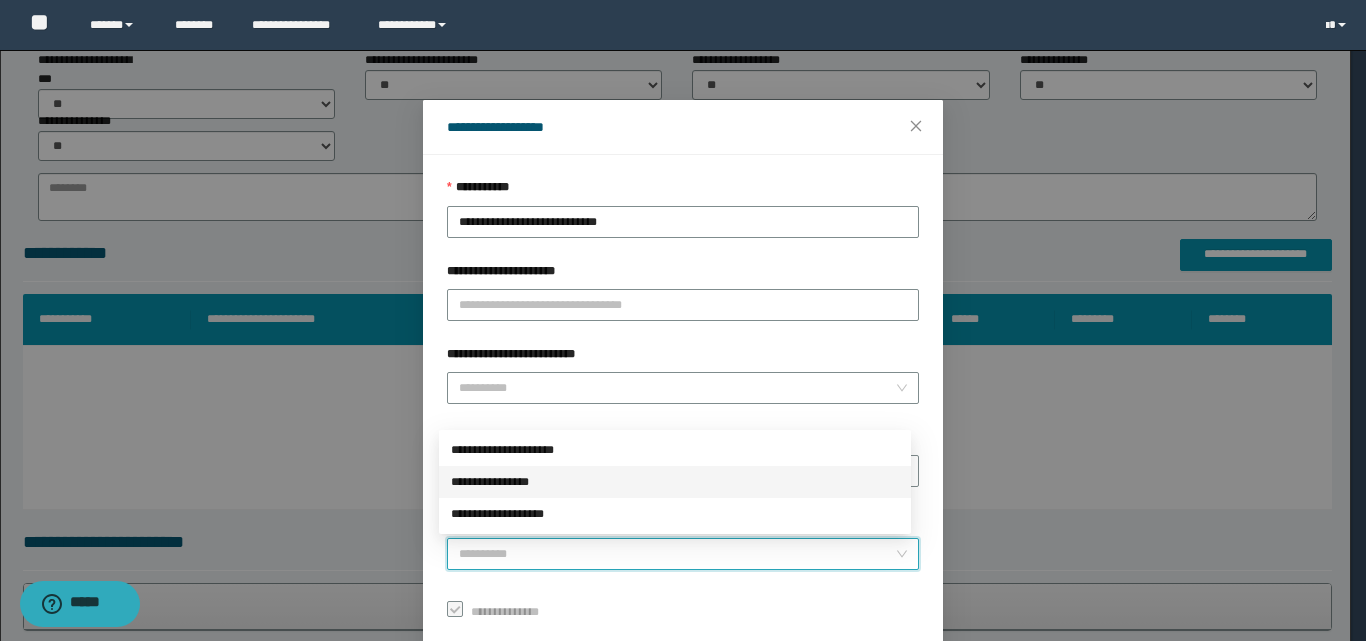 click on "**********" at bounding box center [675, 482] 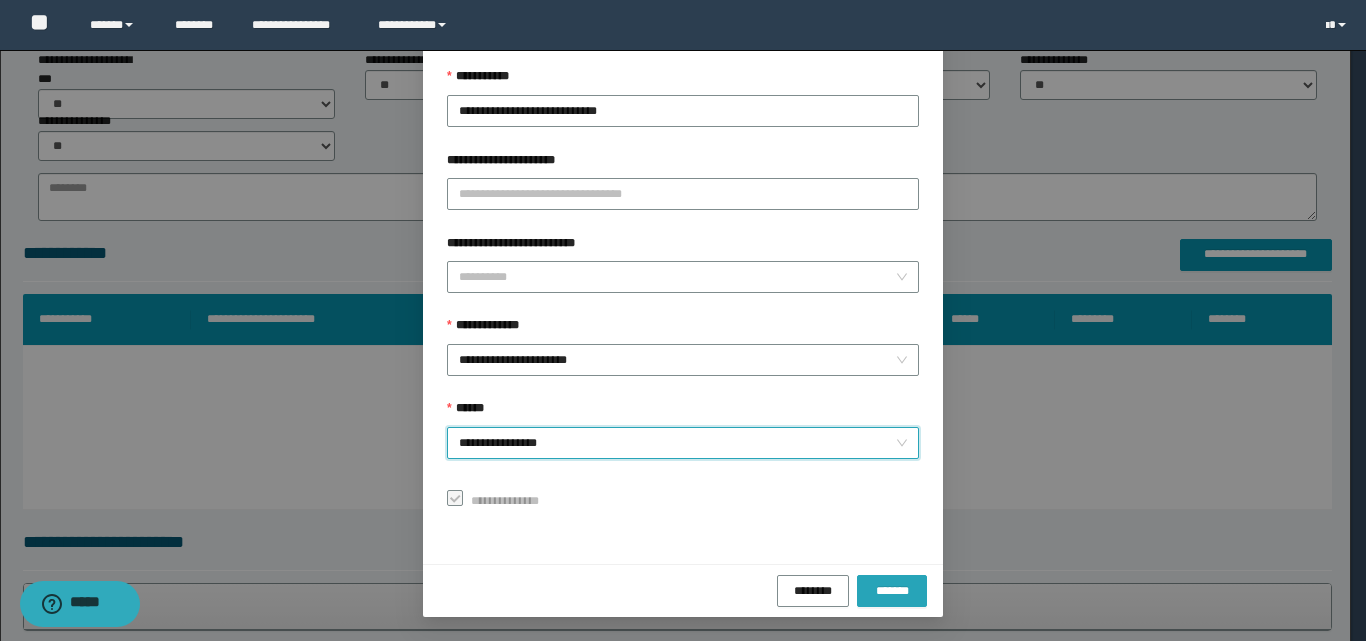 click on "*******" at bounding box center [892, 590] 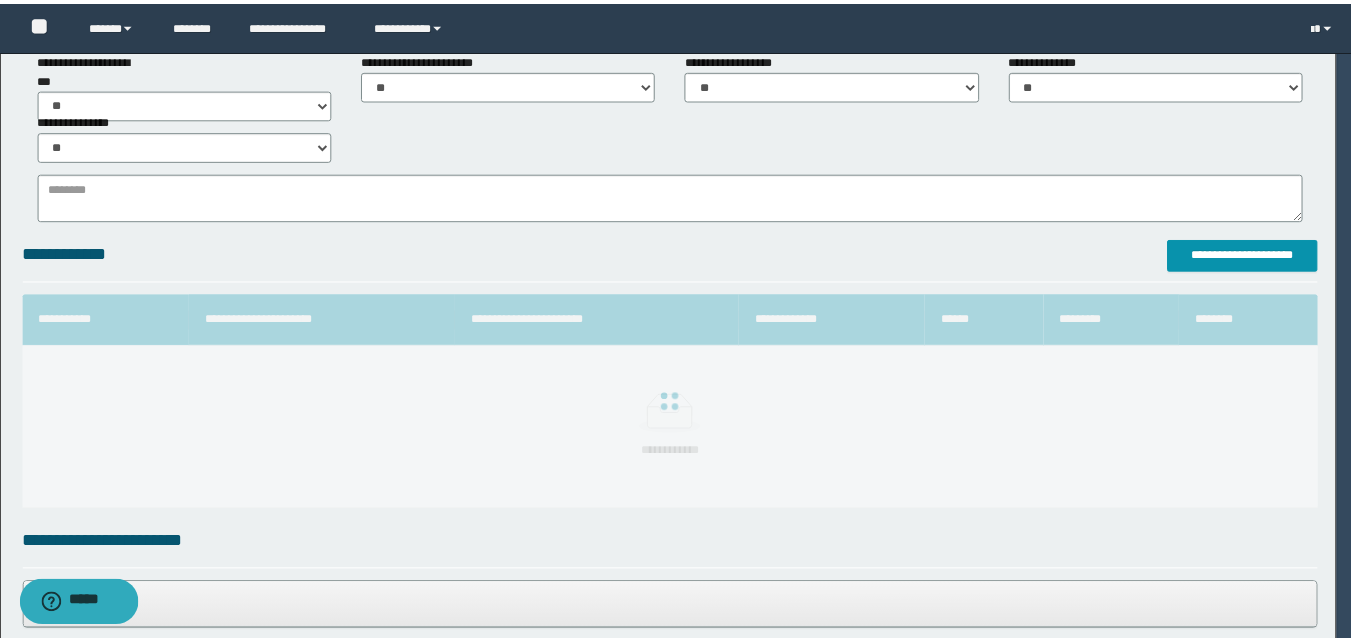 scroll, scrollTop: 64, scrollLeft: 0, axis: vertical 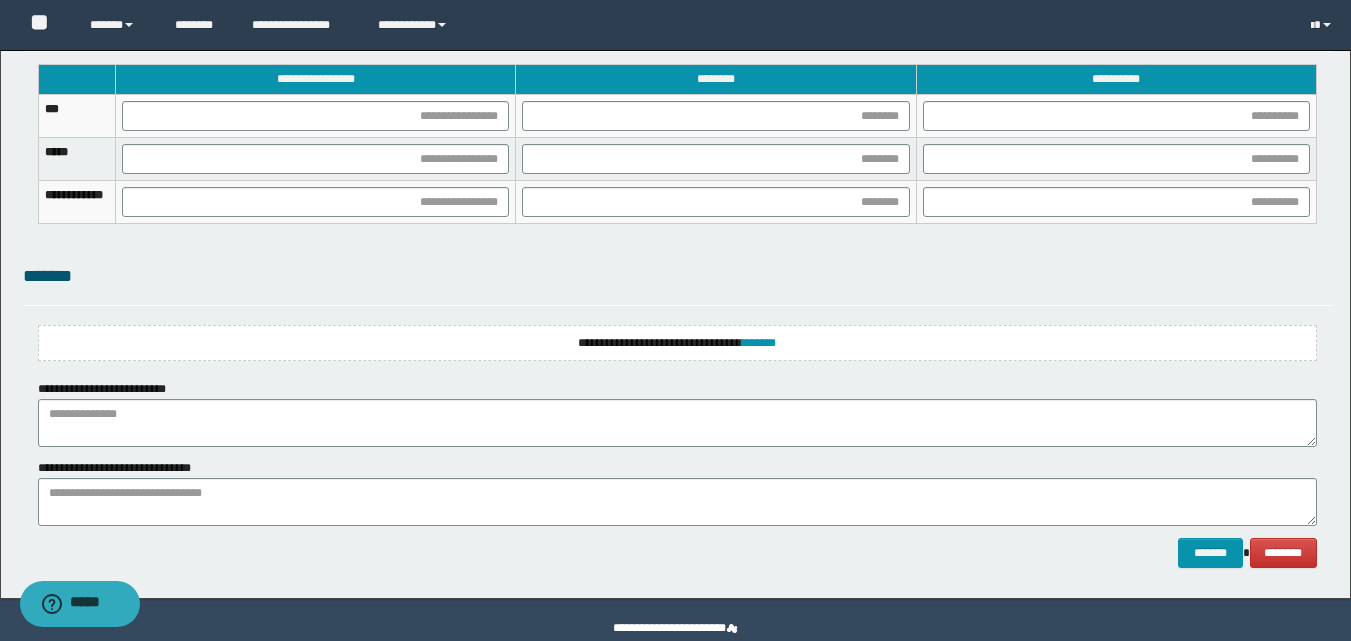 click on "**********" at bounding box center [677, 343] 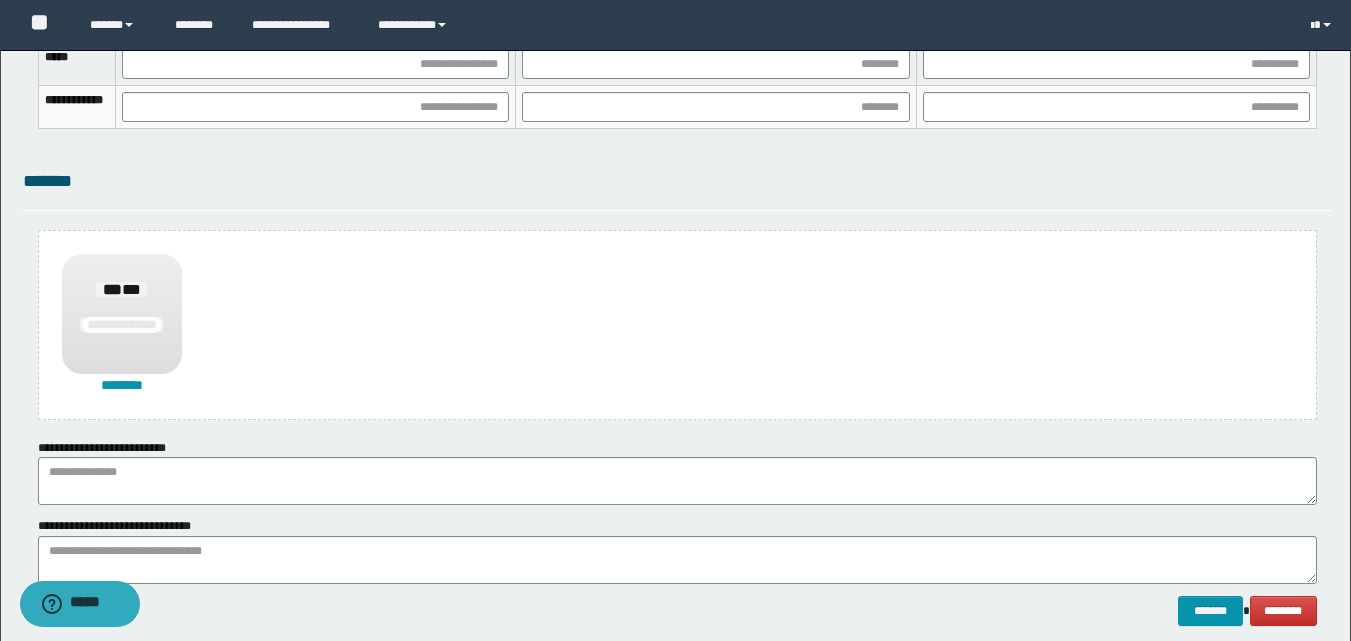 scroll, scrollTop: 1489, scrollLeft: 0, axis: vertical 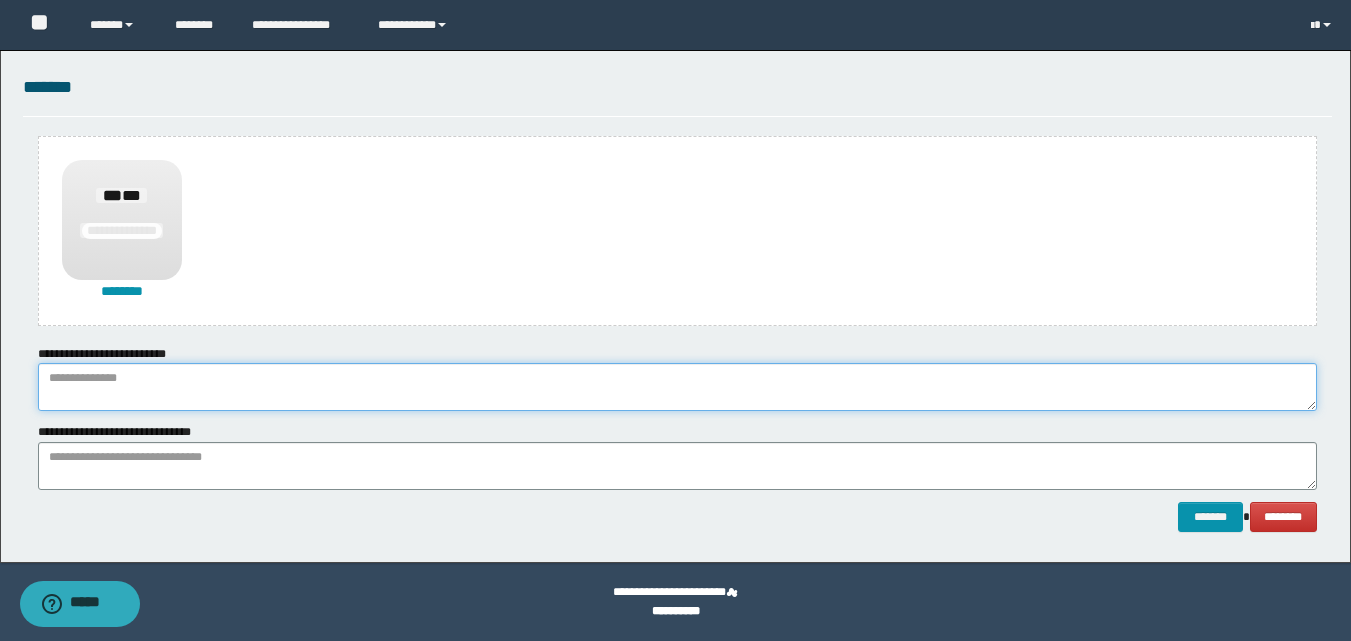 click at bounding box center (677, 387) 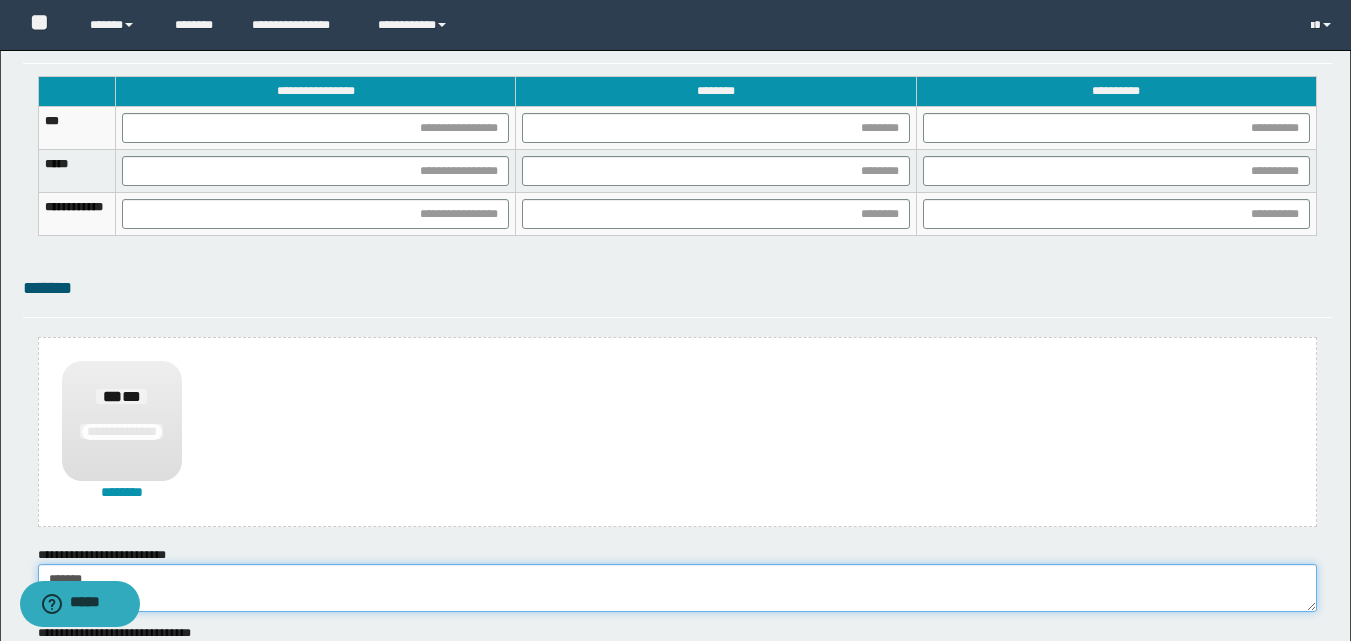 scroll, scrollTop: 1089, scrollLeft: 0, axis: vertical 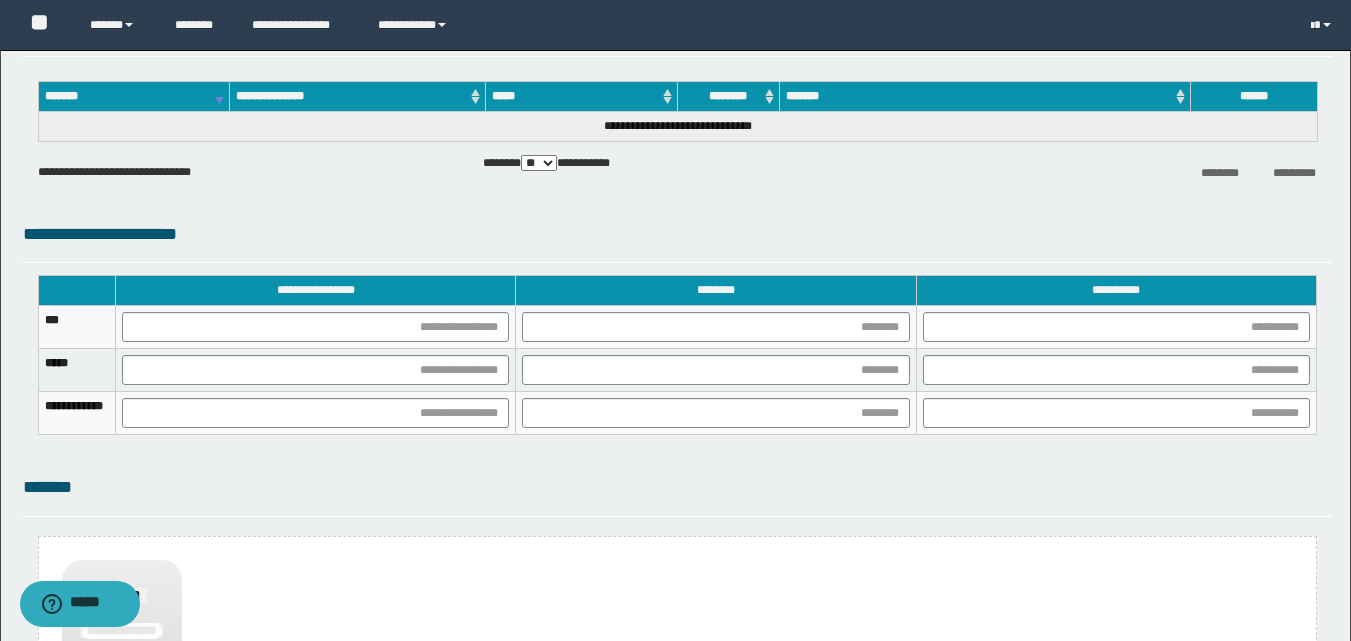 type on "******" 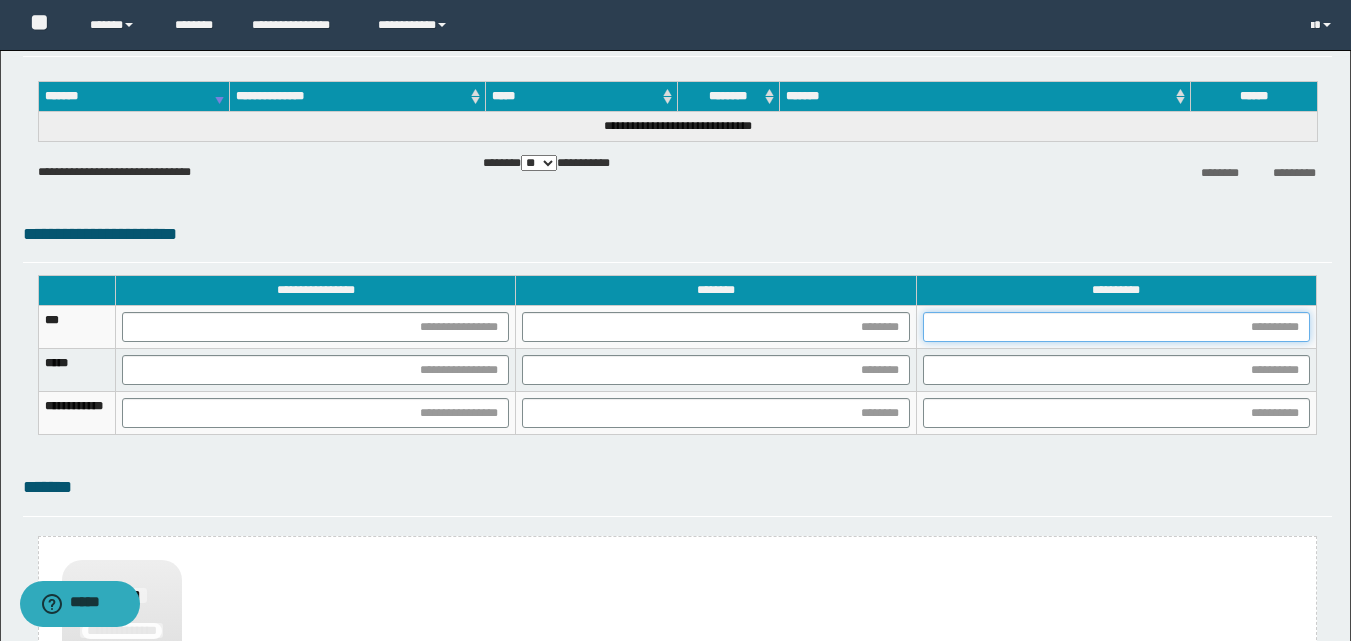 drag, startPoint x: 1004, startPoint y: 328, endPoint x: 850, endPoint y: 412, distance: 175.4195 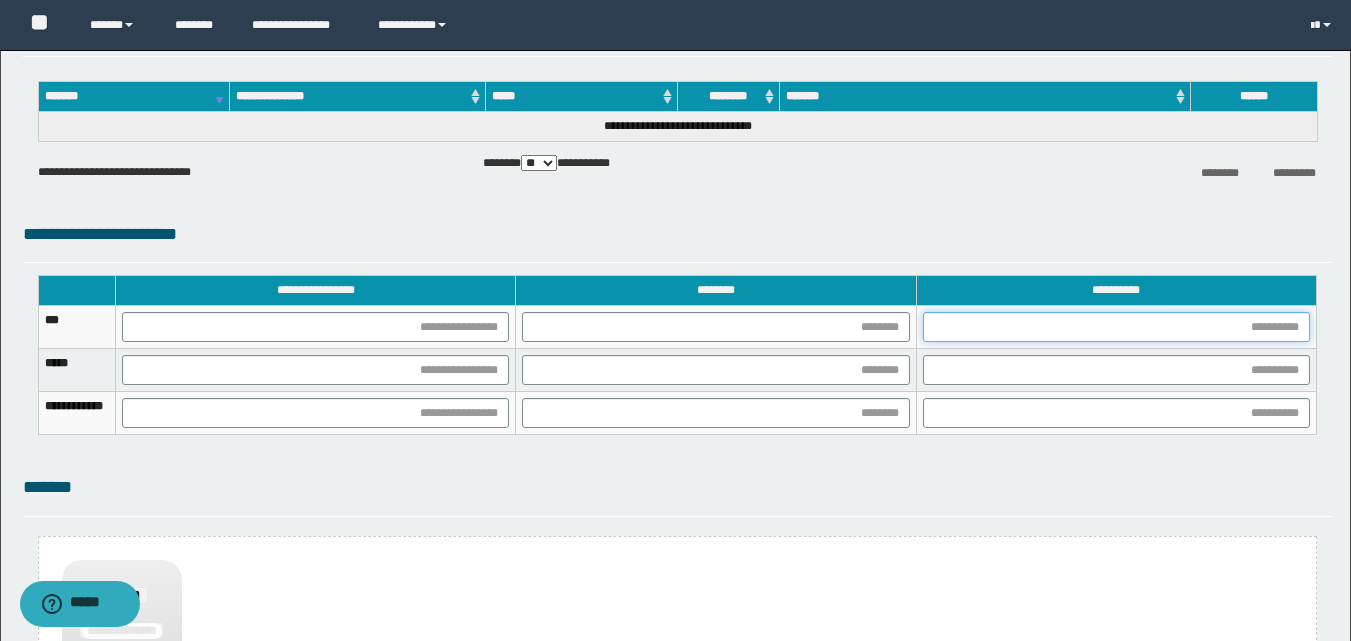 click at bounding box center [1116, 327] 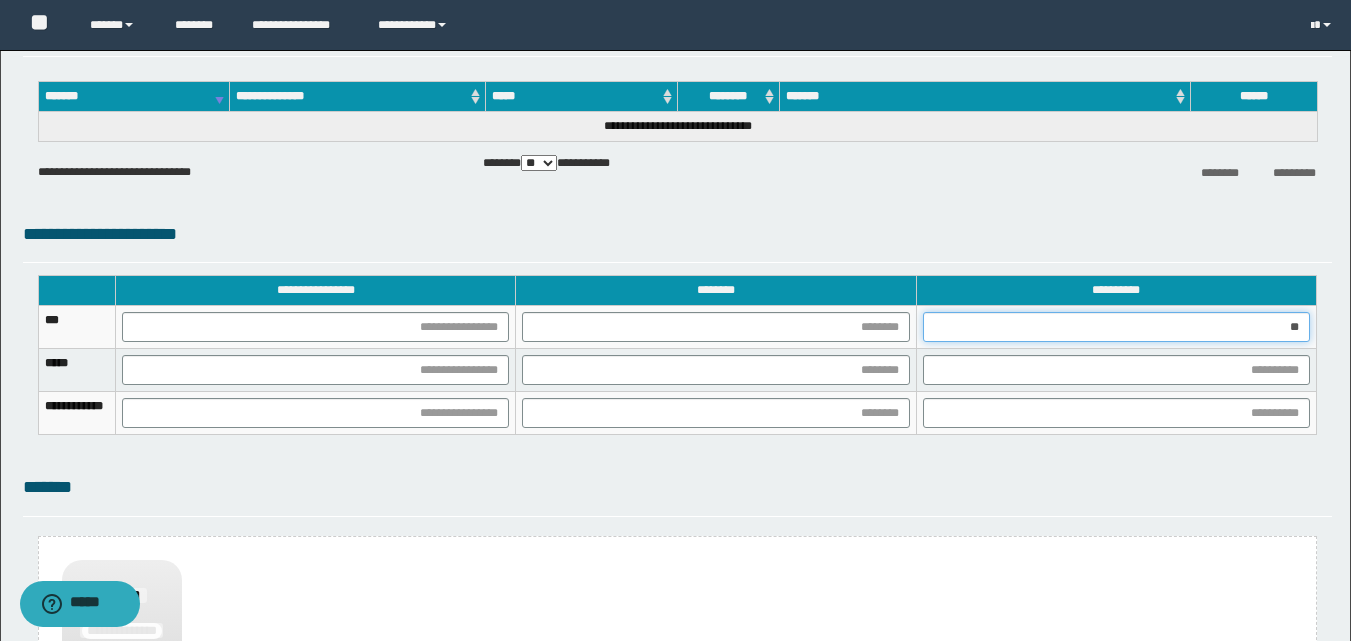 type on "***" 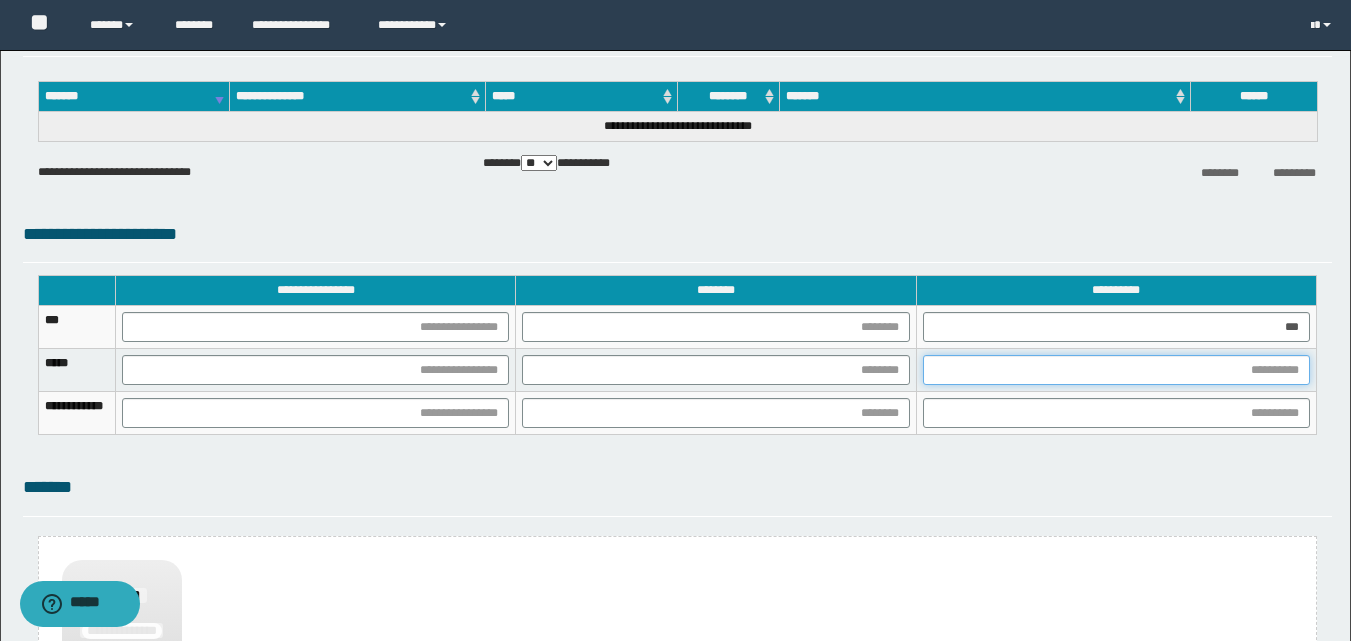 click at bounding box center [1116, 370] 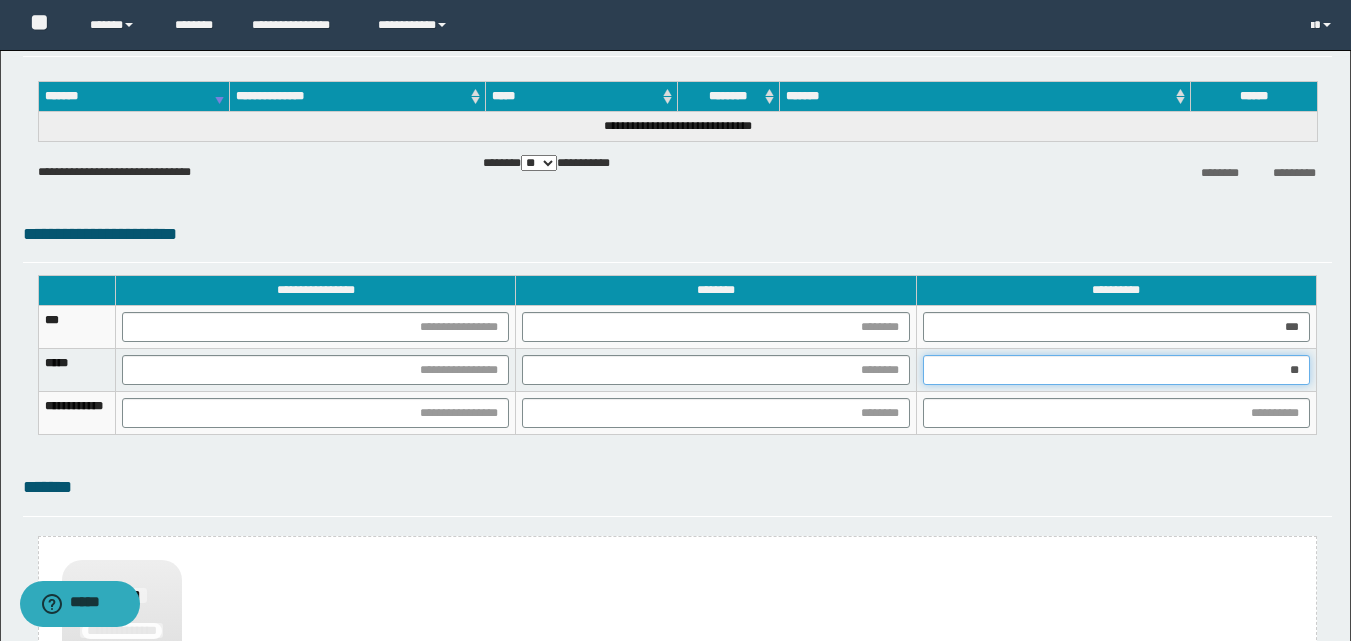 type on "***" 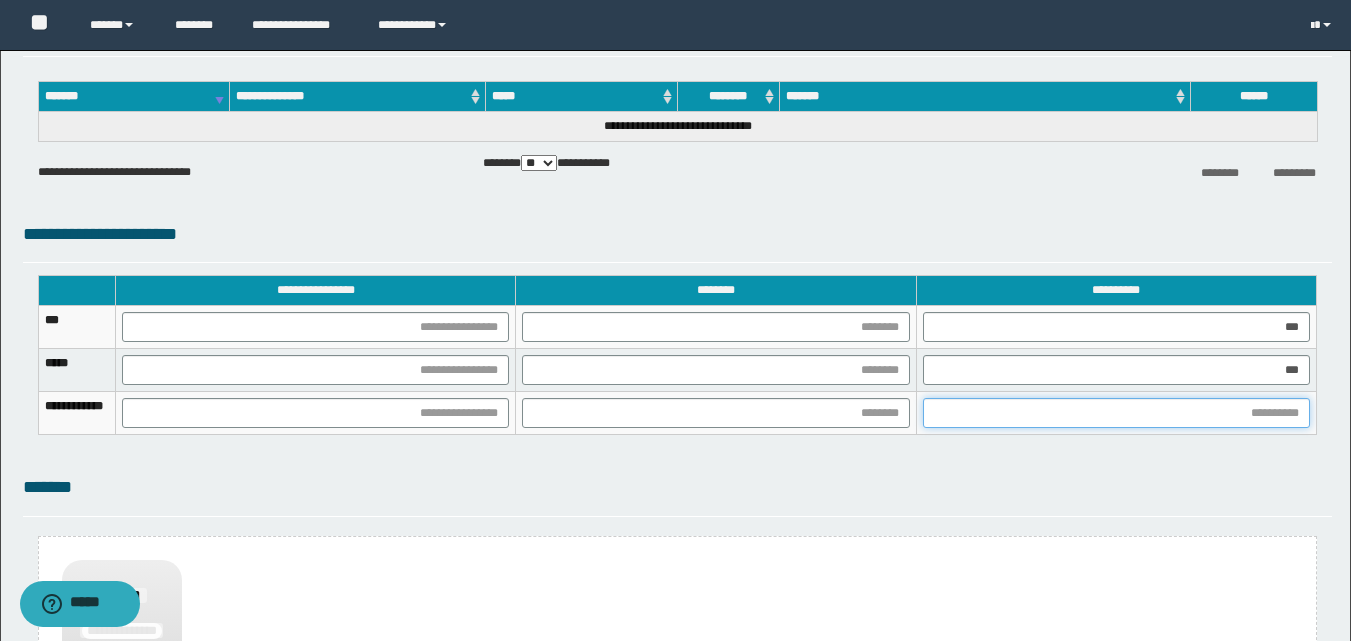 drag, startPoint x: 1249, startPoint y: 409, endPoint x: 1233, endPoint y: 420, distance: 19.416489 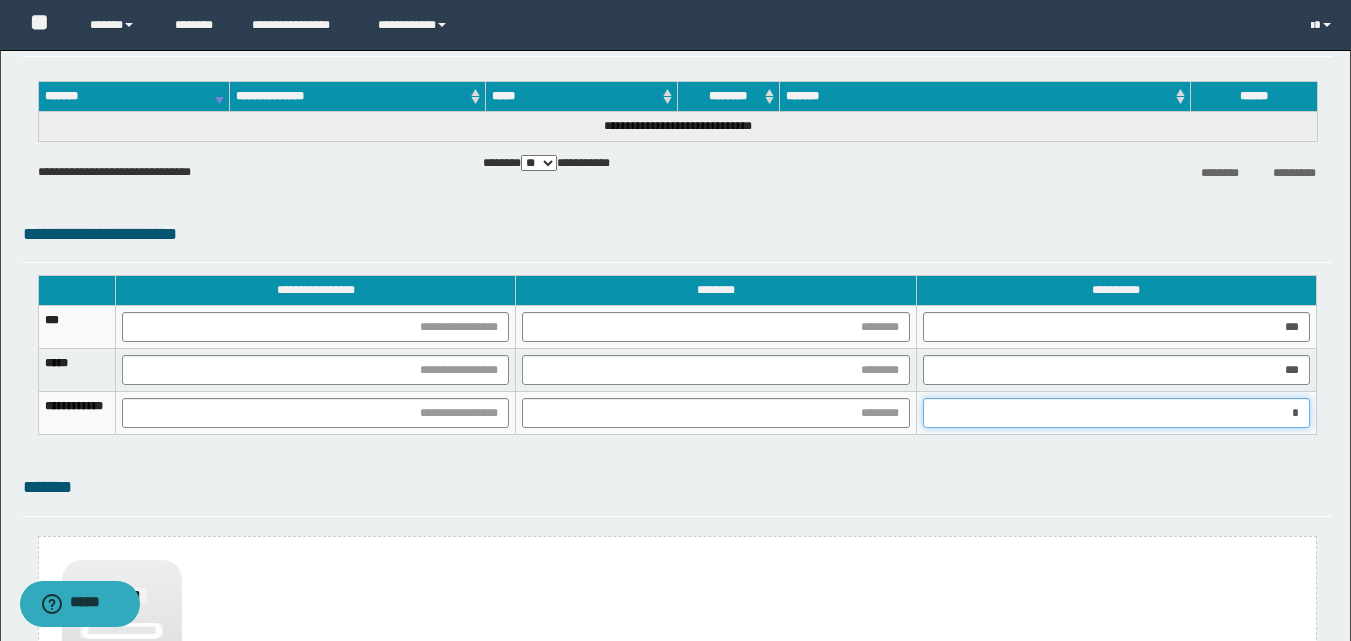 type on "**" 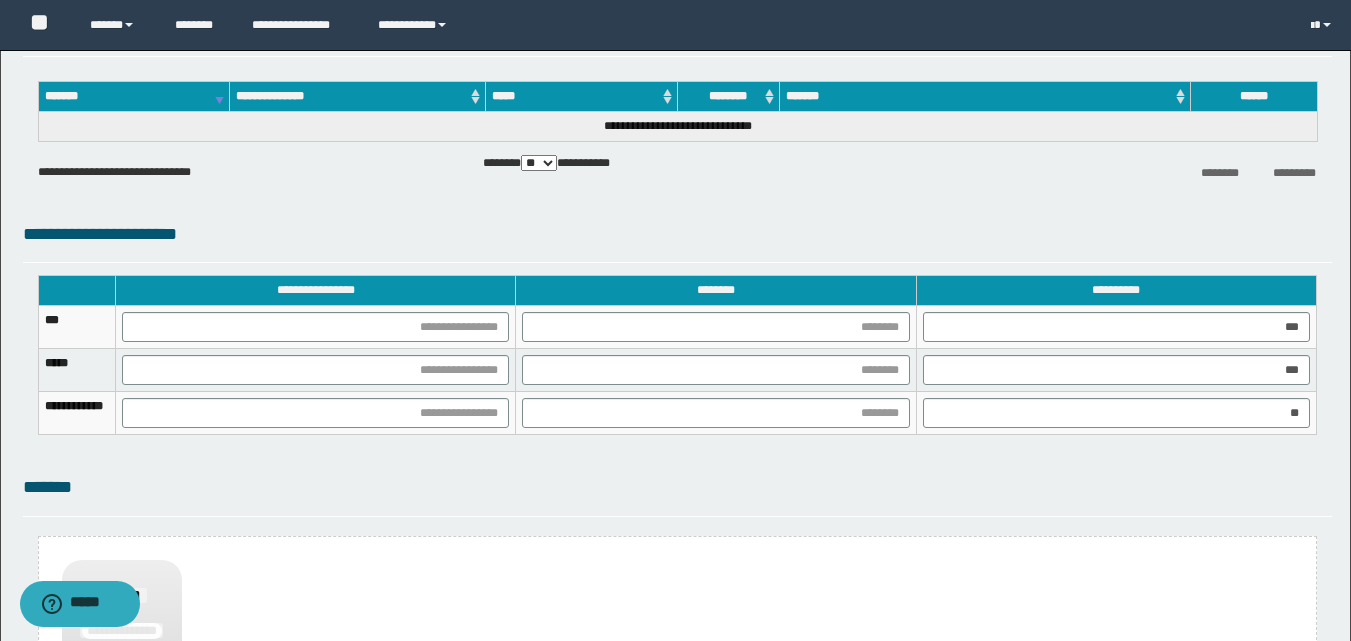 click at bounding box center (316, 327) 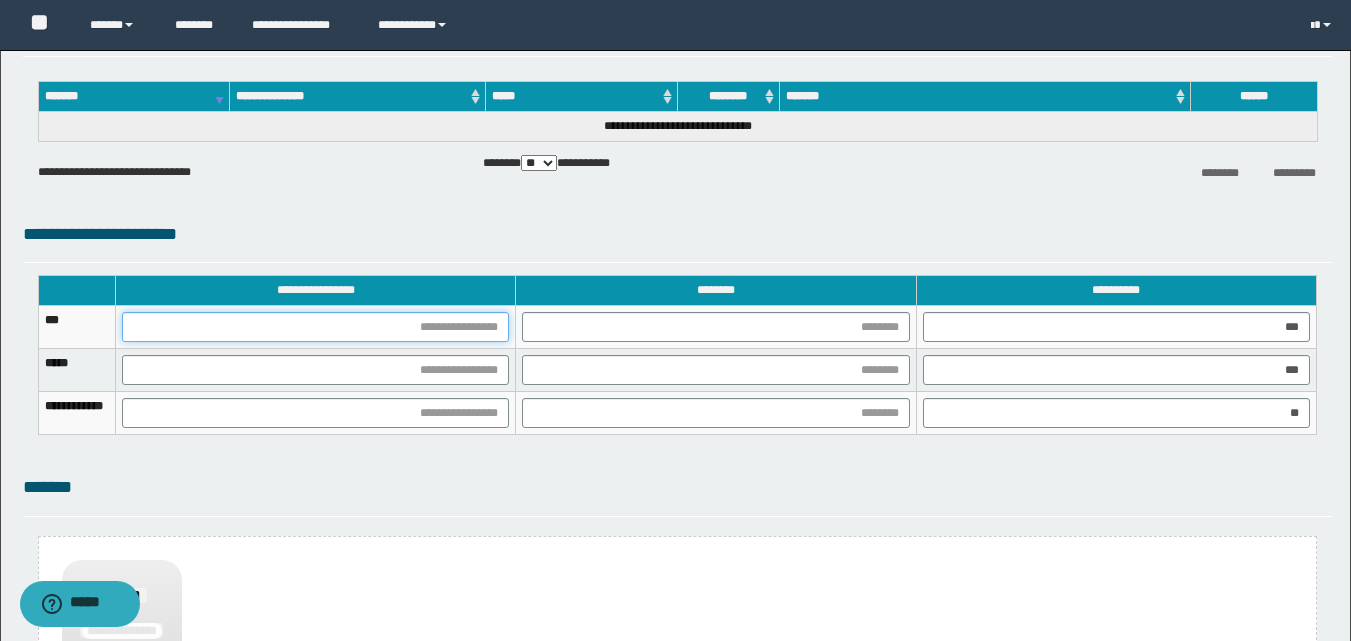 click at bounding box center [315, 327] 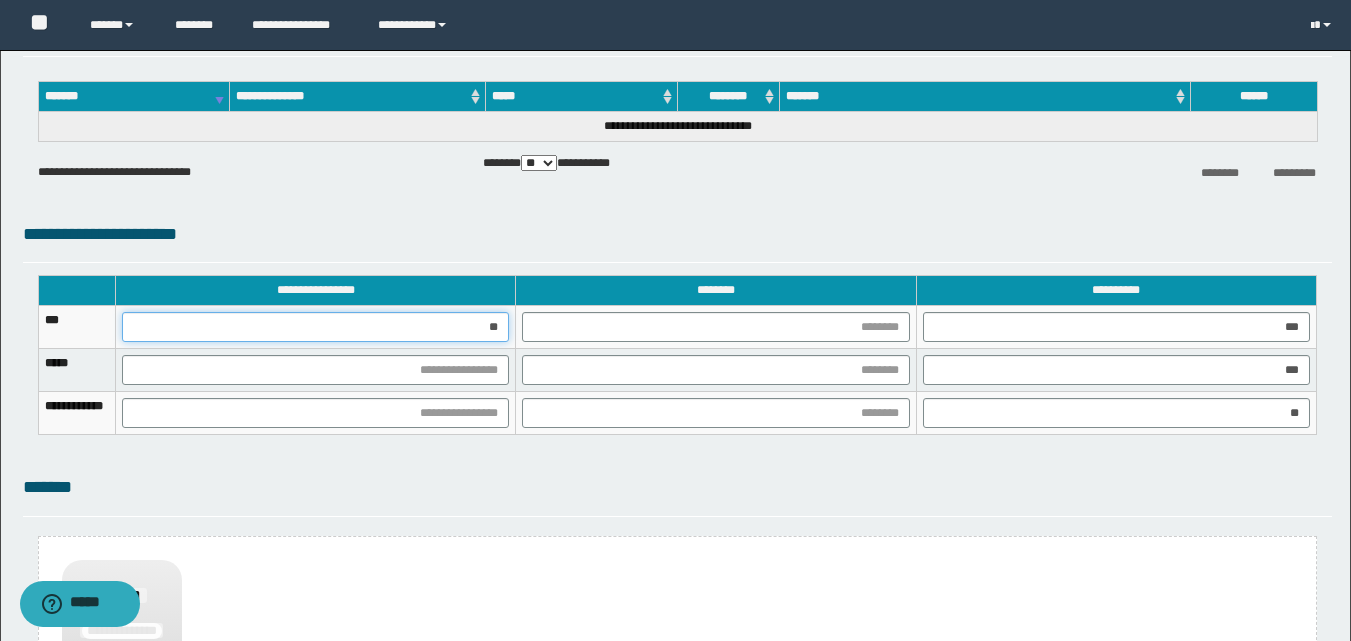 type on "***" 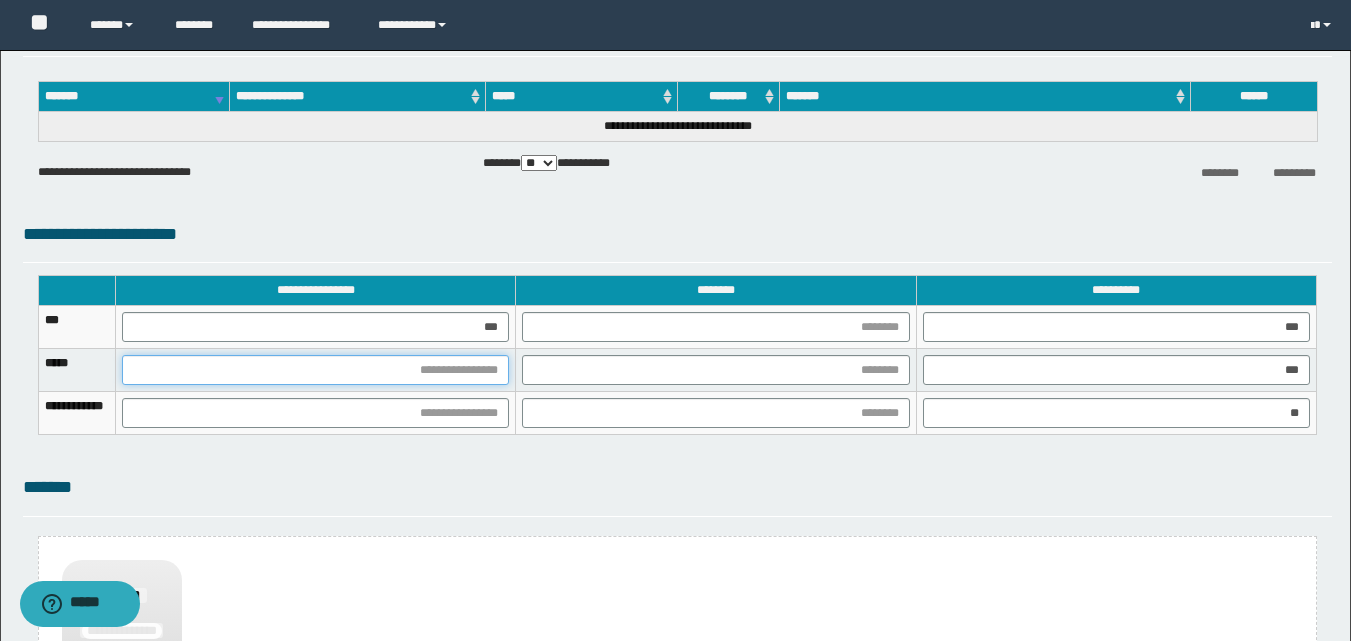 click at bounding box center [315, 370] 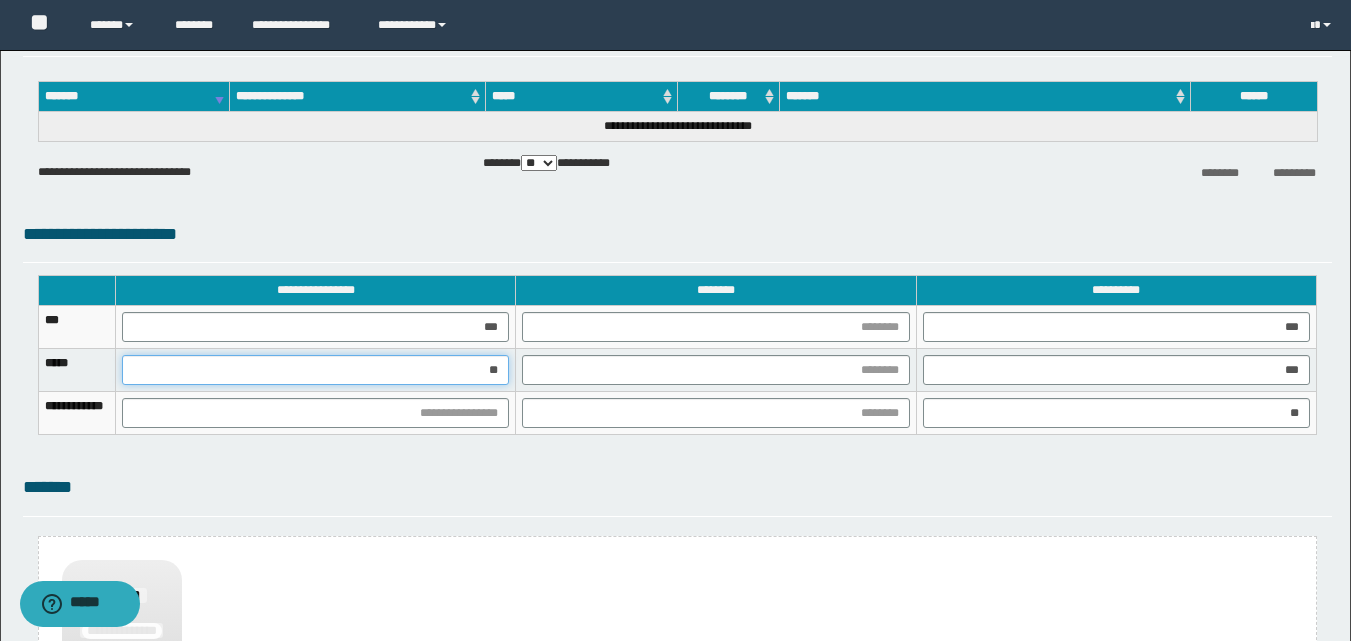 type on "***" 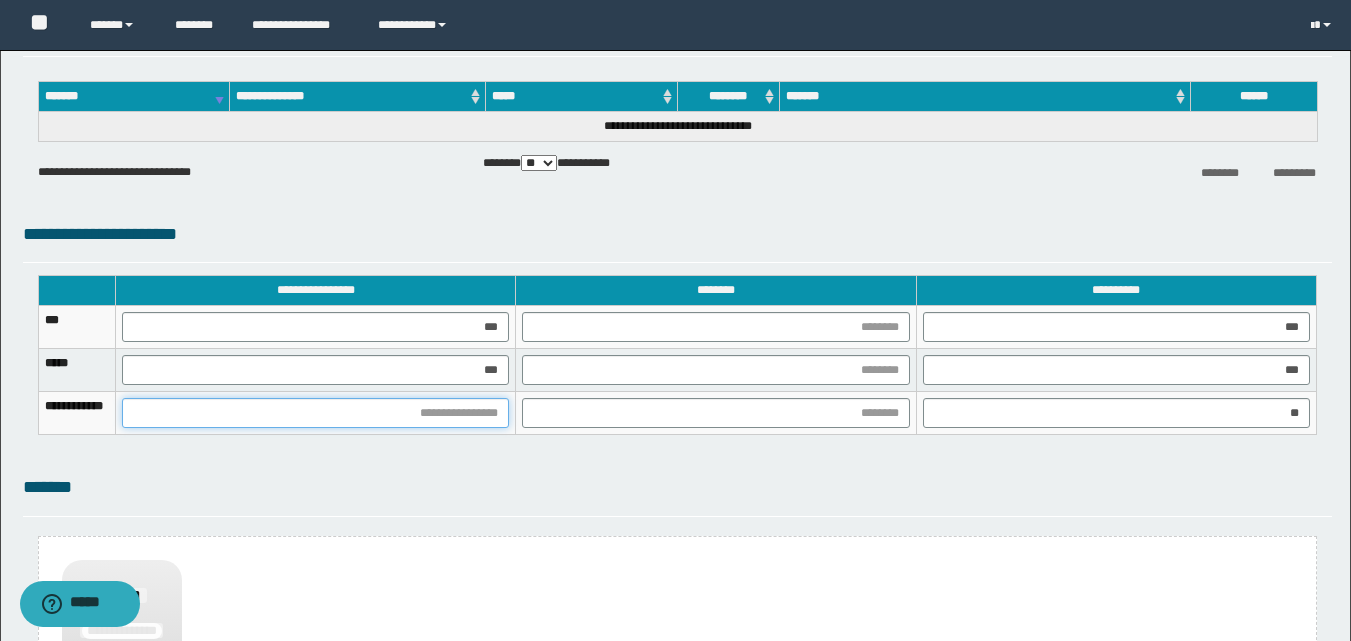 click at bounding box center [315, 413] 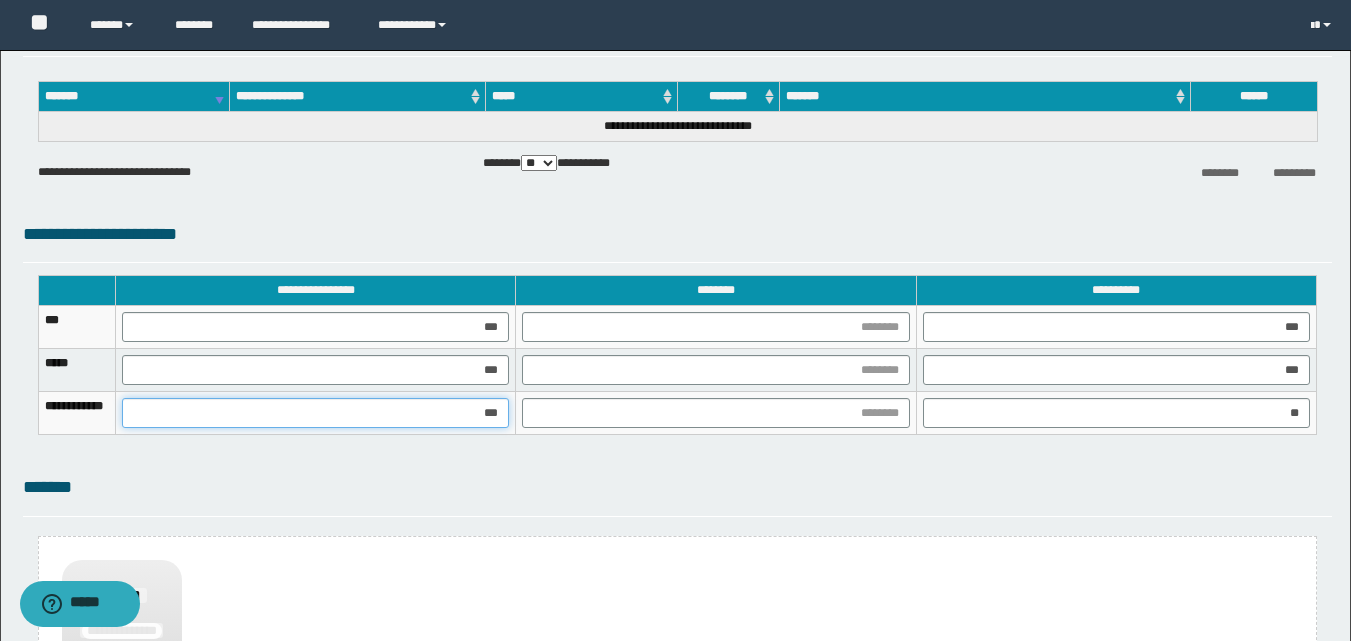 type on "****" 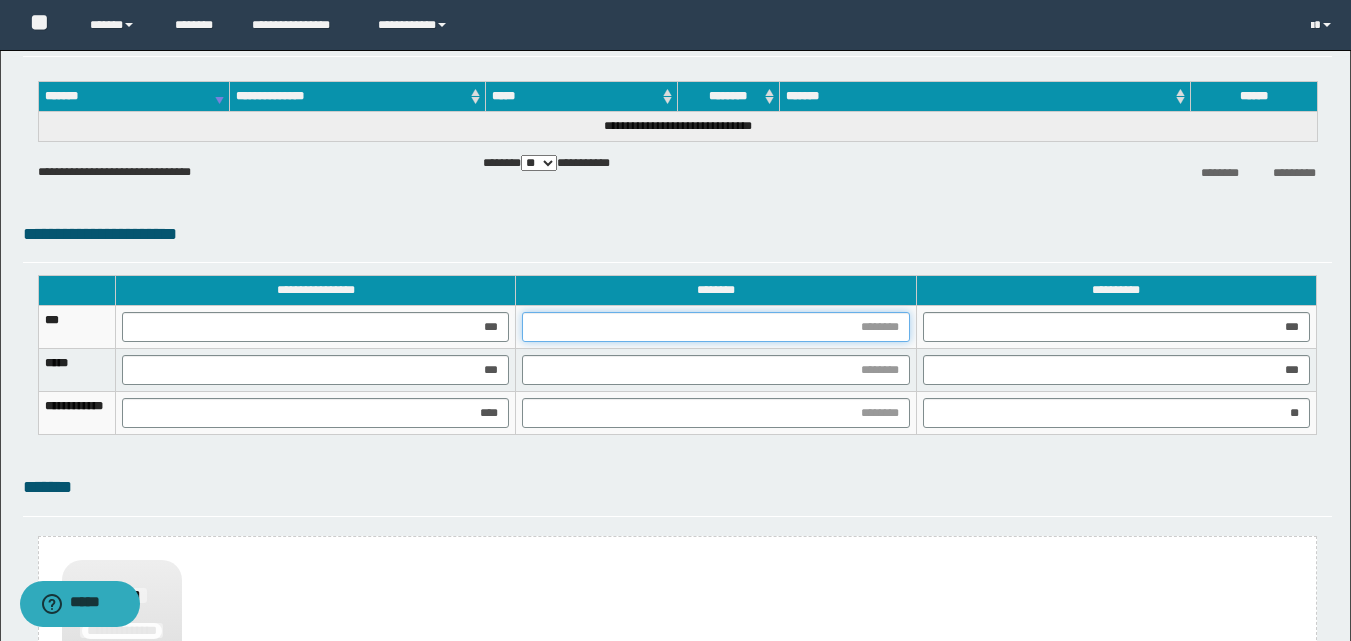 click at bounding box center [715, 327] 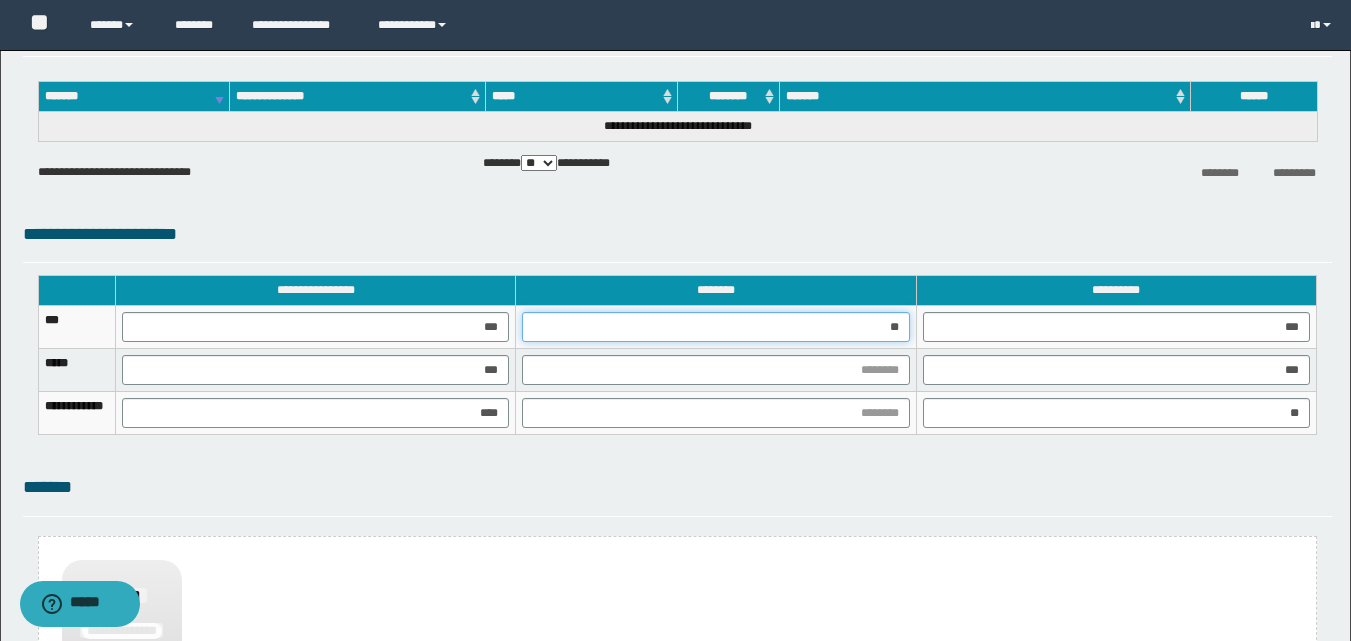 type on "***" 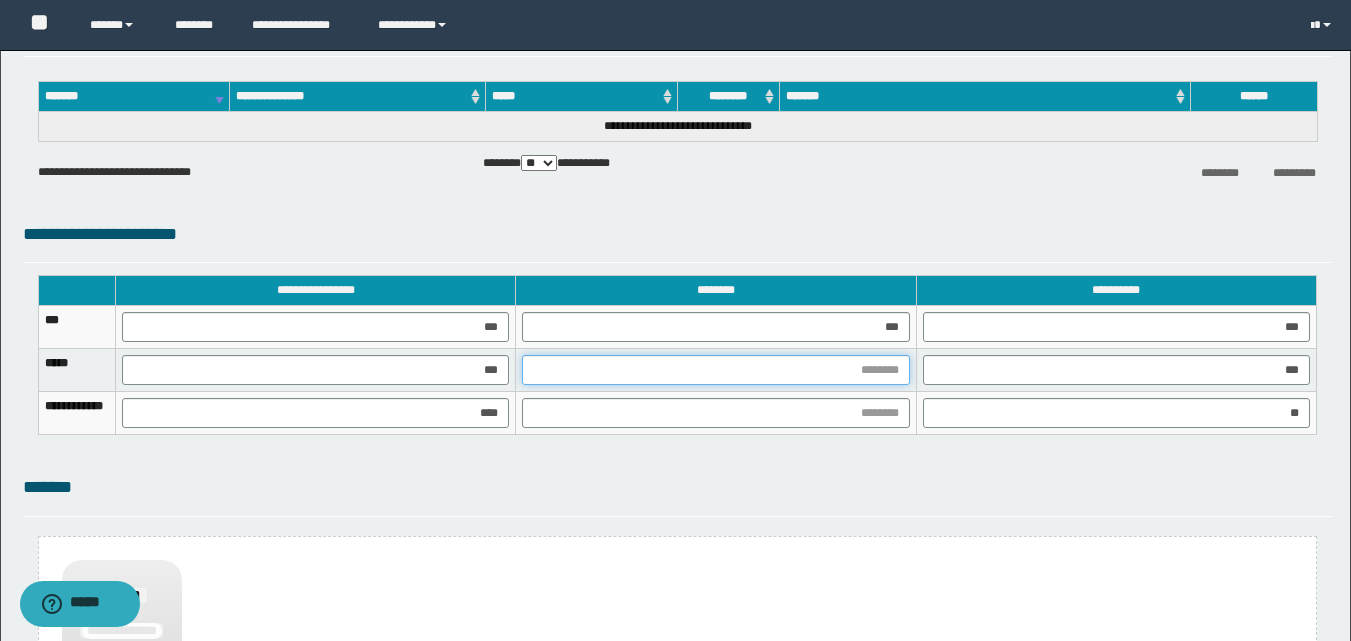 click at bounding box center [715, 370] 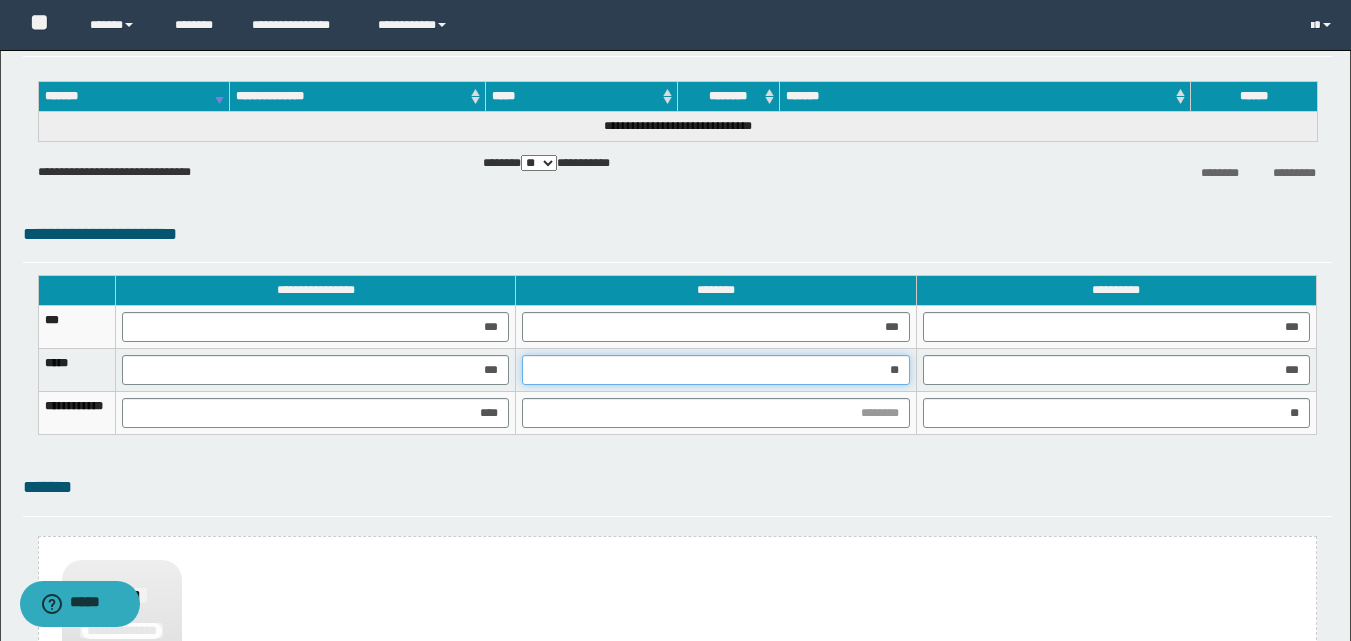 type on "***" 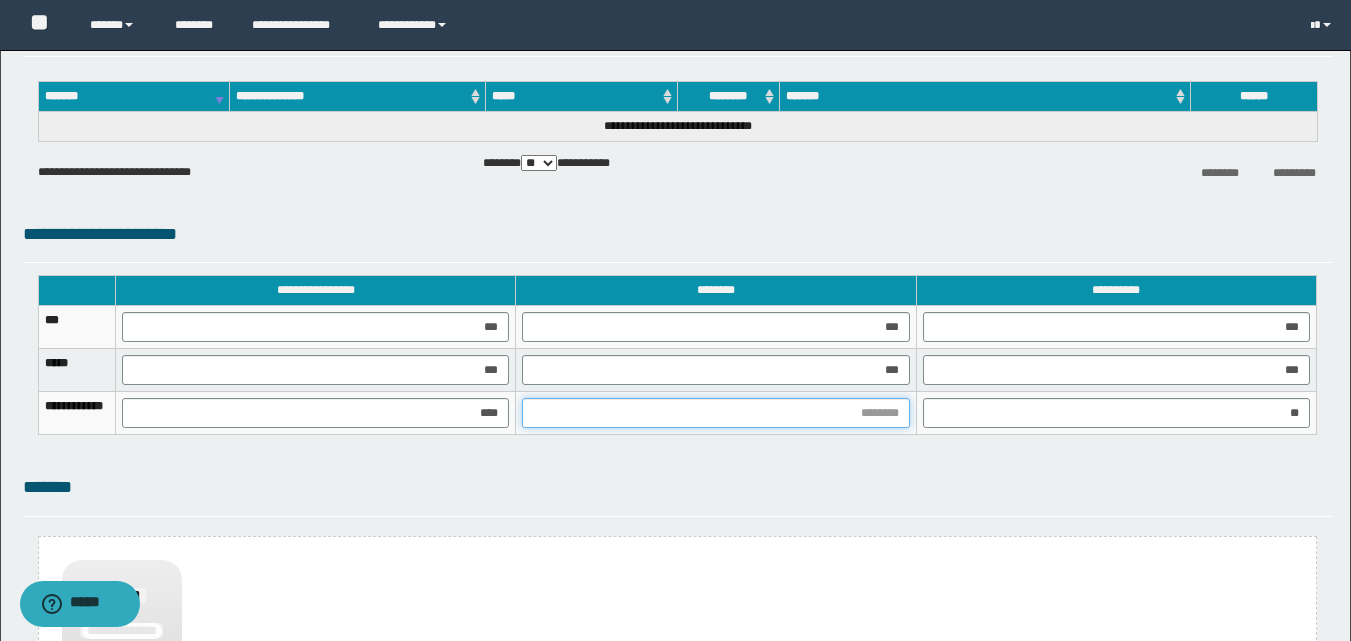 click at bounding box center [715, 413] 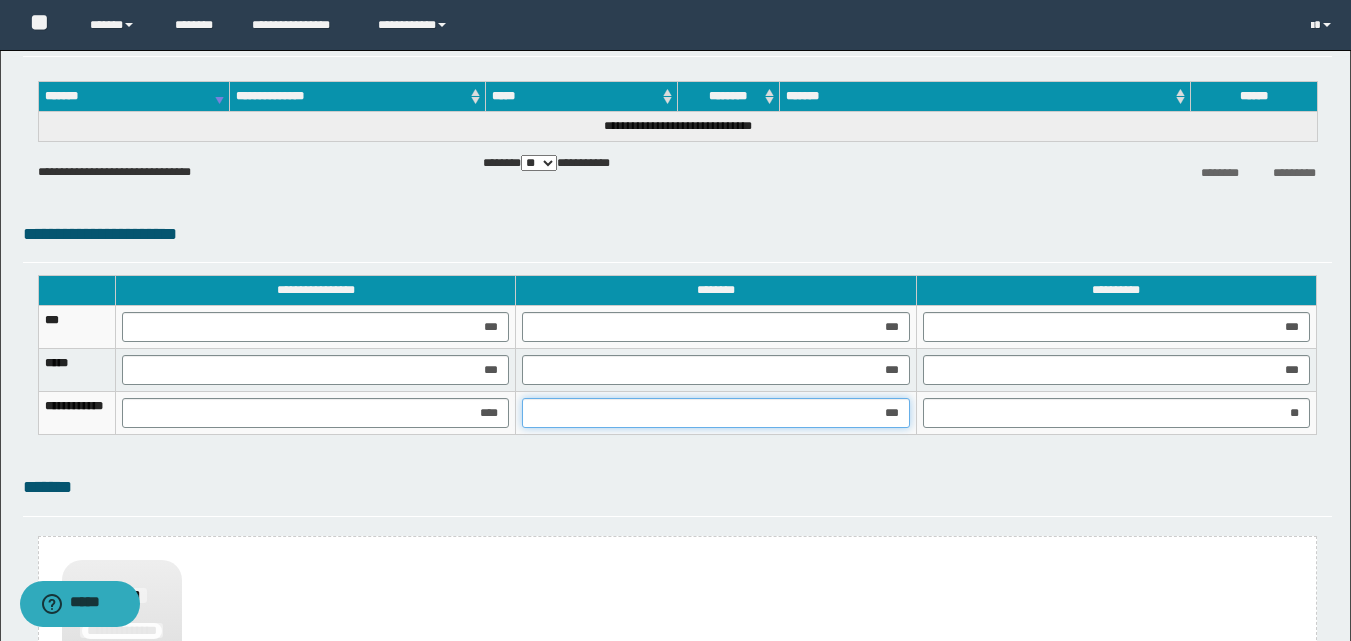 type on "****" 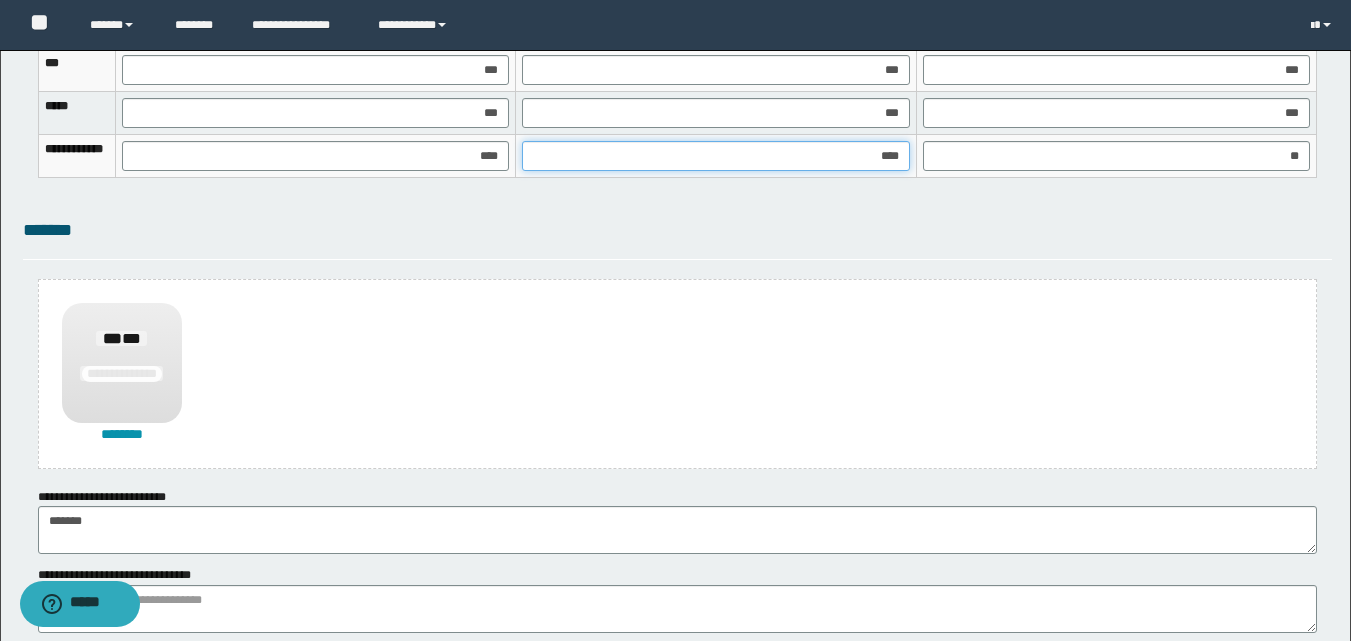 scroll, scrollTop: 1489, scrollLeft: 0, axis: vertical 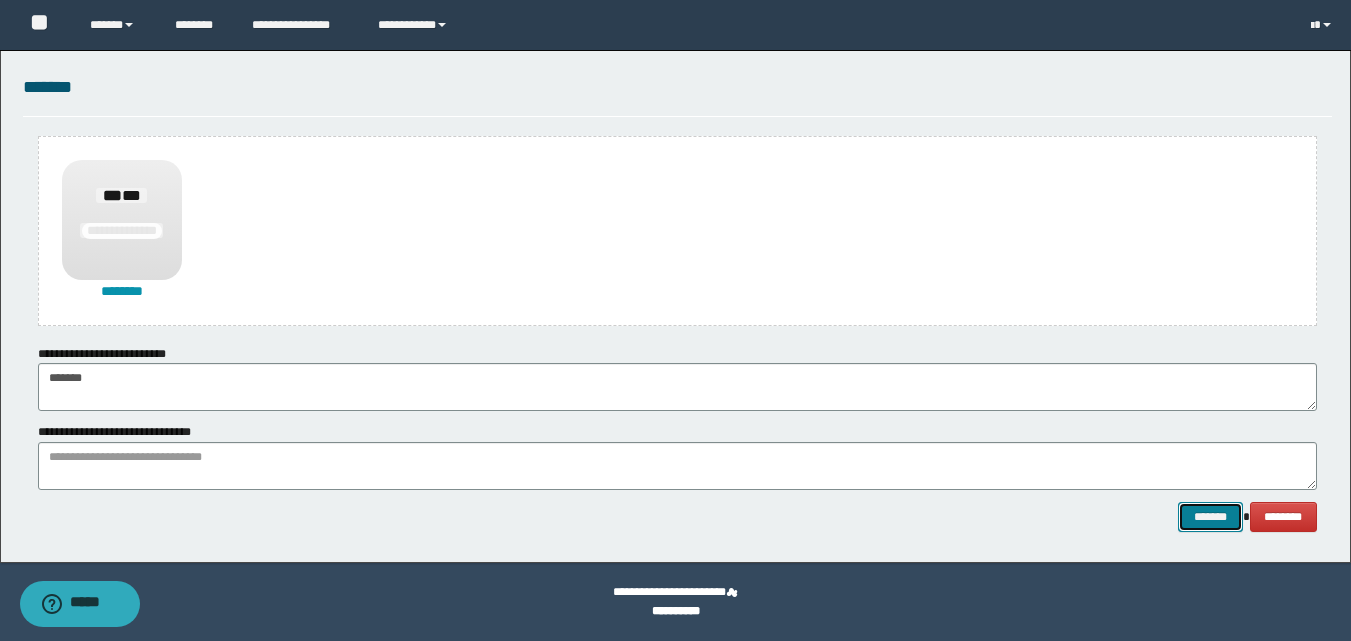 click on "*******" at bounding box center [1210, 517] 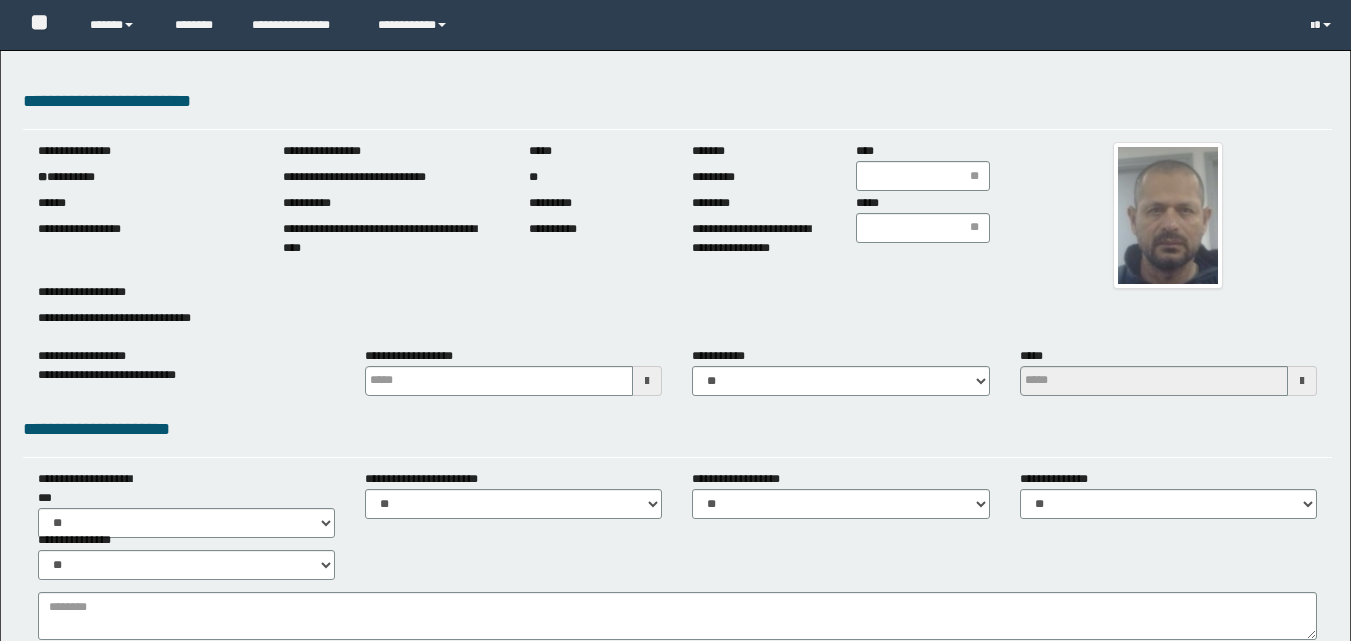 scroll, scrollTop: 0, scrollLeft: 0, axis: both 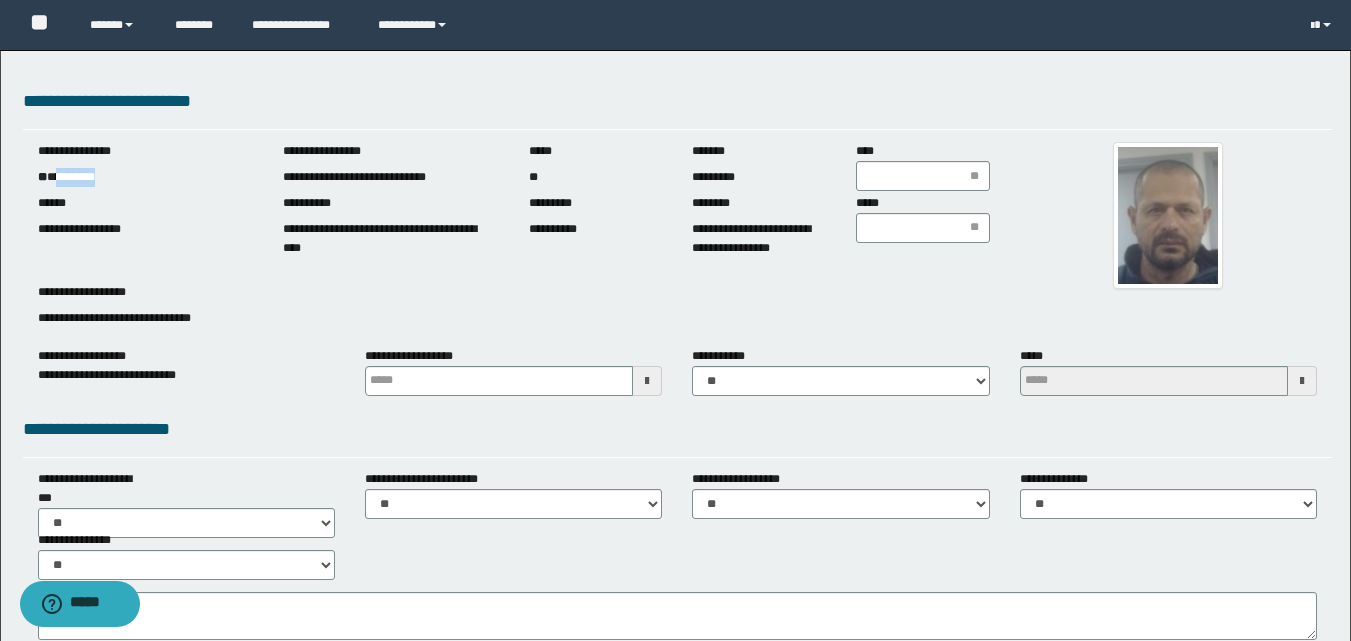 drag, startPoint x: 94, startPoint y: 178, endPoint x: 168, endPoint y: 169, distance: 74.54529 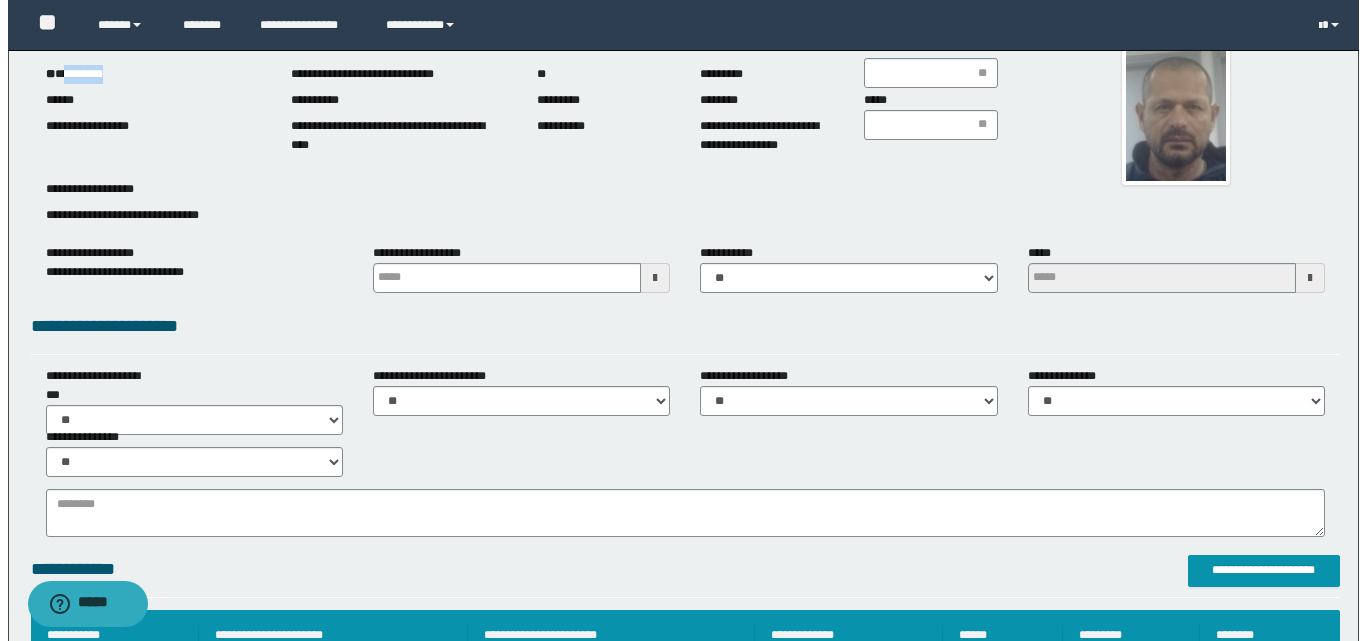 scroll, scrollTop: 300, scrollLeft: 0, axis: vertical 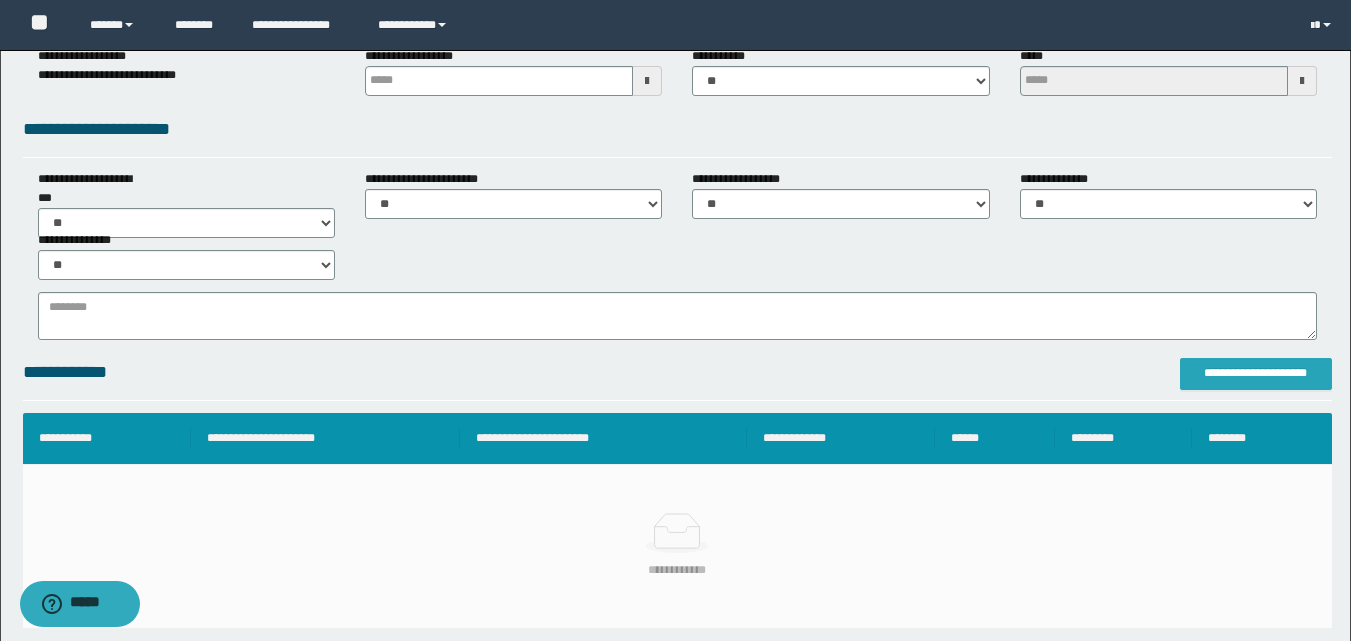 click on "**********" at bounding box center [1256, 373] 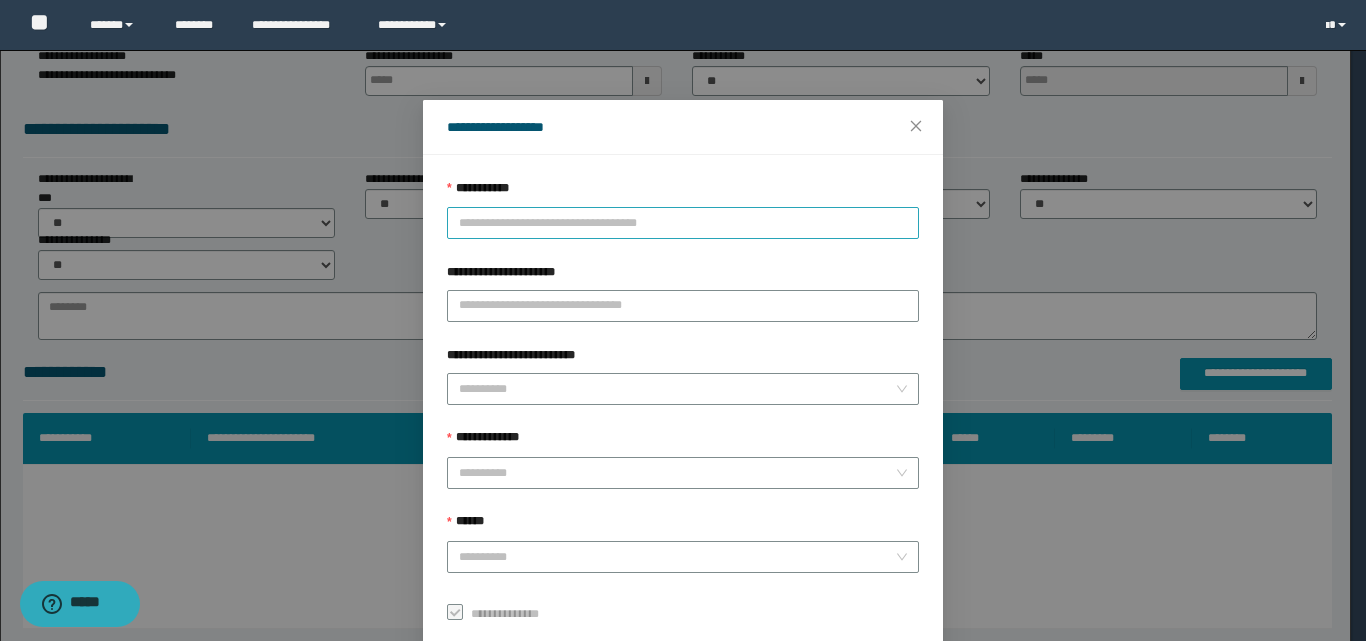 click on "**********" at bounding box center (683, 223) 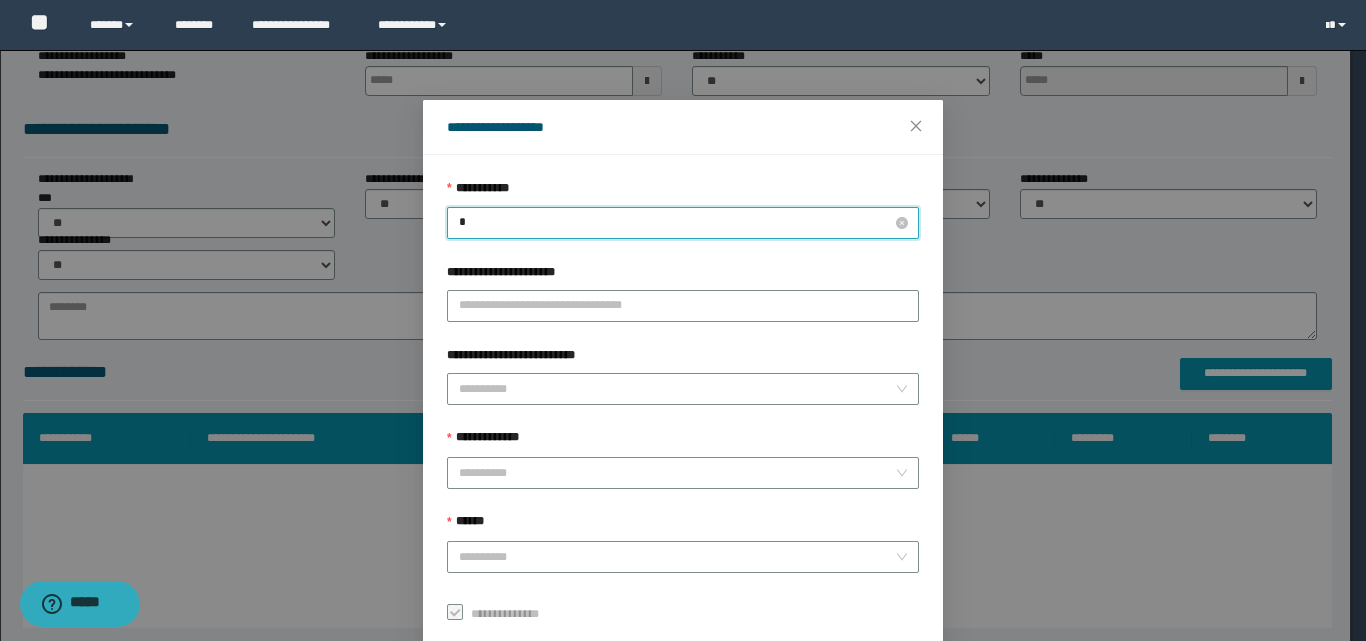 type on "**" 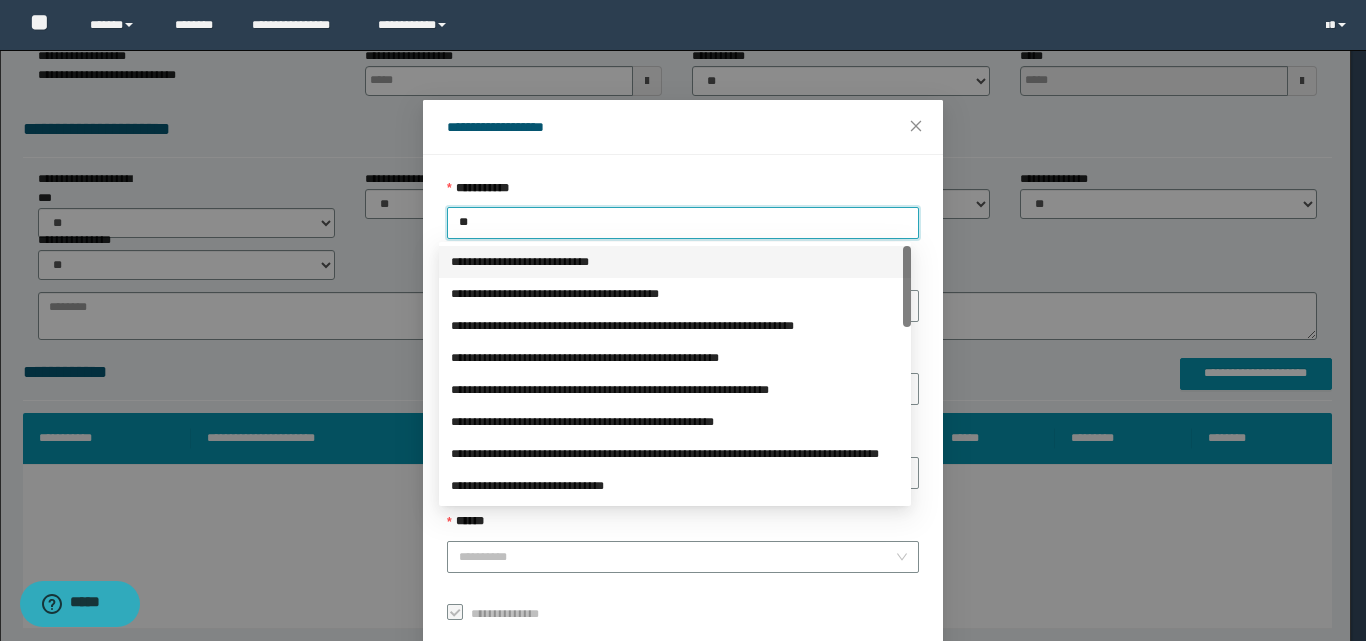 click on "**********" at bounding box center [675, 262] 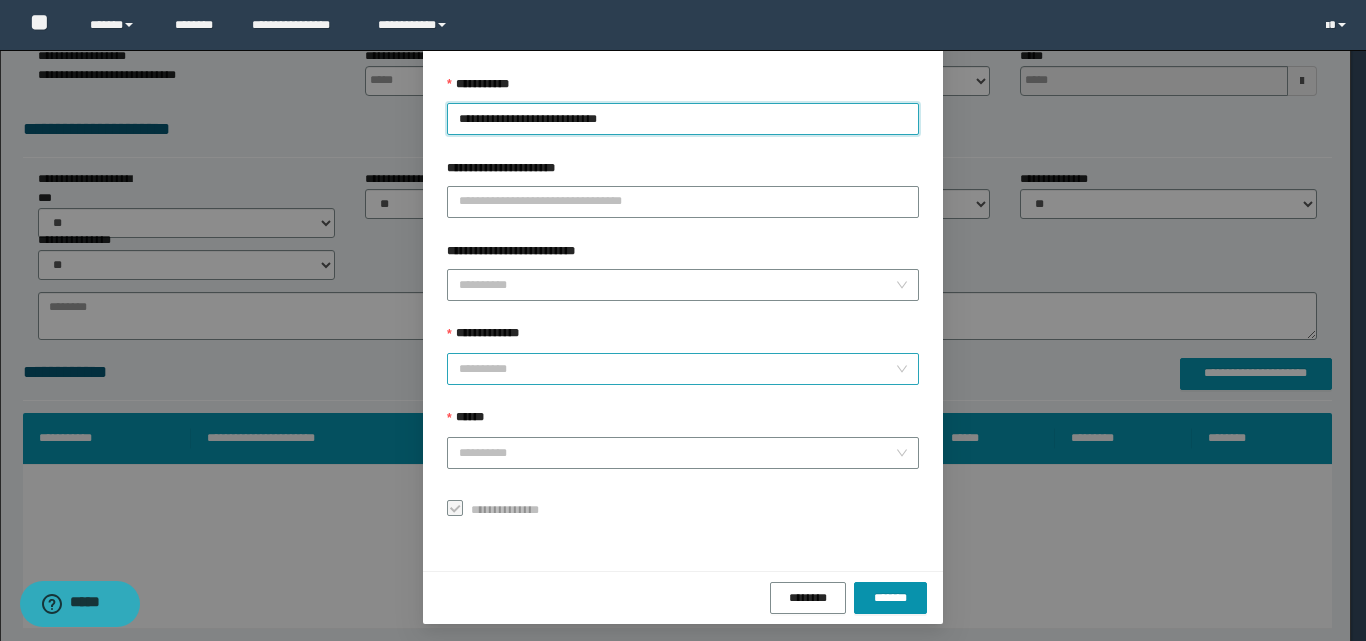 scroll, scrollTop: 111, scrollLeft: 0, axis: vertical 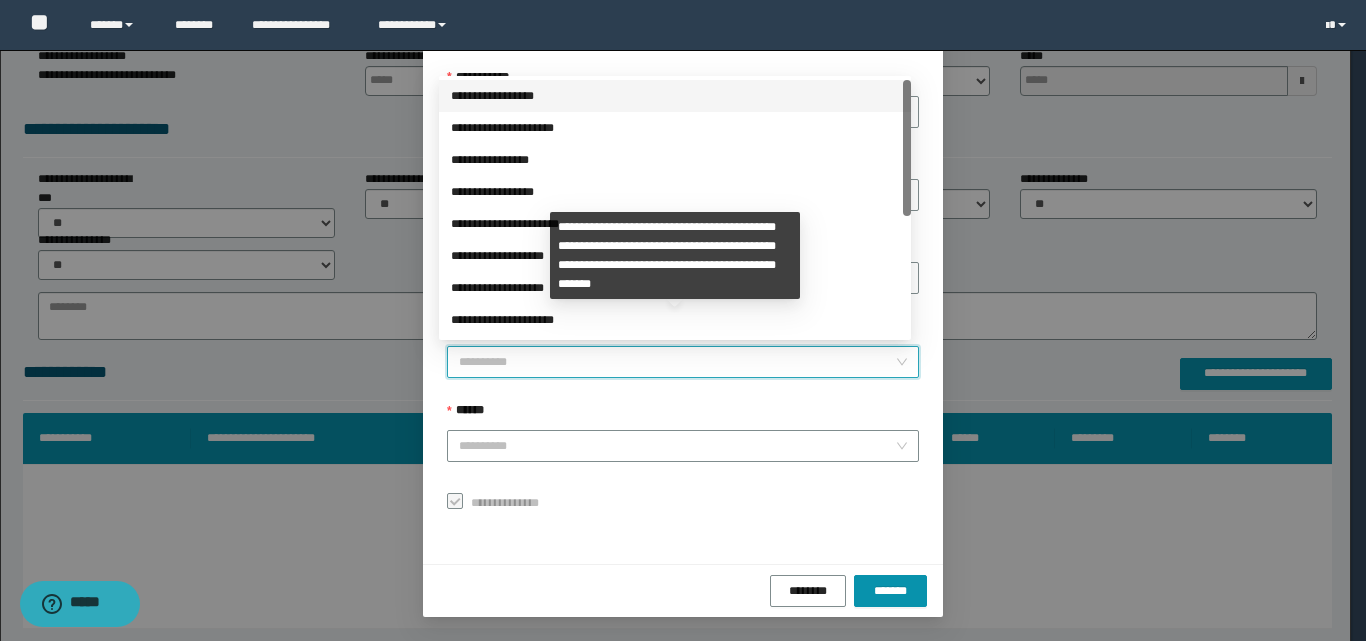 click on "**********" at bounding box center (677, 362) 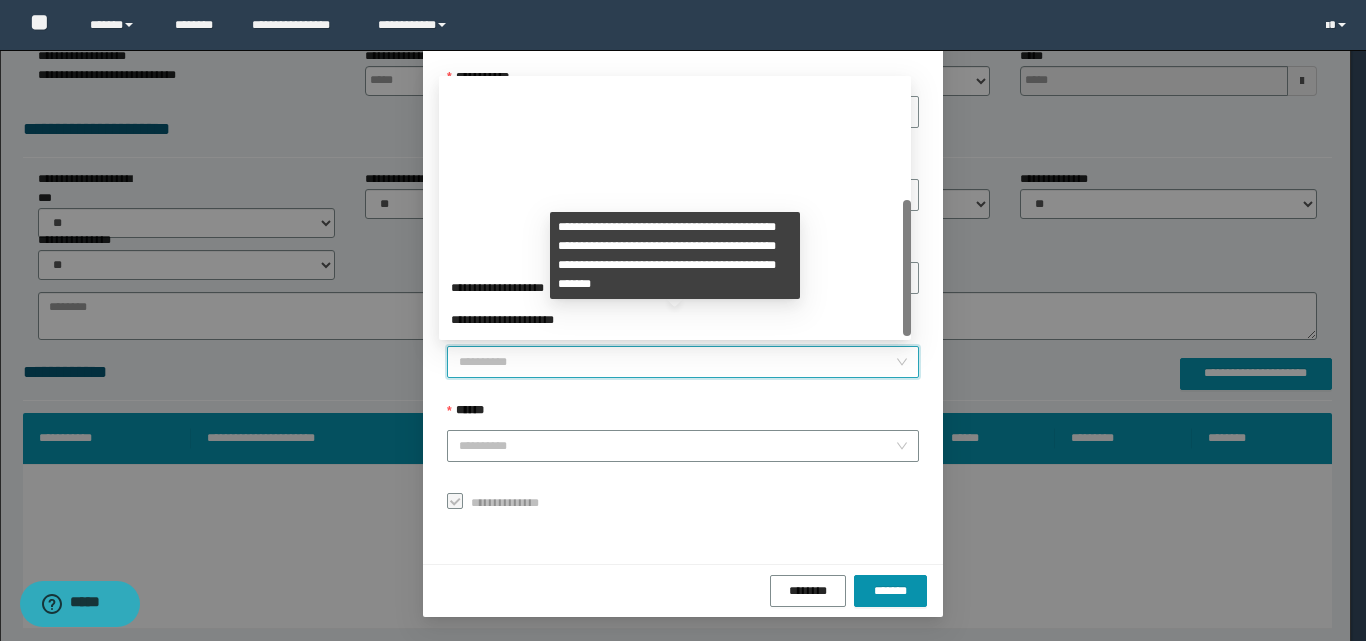 scroll, scrollTop: 224, scrollLeft: 0, axis: vertical 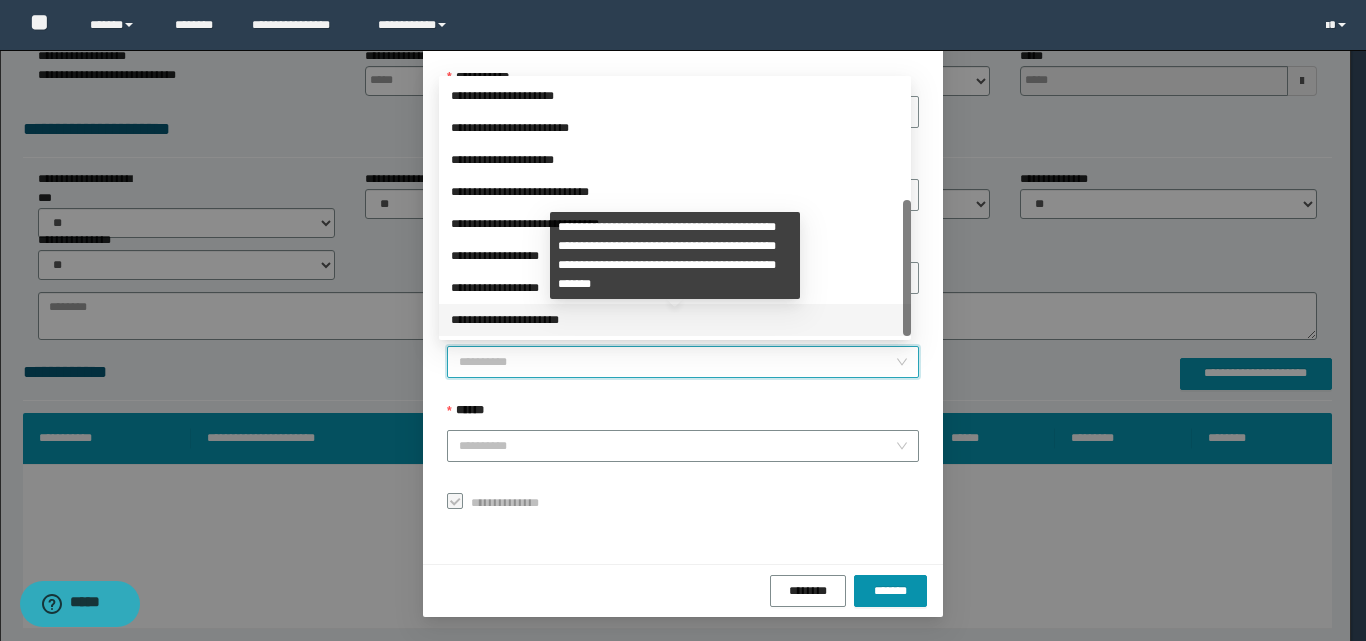 click on "**********" at bounding box center (675, 320) 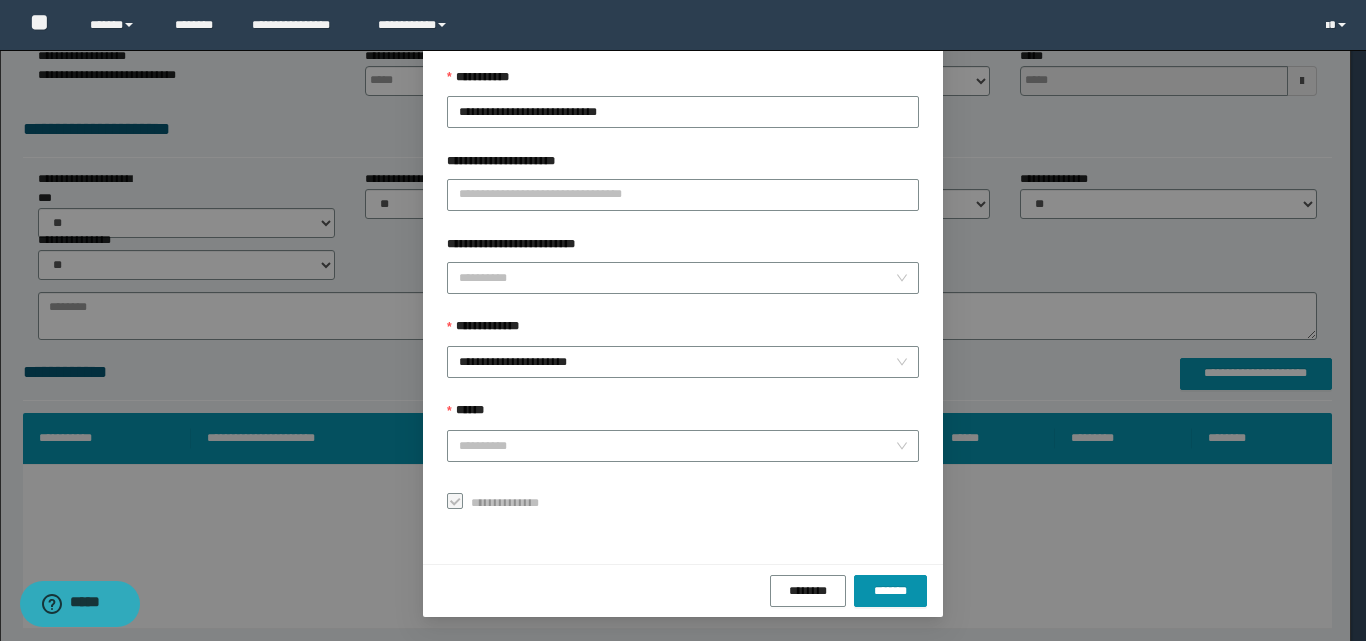 click on "**********" at bounding box center [683, 293] 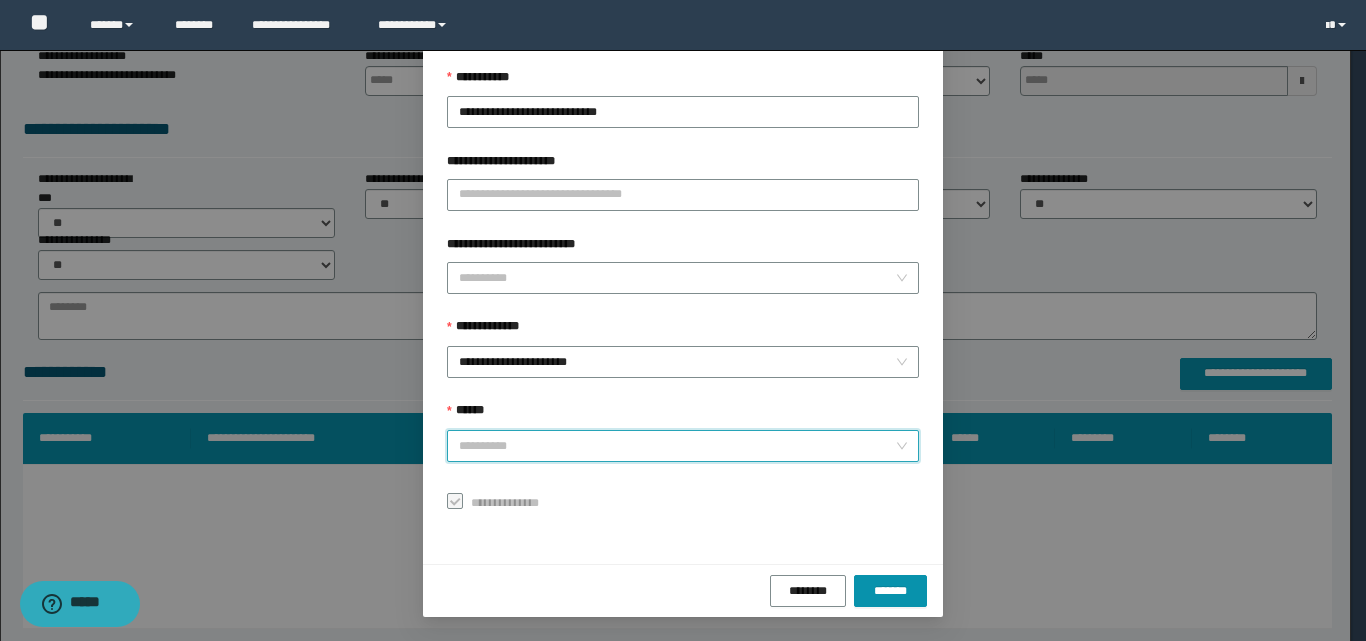 click on "******" at bounding box center [677, 446] 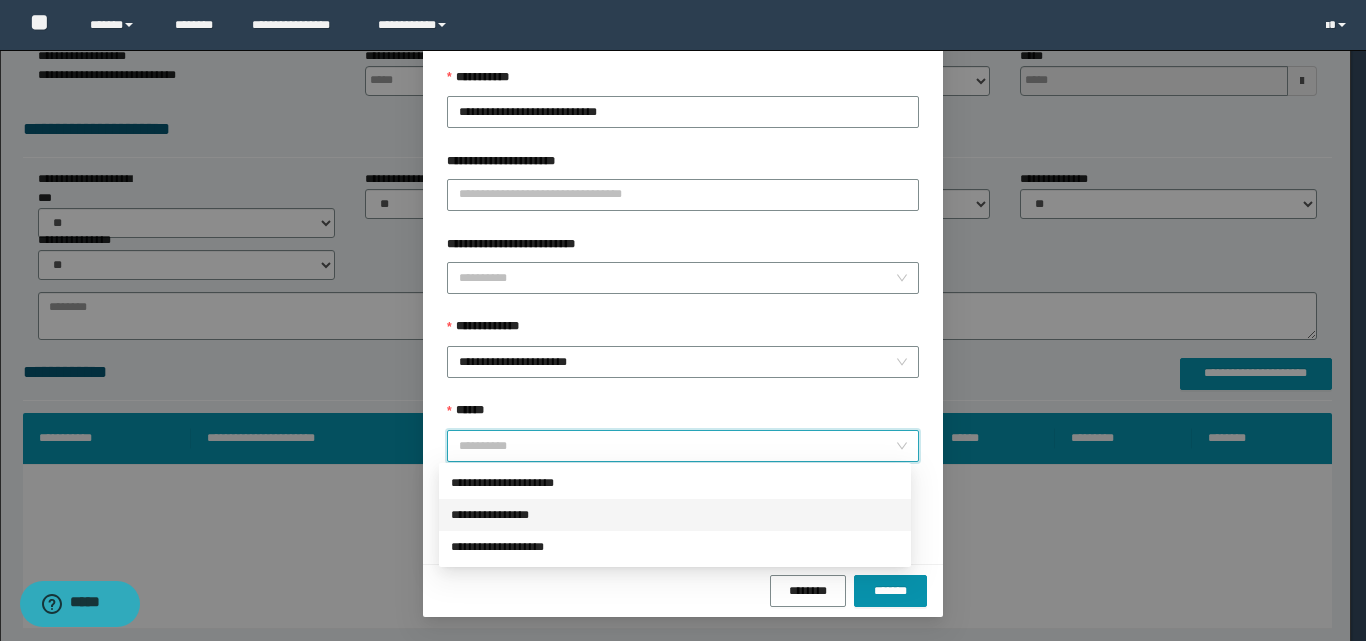 click on "**********" at bounding box center (675, 515) 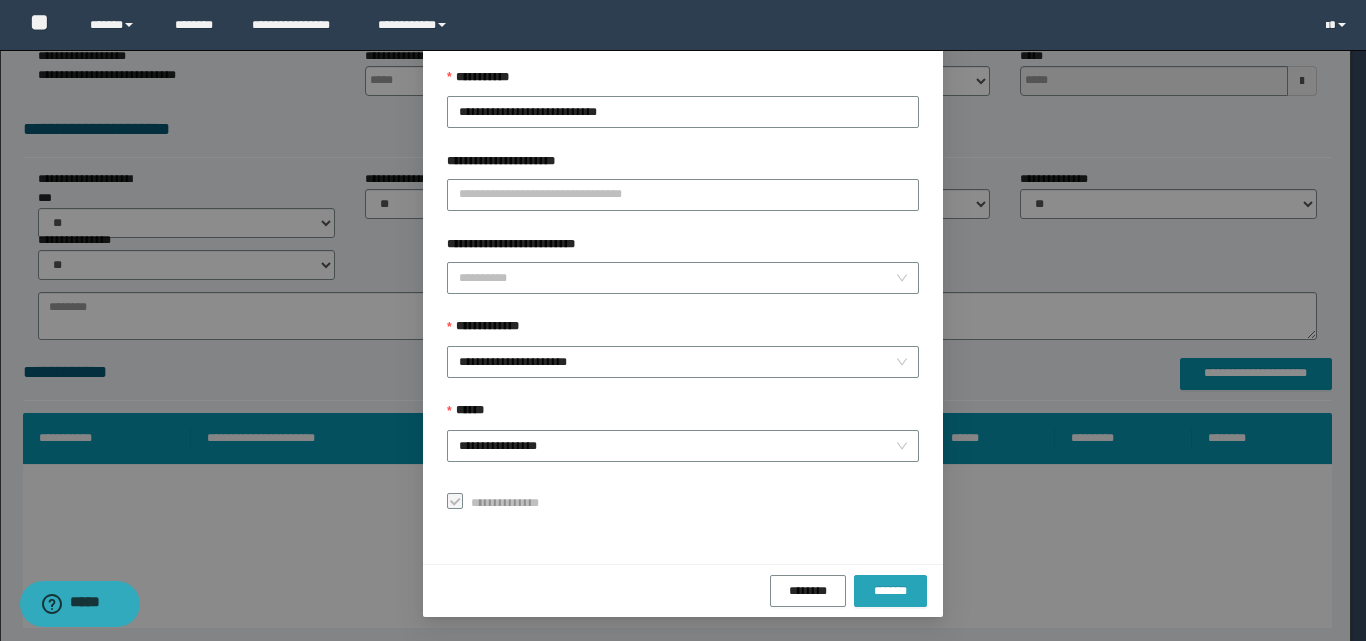 click on "*******" at bounding box center (890, 591) 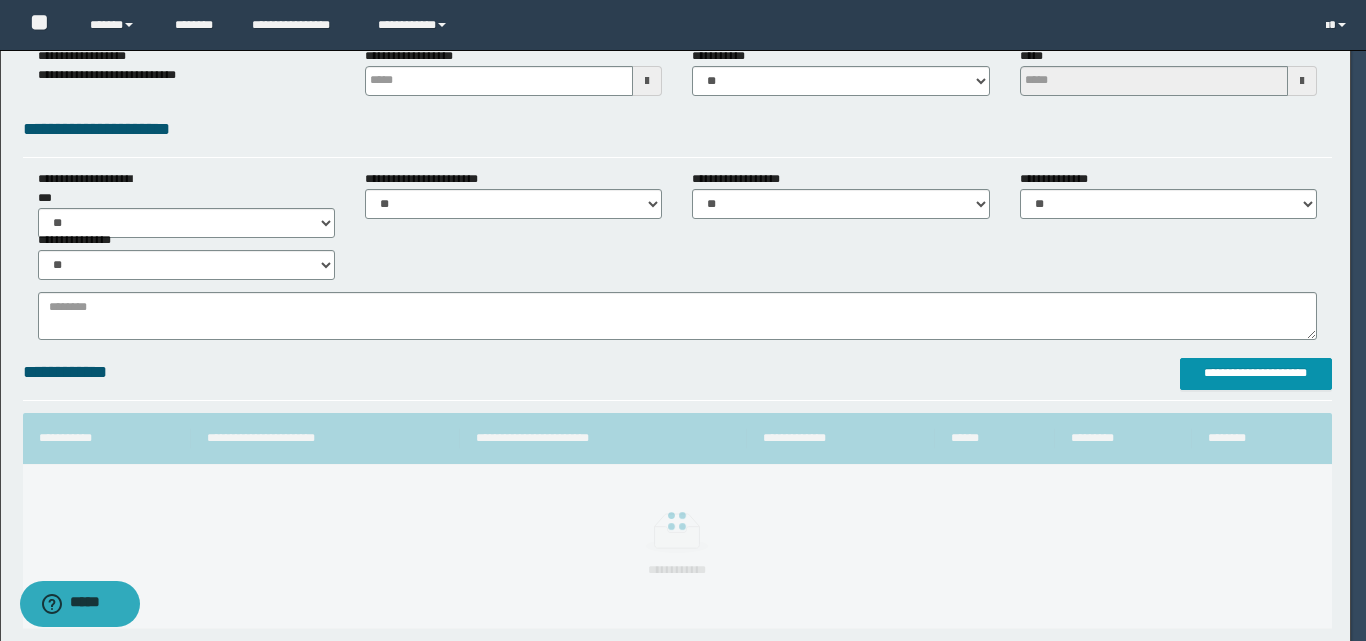 scroll, scrollTop: 64, scrollLeft: 0, axis: vertical 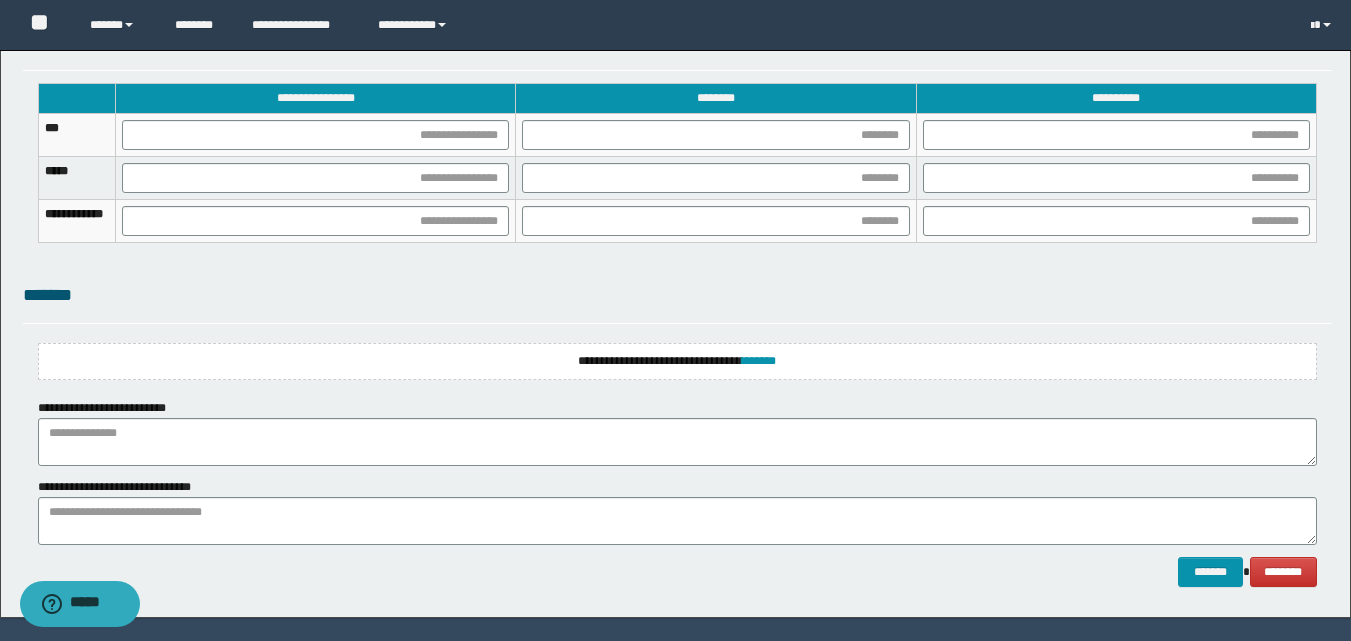click on "**********" at bounding box center (677, 361) 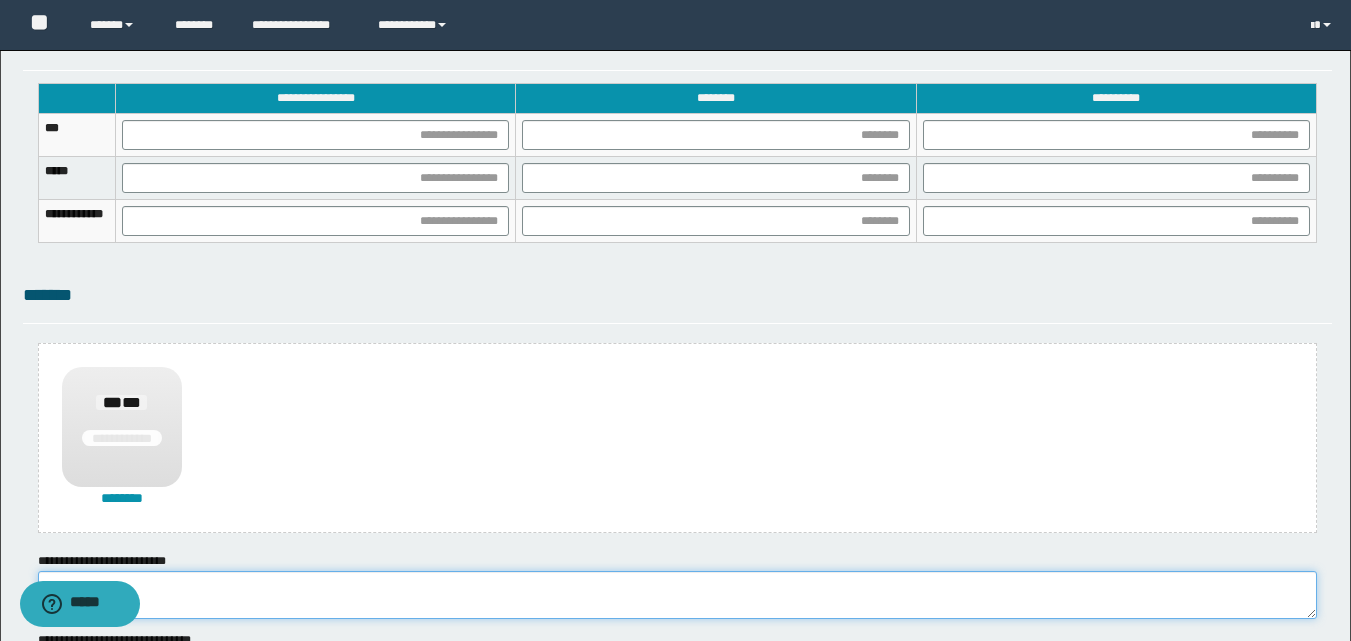click at bounding box center (677, 595) 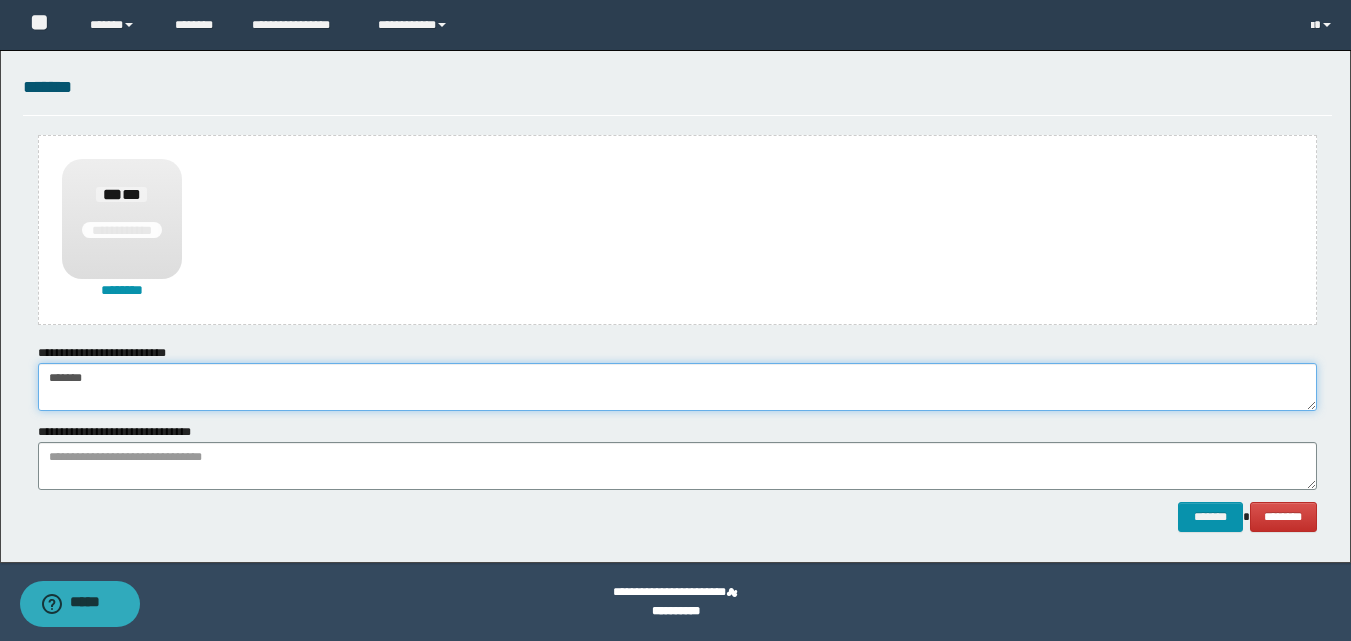scroll, scrollTop: 1208, scrollLeft: 0, axis: vertical 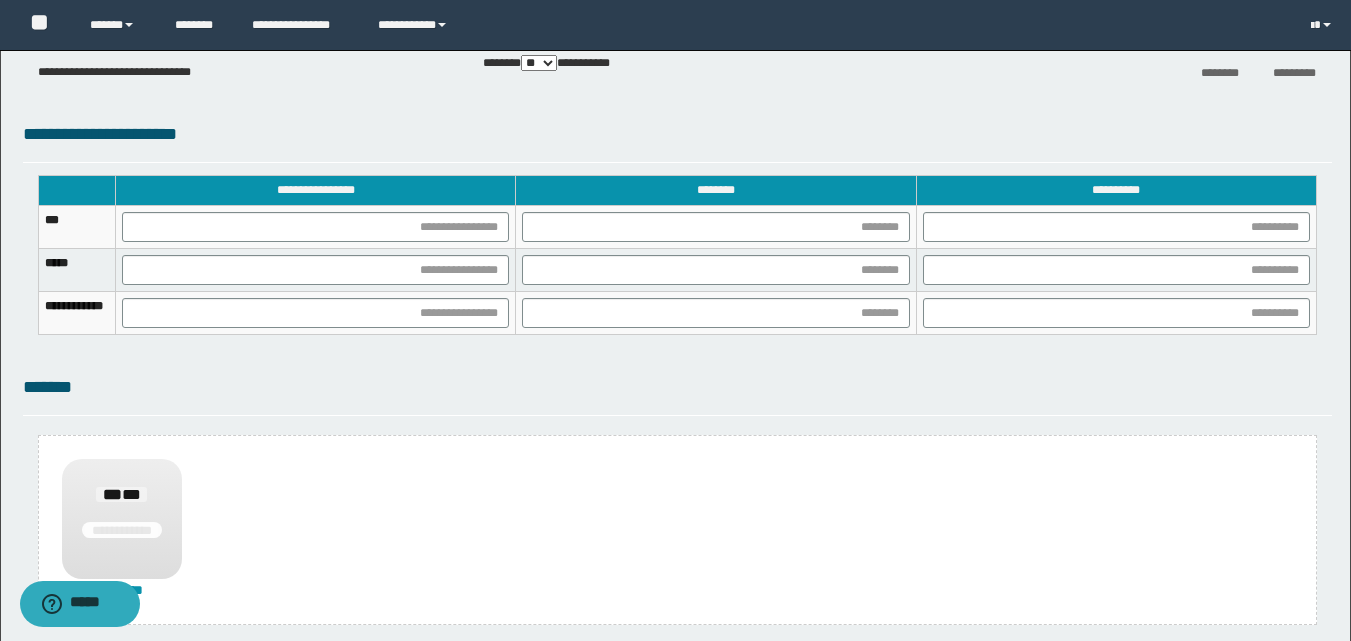 type on "******" 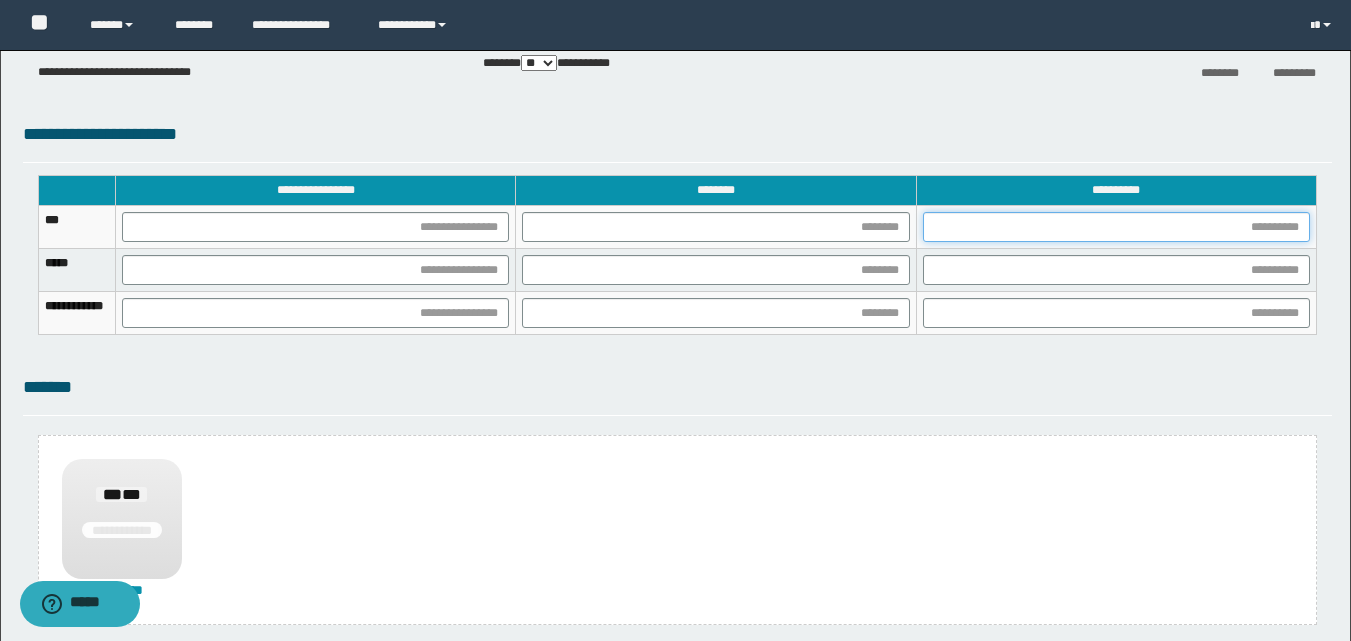 drag, startPoint x: 1027, startPoint y: 235, endPoint x: 970, endPoint y: 275, distance: 69.63476 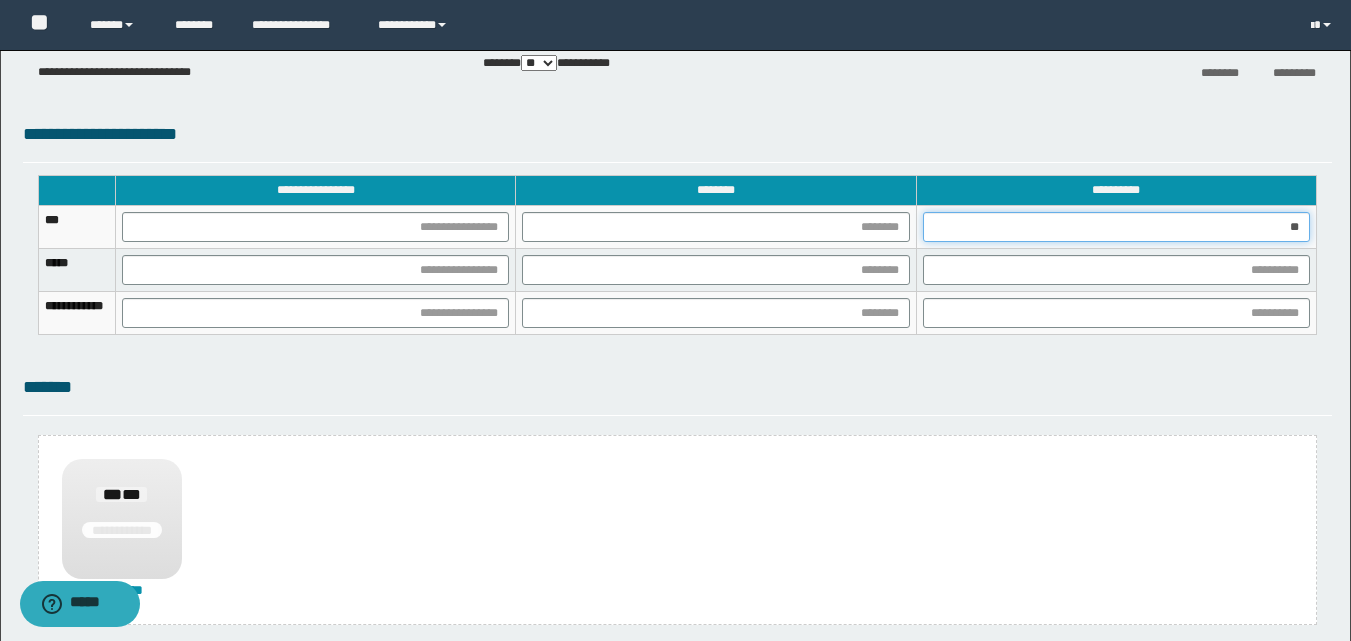 type on "***" 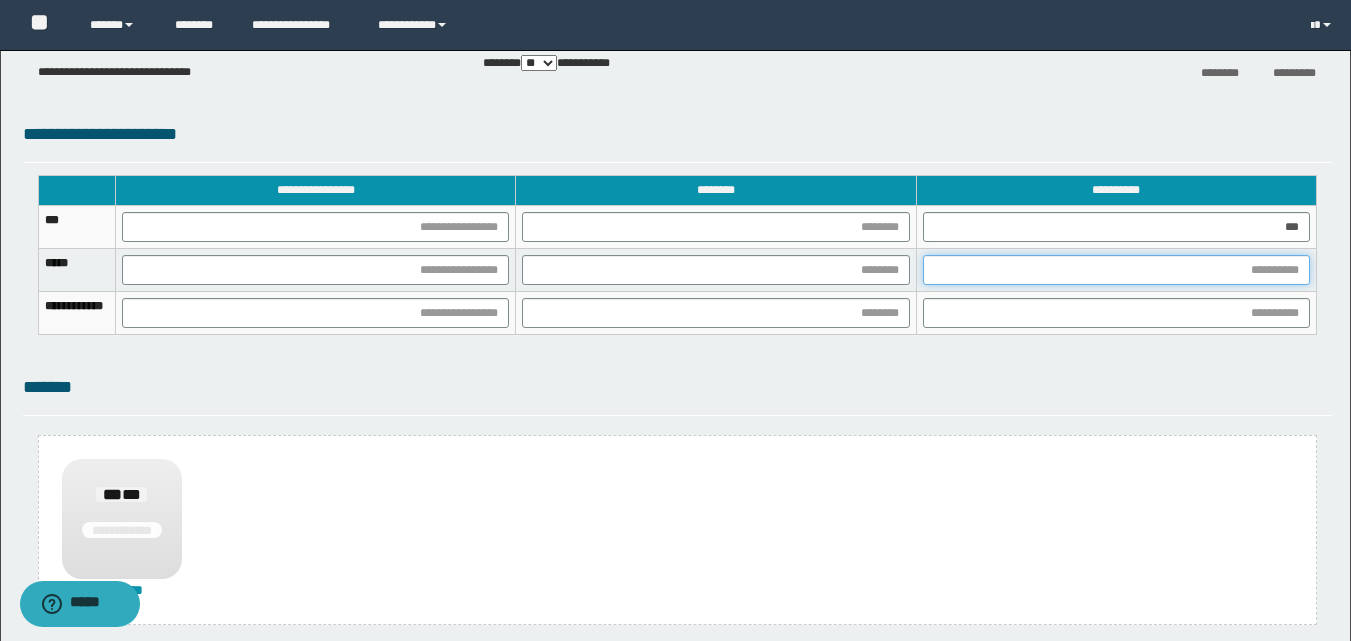 click at bounding box center [1116, 270] 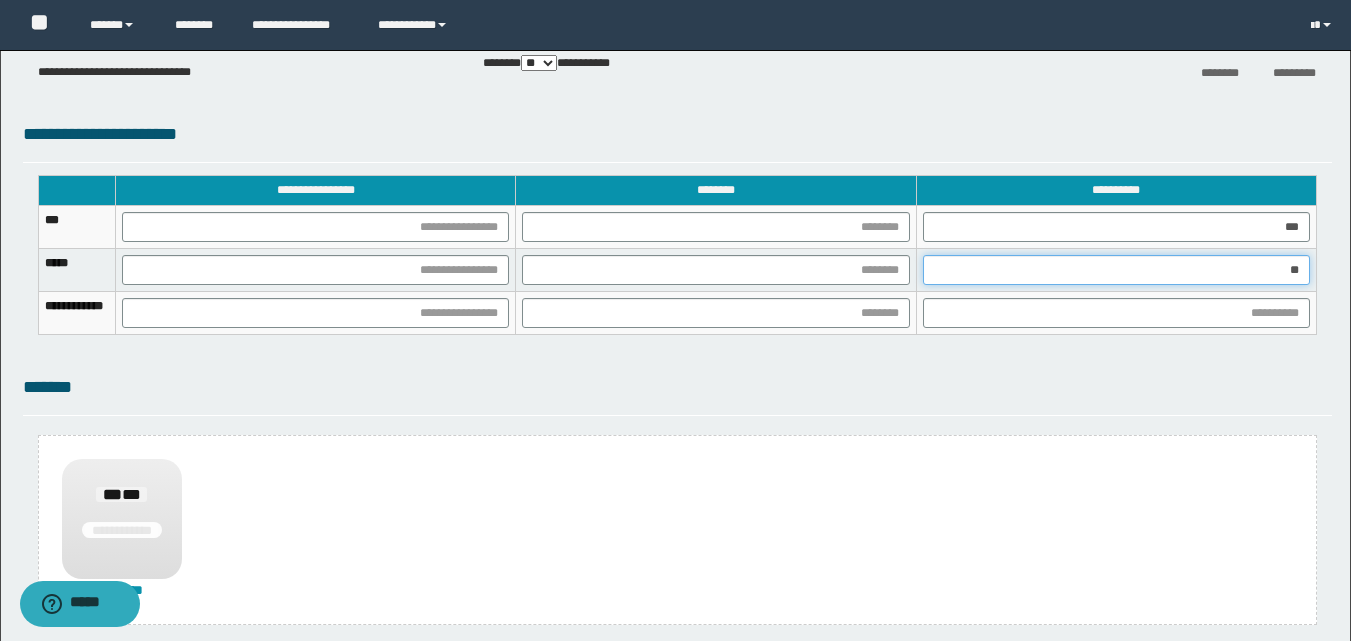 type on "***" 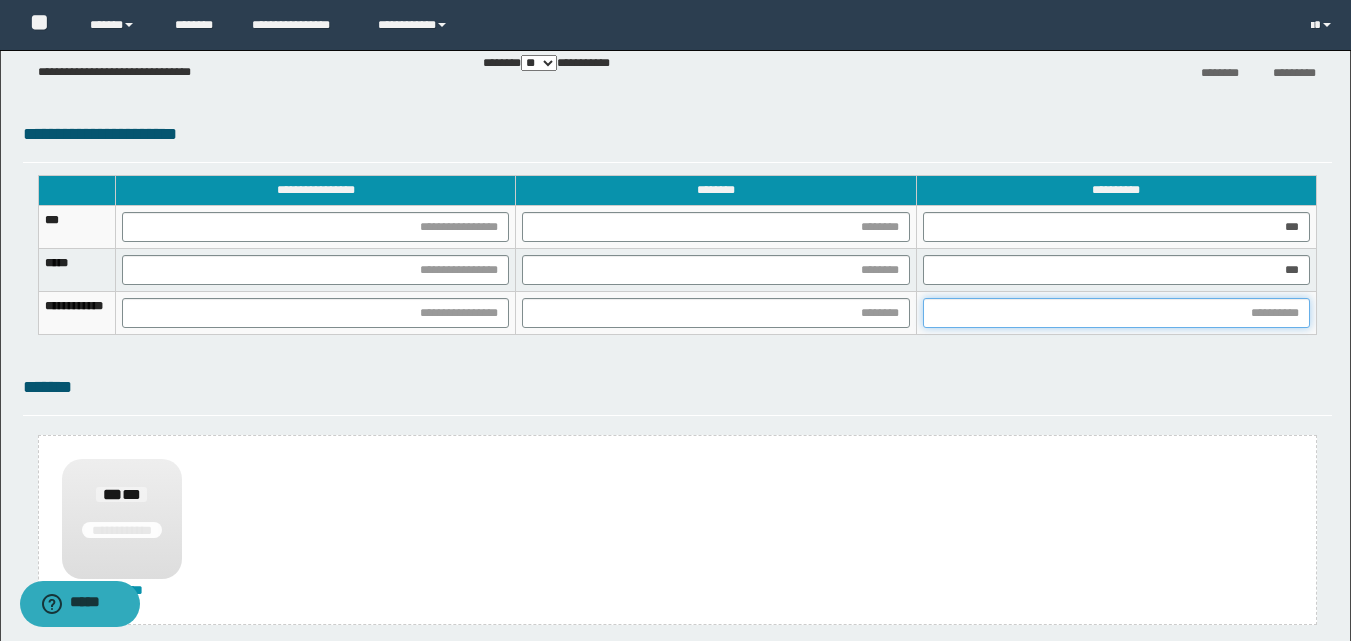 click at bounding box center [1116, 313] 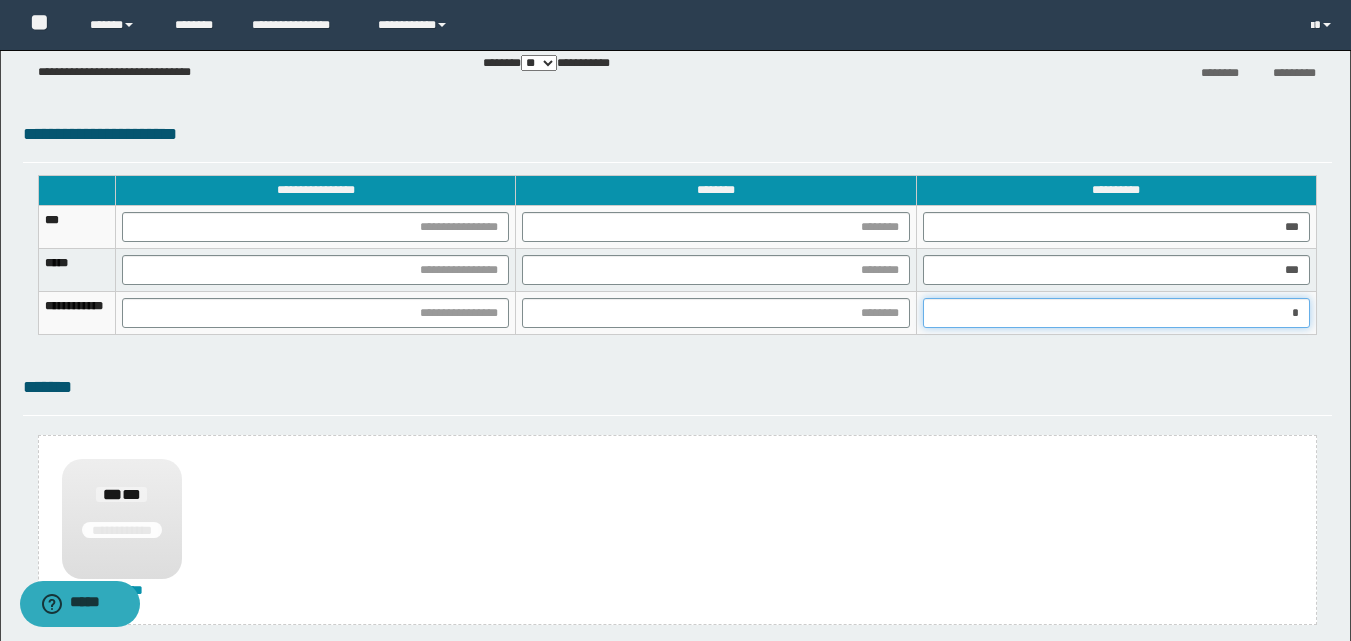 type on "**" 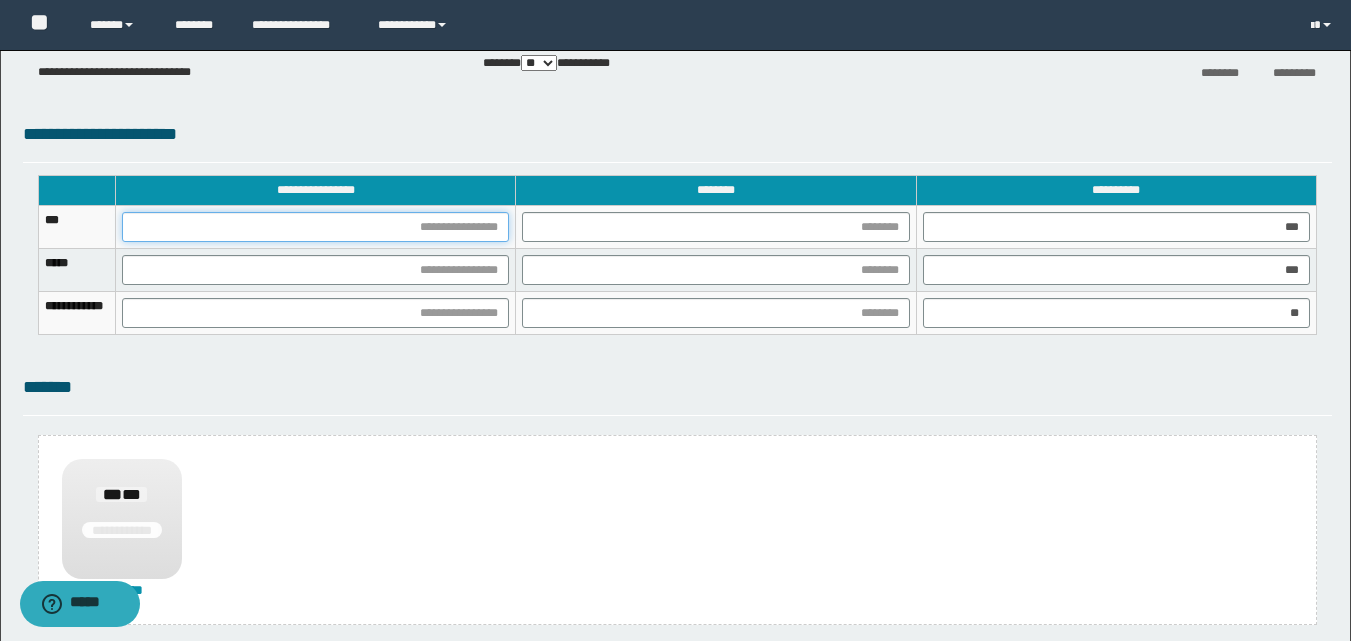 drag, startPoint x: 526, startPoint y: 218, endPoint x: 534, endPoint y: 226, distance: 11.313708 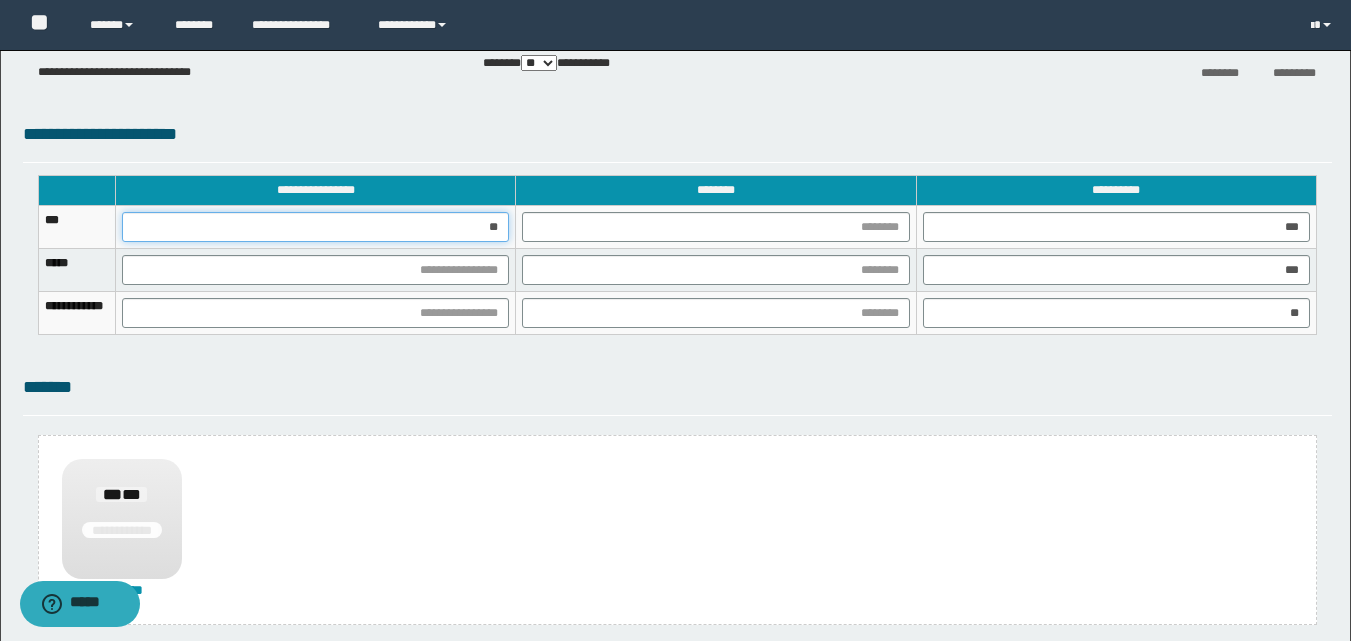type on "***" 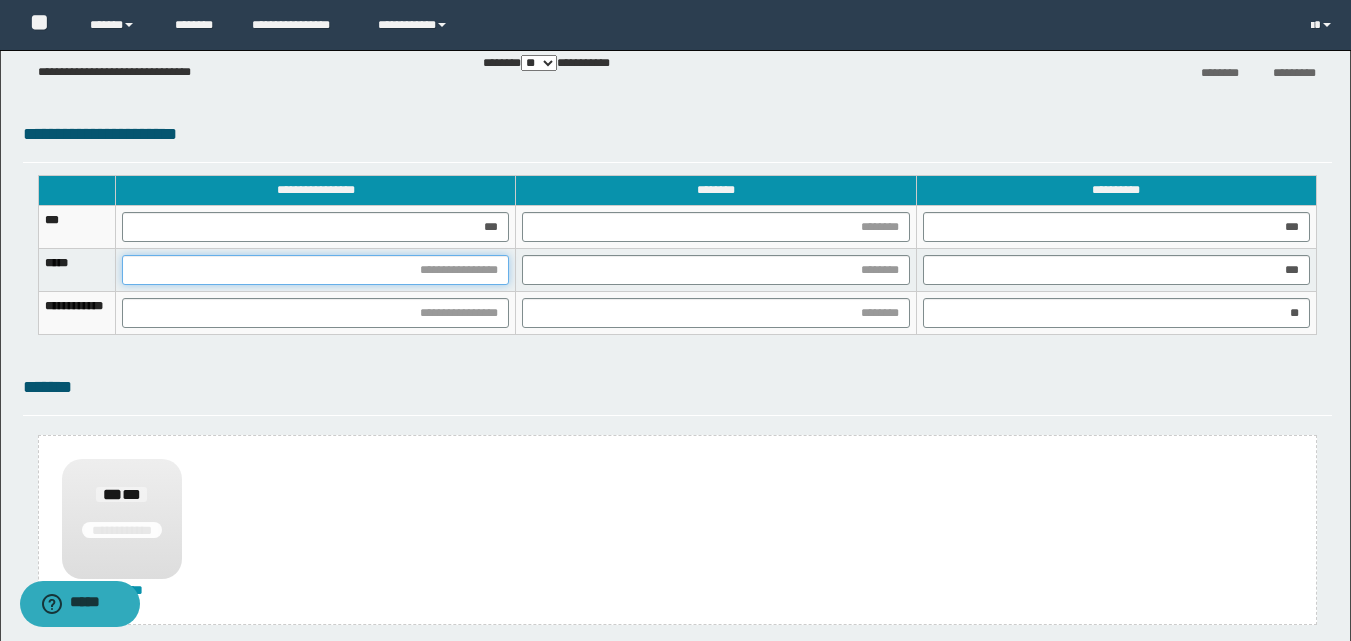 drag, startPoint x: 522, startPoint y: 268, endPoint x: 529, endPoint y: 277, distance: 11.401754 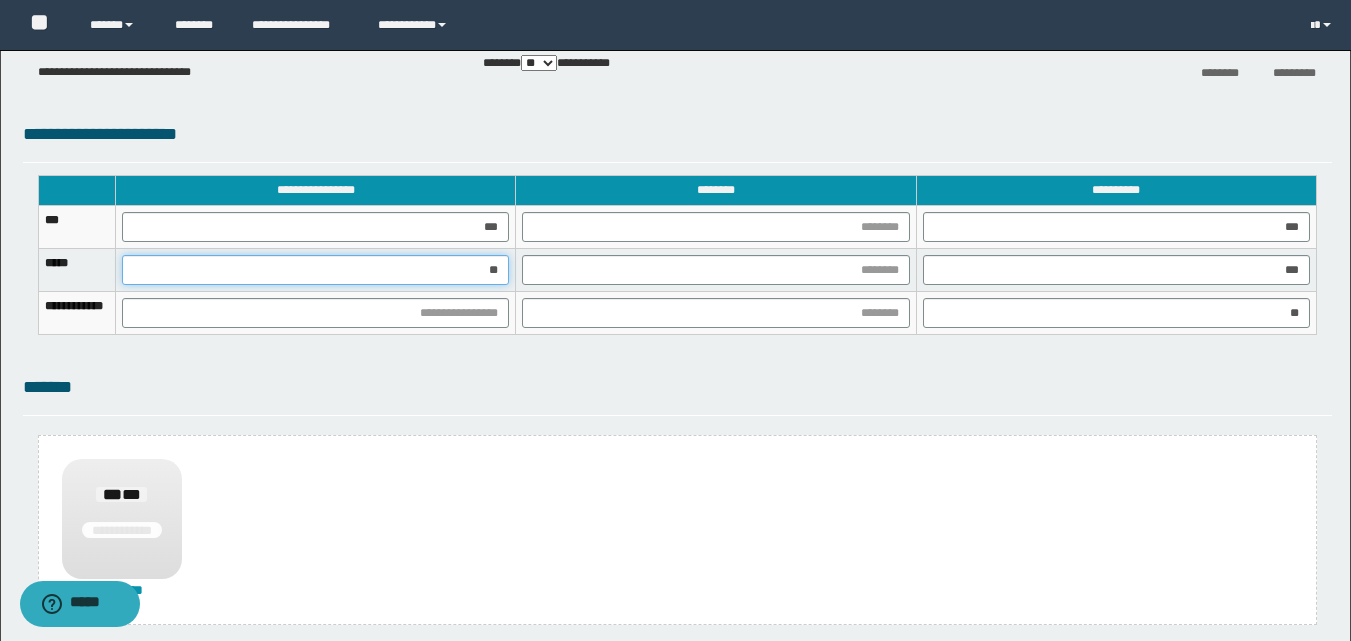 type on "***" 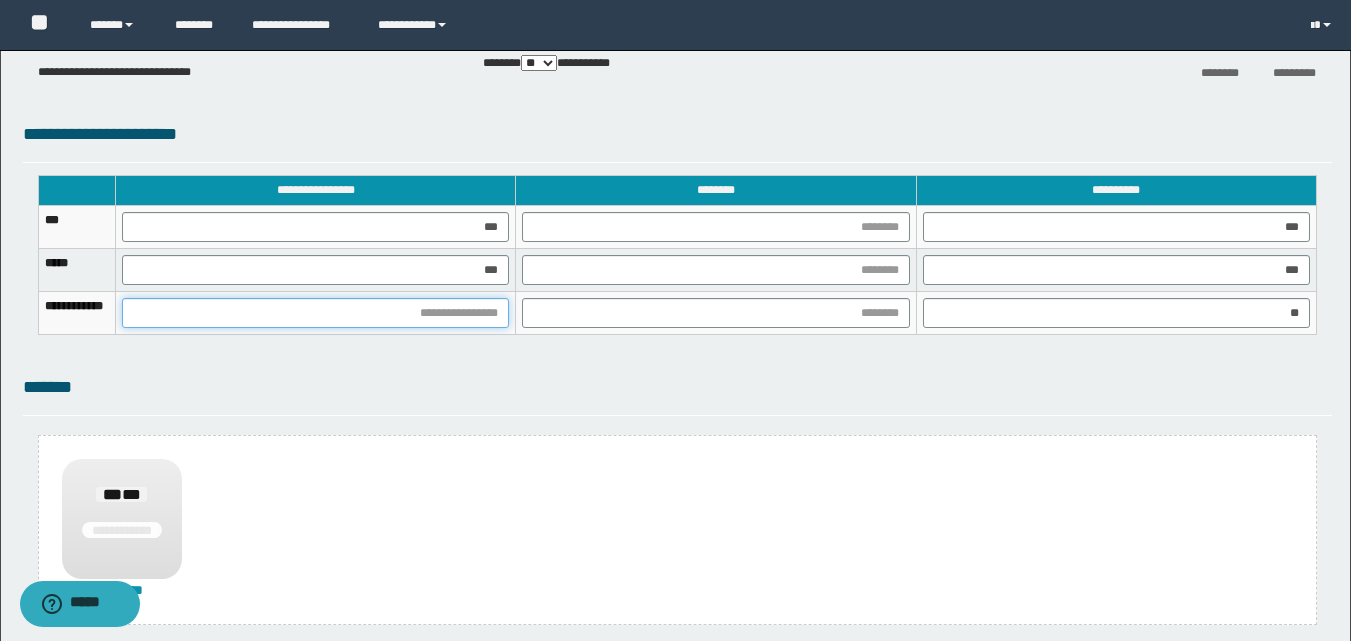 drag, startPoint x: 552, startPoint y: 301, endPoint x: 565, endPoint y: 336, distance: 37.336308 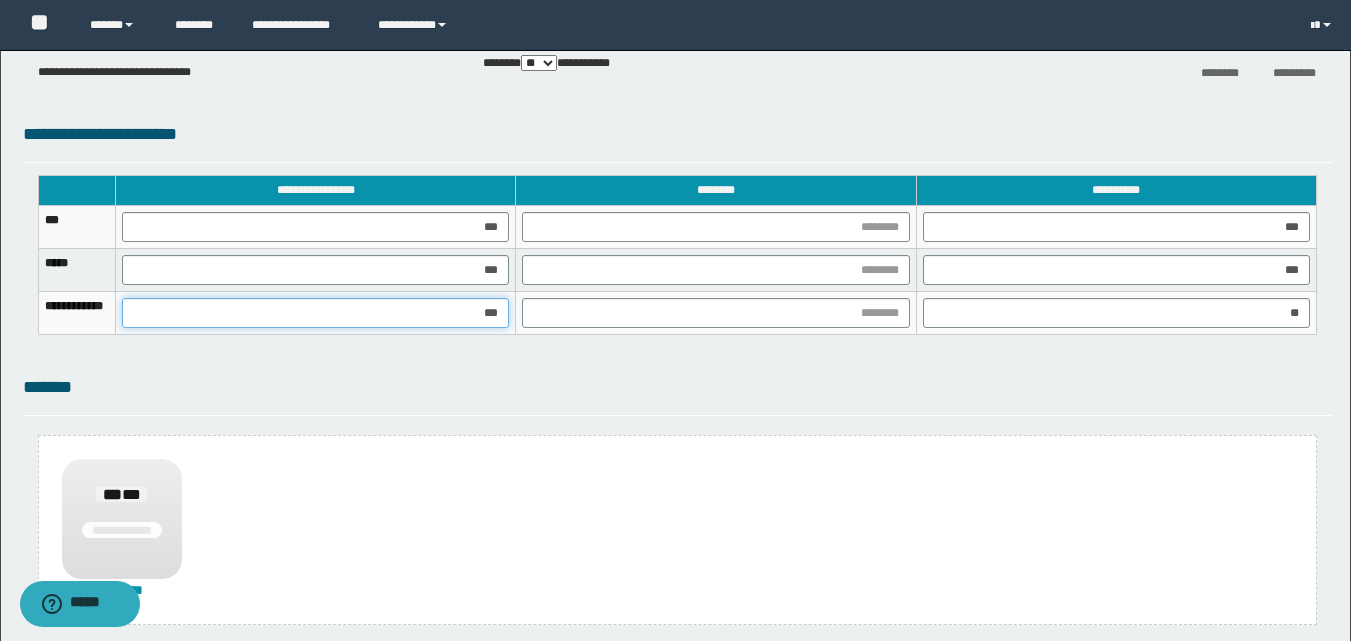 type on "****" 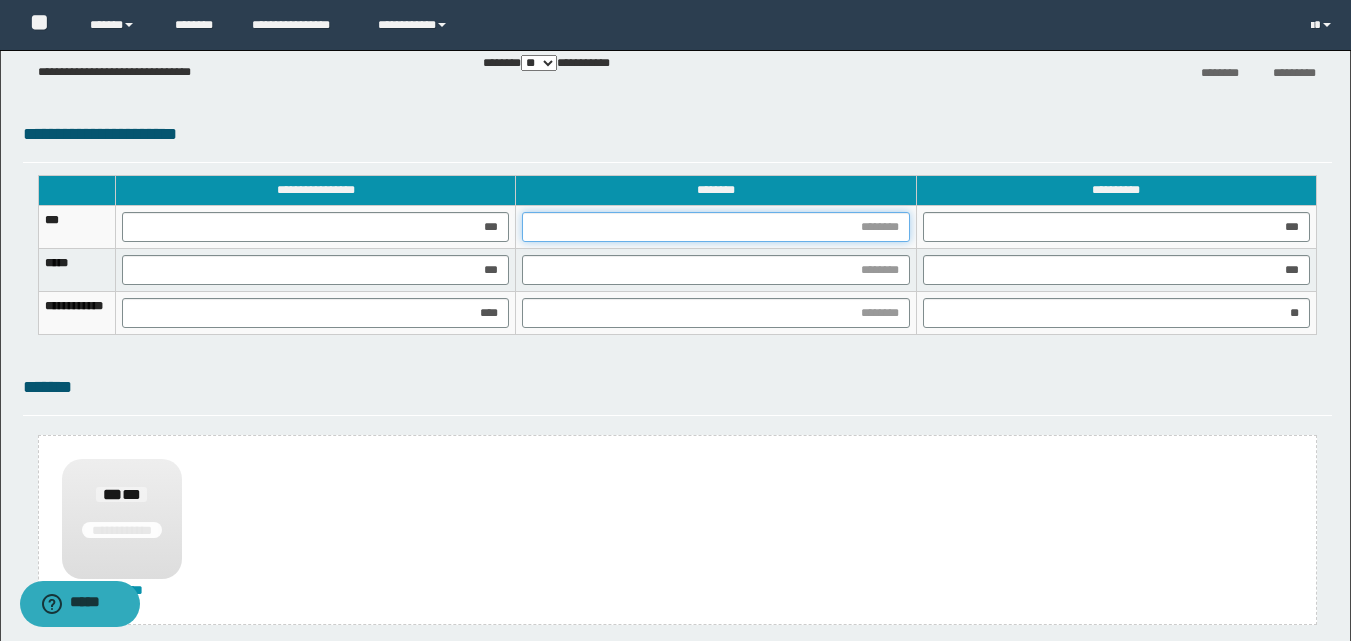 click at bounding box center [715, 227] 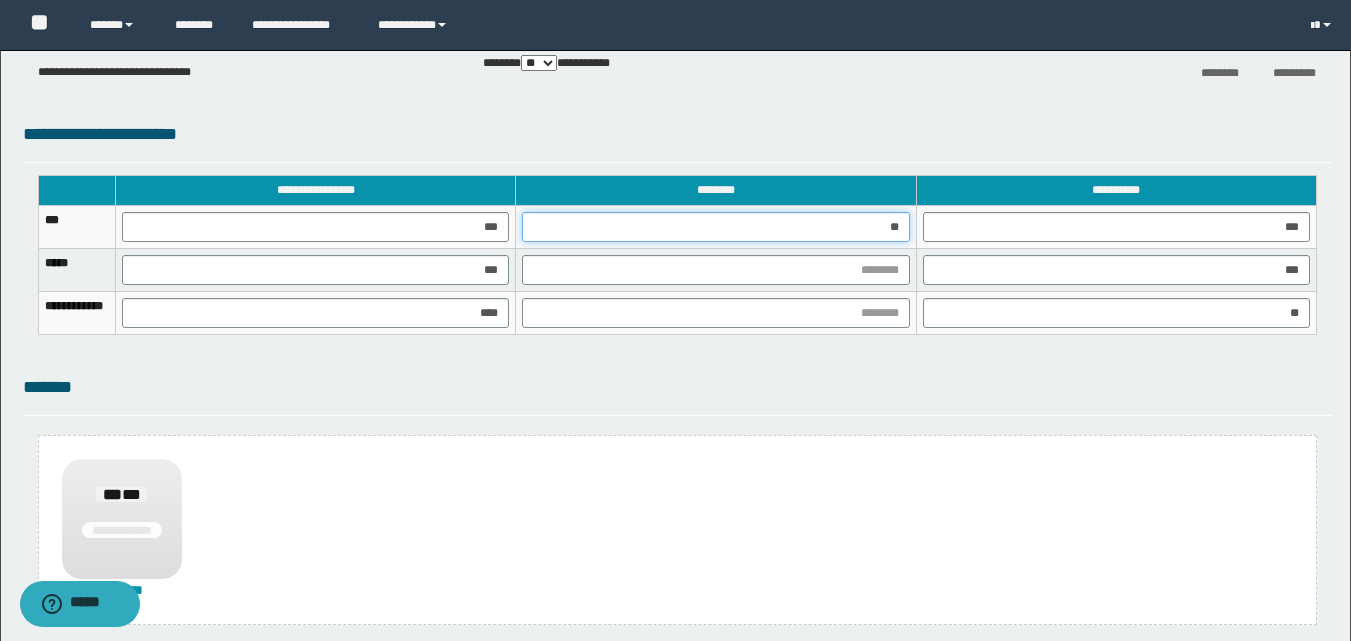 type on "***" 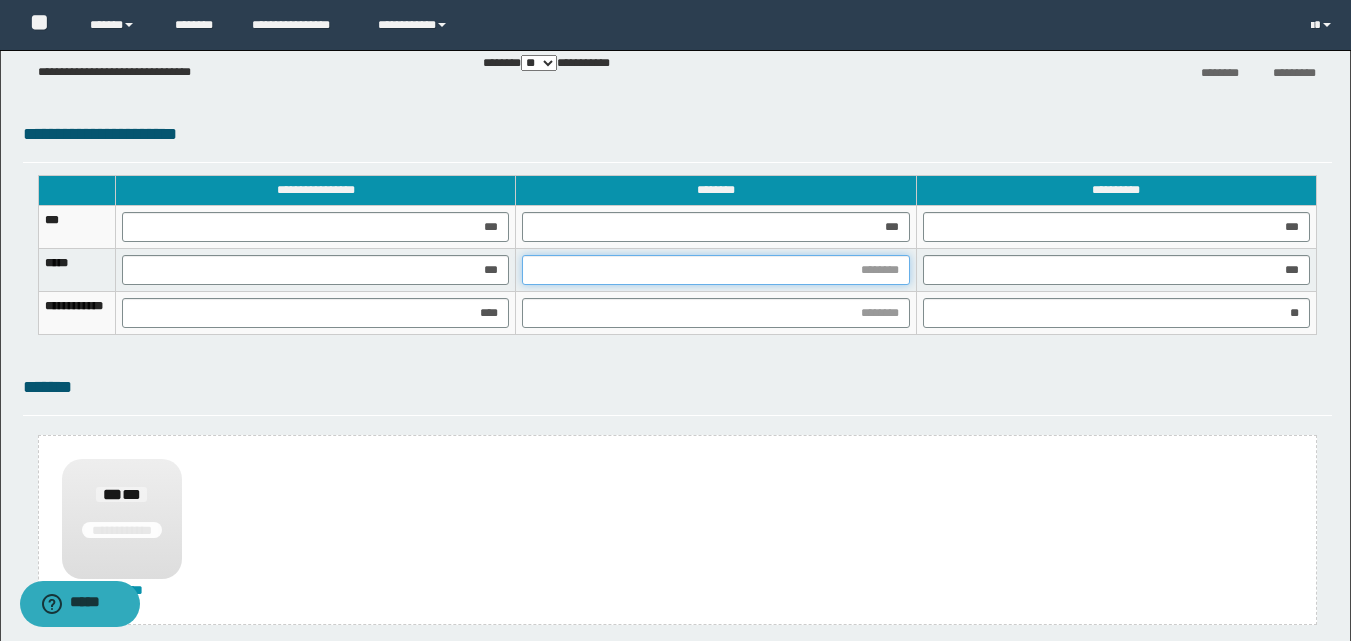 drag, startPoint x: 870, startPoint y: 278, endPoint x: 871, endPoint y: 301, distance: 23.021729 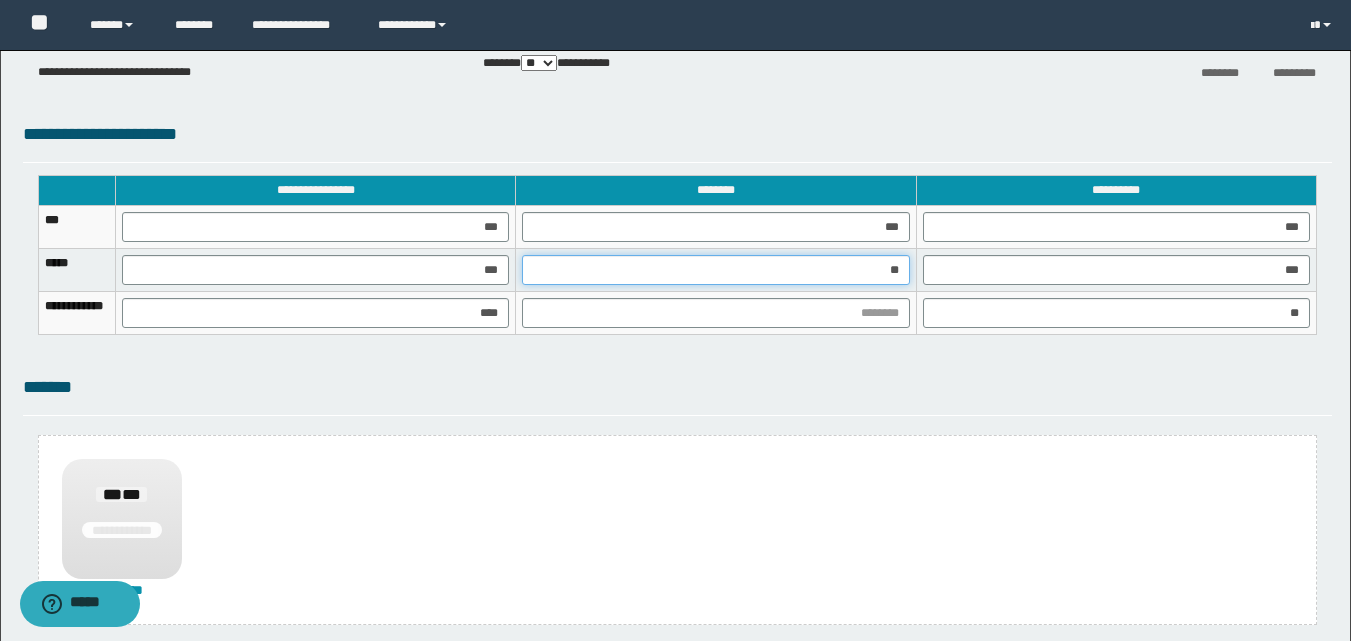 type on "***" 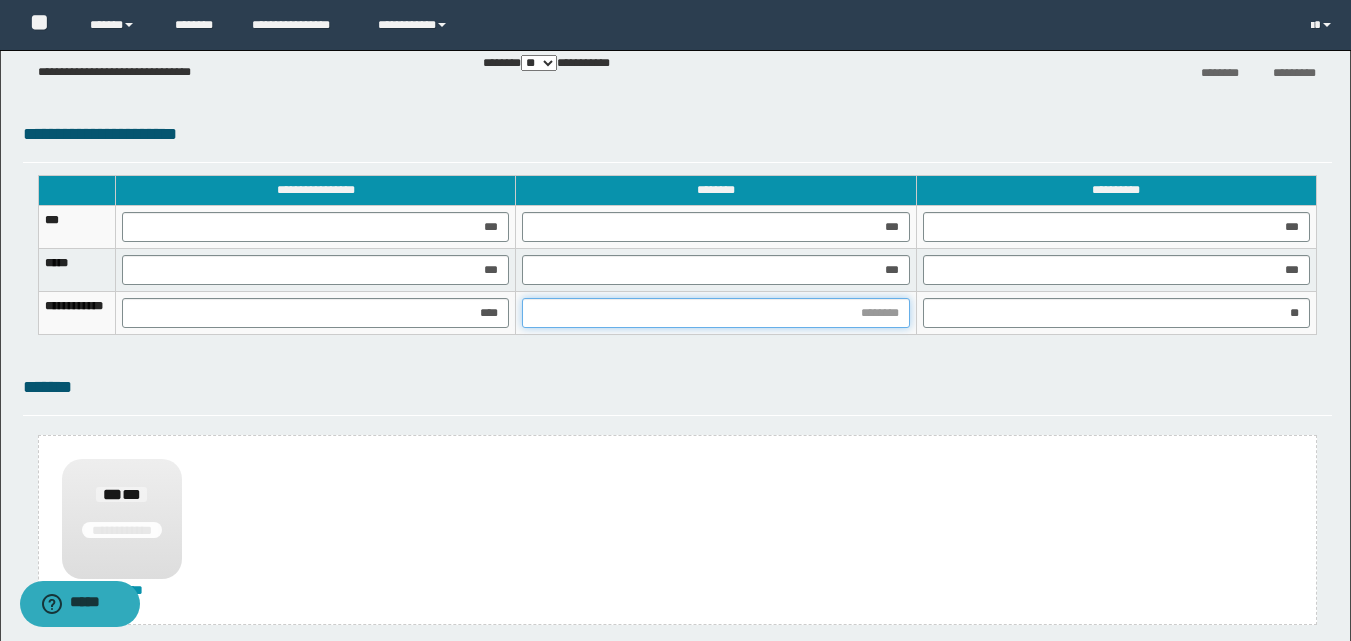 click at bounding box center (715, 313) 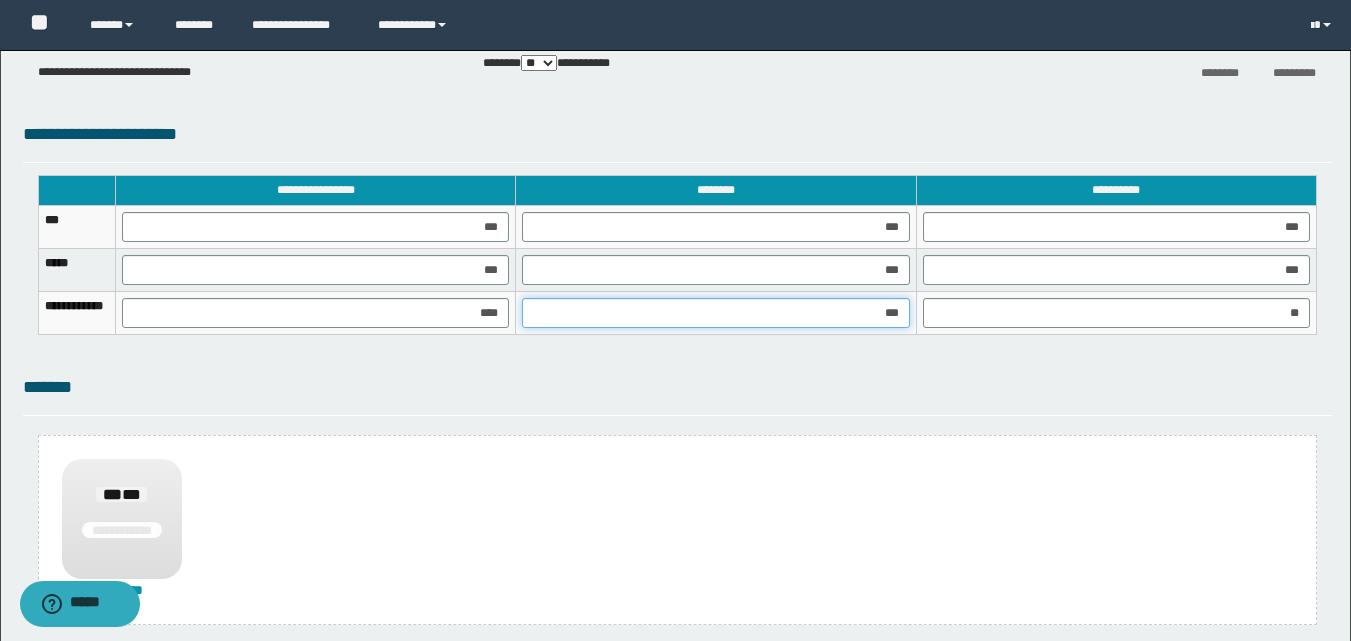 type on "****" 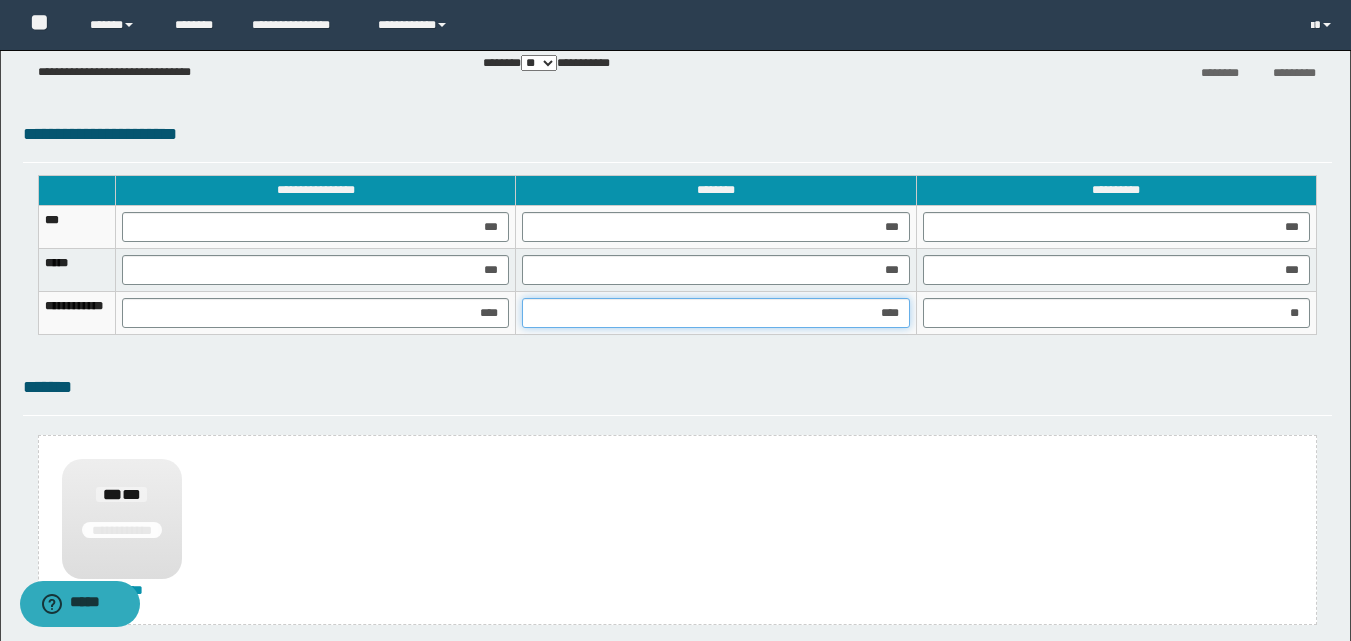 scroll, scrollTop: 1508, scrollLeft: 0, axis: vertical 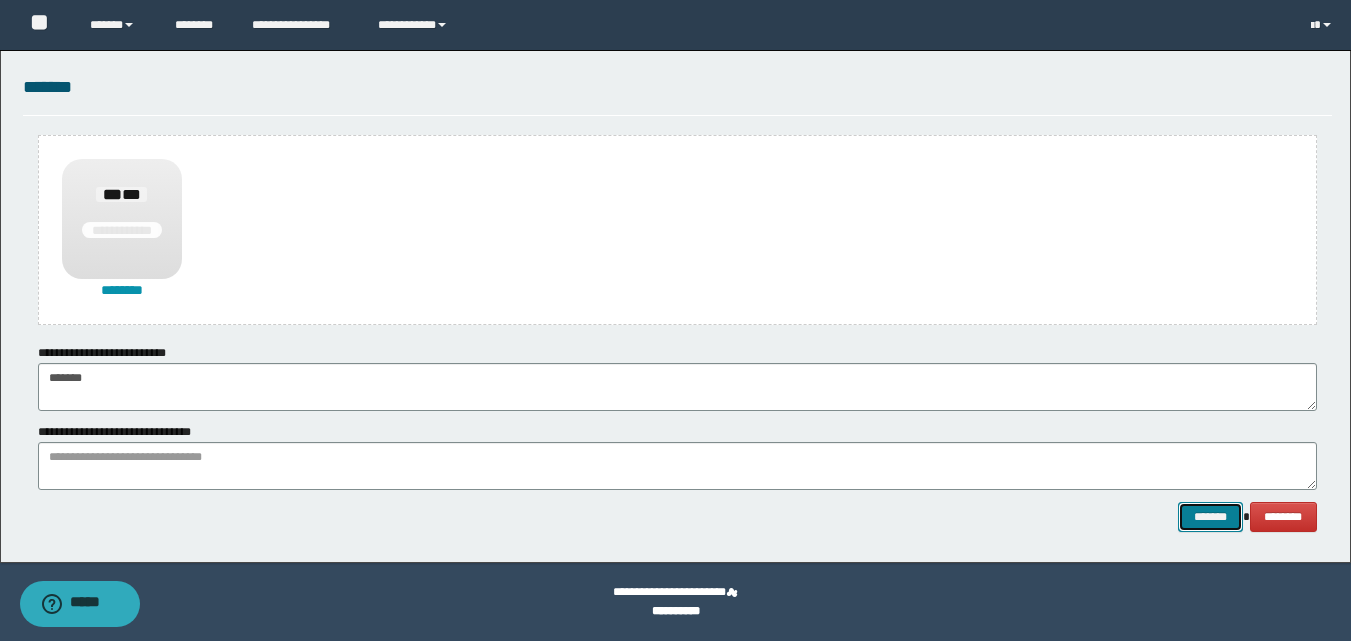 click on "*******" at bounding box center [1210, 517] 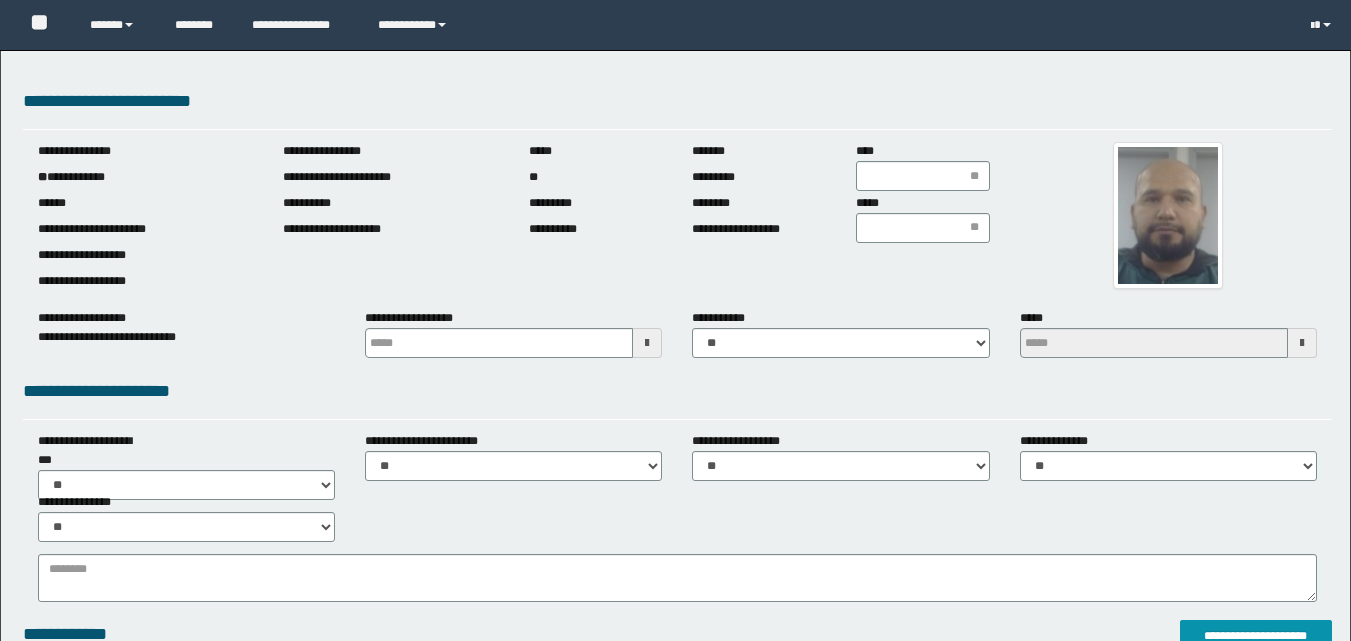 scroll, scrollTop: 0, scrollLeft: 0, axis: both 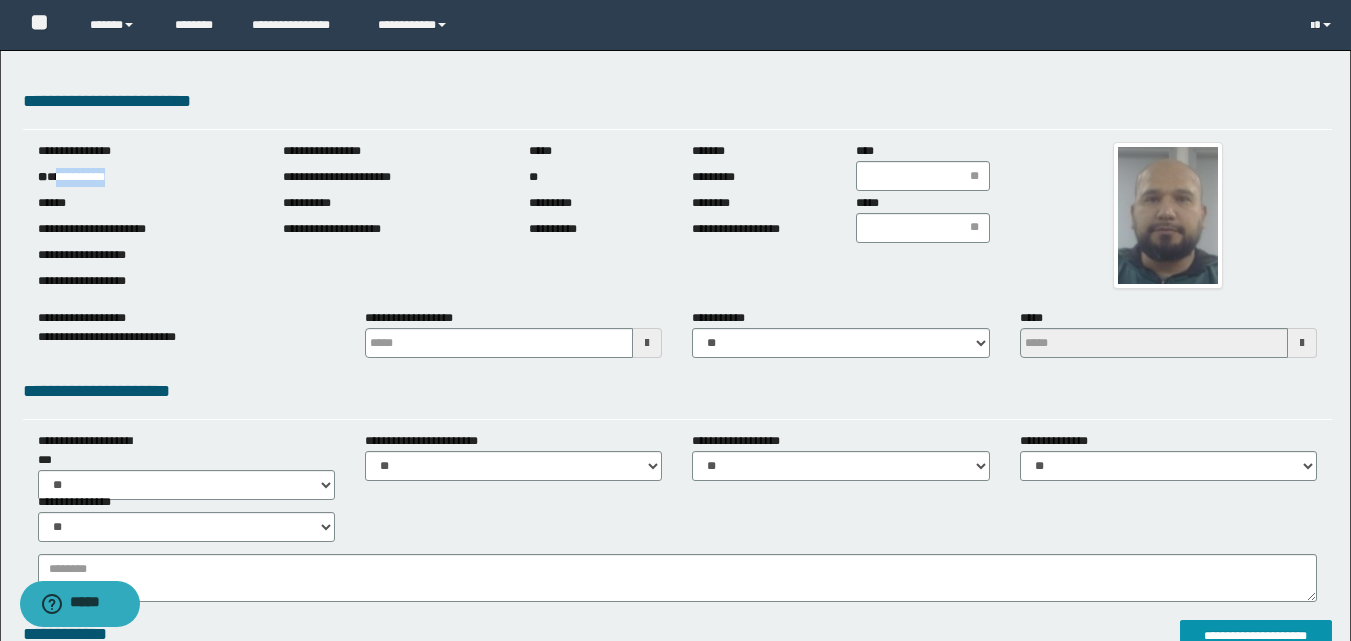 drag, startPoint x: 60, startPoint y: 184, endPoint x: 169, endPoint y: 178, distance: 109.165016 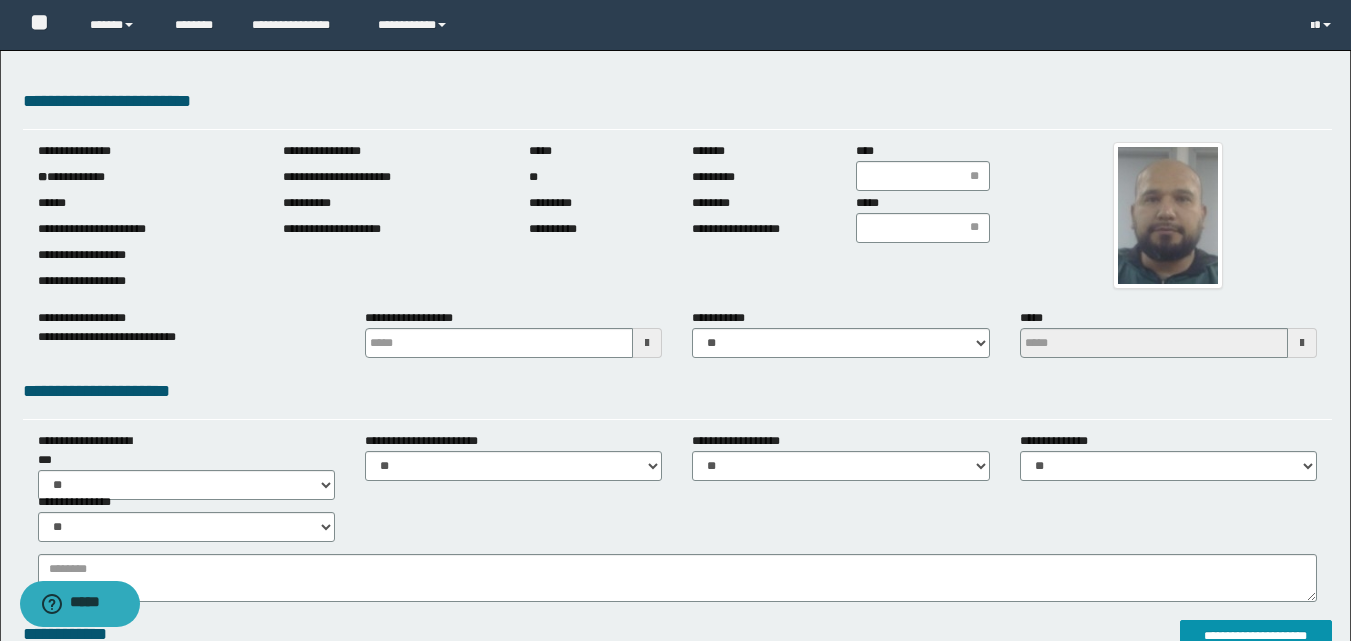 click at bounding box center [647, 343] 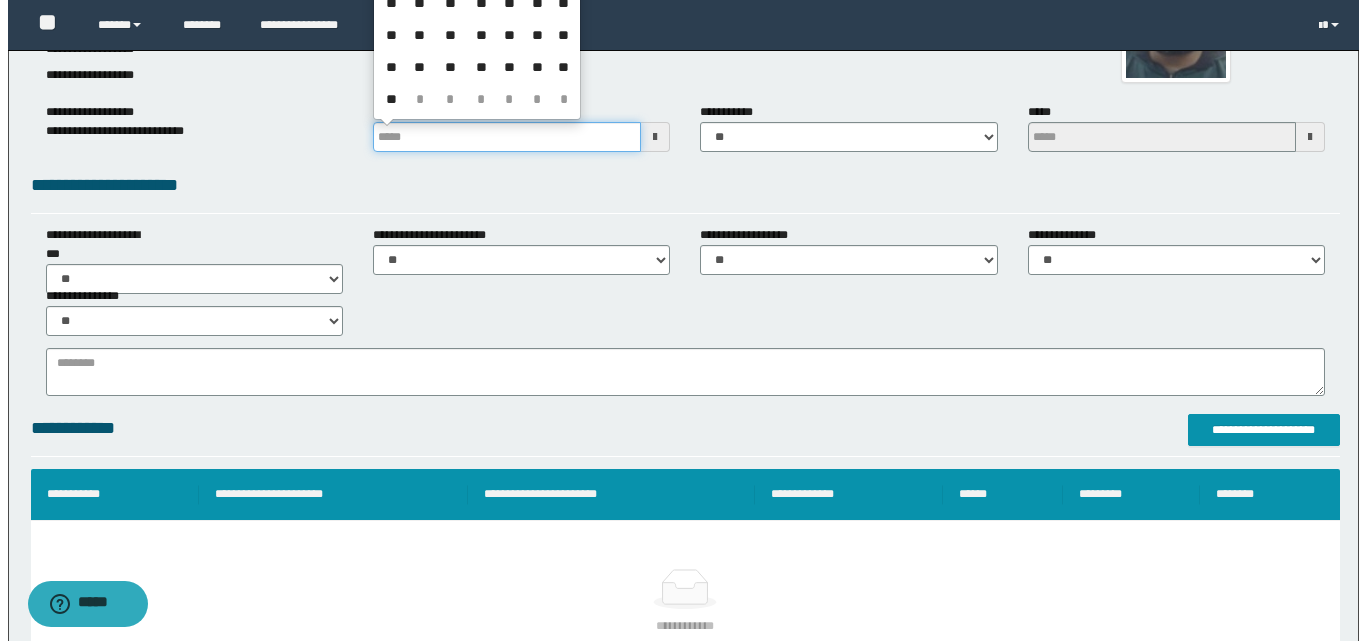 scroll, scrollTop: 500, scrollLeft: 0, axis: vertical 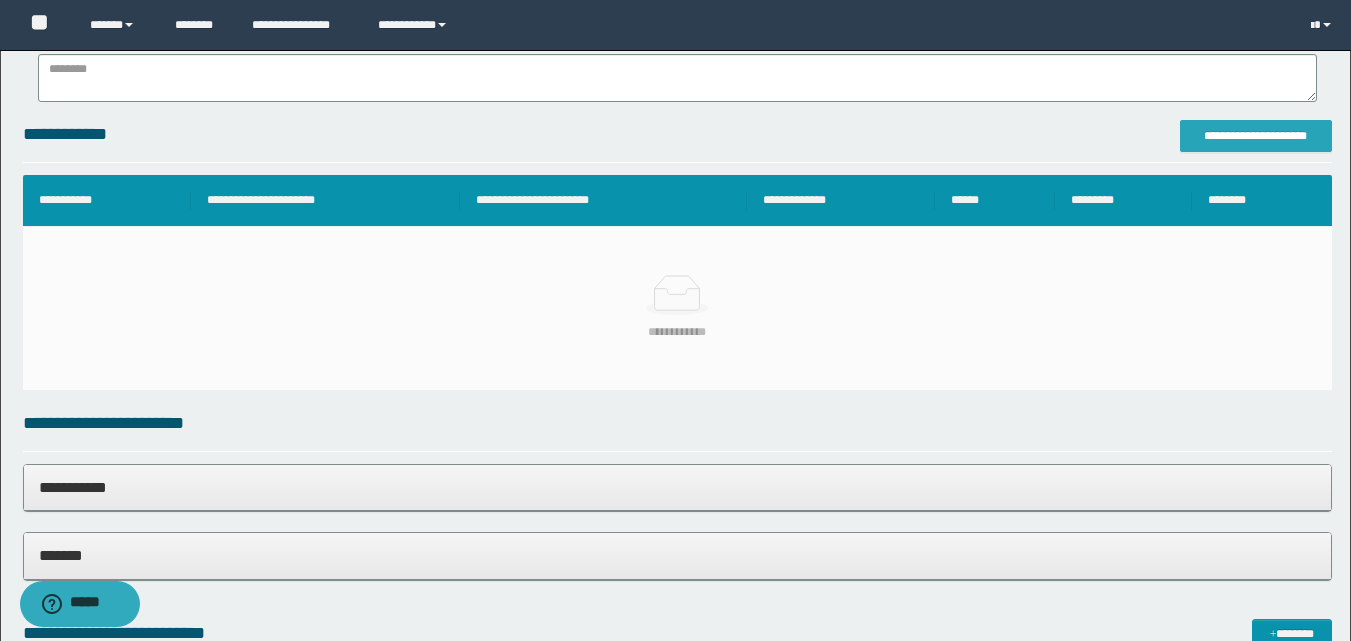 click on "**********" at bounding box center (1256, 136) 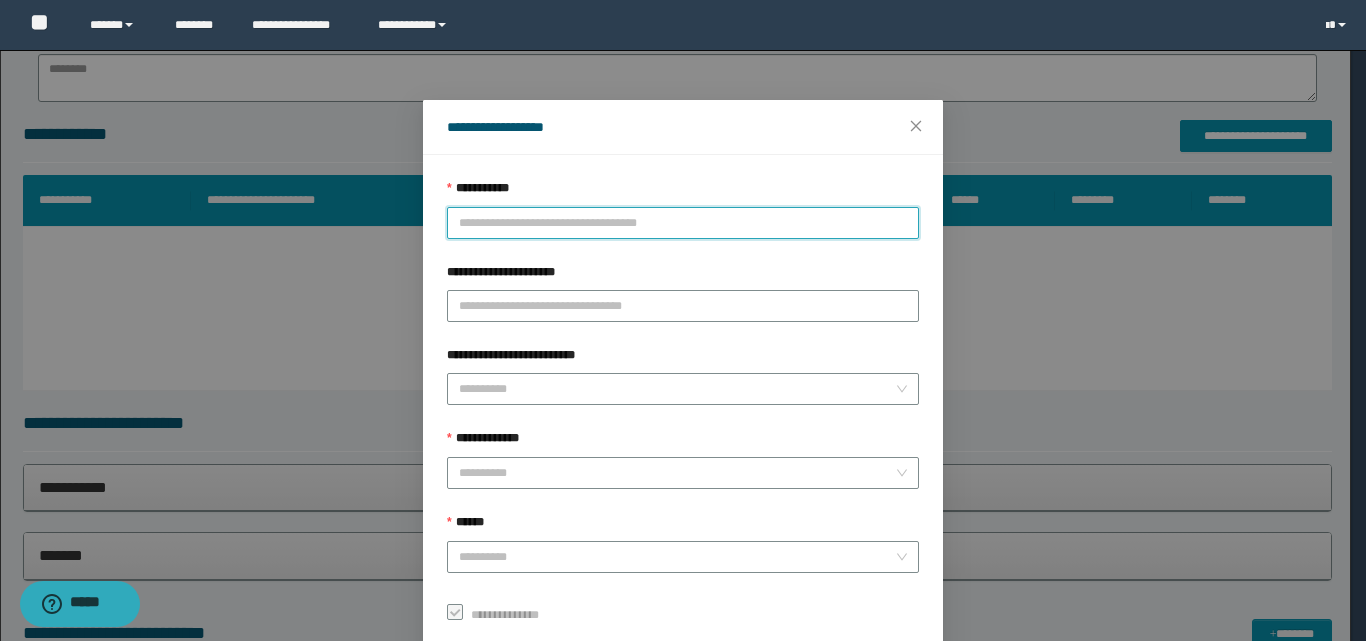 click on "**********" at bounding box center [683, 223] 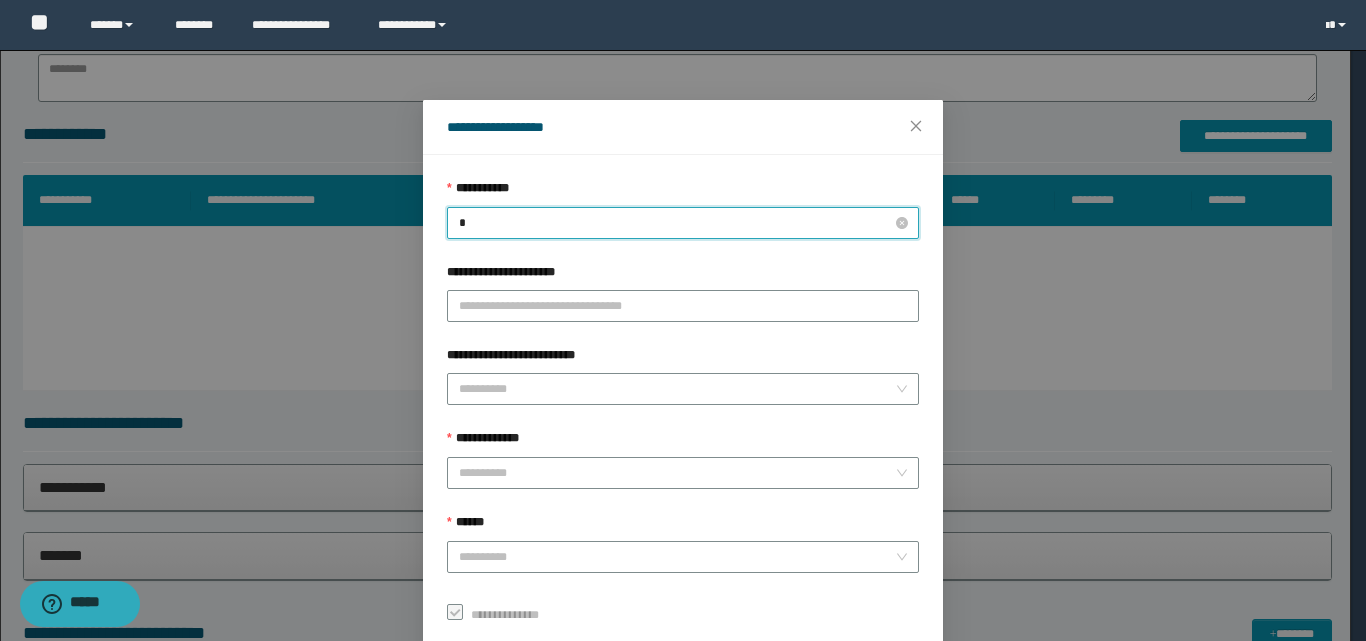 type on "**" 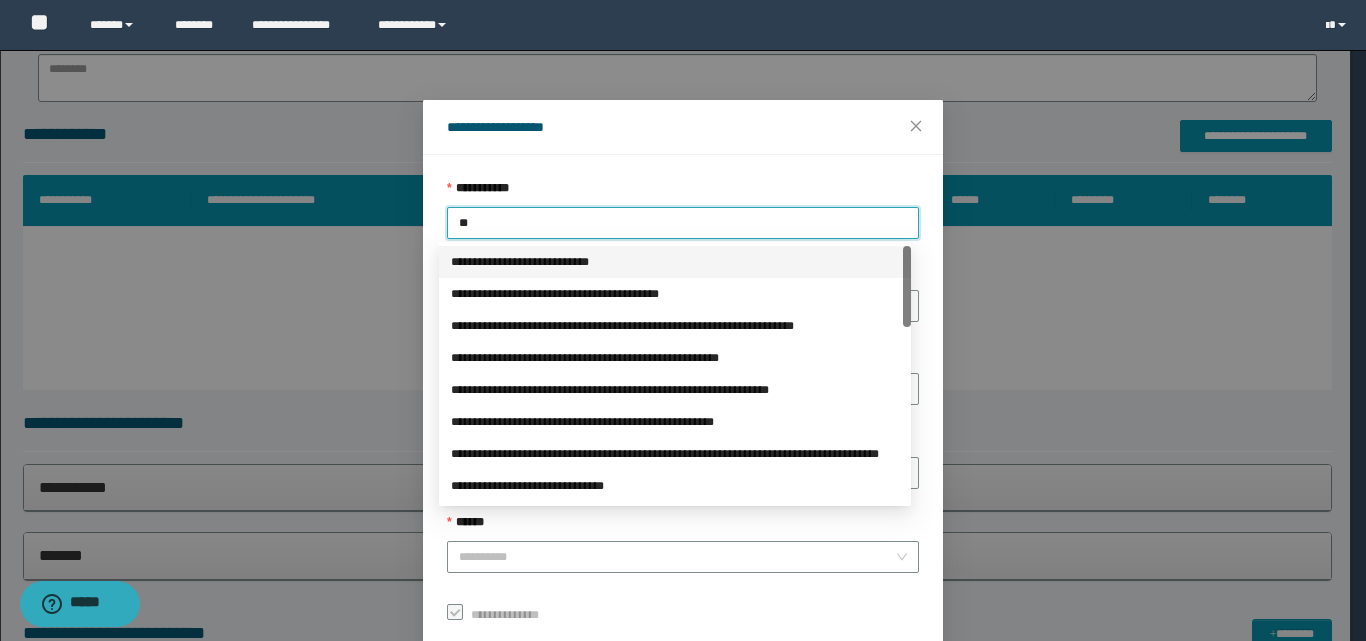 click on "**********" at bounding box center [675, 262] 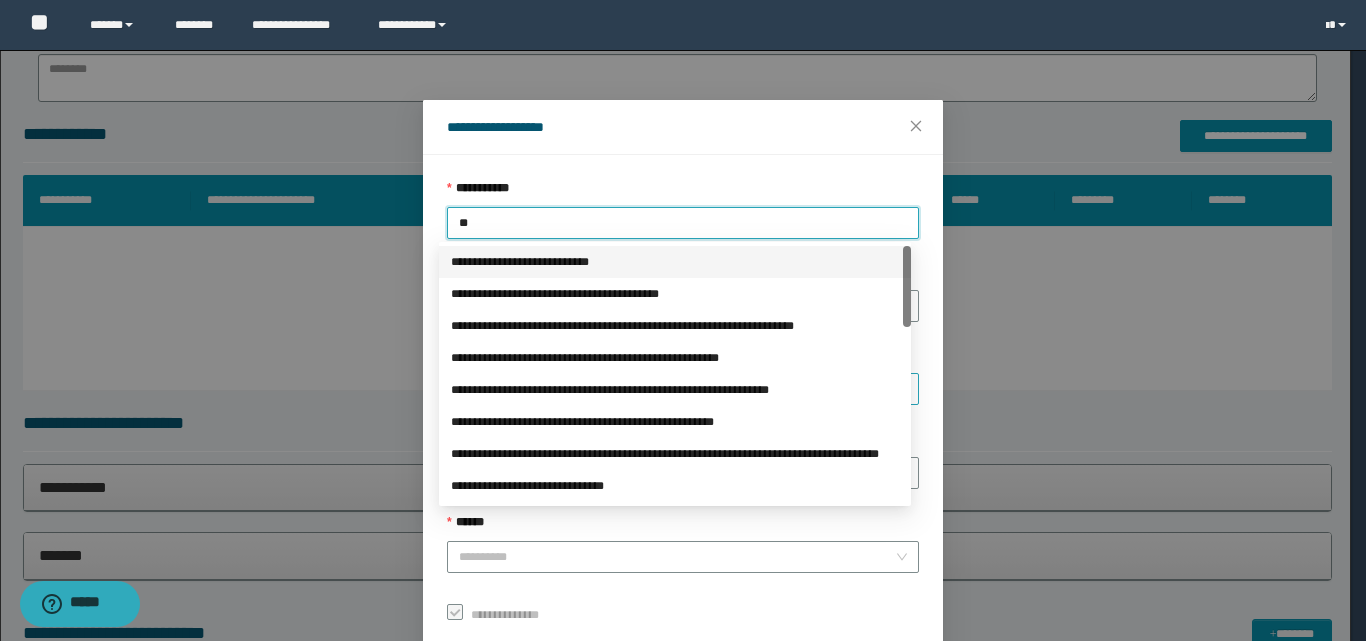 type 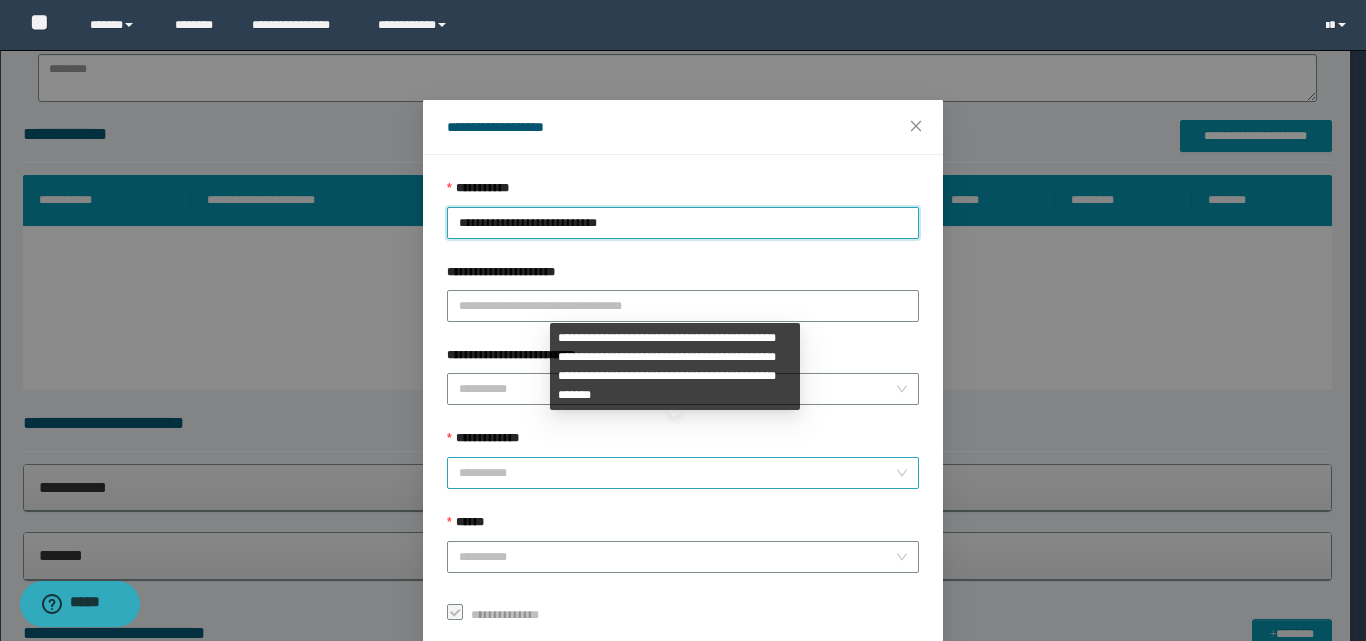 click on "**********" at bounding box center [677, 473] 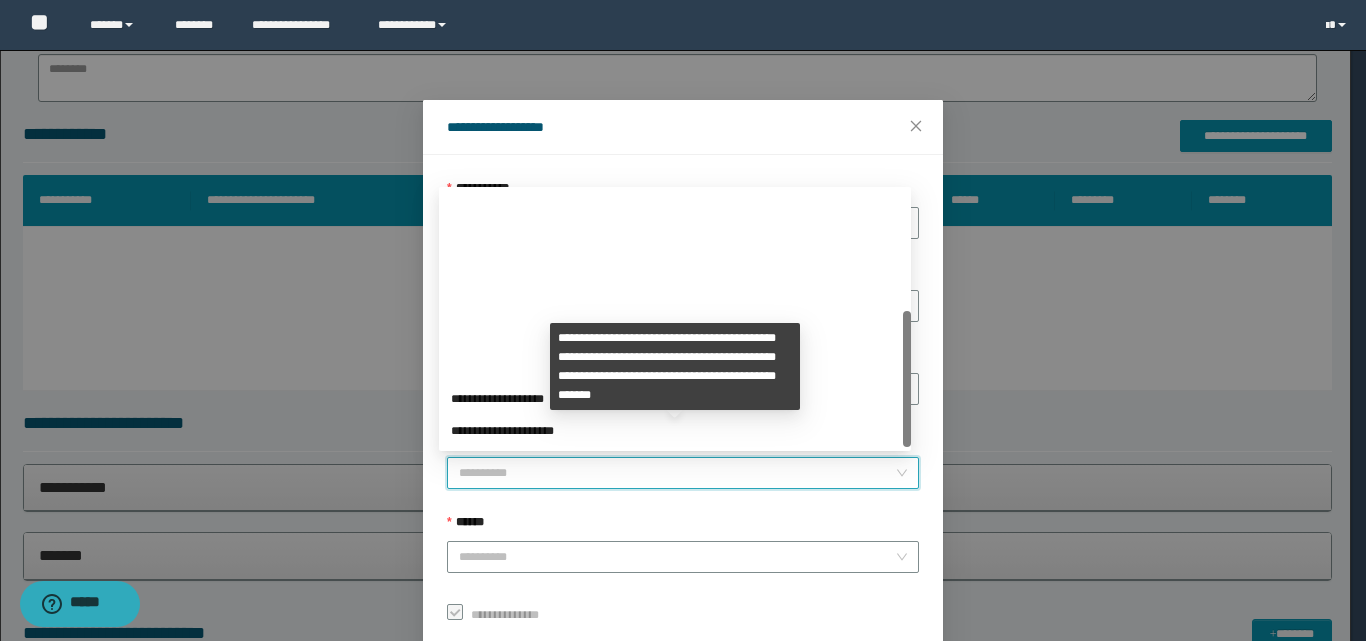 scroll, scrollTop: 224, scrollLeft: 0, axis: vertical 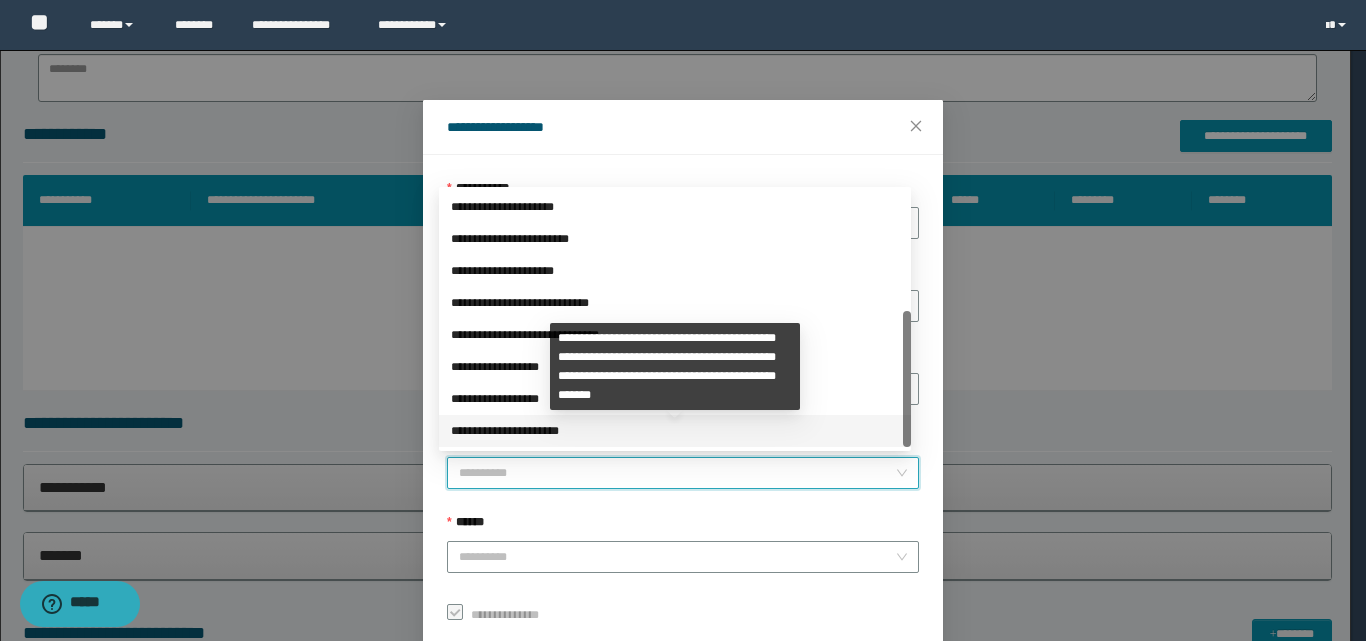 click on "**********" at bounding box center (675, 431) 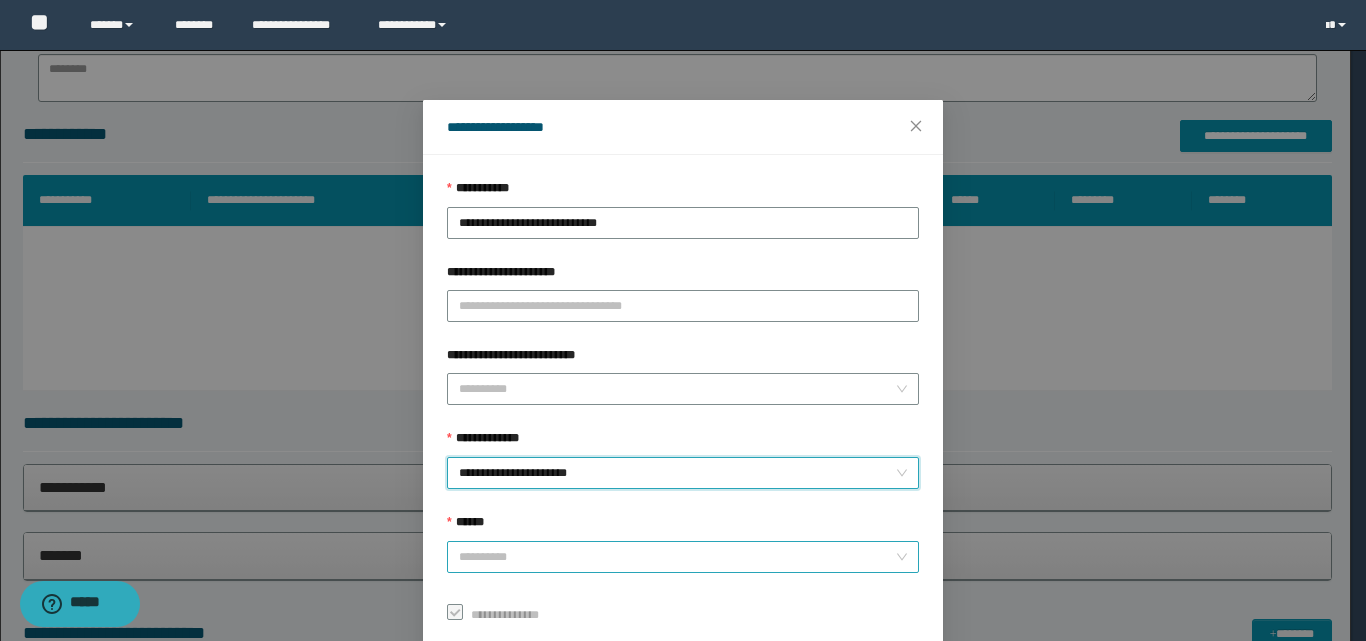 click on "******" at bounding box center [677, 557] 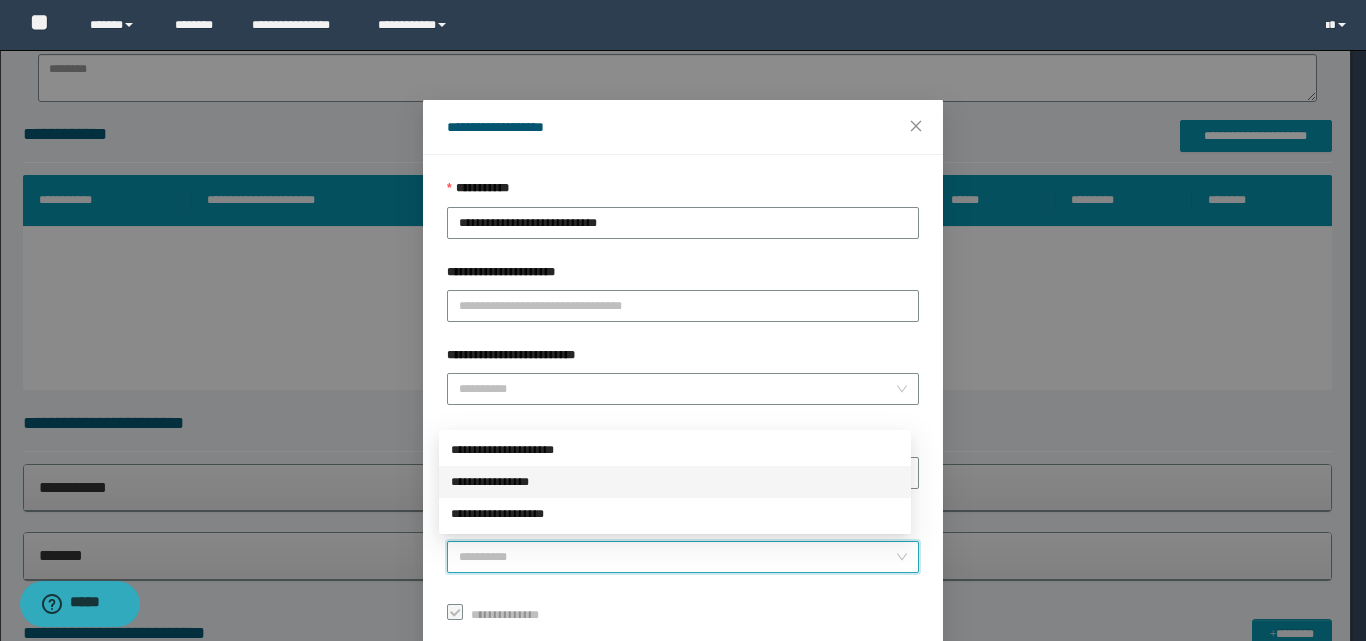 click on "**********" at bounding box center (675, 482) 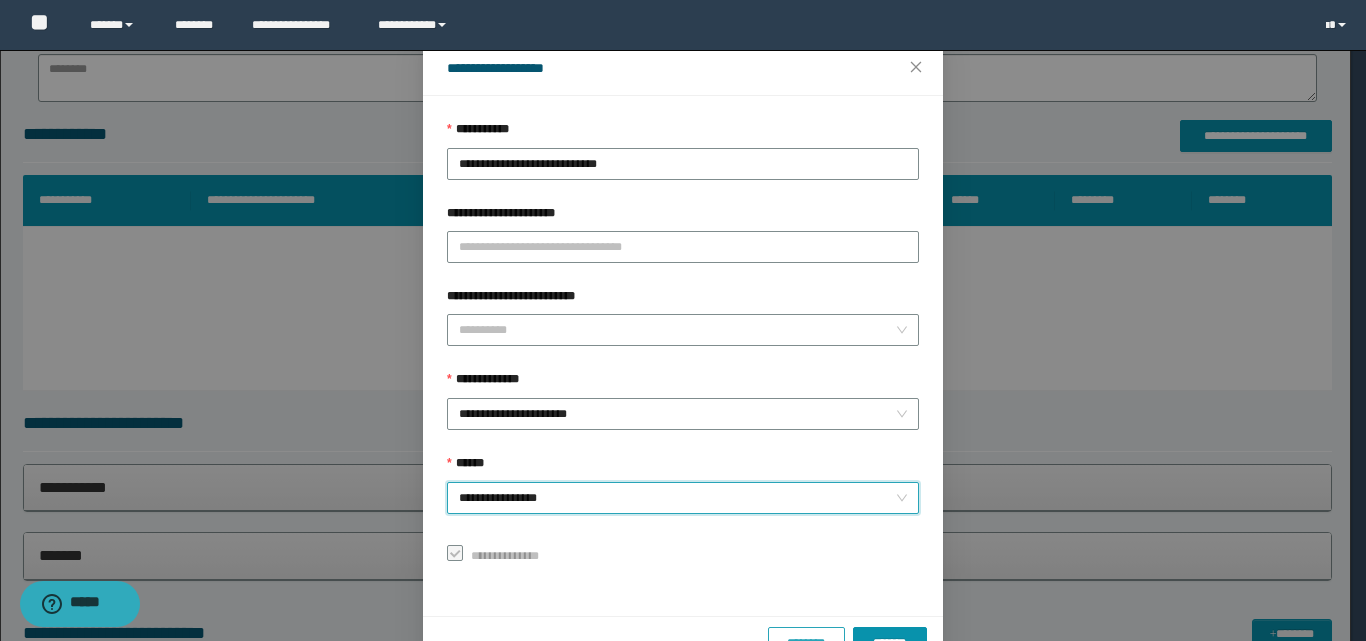 scroll, scrollTop: 111, scrollLeft: 0, axis: vertical 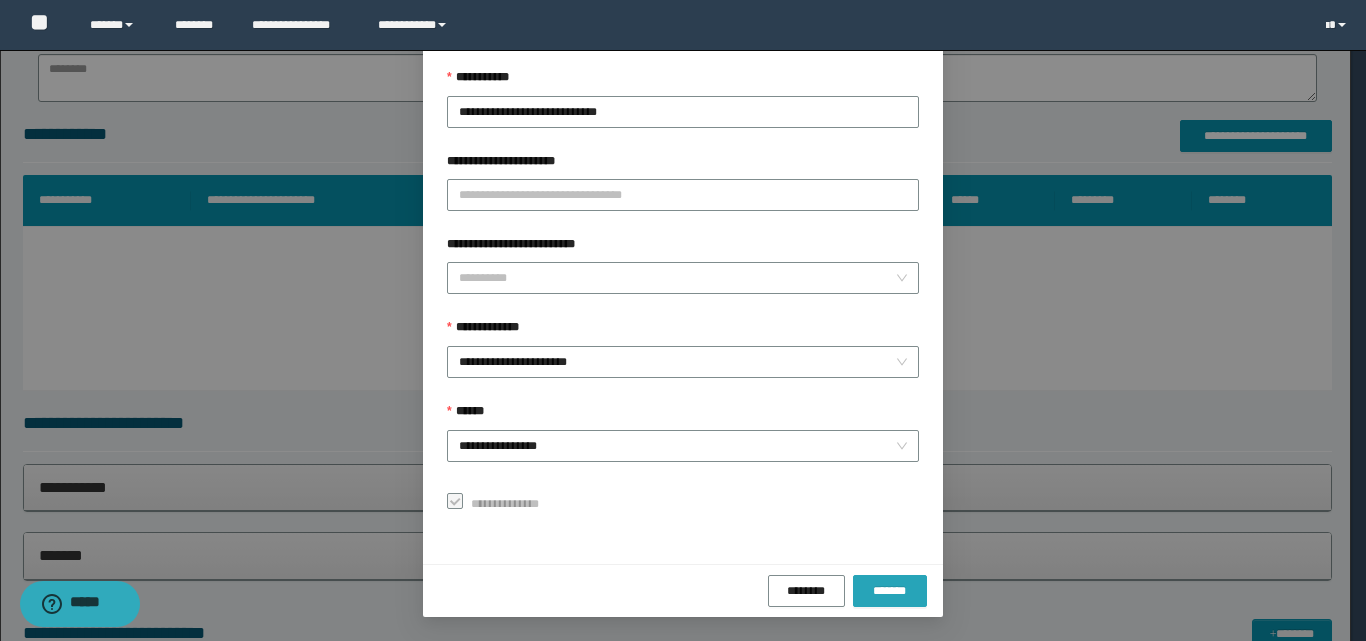click on "*******" at bounding box center (890, 591) 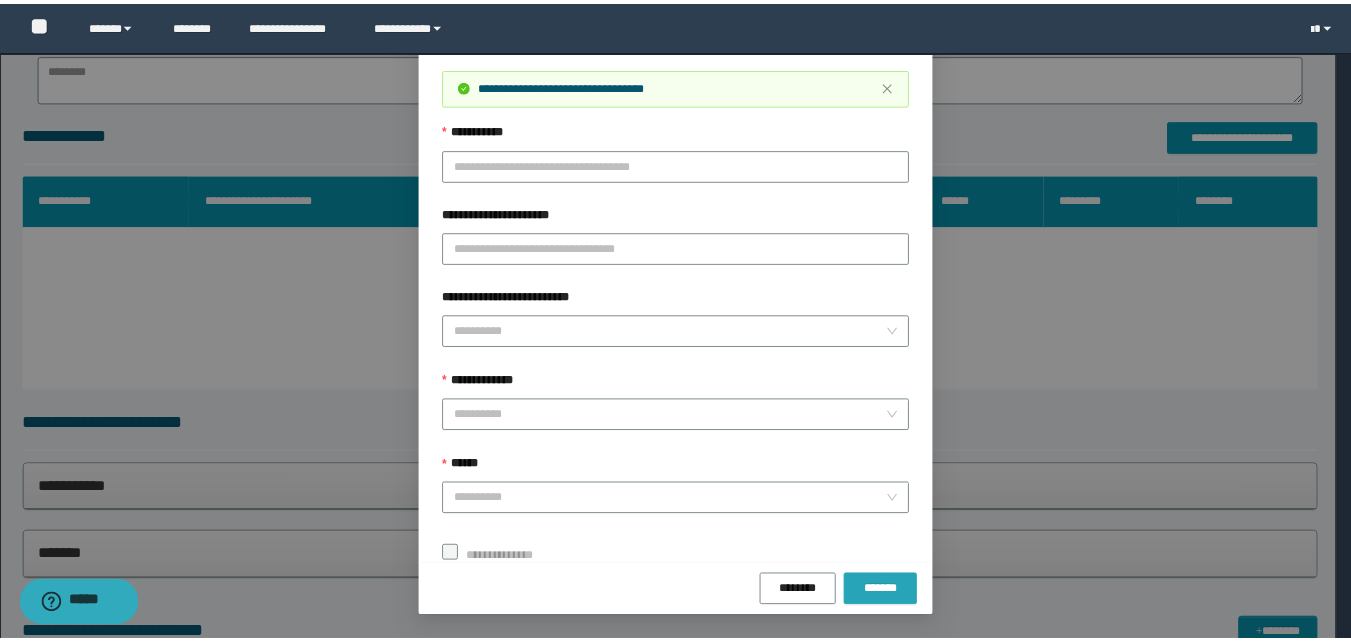 scroll, scrollTop: 64, scrollLeft: 0, axis: vertical 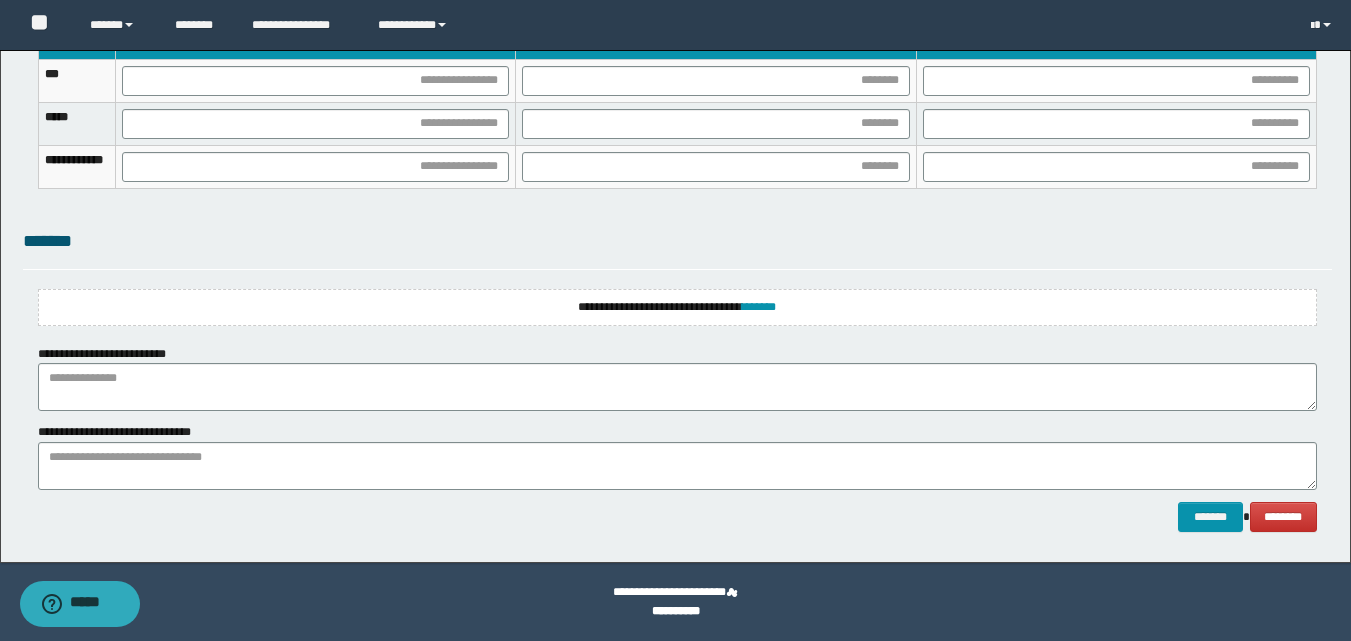 click on "**********" at bounding box center (677, 307) 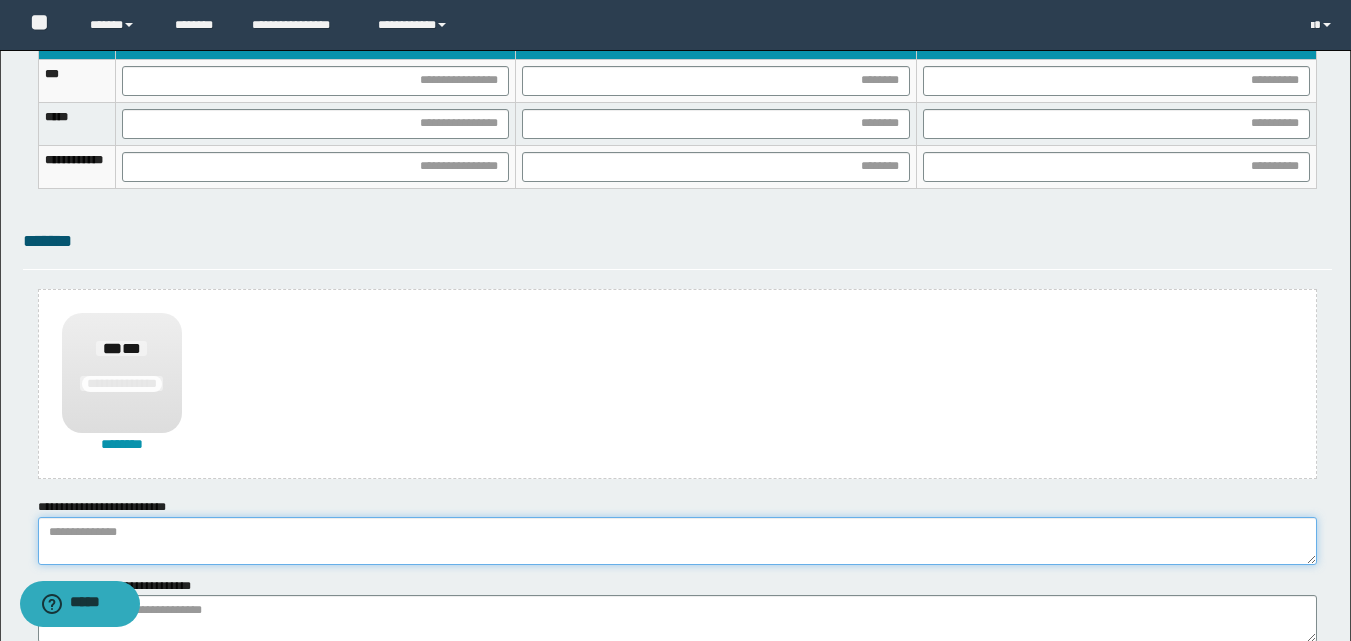 drag, startPoint x: 123, startPoint y: 558, endPoint x: 124, endPoint y: 542, distance: 16.03122 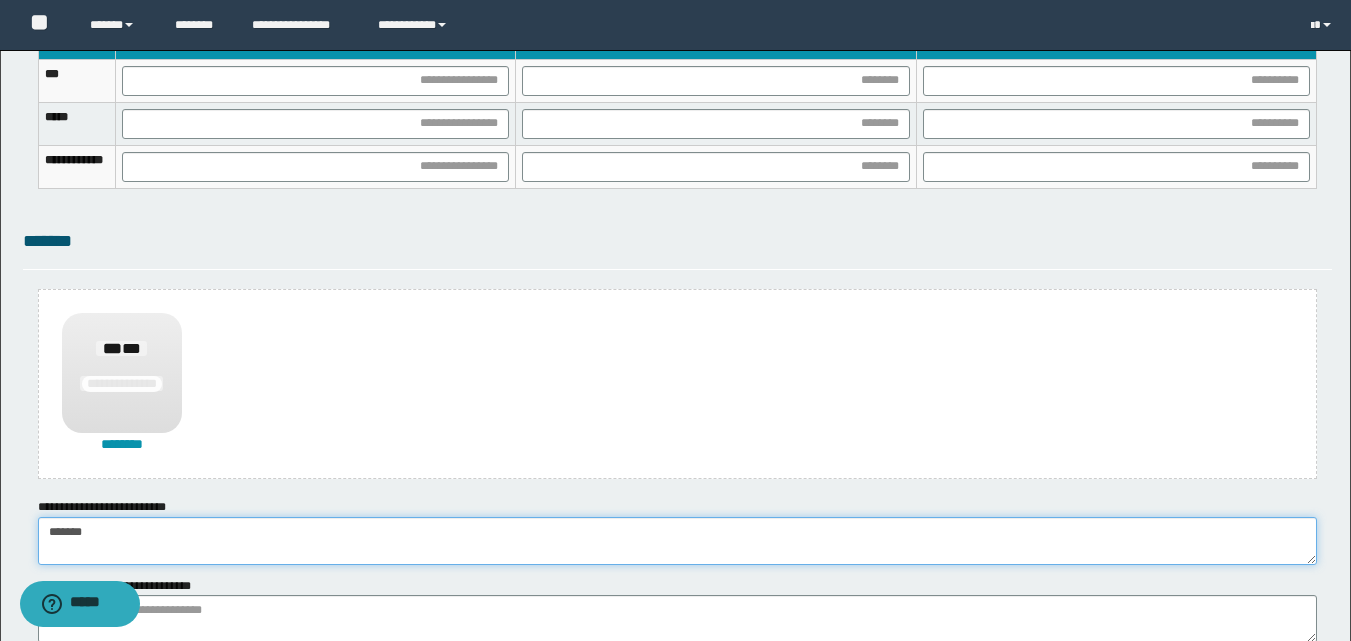 type on "******" 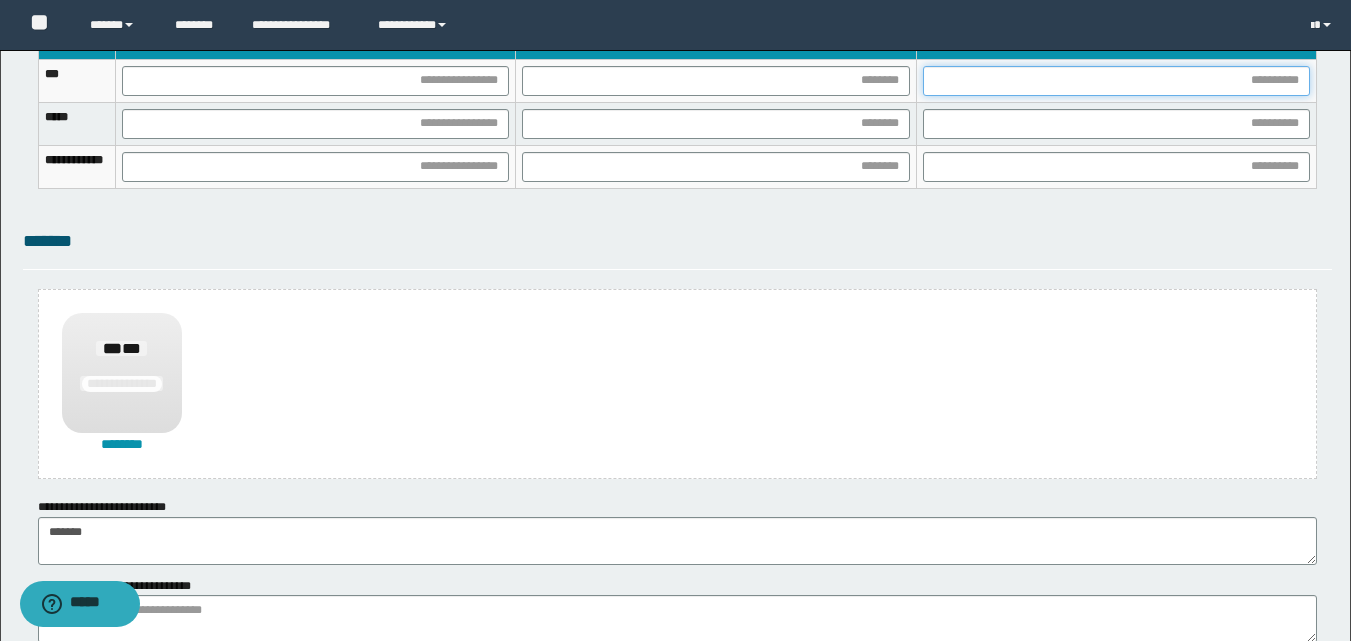 click at bounding box center (1116, 81) 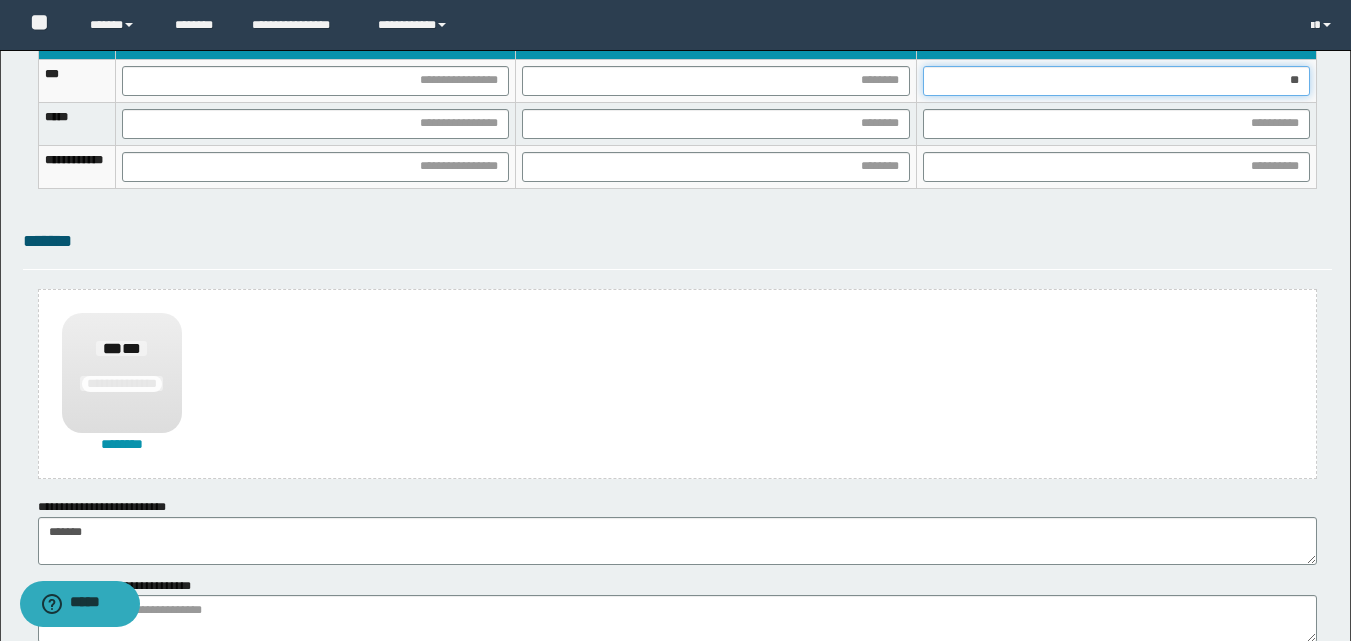type on "***" 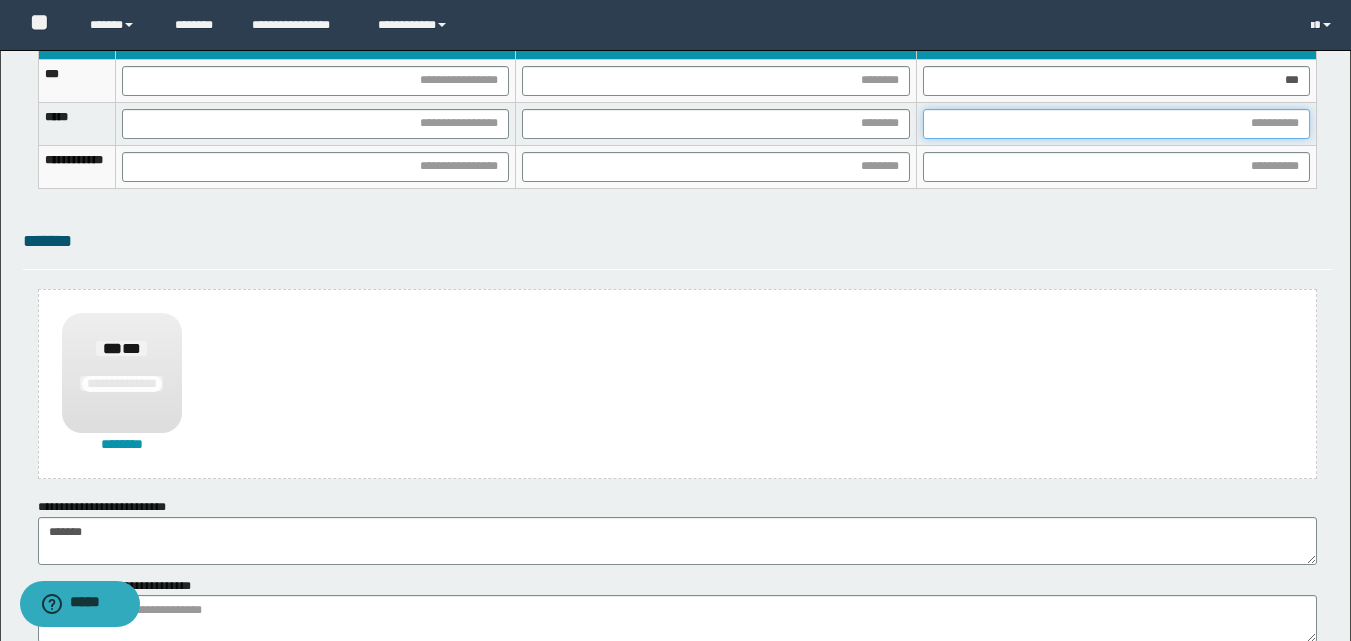 click at bounding box center (1116, 124) 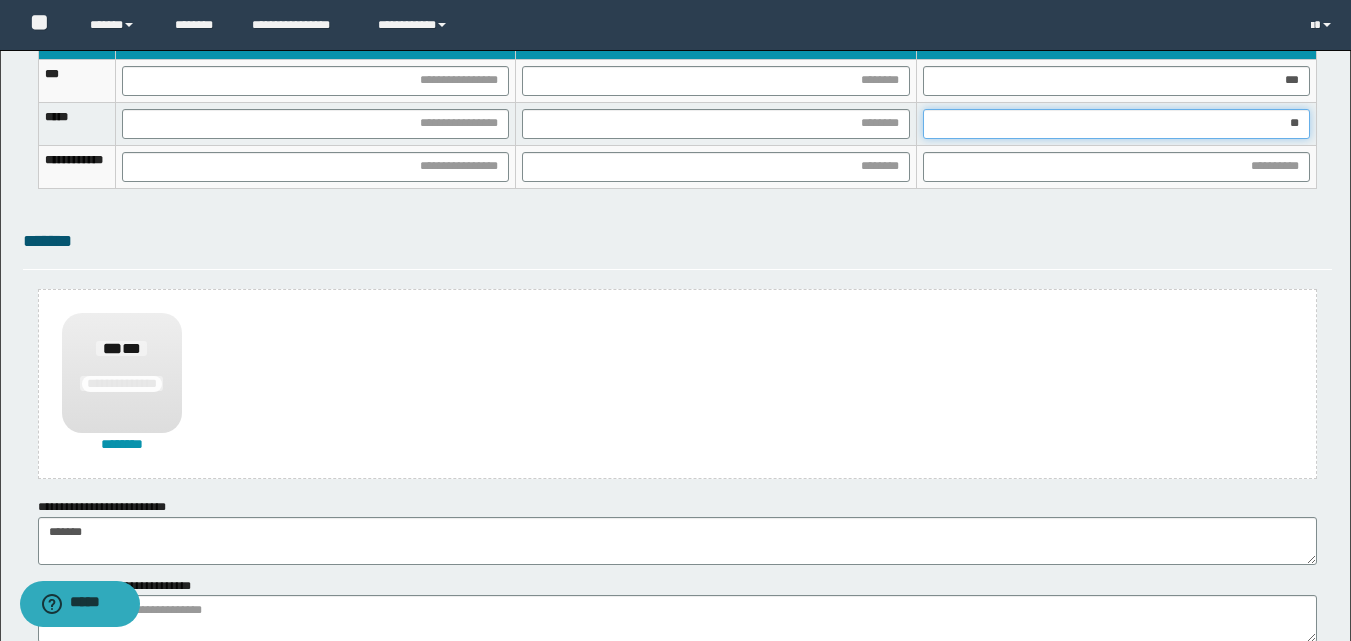 type on "***" 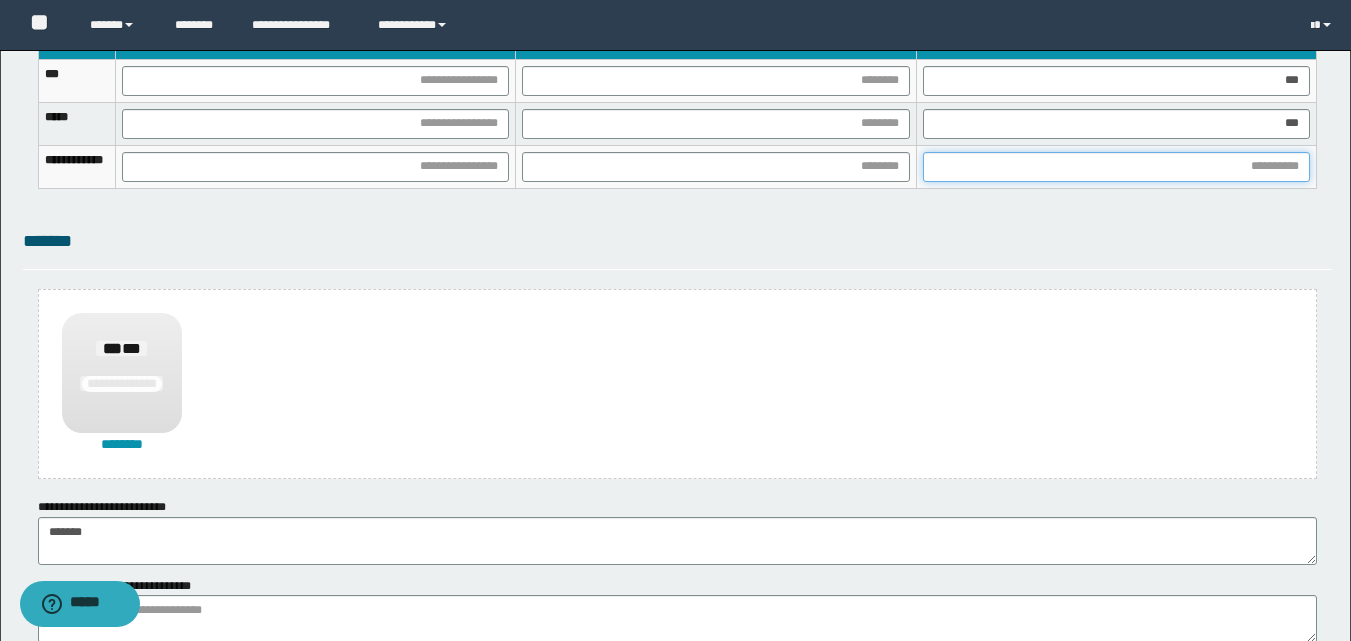 click at bounding box center [1116, 167] 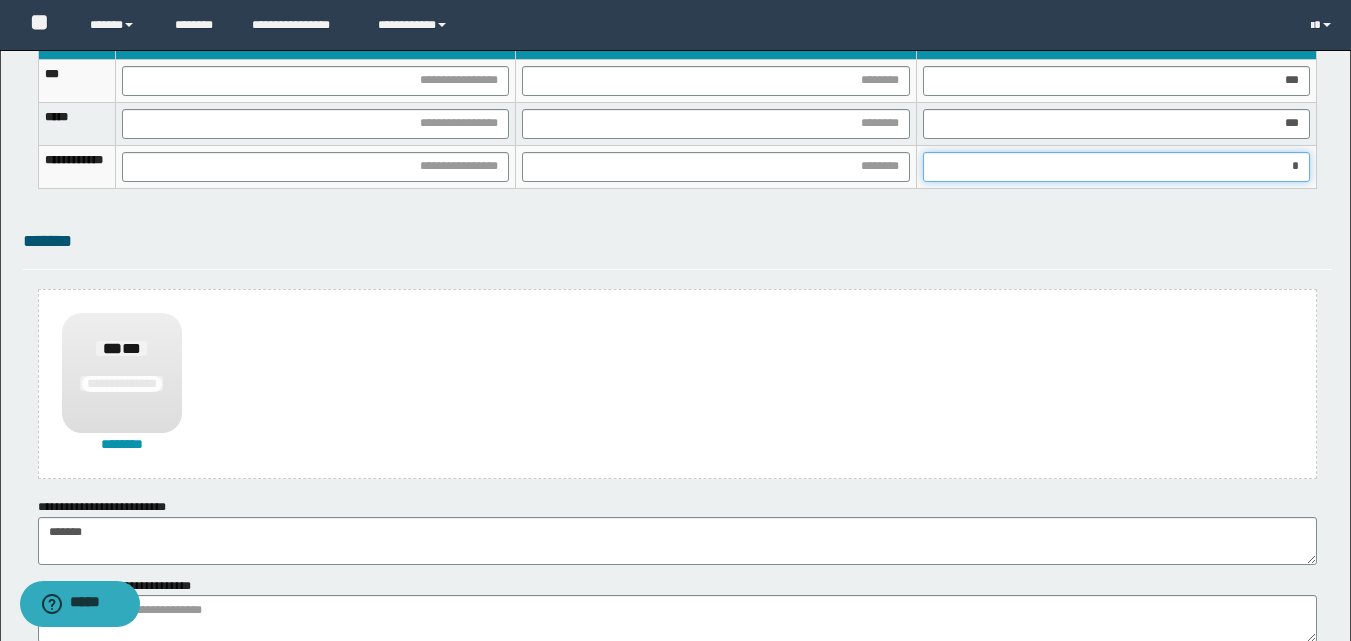 type on "**" 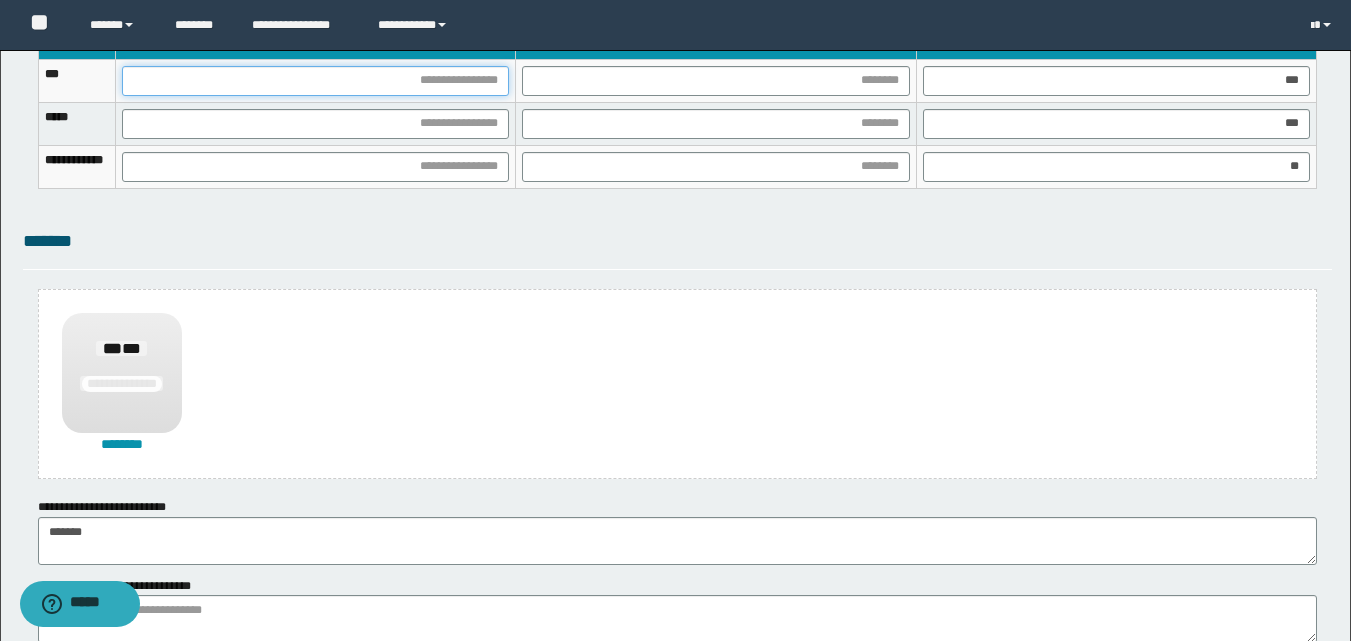 click at bounding box center (315, 81) 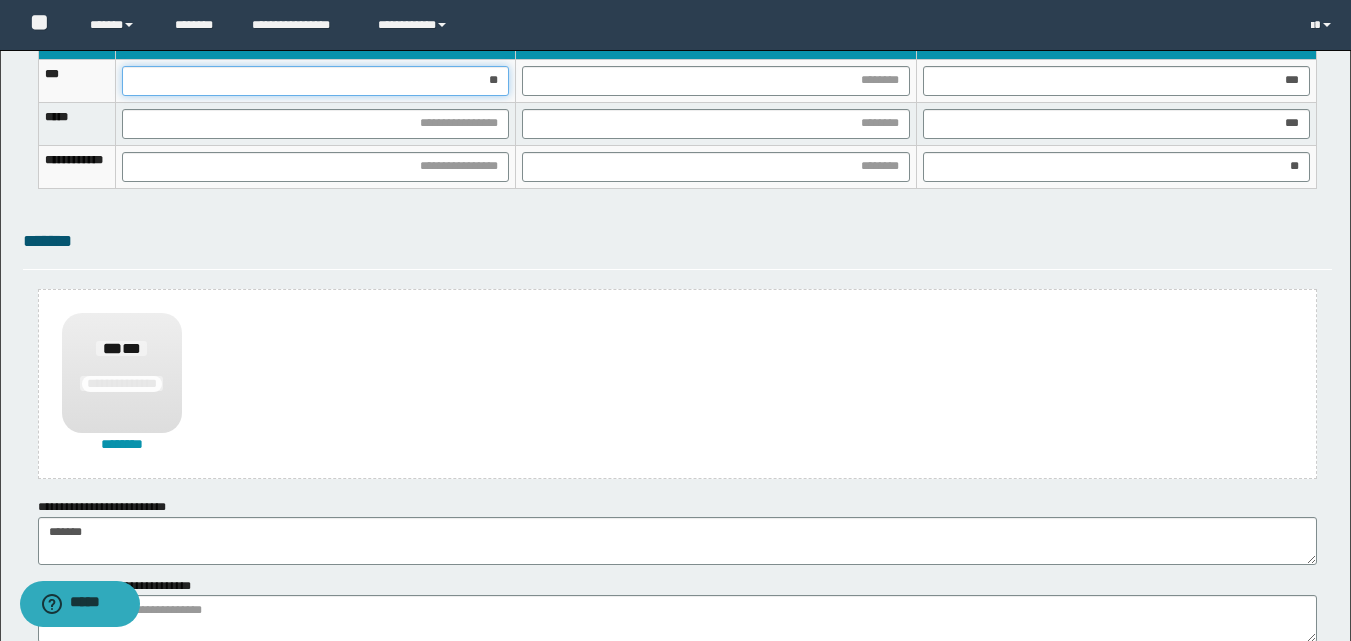 type on "***" 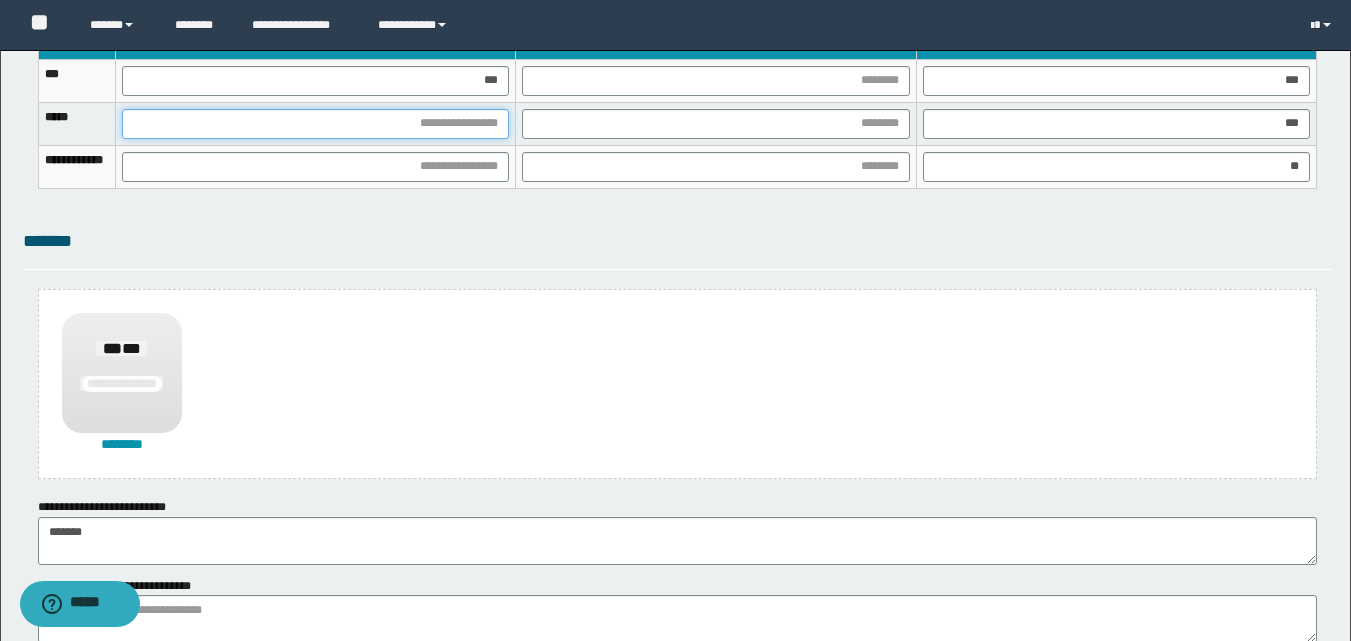 click at bounding box center [315, 124] 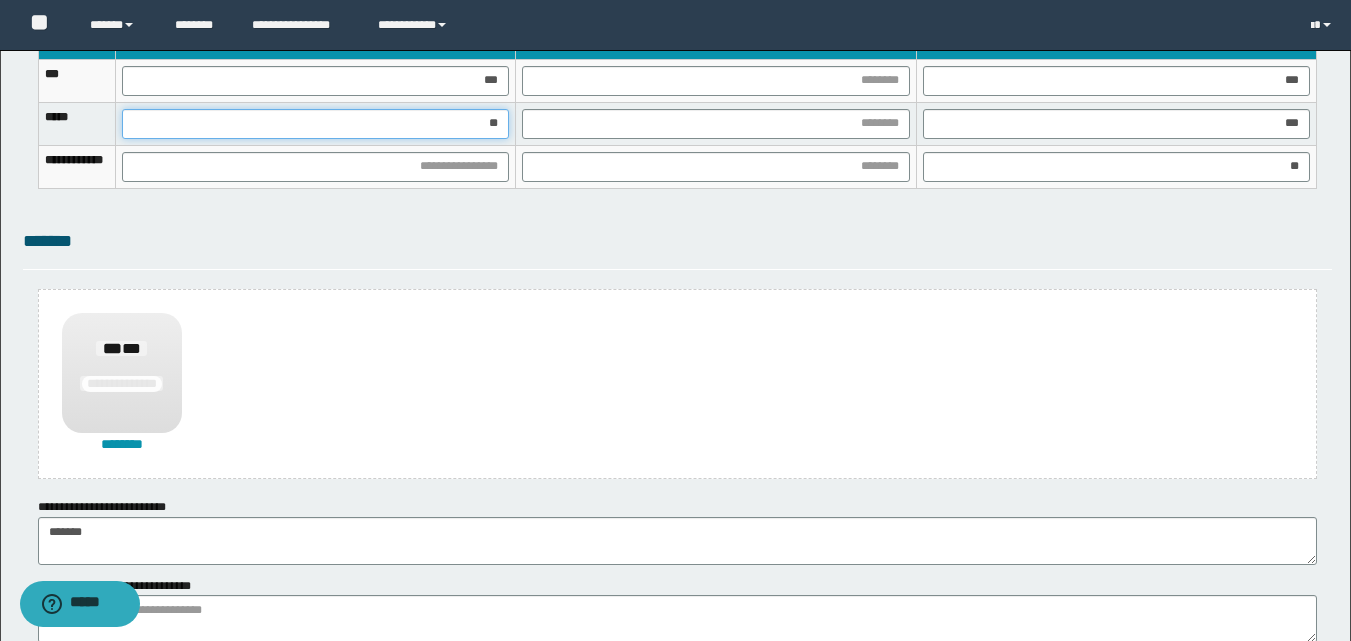 type on "***" 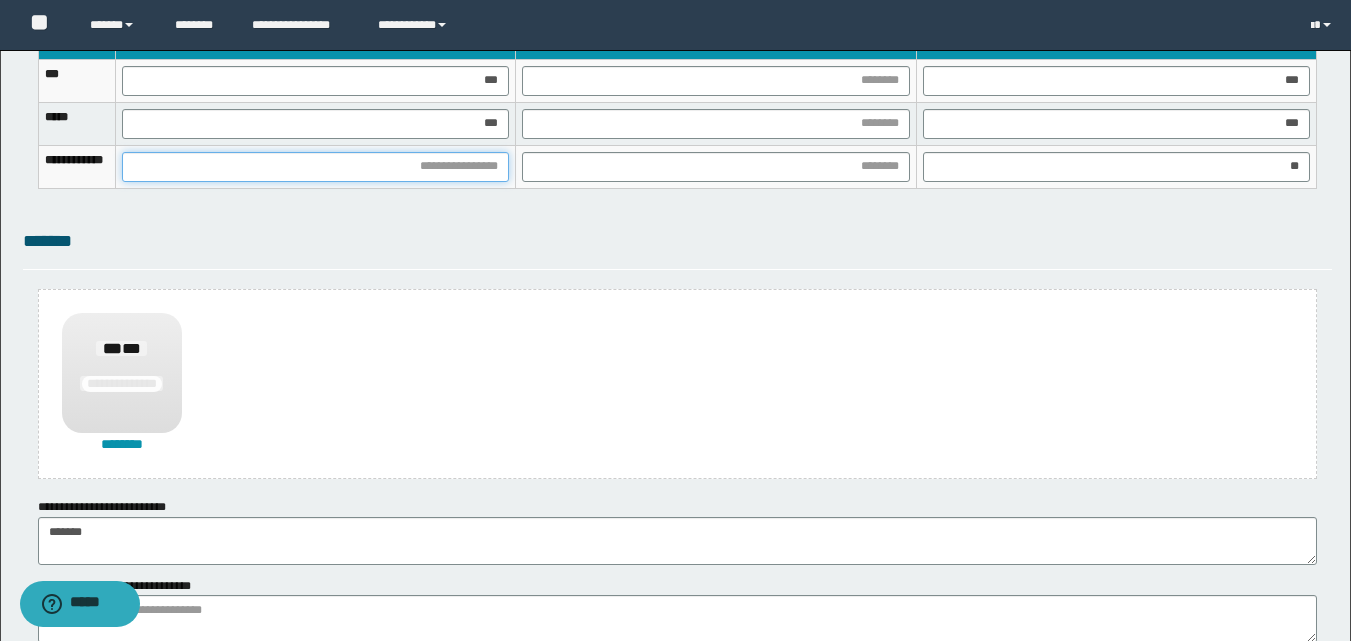 drag, startPoint x: 560, startPoint y: 161, endPoint x: 568, endPoint y: 239, distance: 78.40918 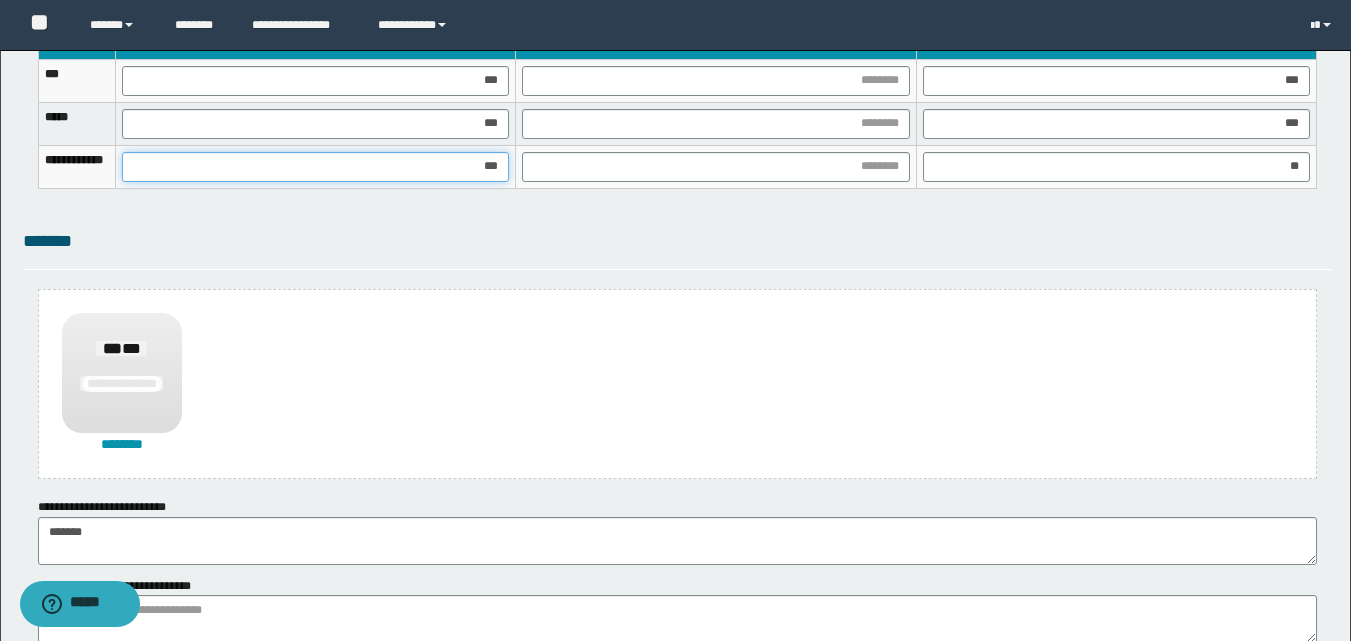type on "****" 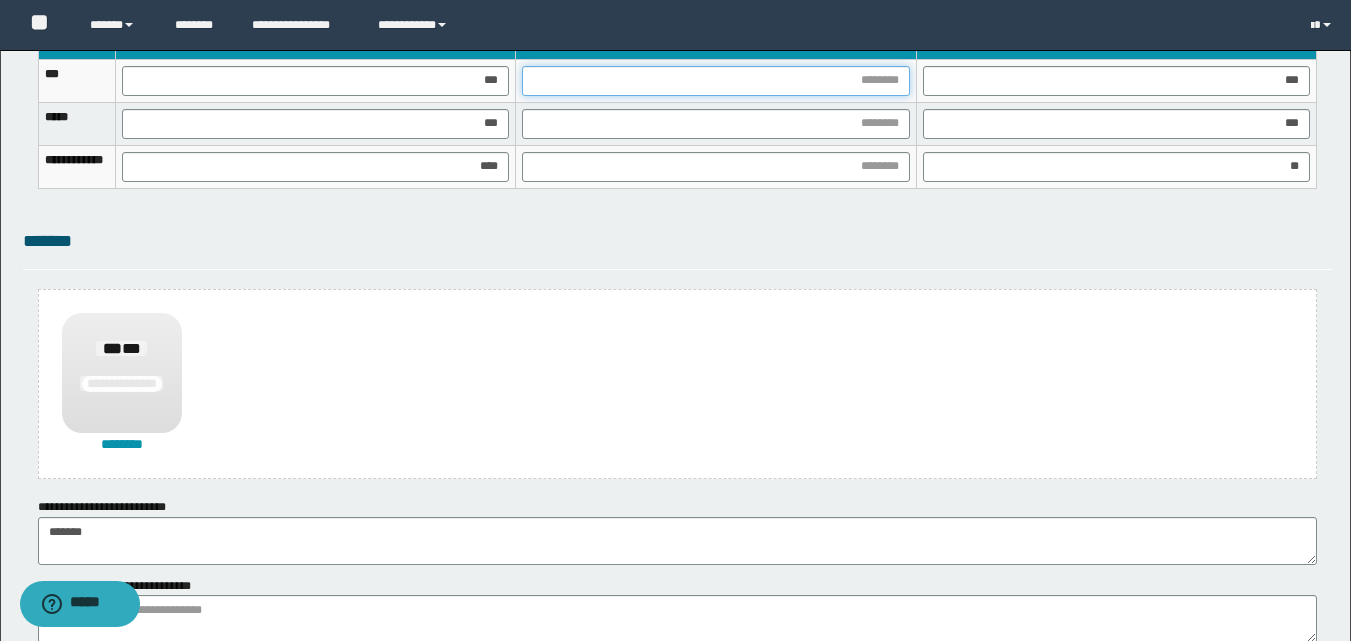 click at bounding box center (715, 81) 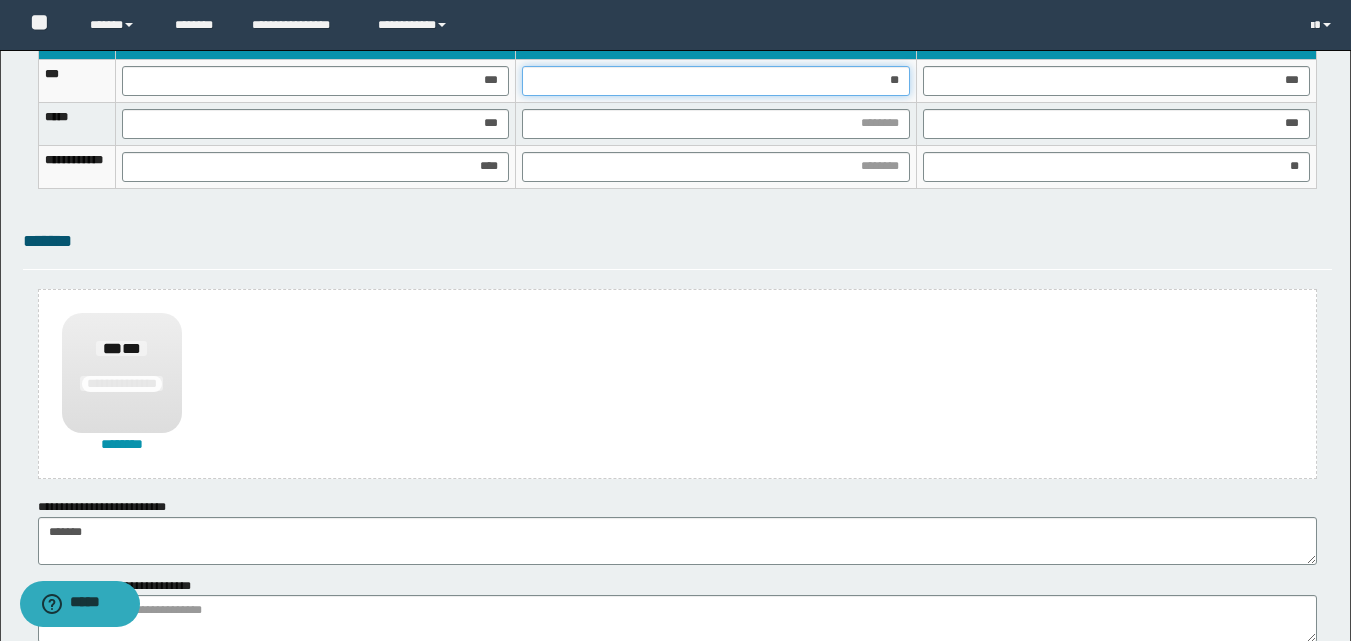 type on "***" 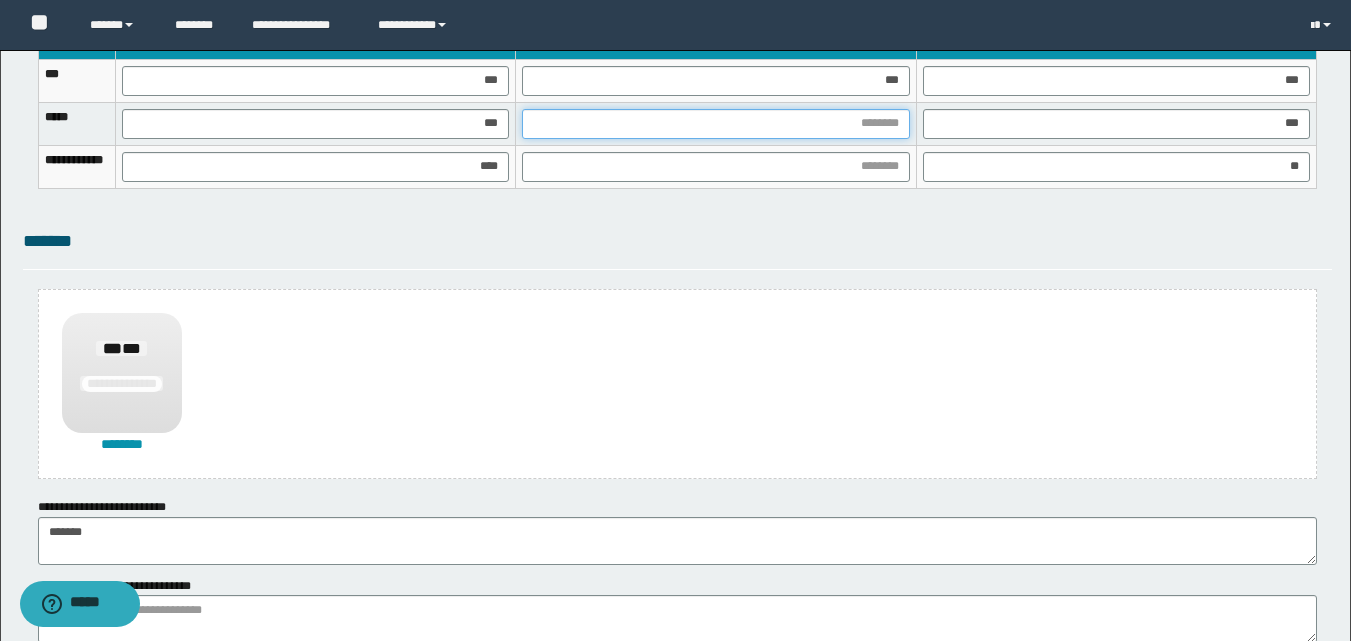 click at bounding box center [715, 124] 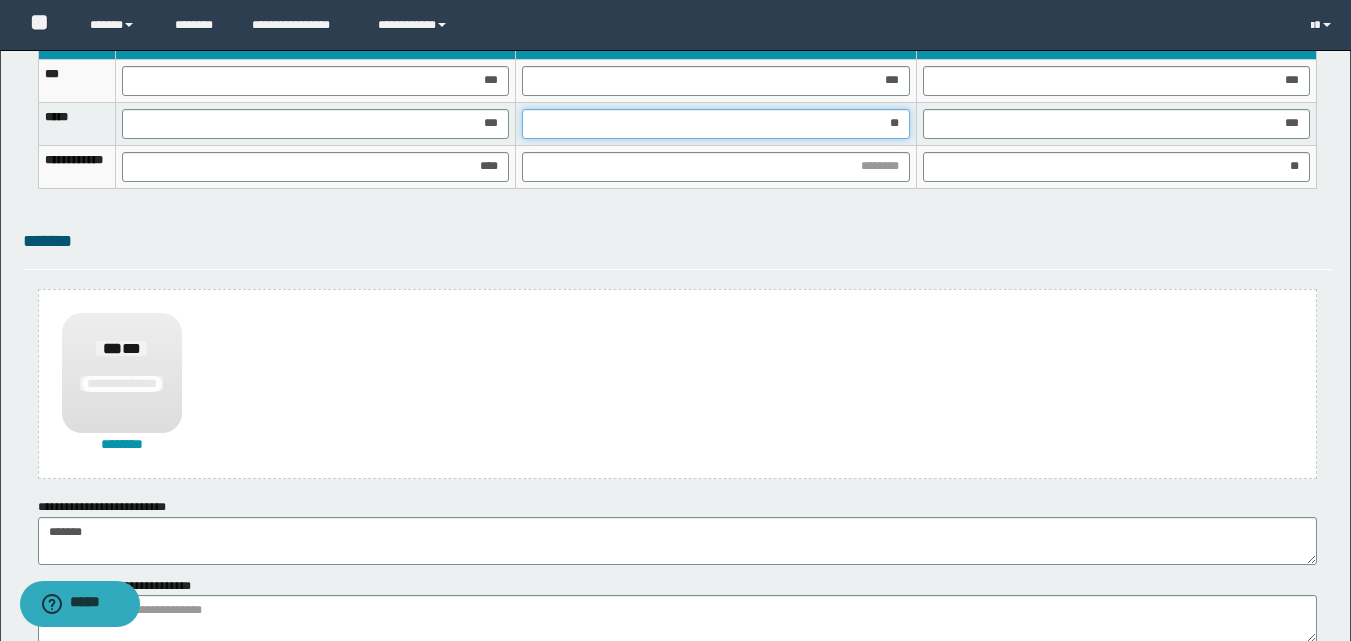 type on "***" 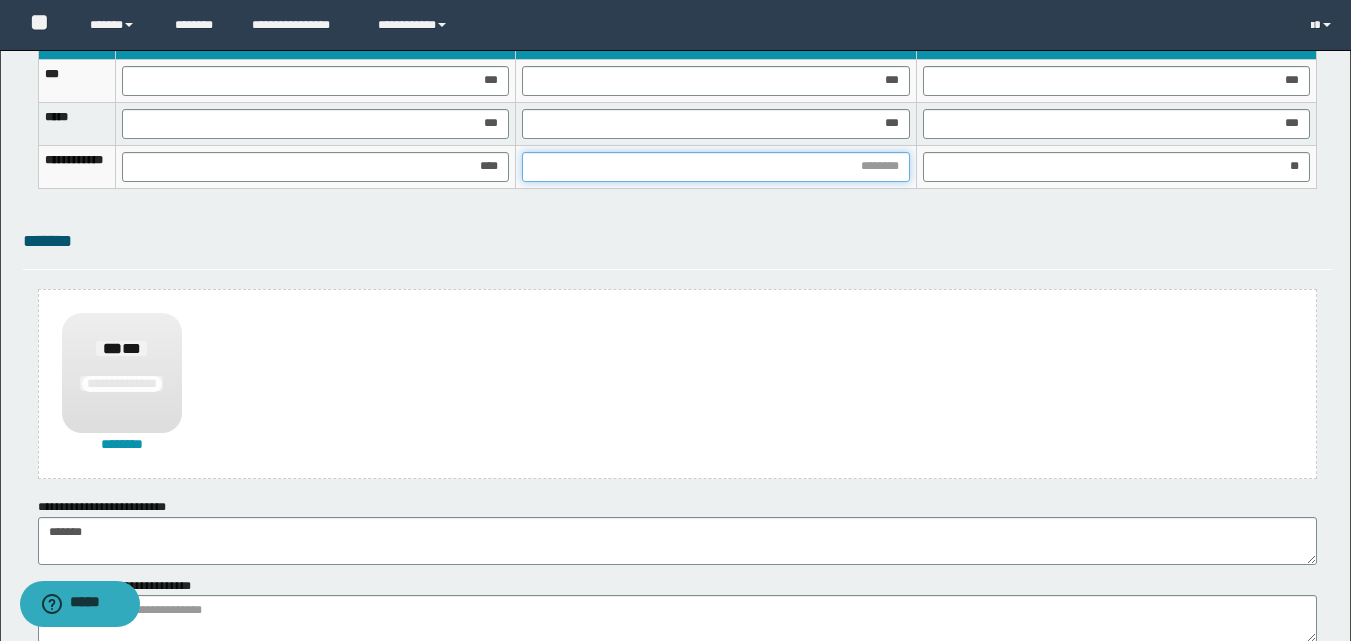 click at bounding box center [715, 167] 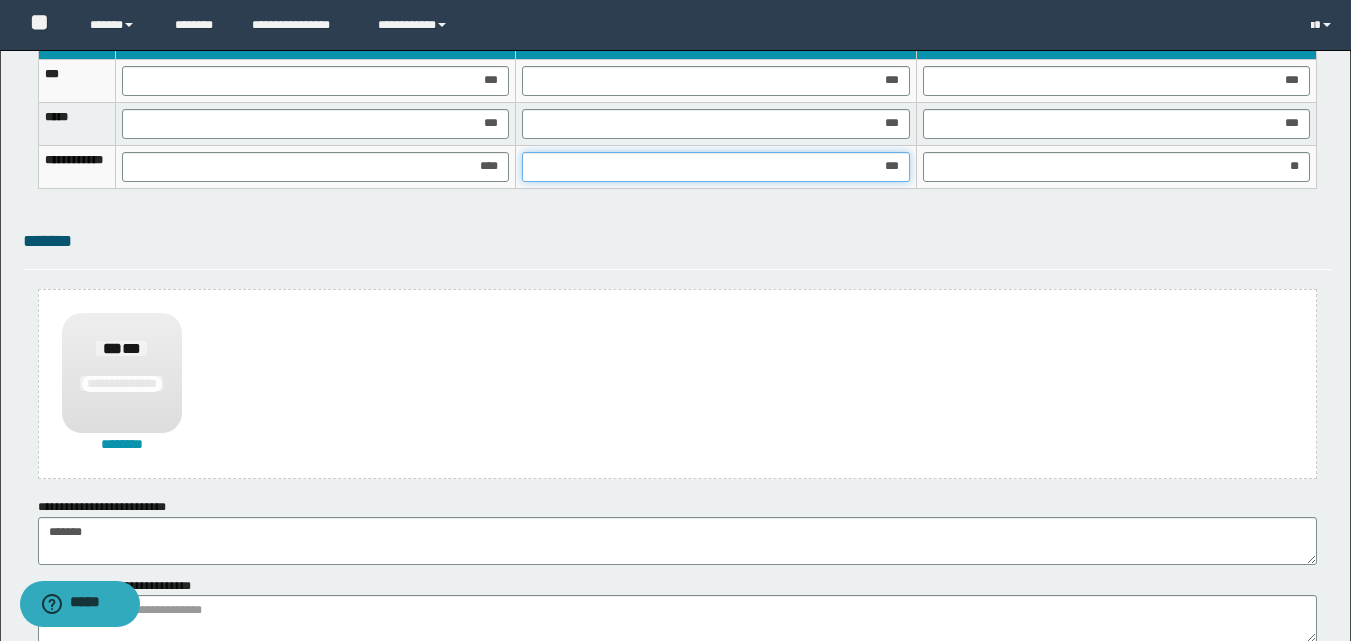 type on "****" 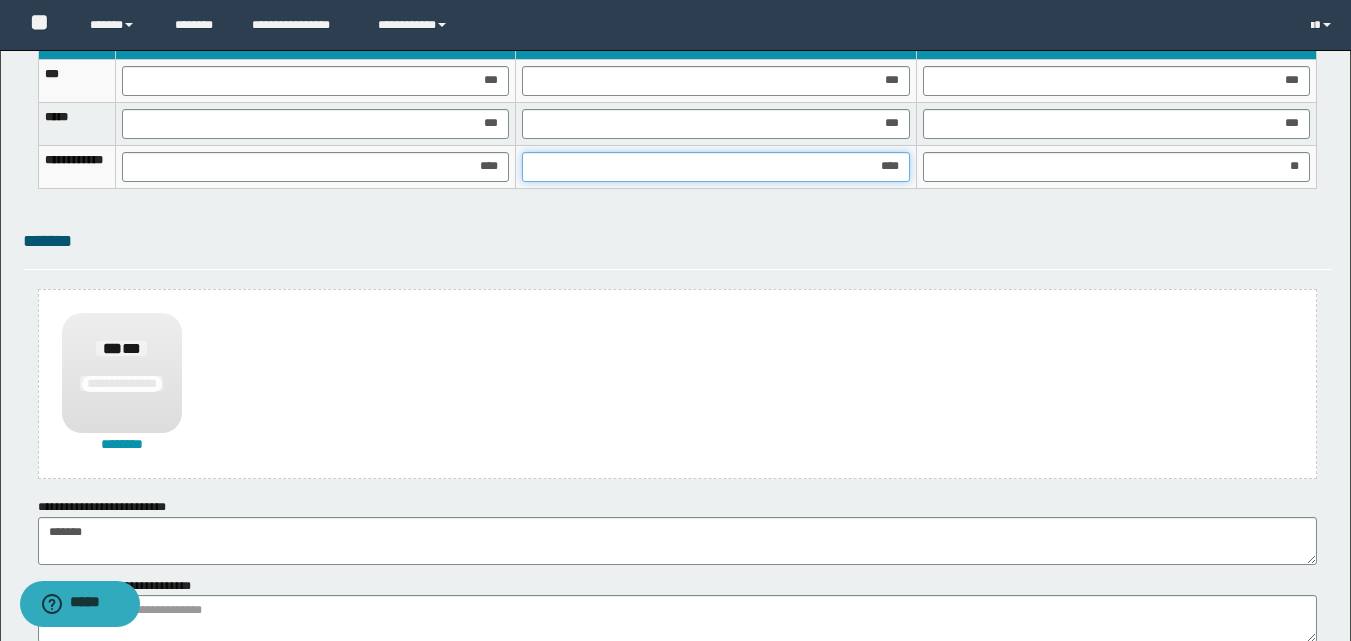 scroll, scrollTop: 1470, scrollLeft: 0, axis: vertical 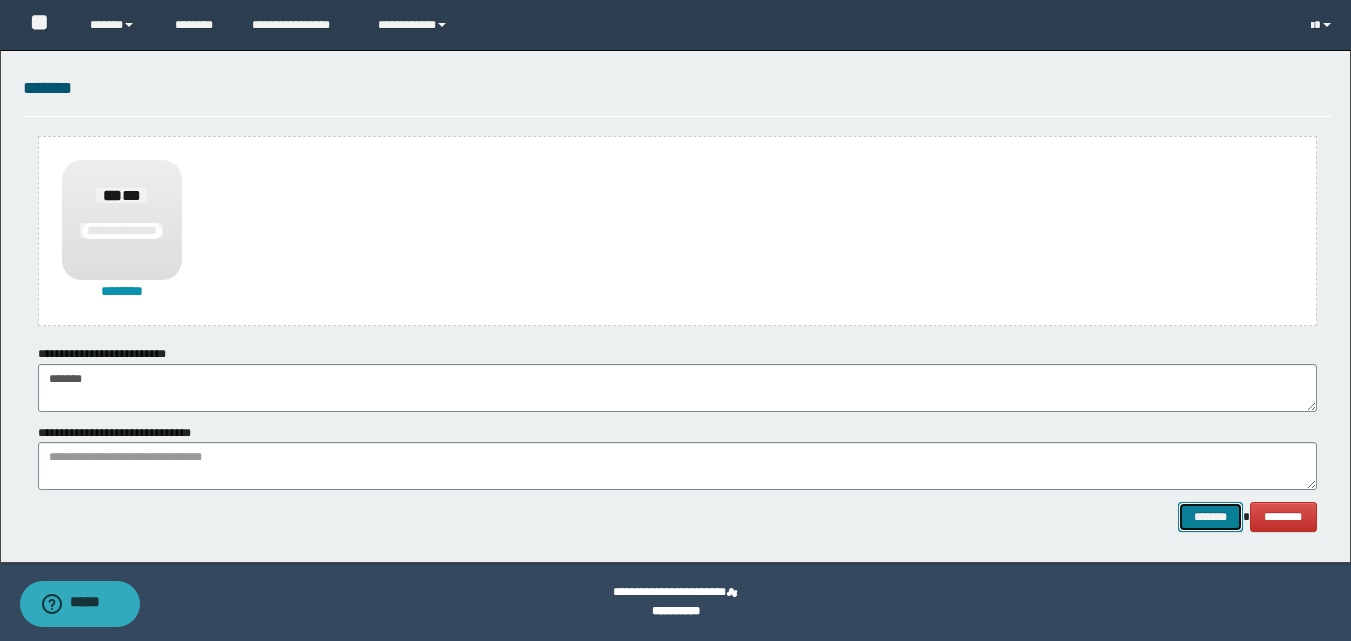 click on "*******" at bounding box center [1210, 517] 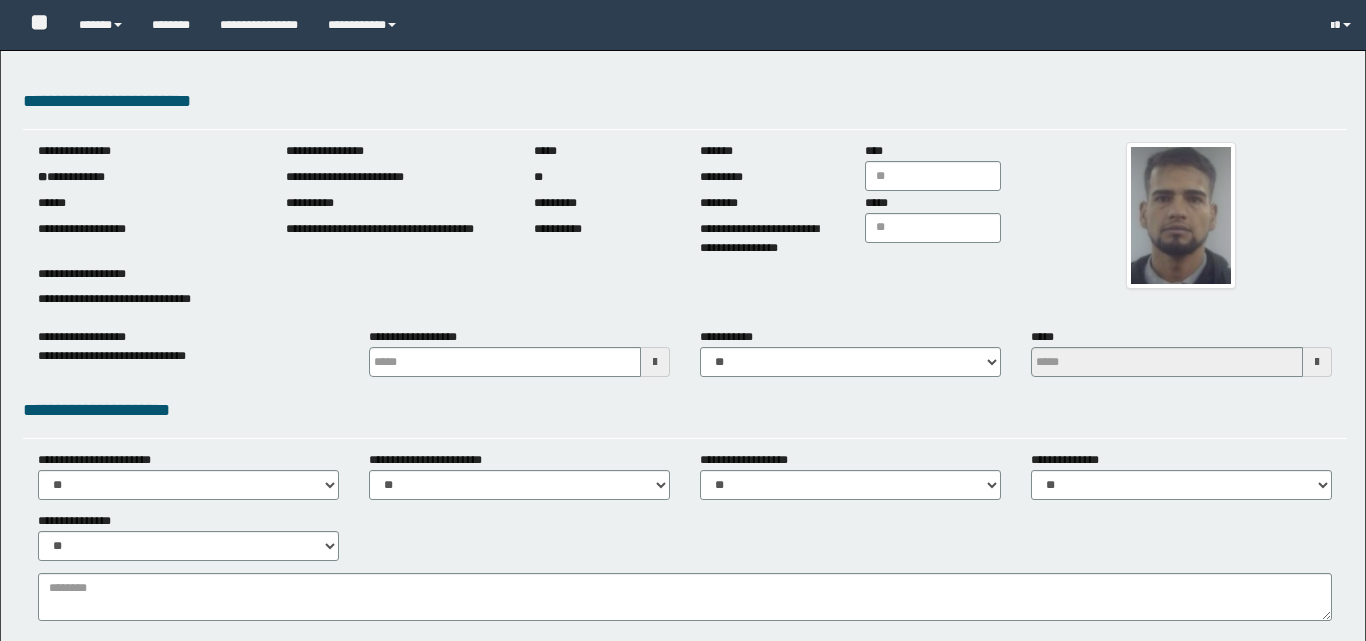 type 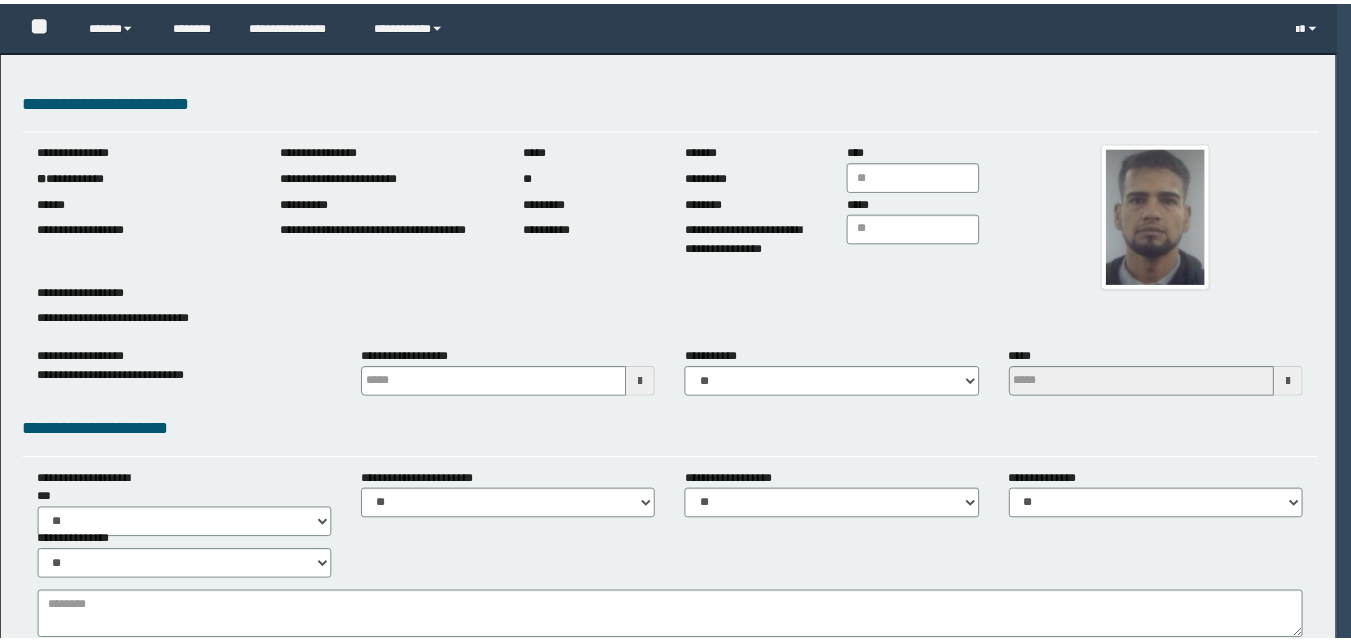 scroll, scrollTop: 0, scrollLeft: 0, axis: both 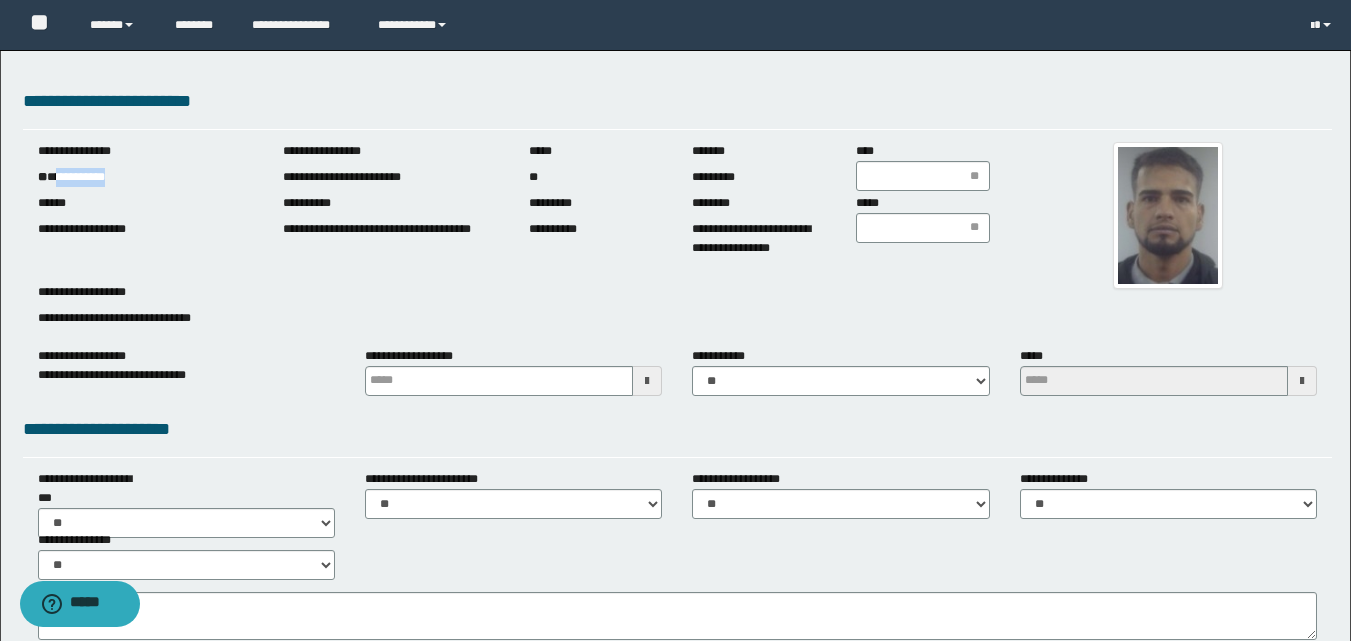 drag, startPoint x: 60, startPoint y: 174, endPoint x: 111, endPoint y: 186, distance: 52.392746 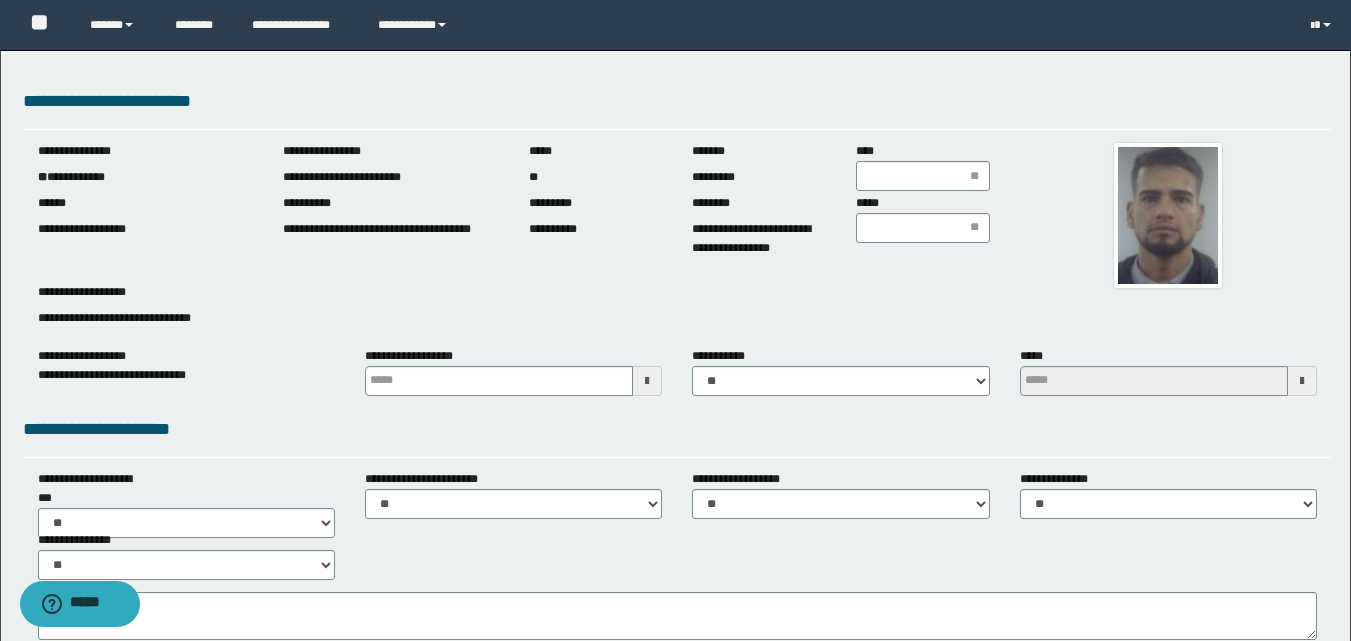 click at bounding box center [647, 381] 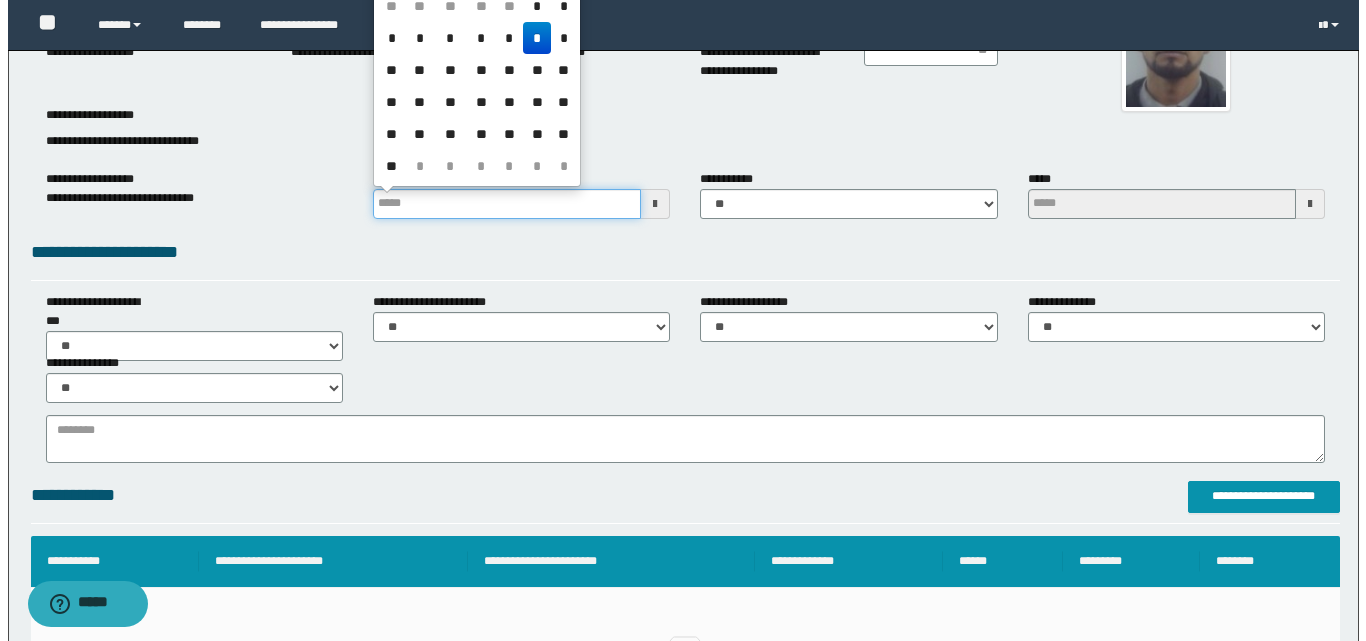 scroll, scrollTop: 400, scrollLeft: 0, axis: vertical 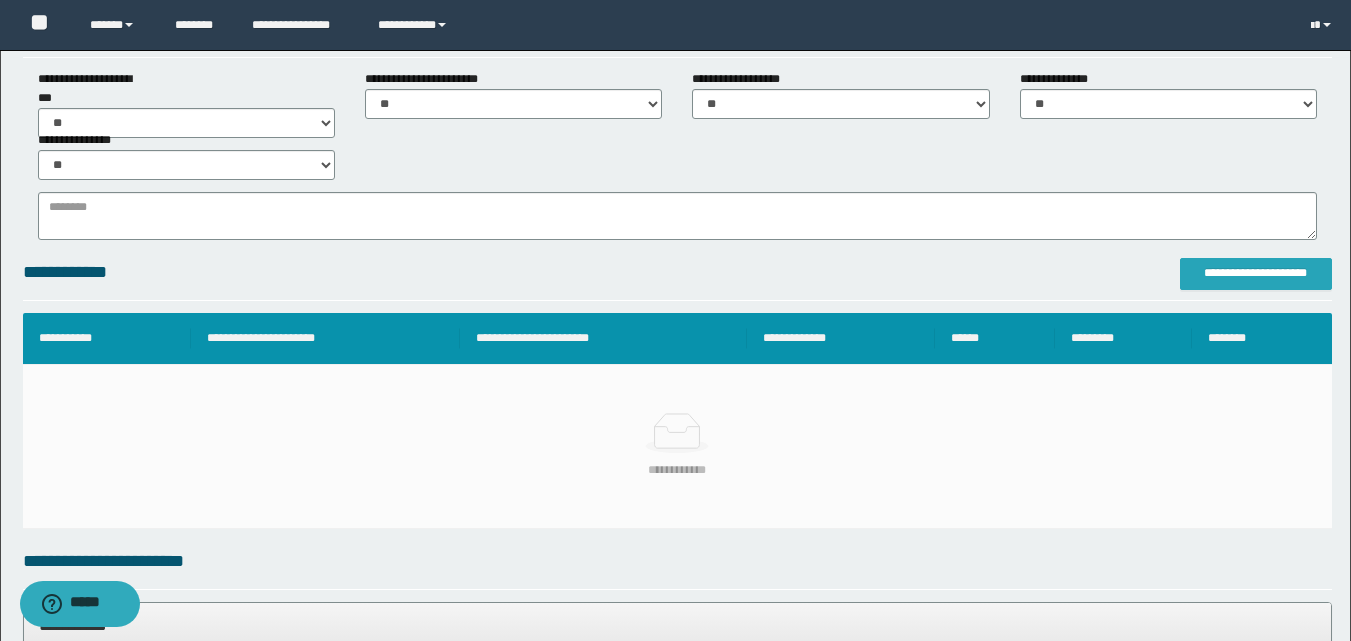 type 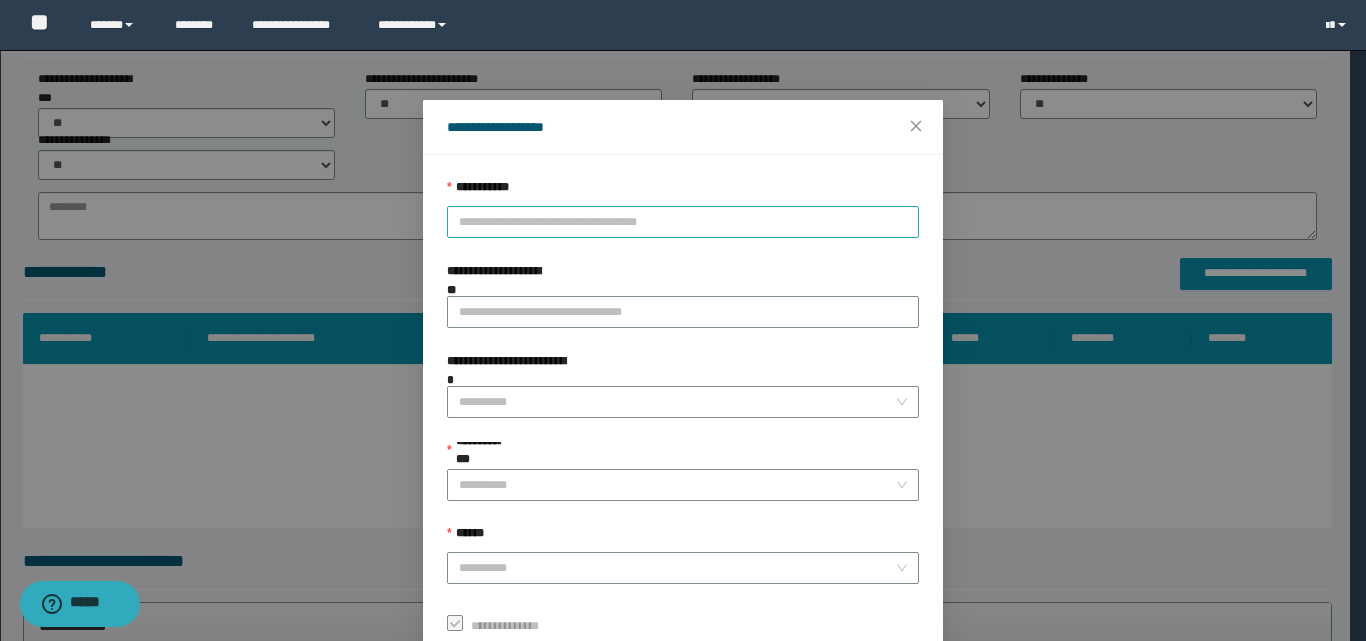 click on "**********" at bounding box center (683, 222) 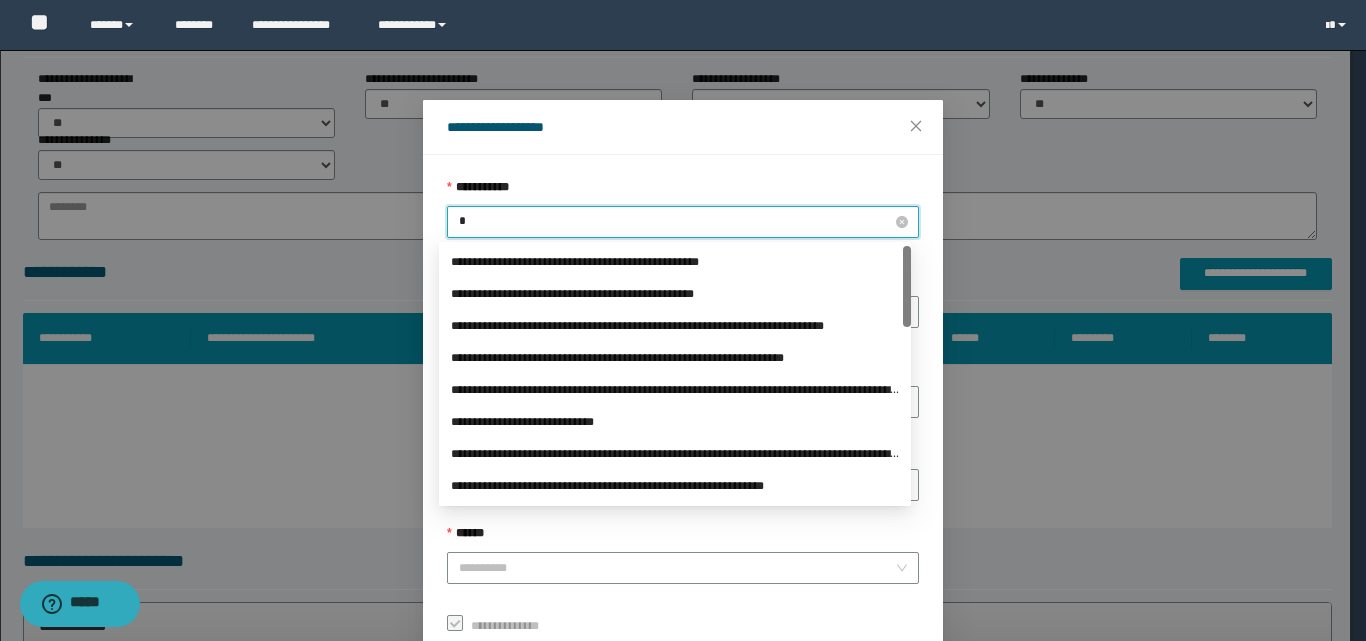 type on "**" 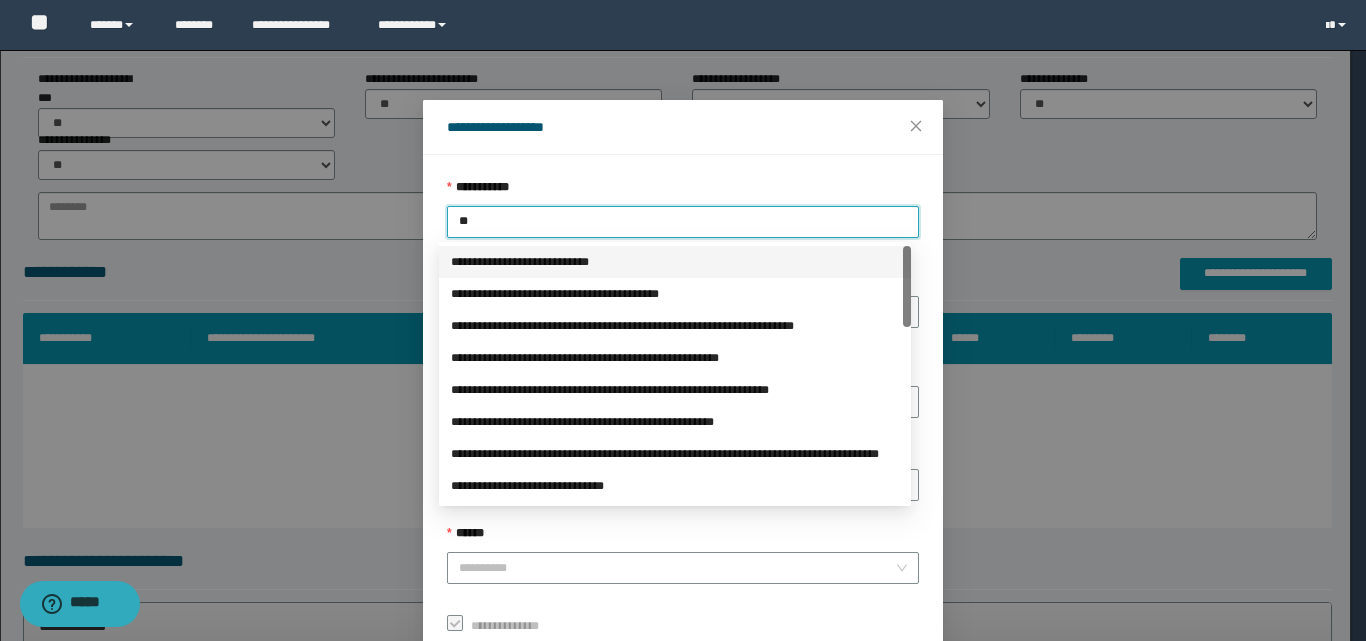 click on "**********" at bounding box center (675, 262) 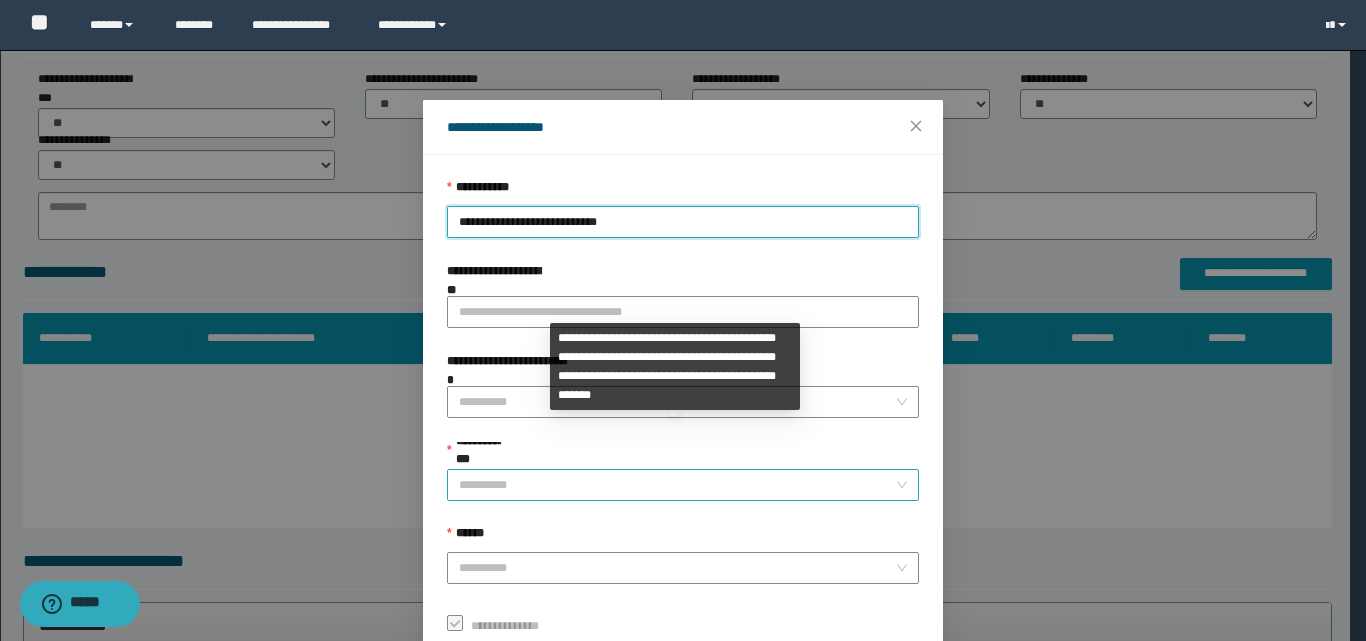click on "**********" at bounding box center [677, 485] 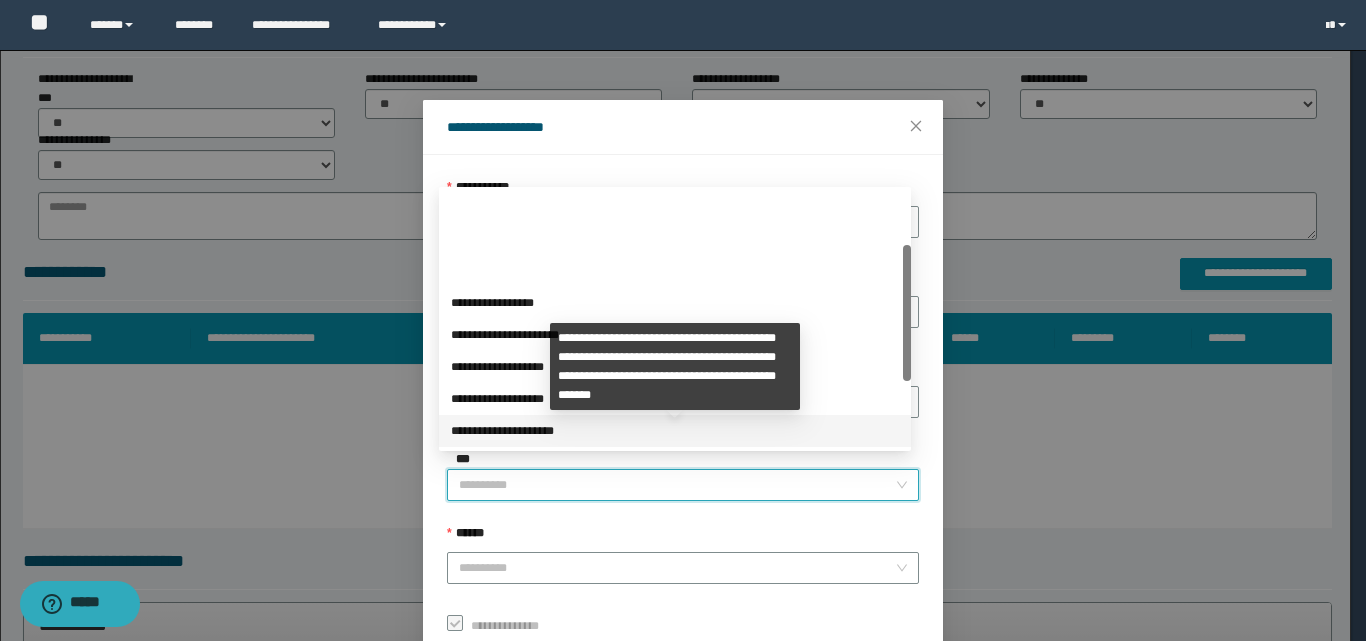 scroll, scrollTop: 224, scrollLeft: 0, axis: vertical 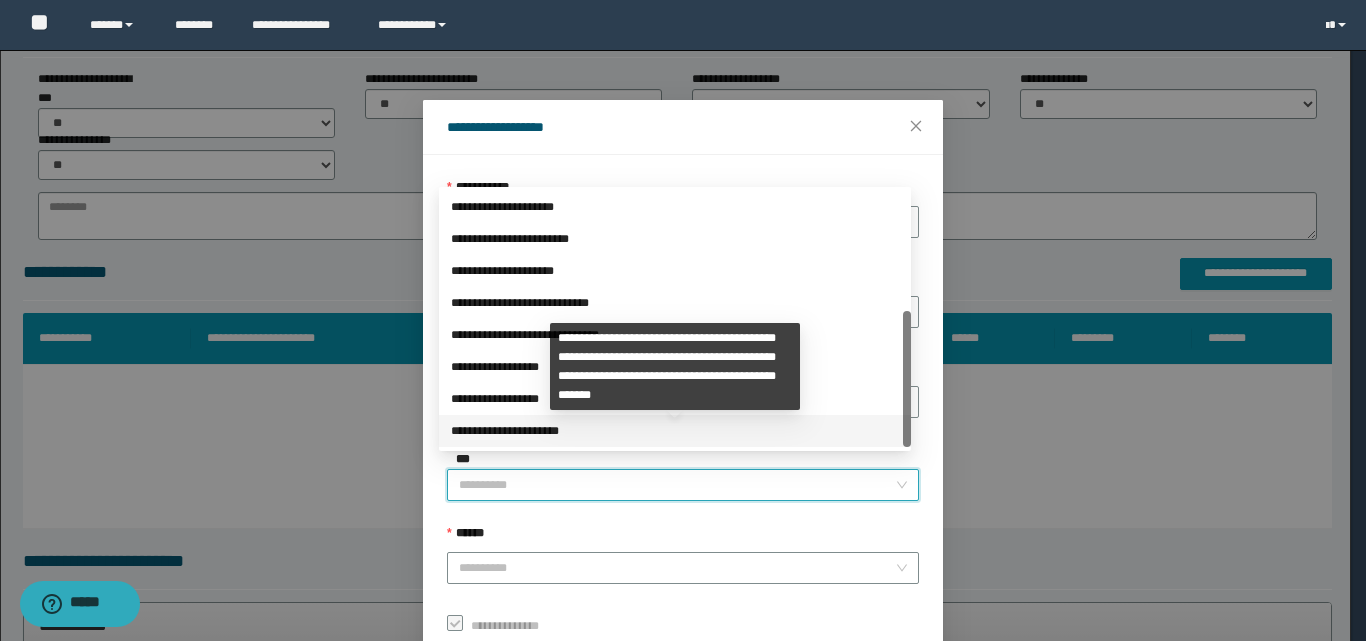 click on "**********" at bounding box center (675, 431) 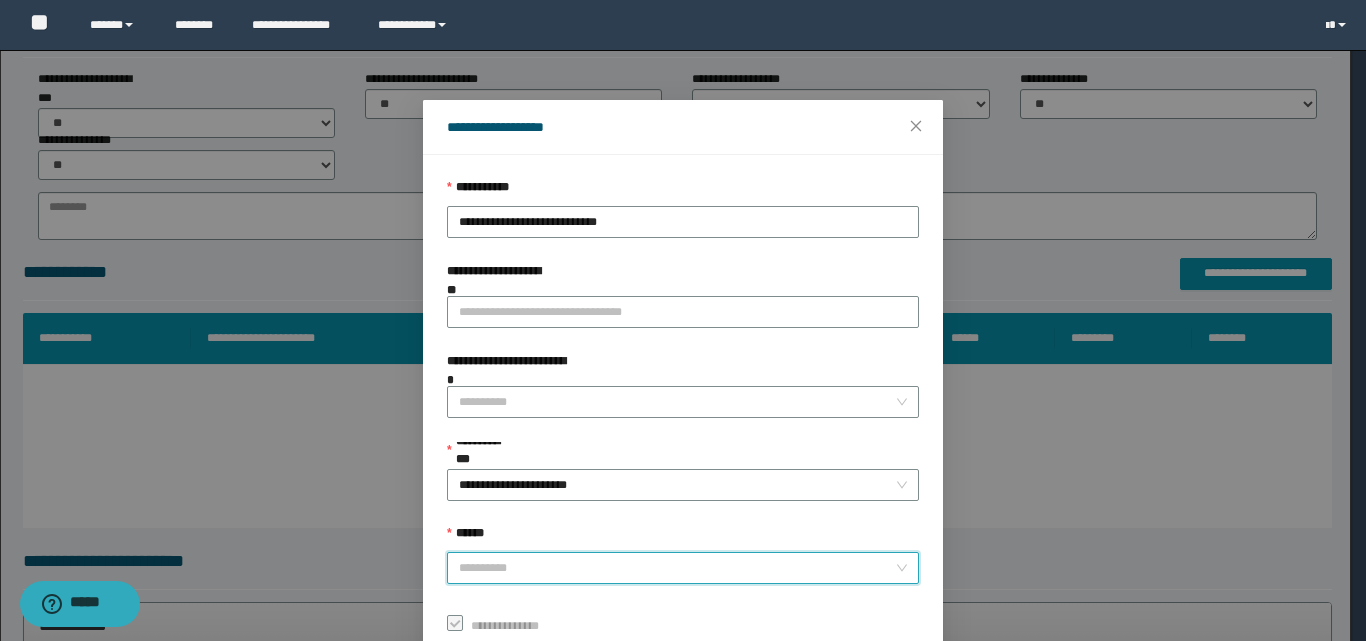 click on "******" at bounding box center [677, 568] 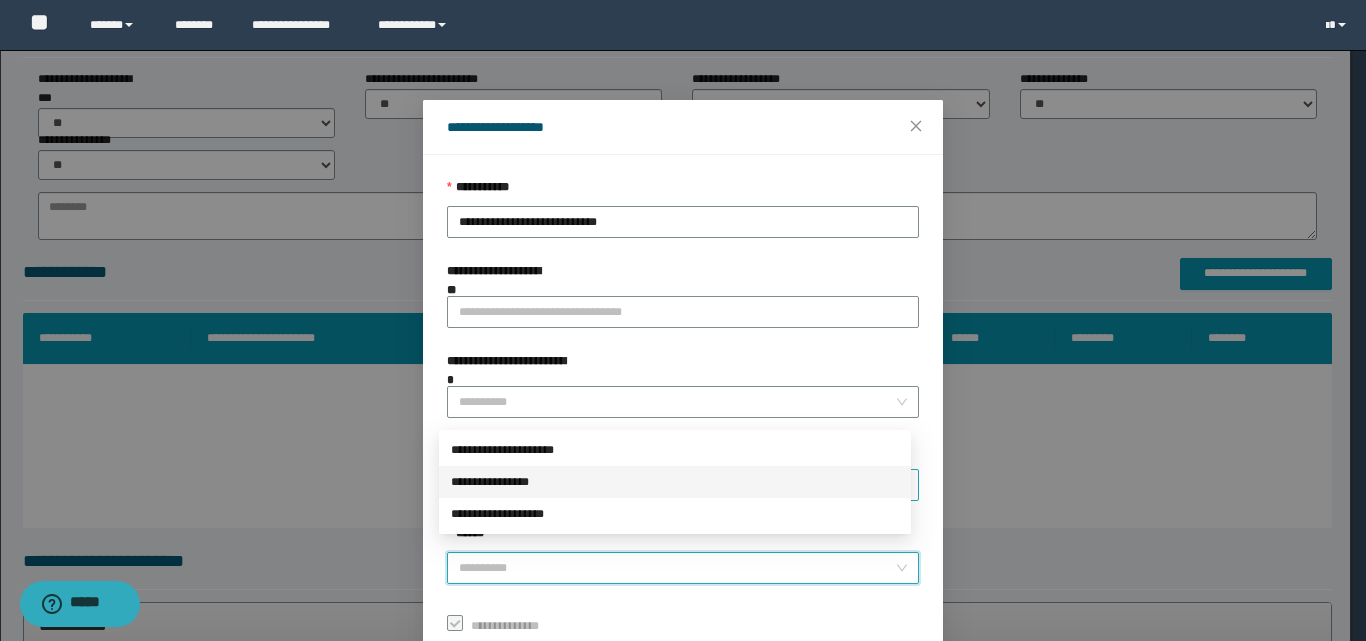 drag, startPoint x: 511, startPoint y: 477, endPoint x: 521, endPoint y: 479, distance: 10.198039 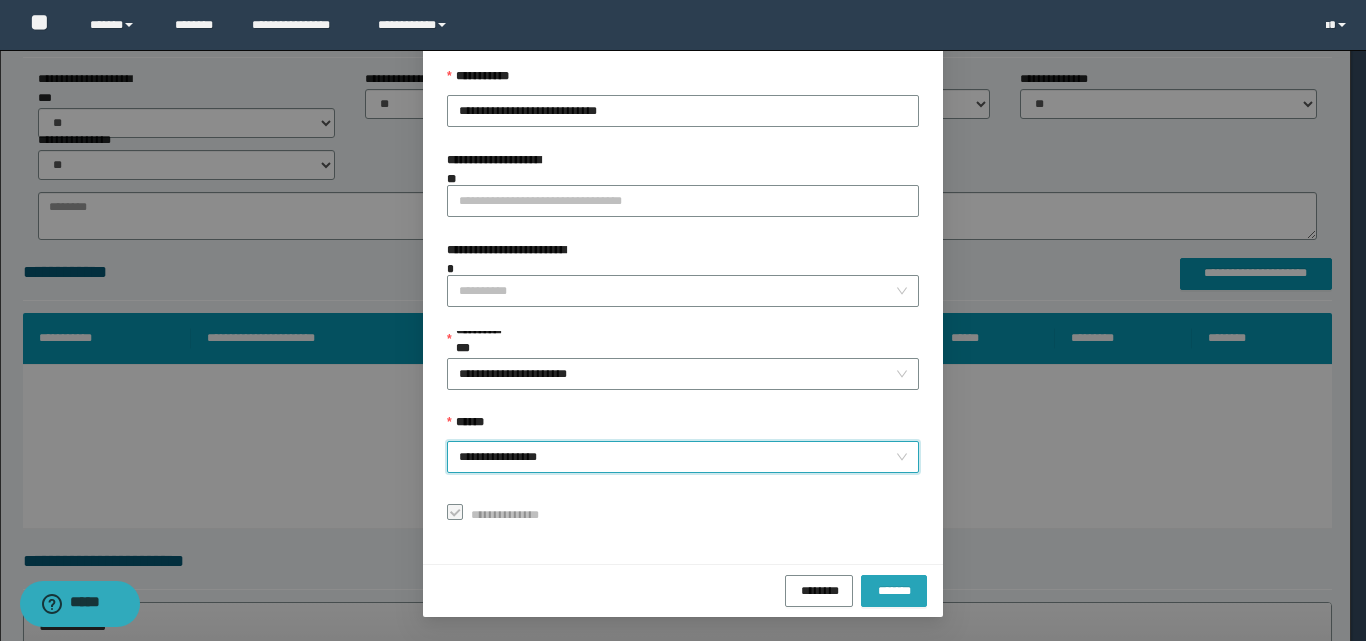click on "*******" at bounding box center [894, 589] 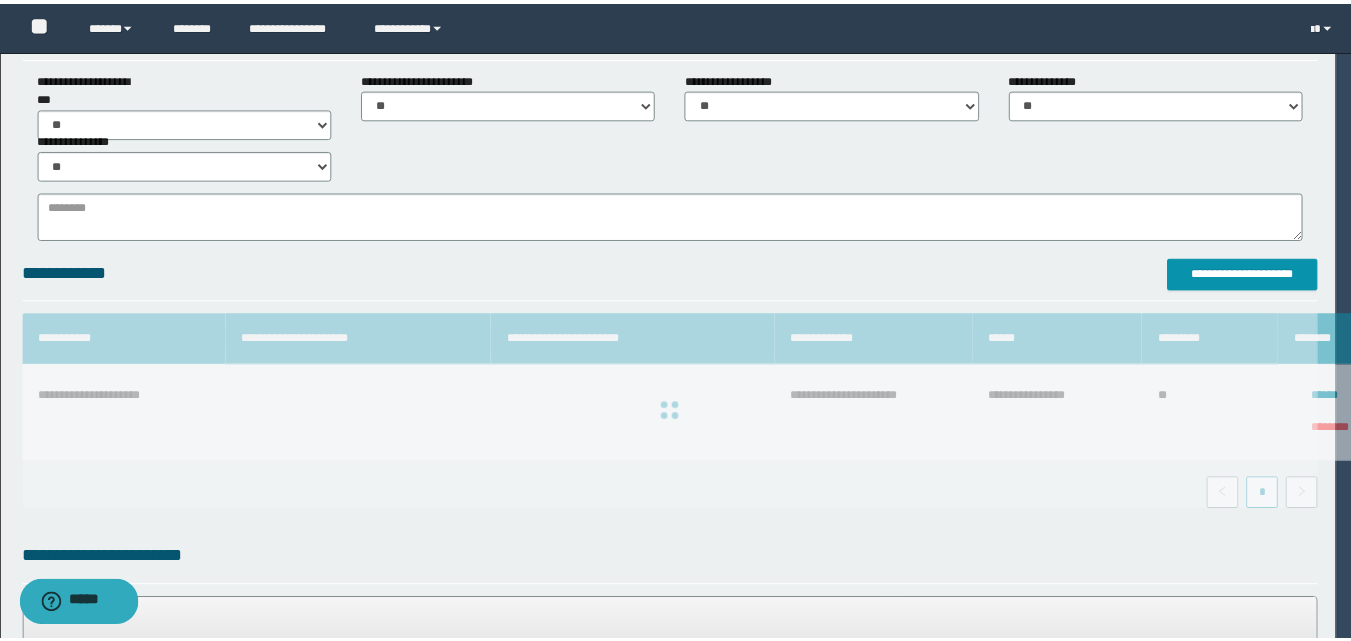 scroll, scrollTop: 64, scrollLeft: 0, axis: vertical 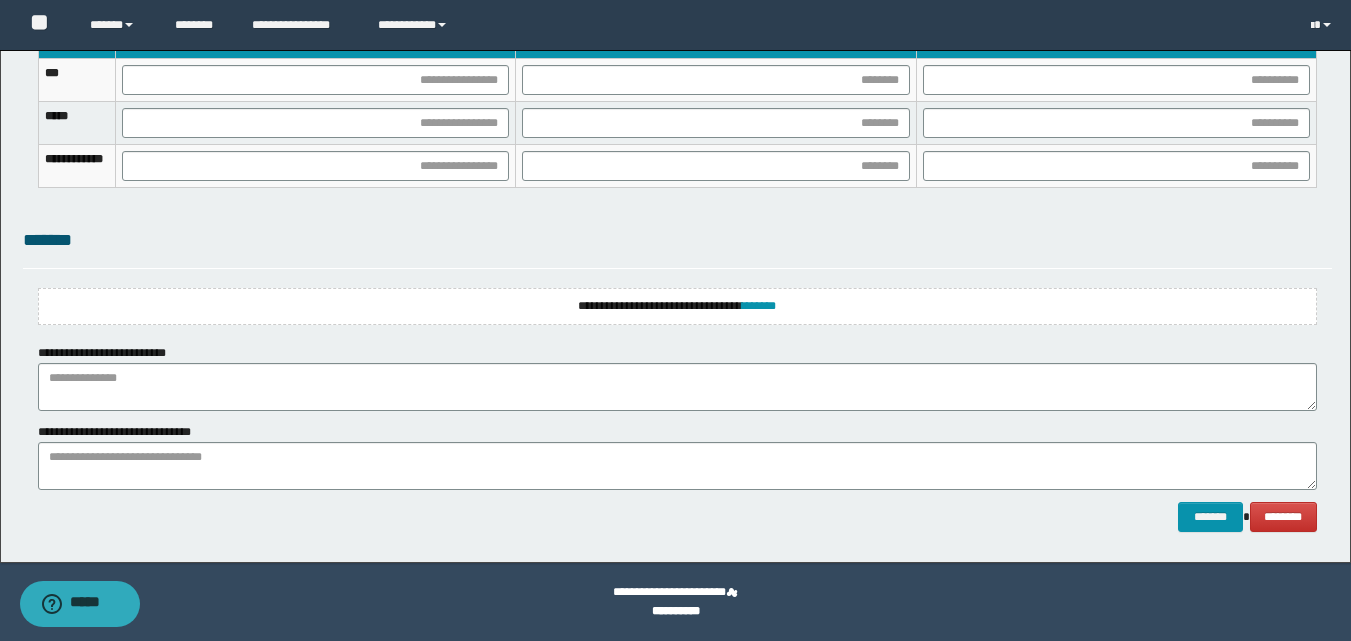 click on "**********" at bounding box center (677, 306) 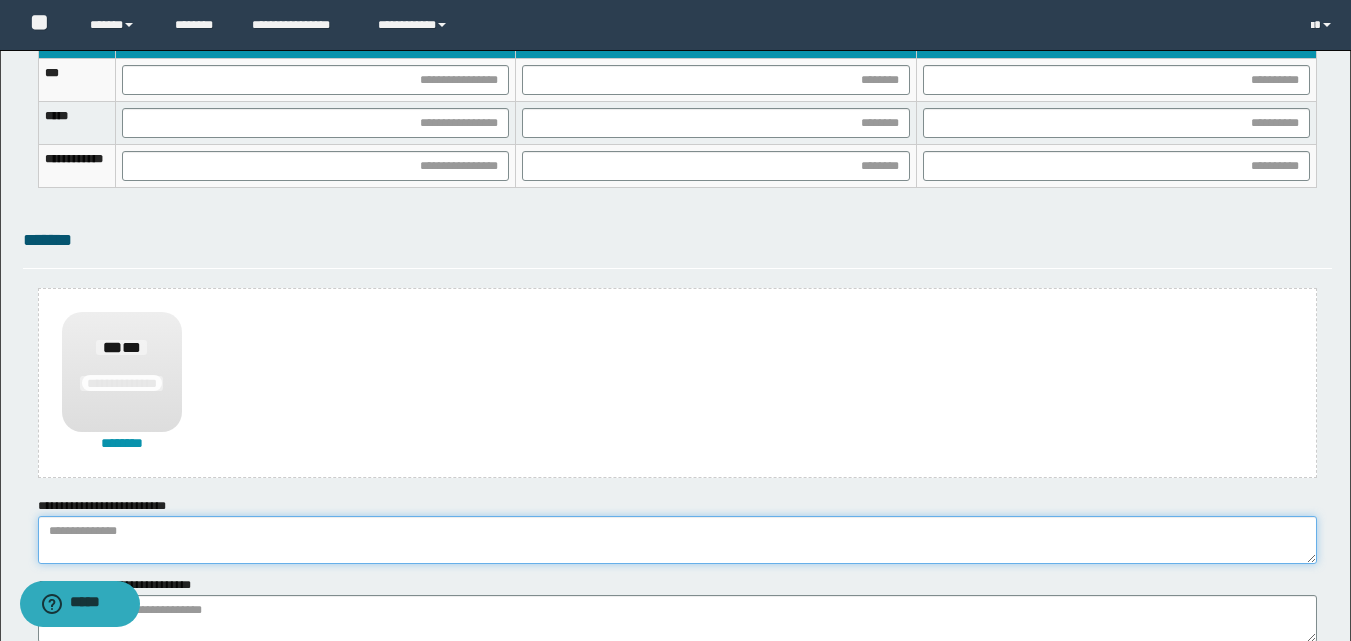click at bounding box center (677, 540) 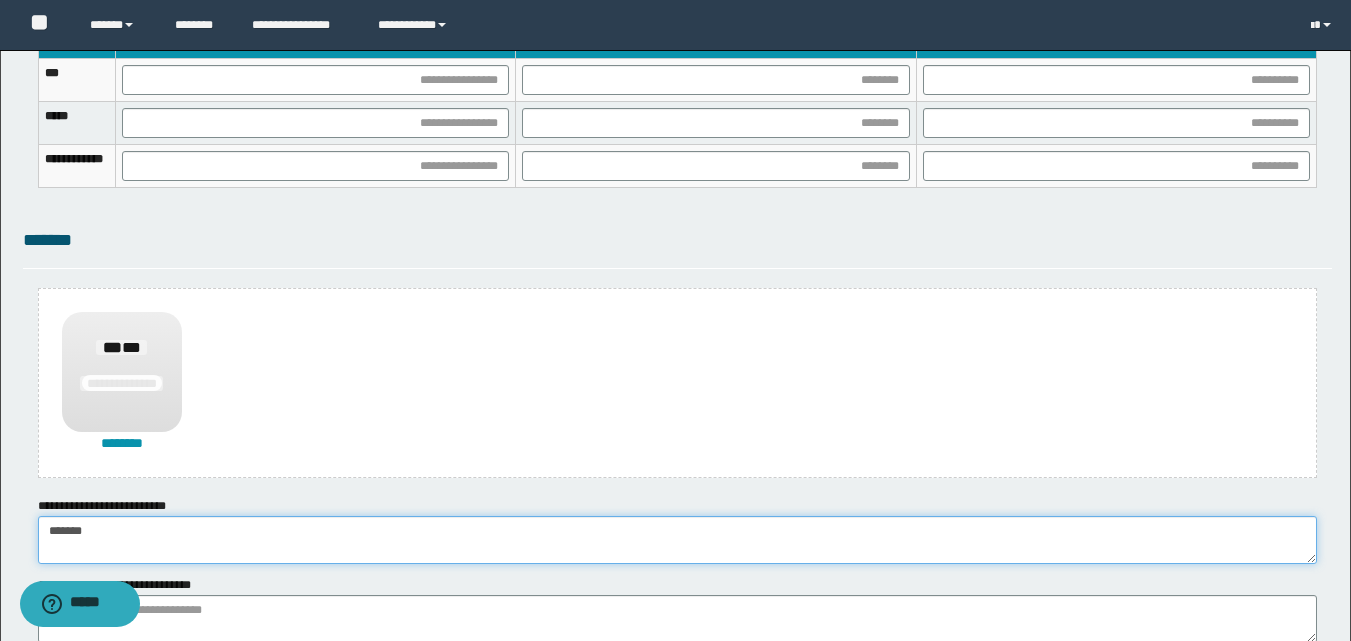 type on "******" 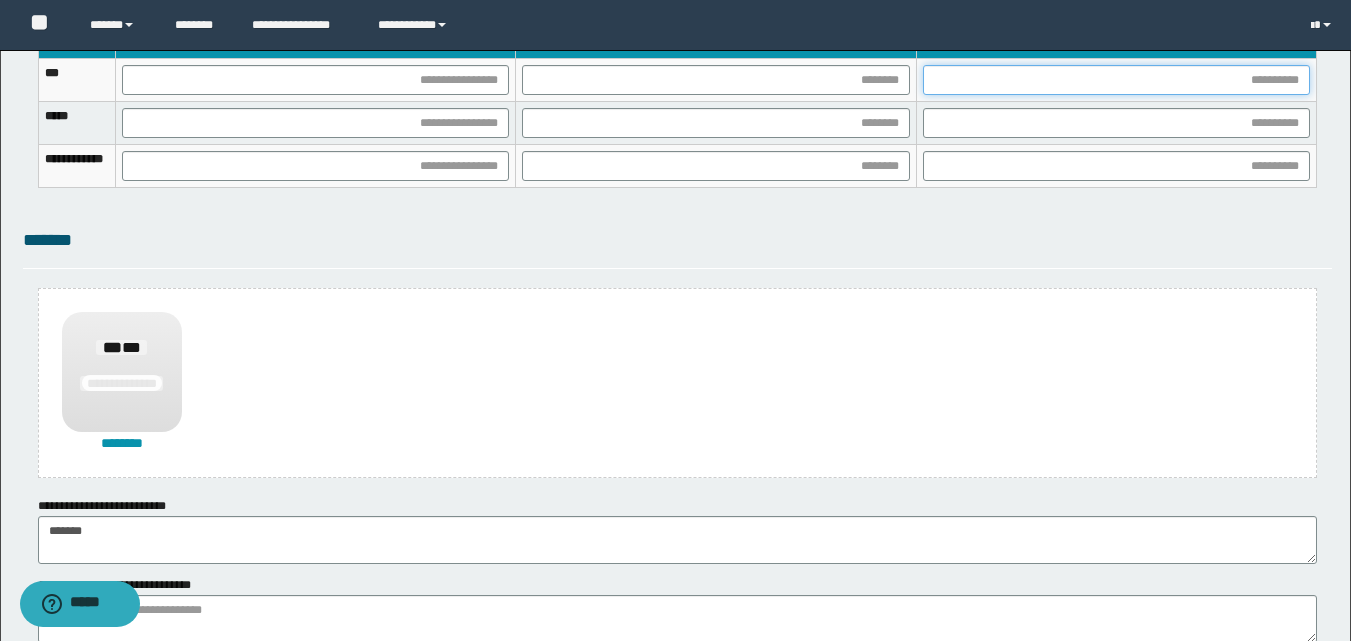 drag, startPoint x: 1005, startPoint y: 81, endPoint x: 970, endPoint y: 111, distance: 46.09772 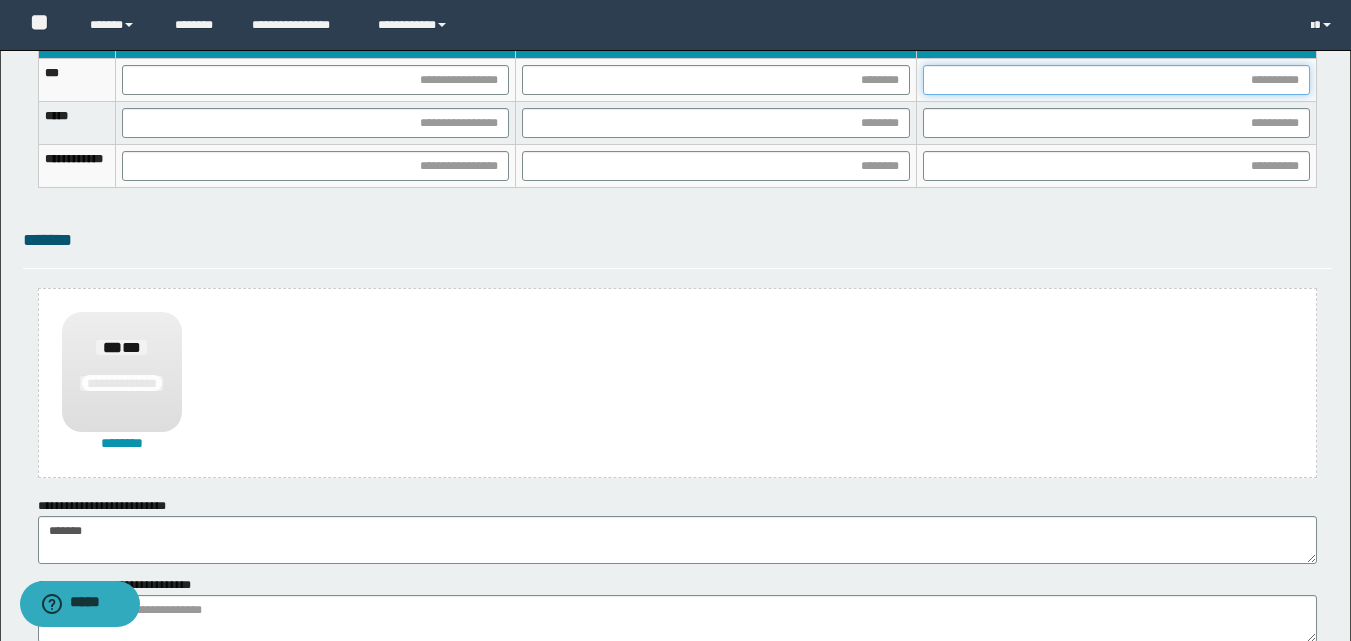 click at bounding box center [1116, 80] 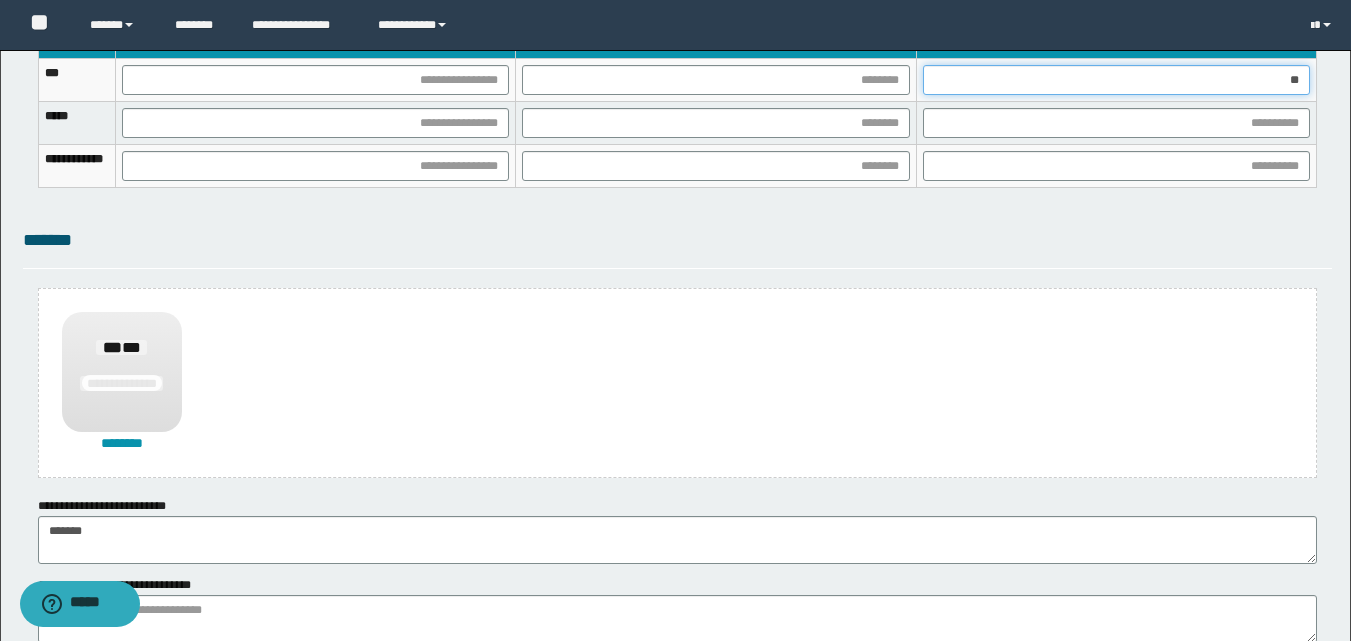 type on "***" 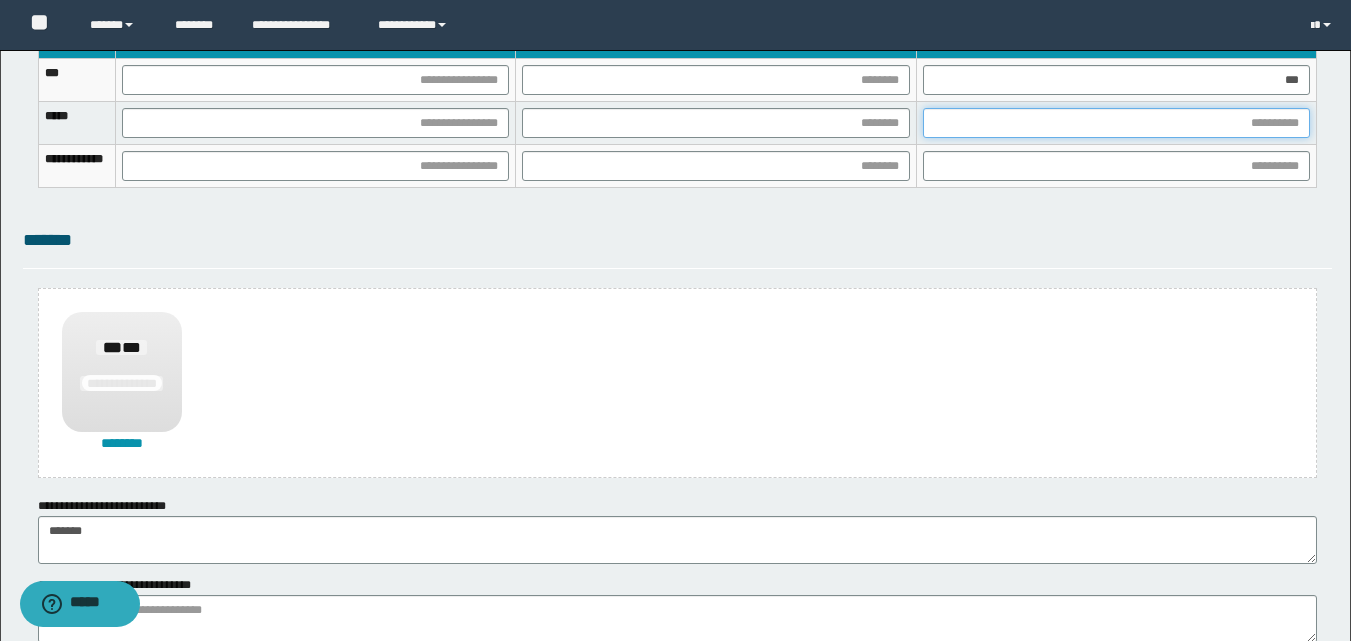 click at bounding box center (1116, 123) 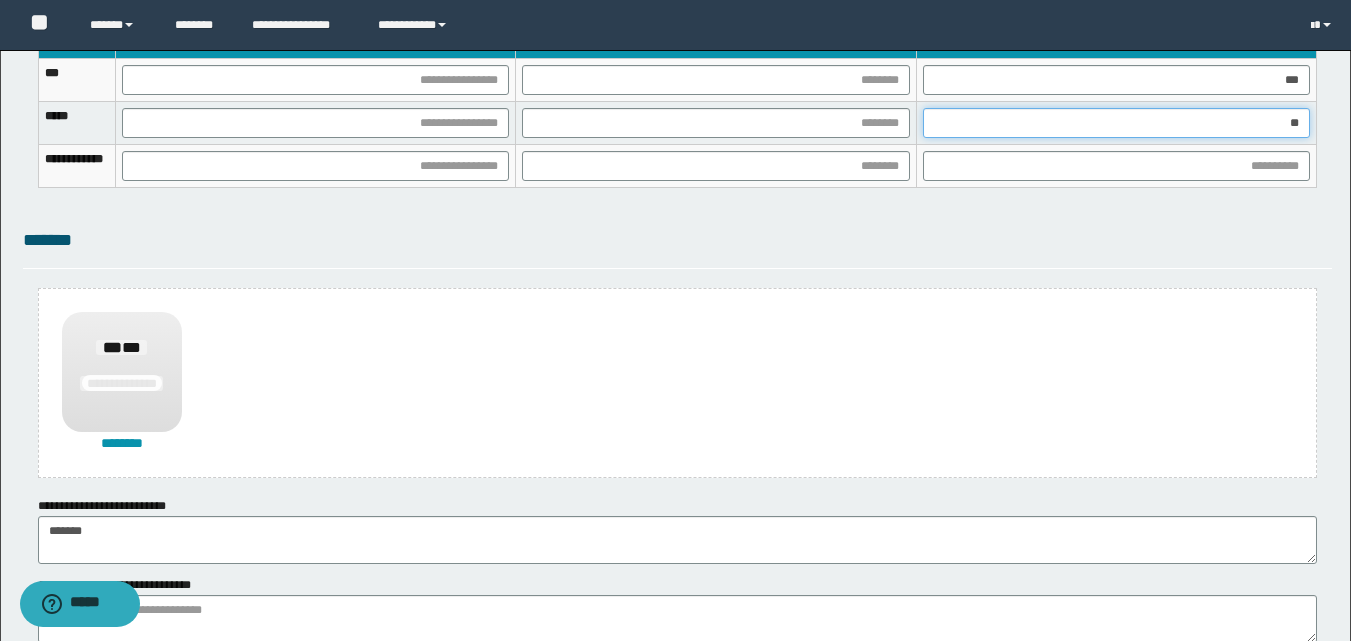 type on "***" 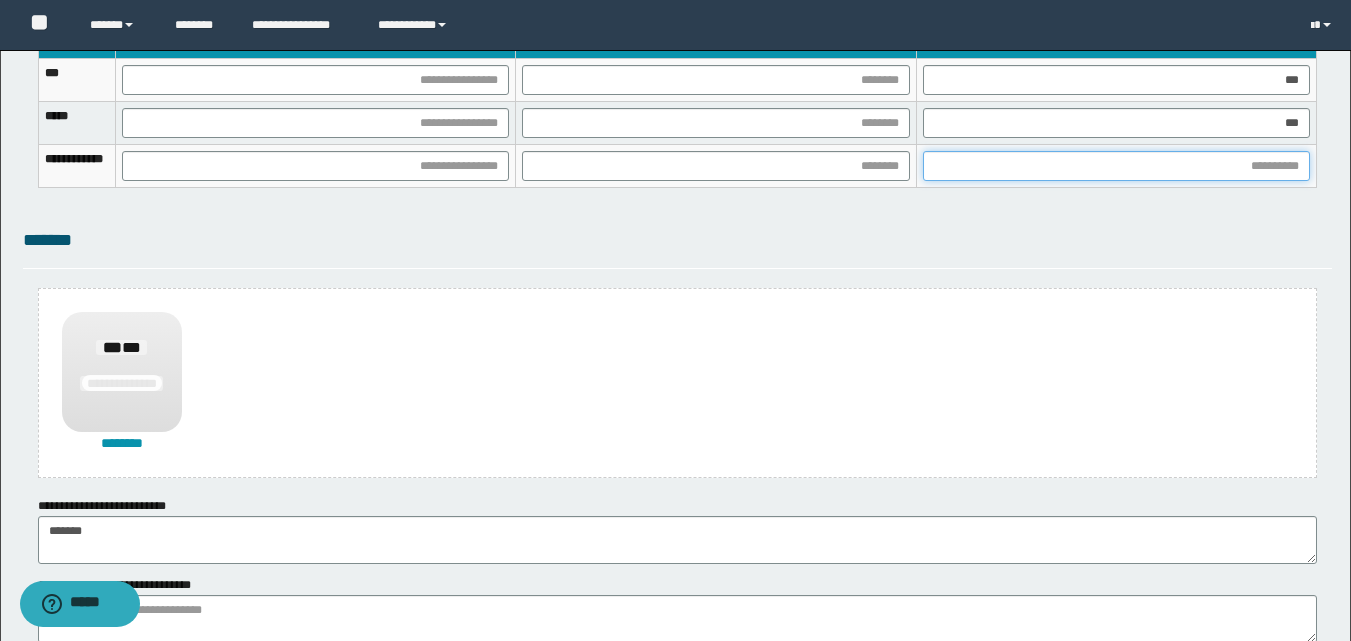click at bounding box center [1116, 166] 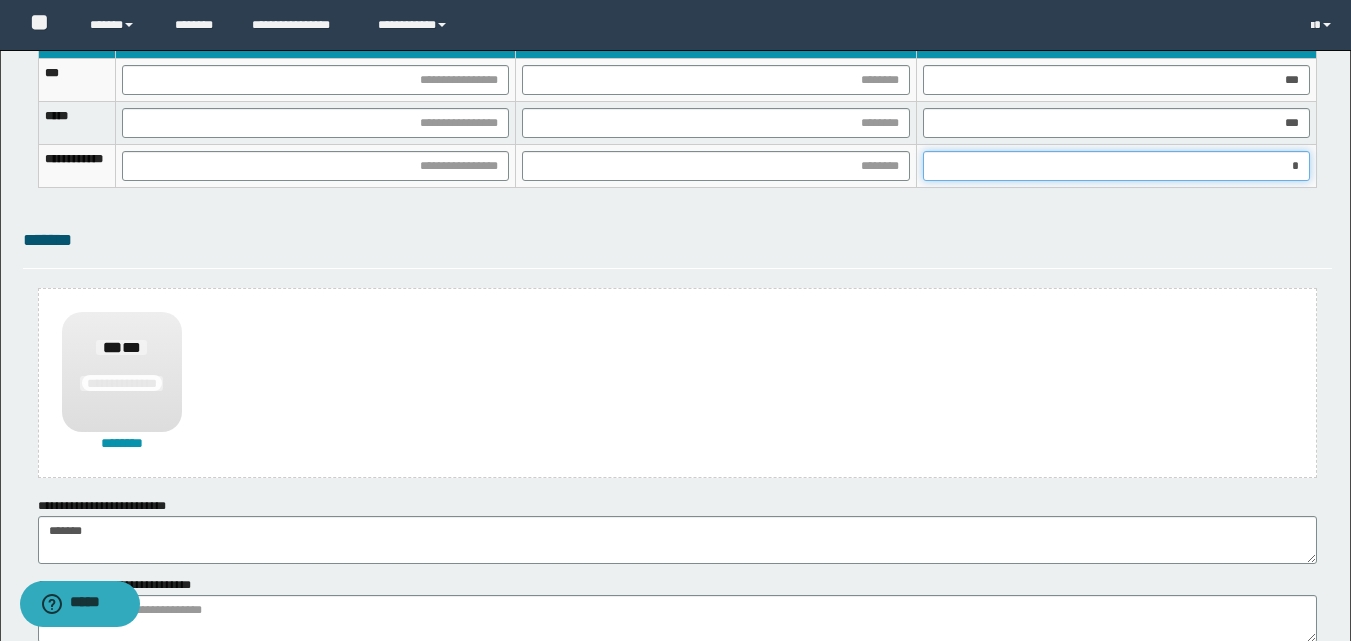 type on "**" 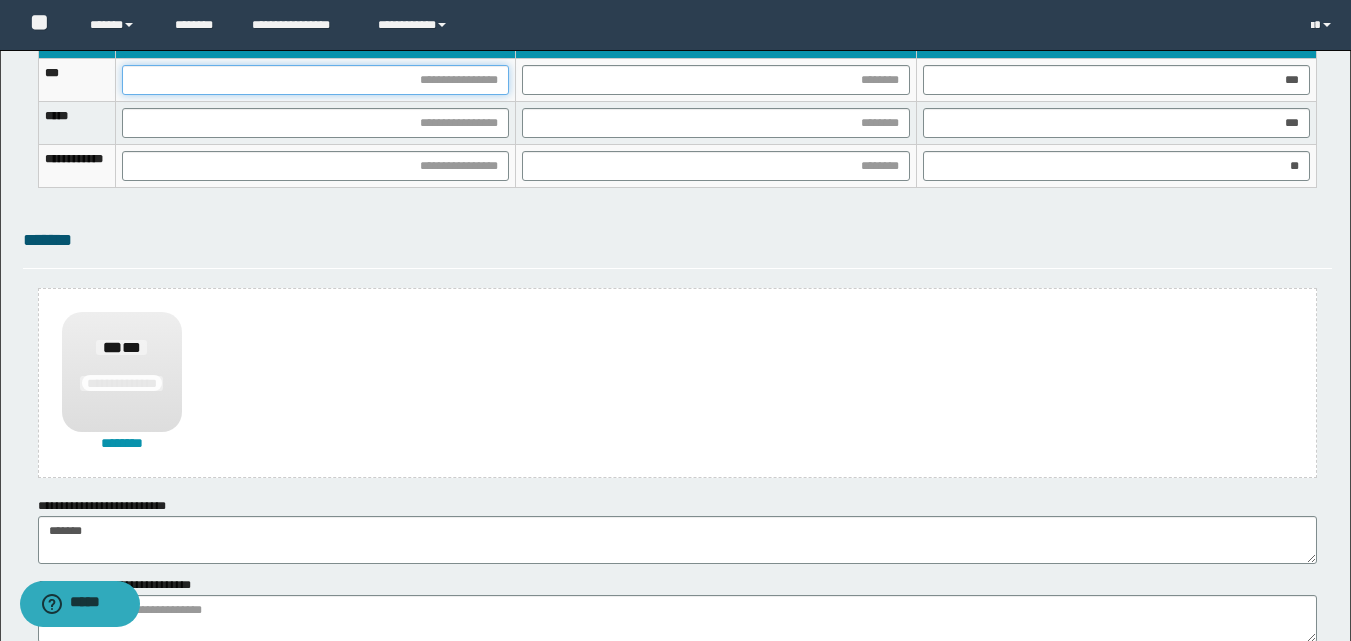 drag, startPoint x: 535, startPoint y: 80, endPoint x: 537, endPoint y: 97, distance: 17.117243 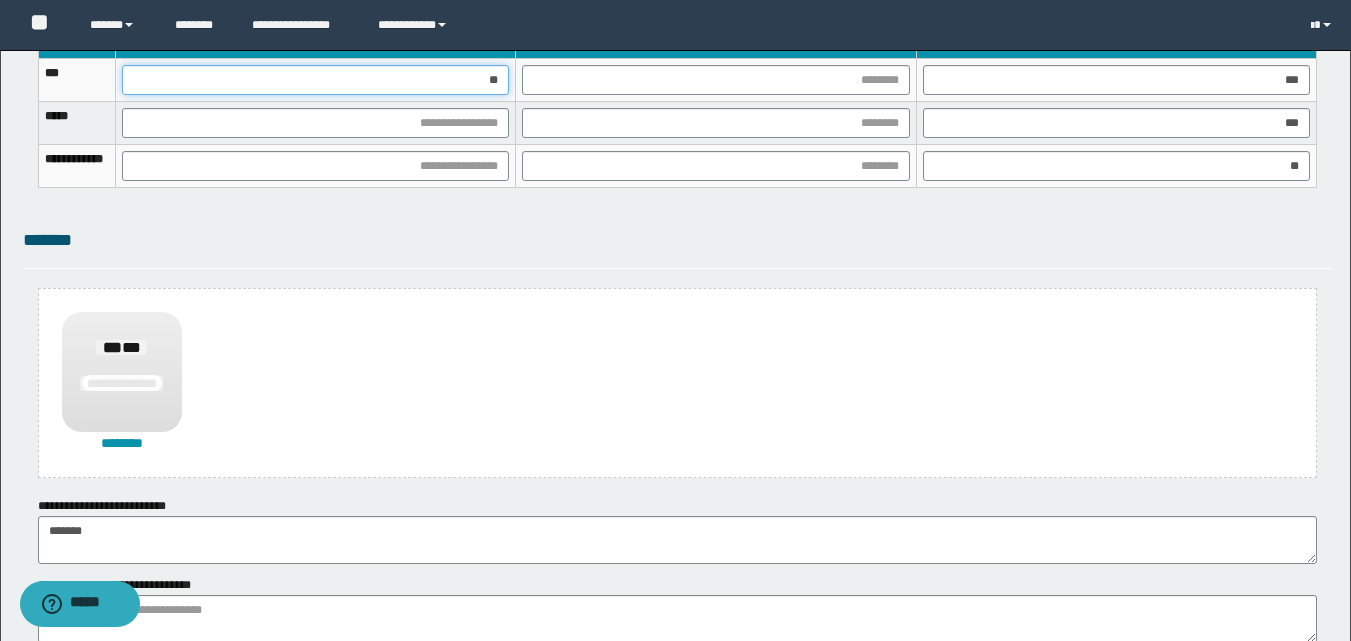 type on "***" 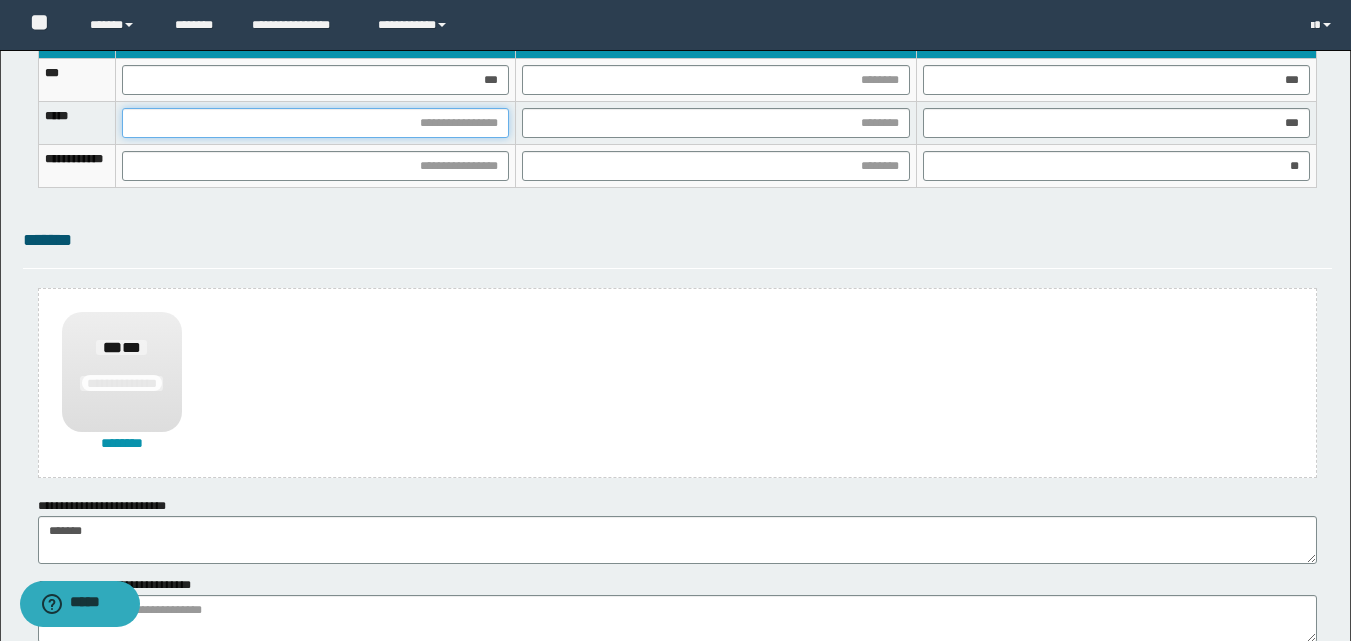 click at bounding box center (315, 123) 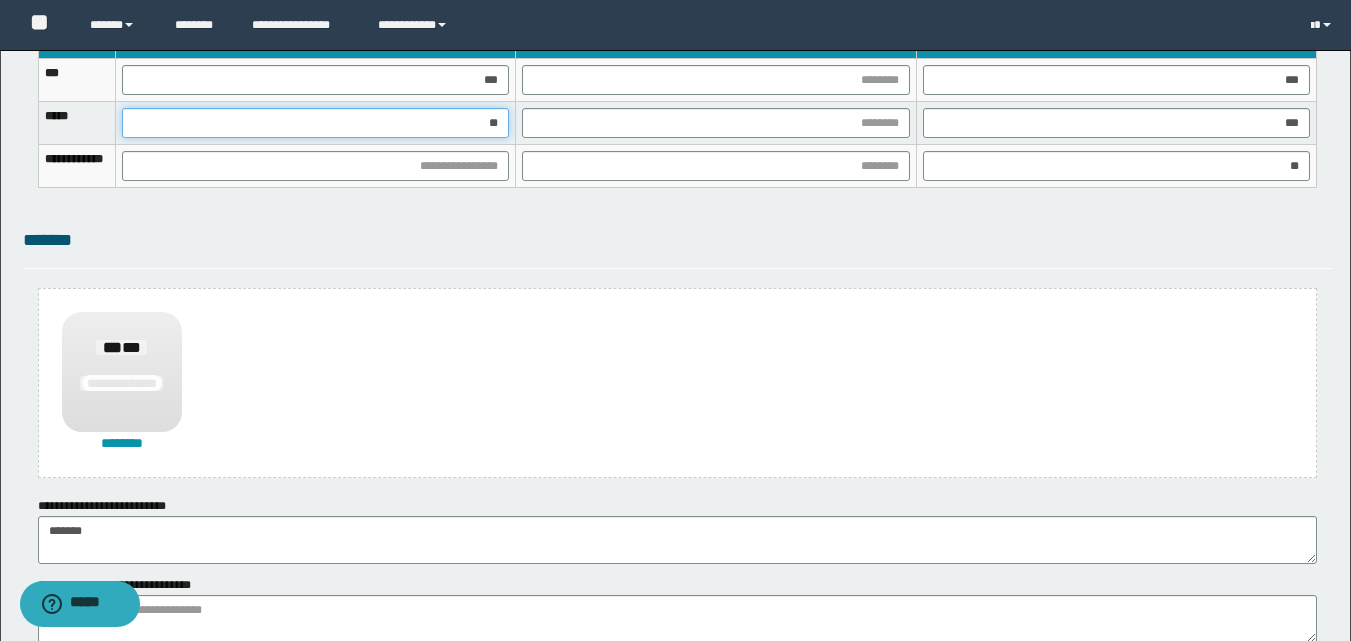 type on "***" 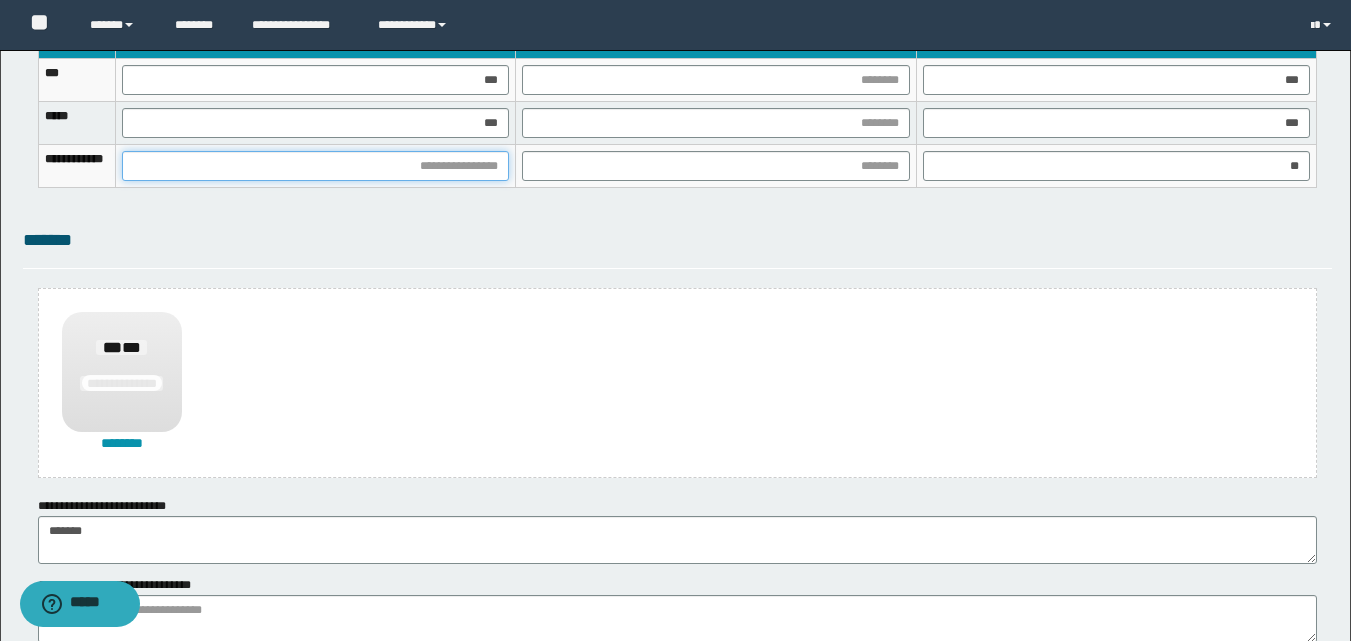 drag, startPoint x: 555, startPoint y: 163, endPoint x: 579, endPoint y: 213, distance: 55.461697 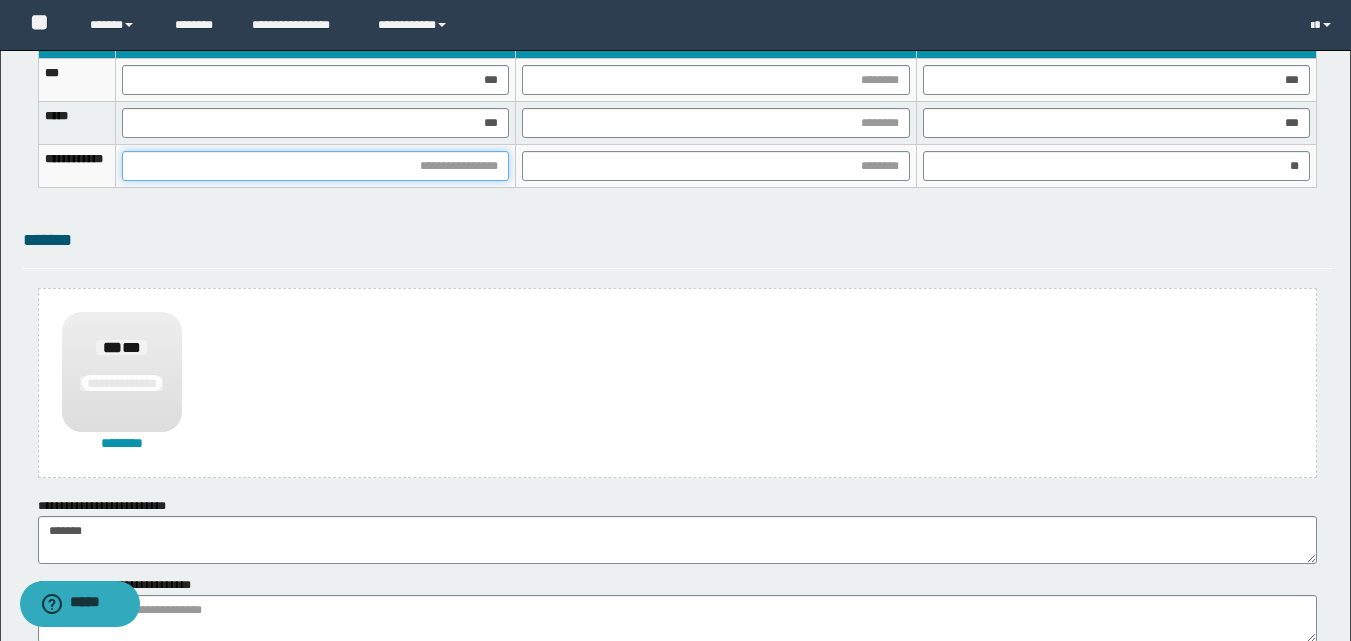 click at bounding box center [315, 166] 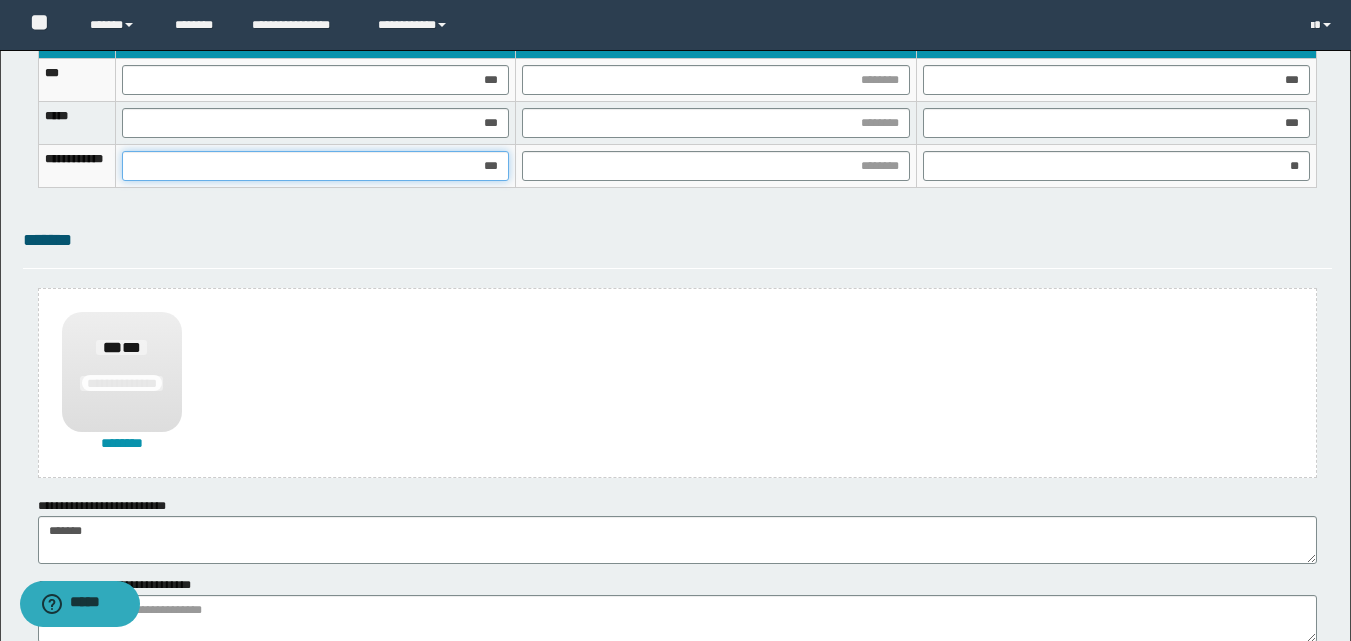 type on "****" 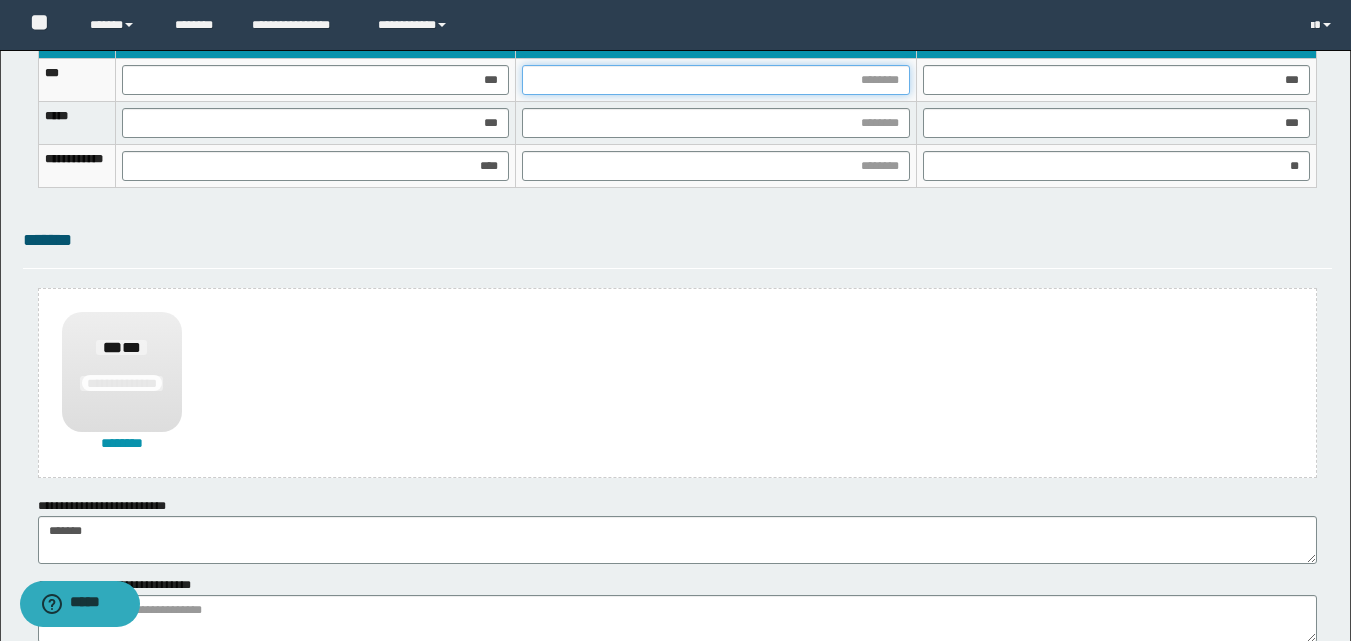 drag, startPoint x: 895, startPoint y: 86, endPoint x: 869, endPoint y: 187, distance: 104.292854 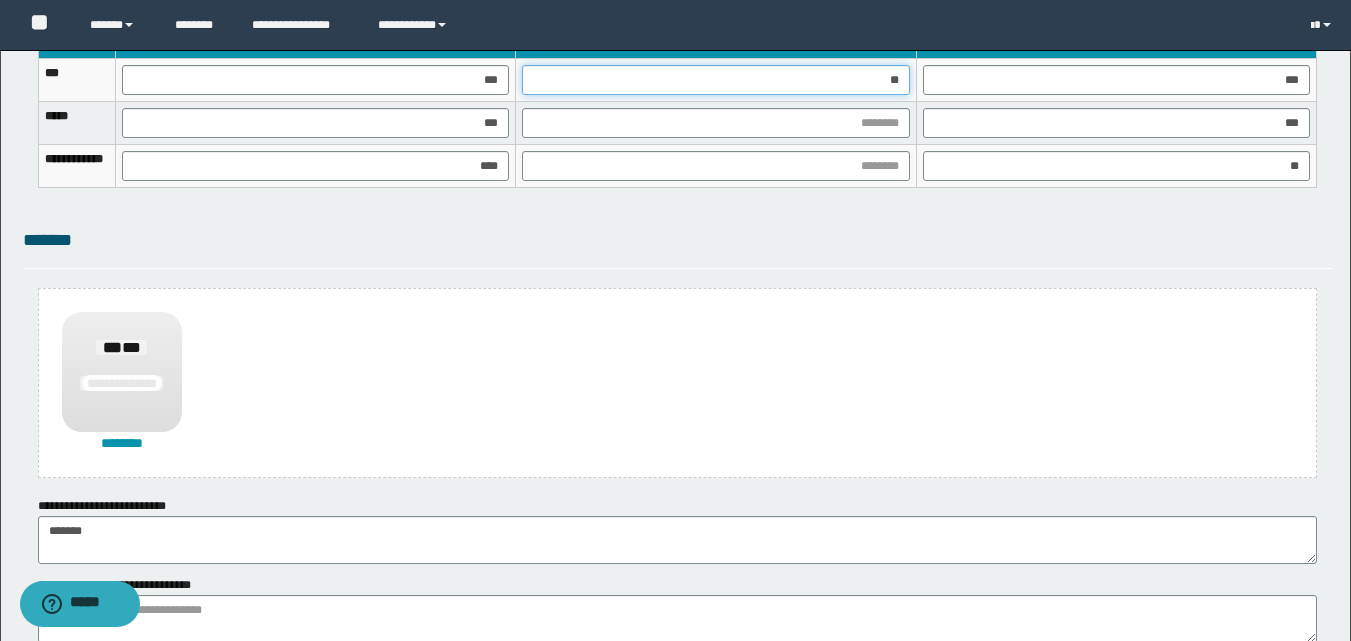 type on "***" 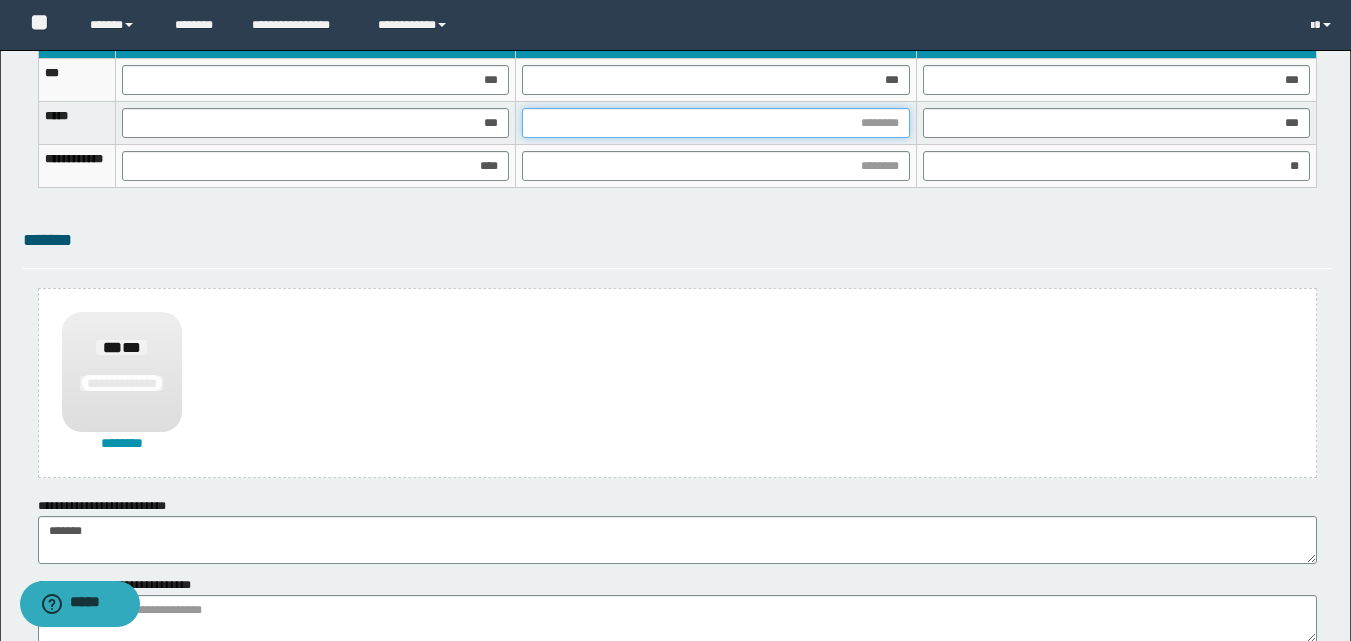 drag, startPoint x: 908, startPoint y: 130, endPoint x: 867, endPoint y: 234, distance: 111.78998 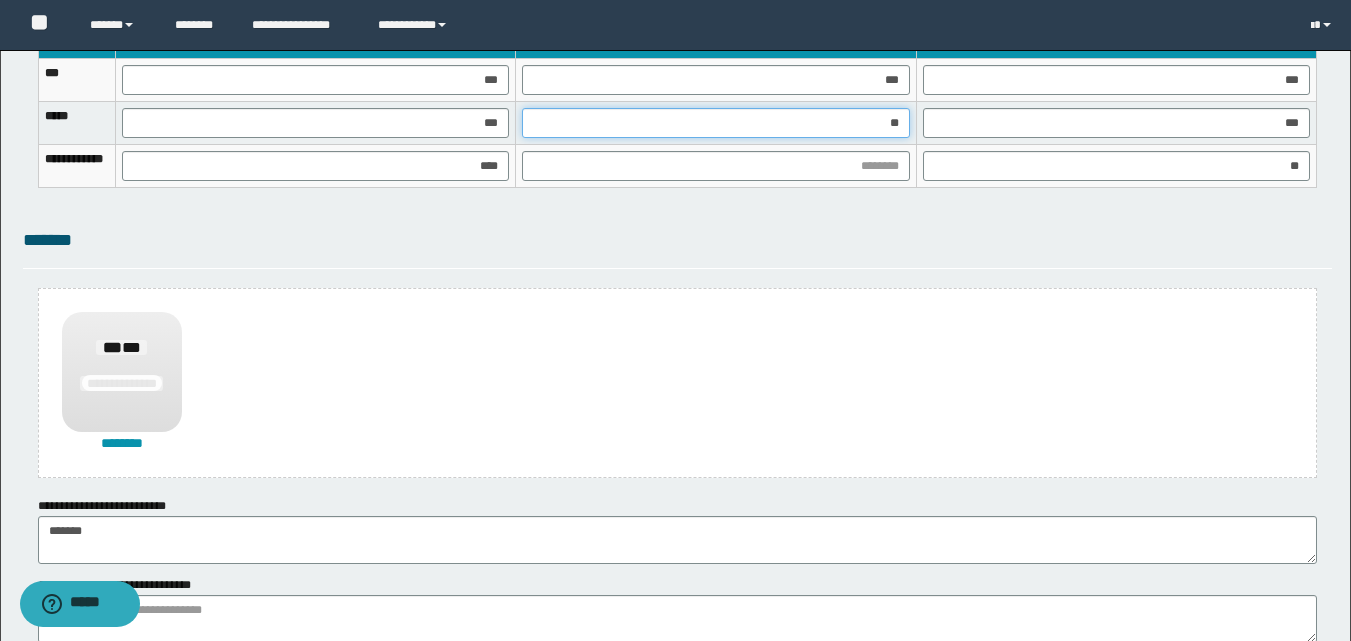 type on "***" 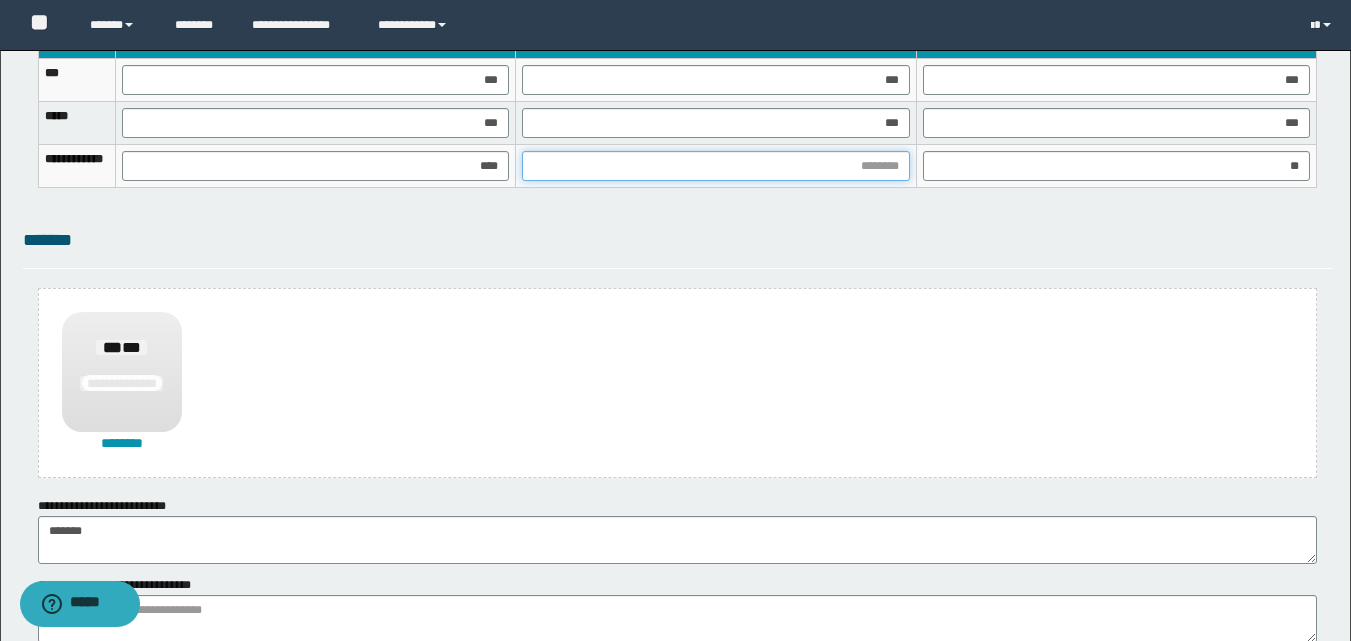 drag, startPoint x: 861, startPoint y: 166, endPoint x: 855, endPoint y: 184, distance: 18.973665 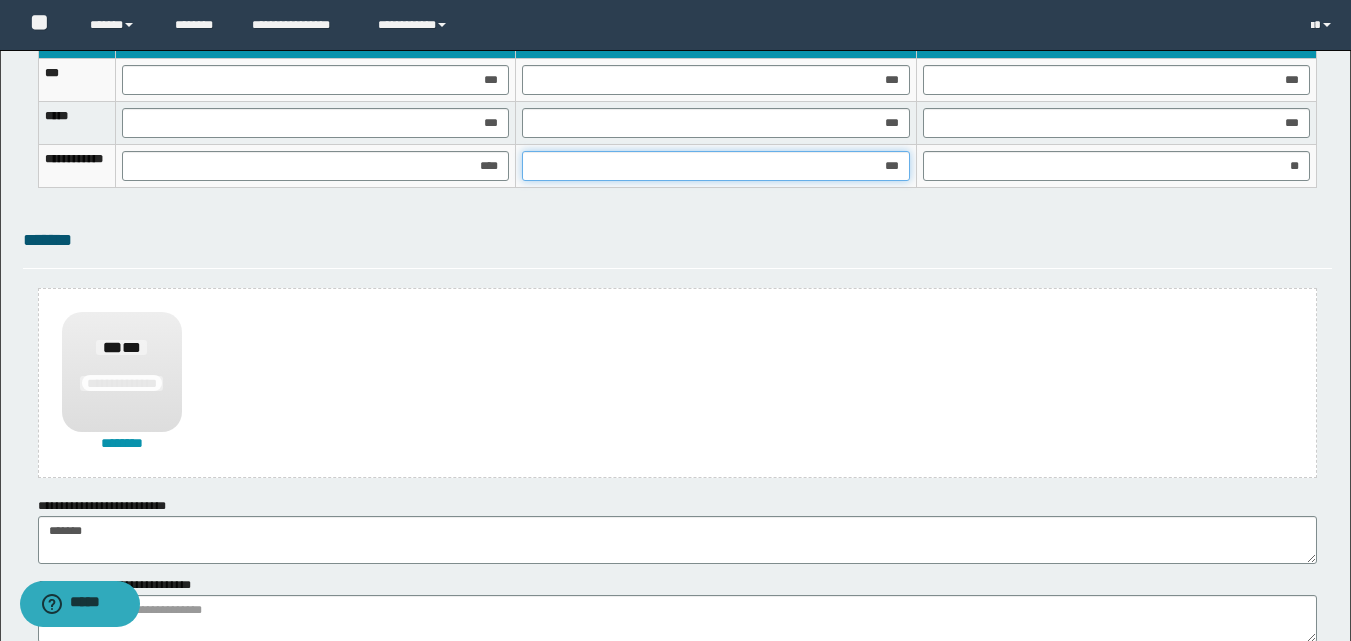 type on "****" 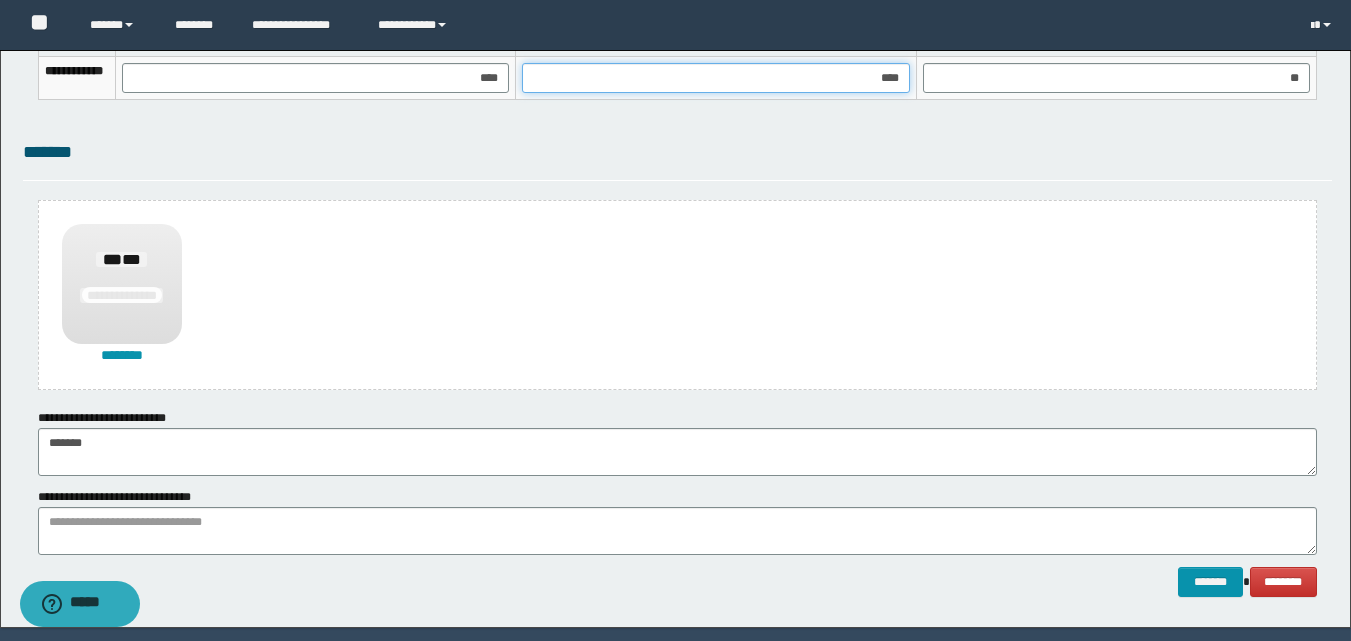 scroll, scrollTop: 1508, scrollLeft: 0, axis: vertical 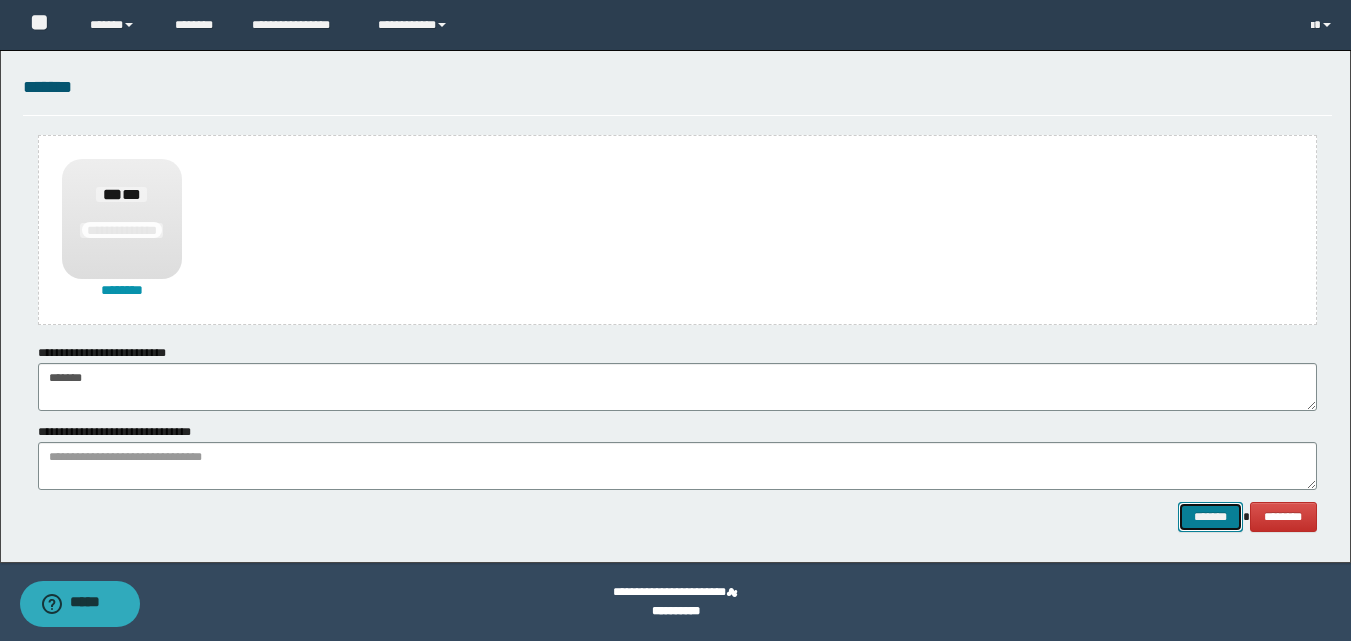 click on "*******" at bounding box center (1210, 517) 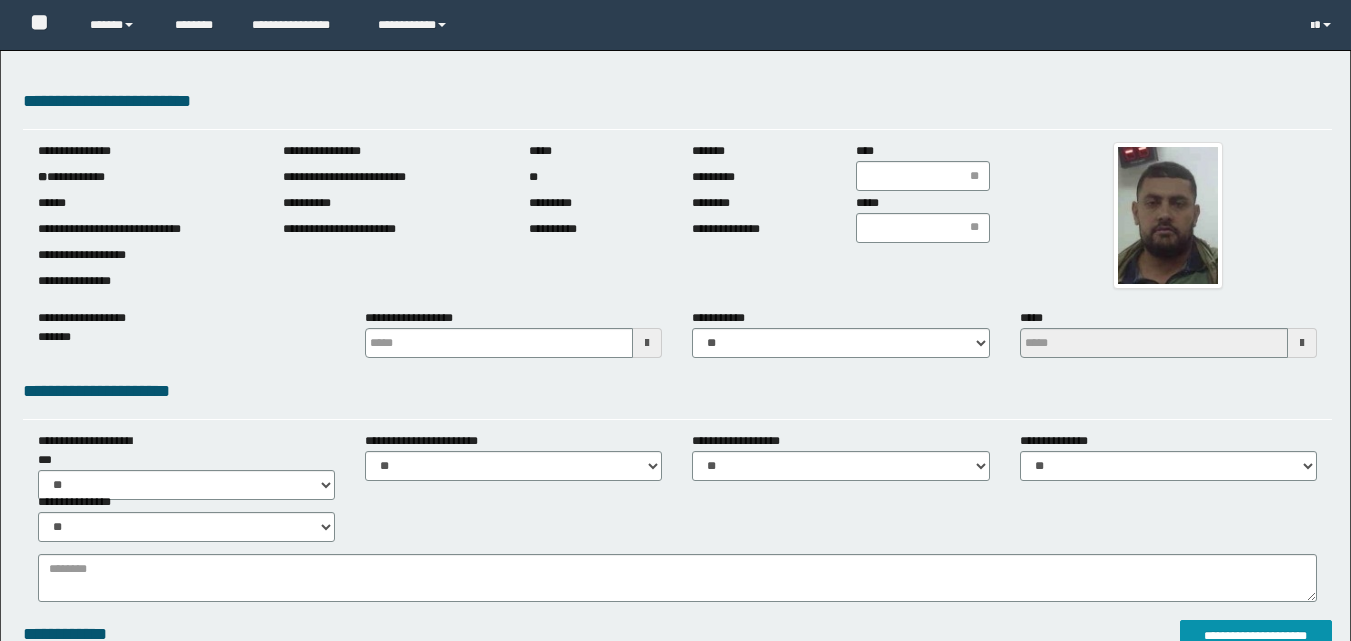scroll, scrollTop: 0, scrollLeft: 0, axis: both 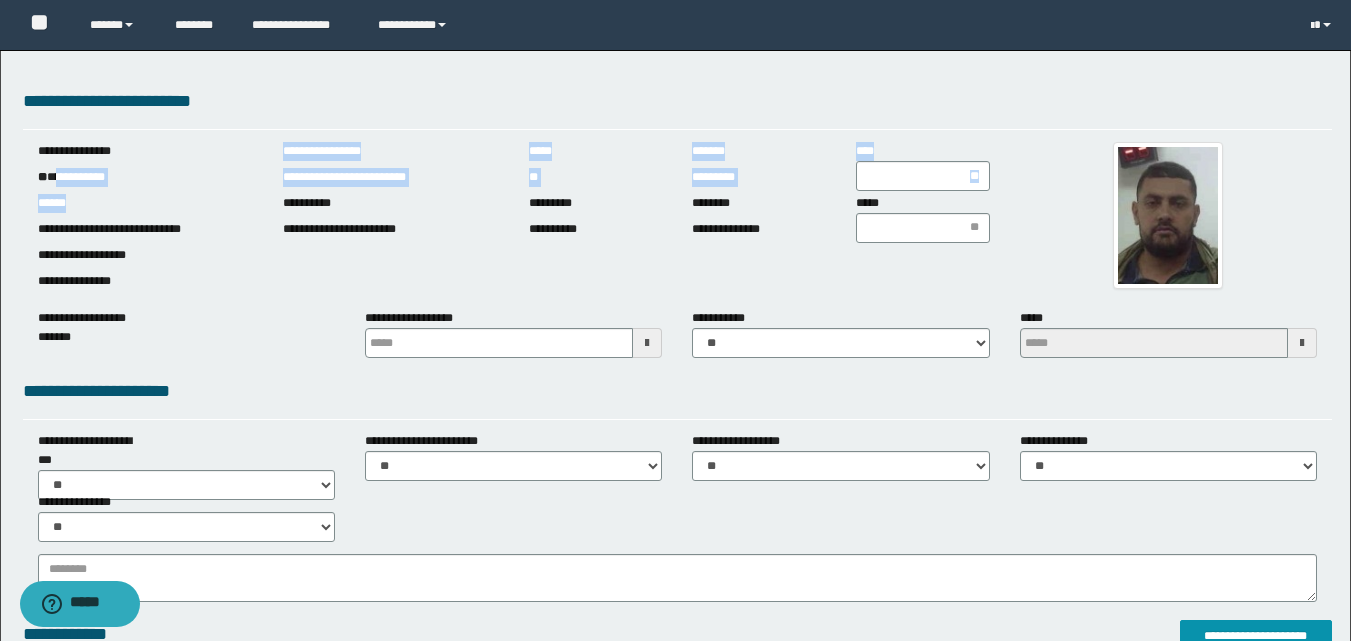 drag, startPoint x: 58, startPoint y: 177, endPoint x: 231, endPoint y: 194, distance: 173.83325 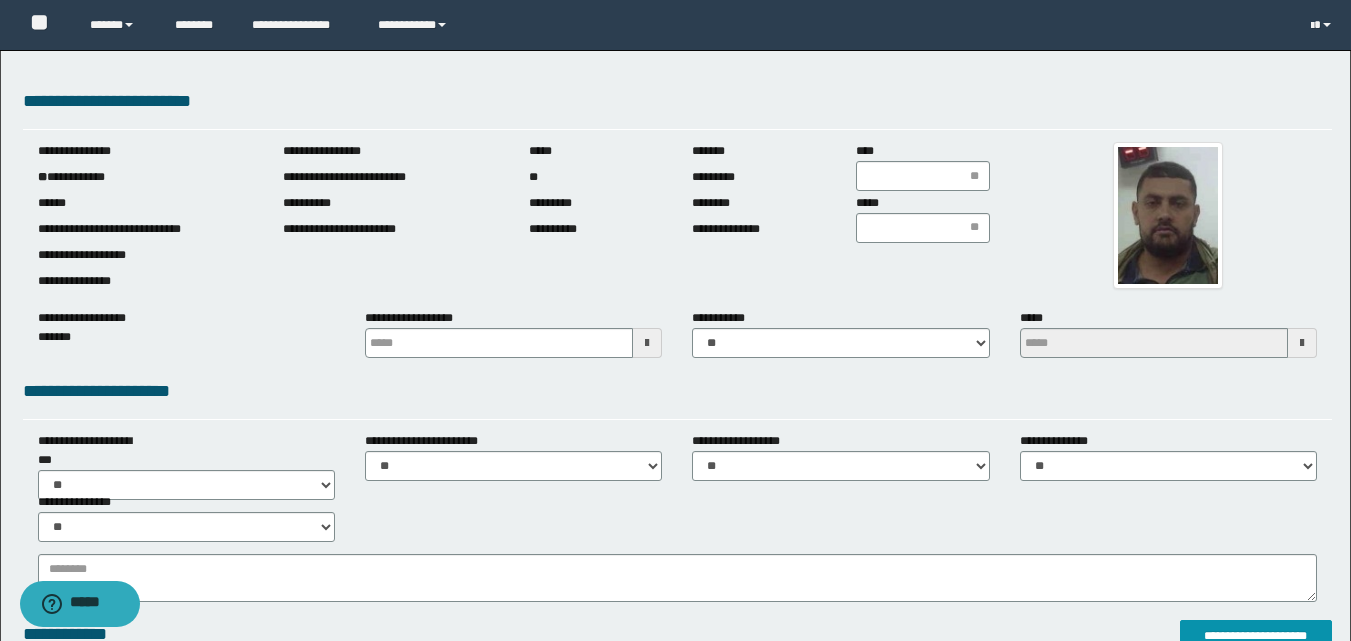 click on "[PHONE]
[PHONE]" at bounding box center [146, 220] 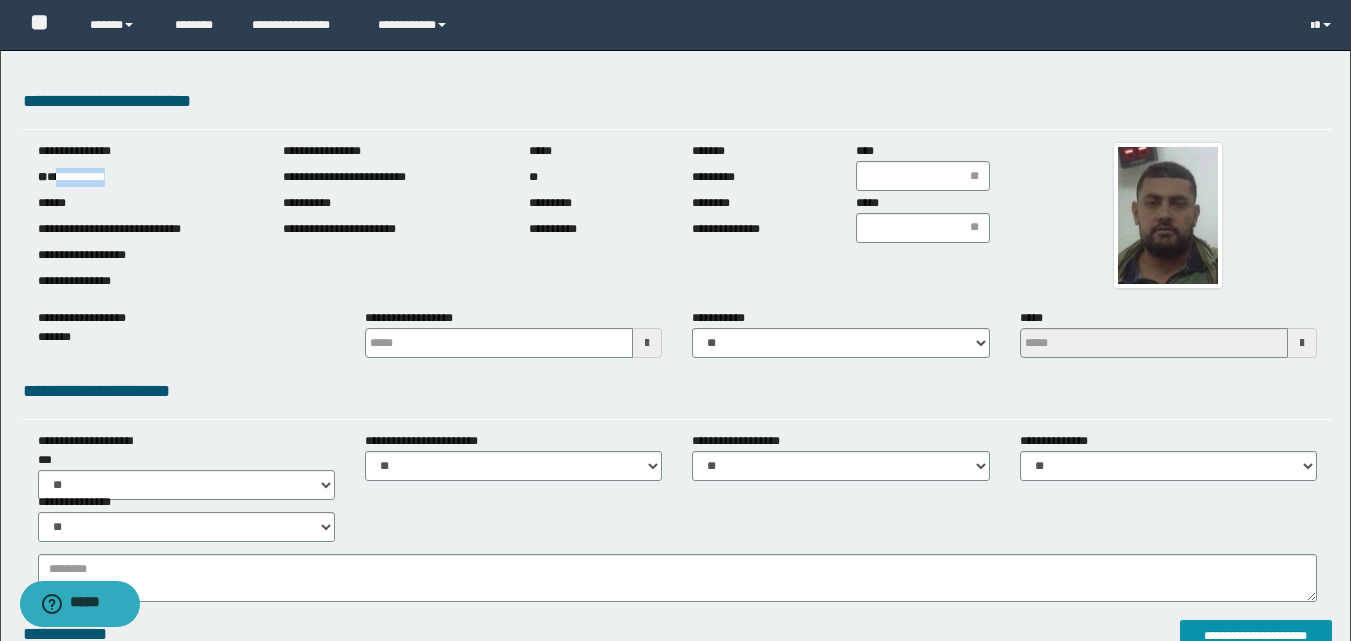 drag, startPoint x: 61, startPoint y: 180, endPoint x: 176, endPoint y: 179, distance: 115.00435 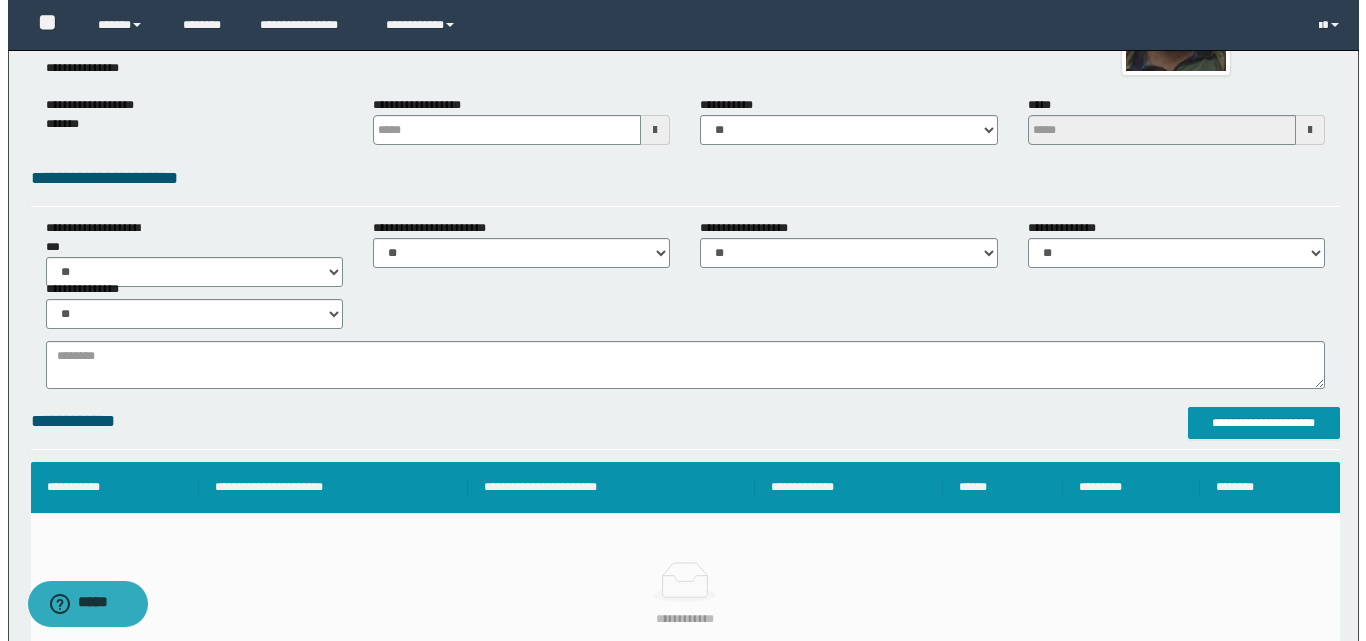 scroll, scrollTop: 300, scrollLeft: 0, axis: vertical 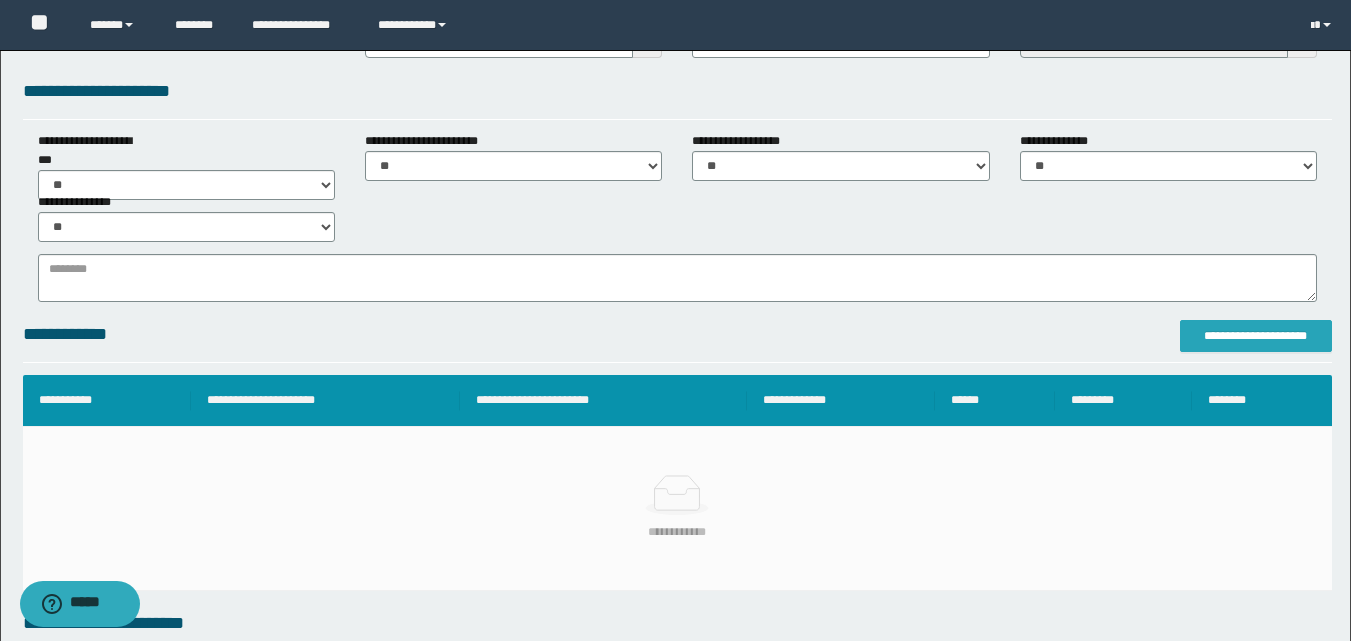 click on "**********" at bounding box center [1256, 336] 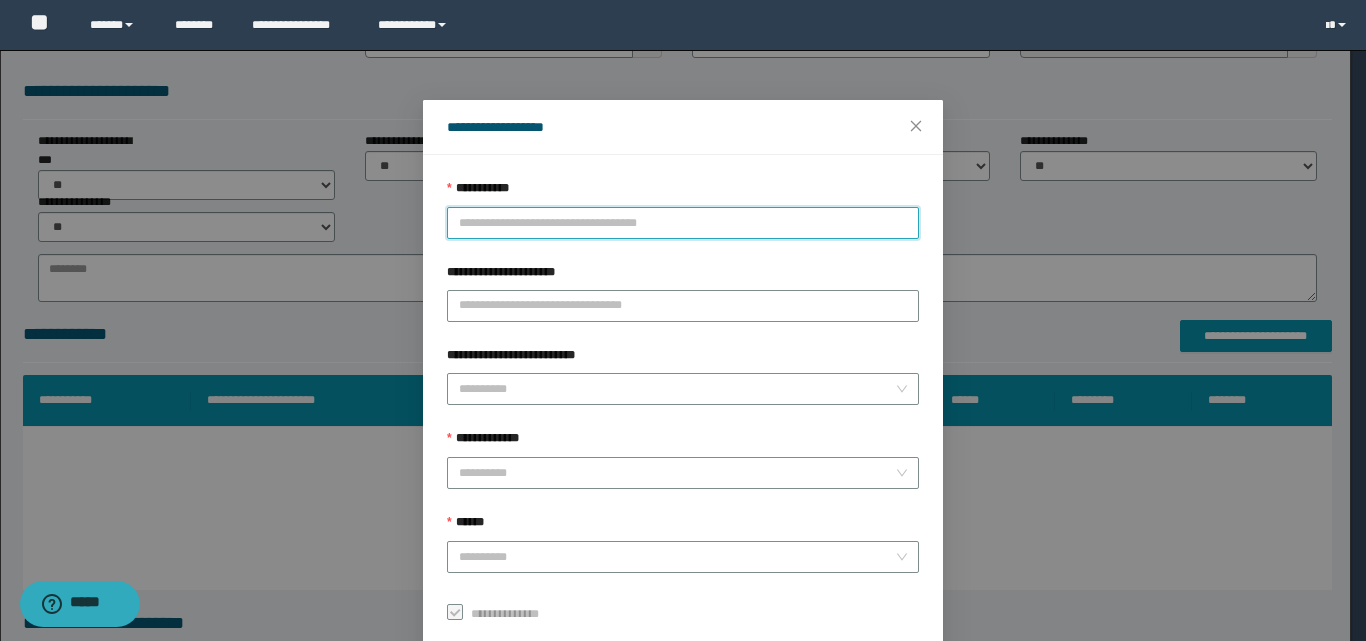 click on "**********" at bounding box center [683, 223] 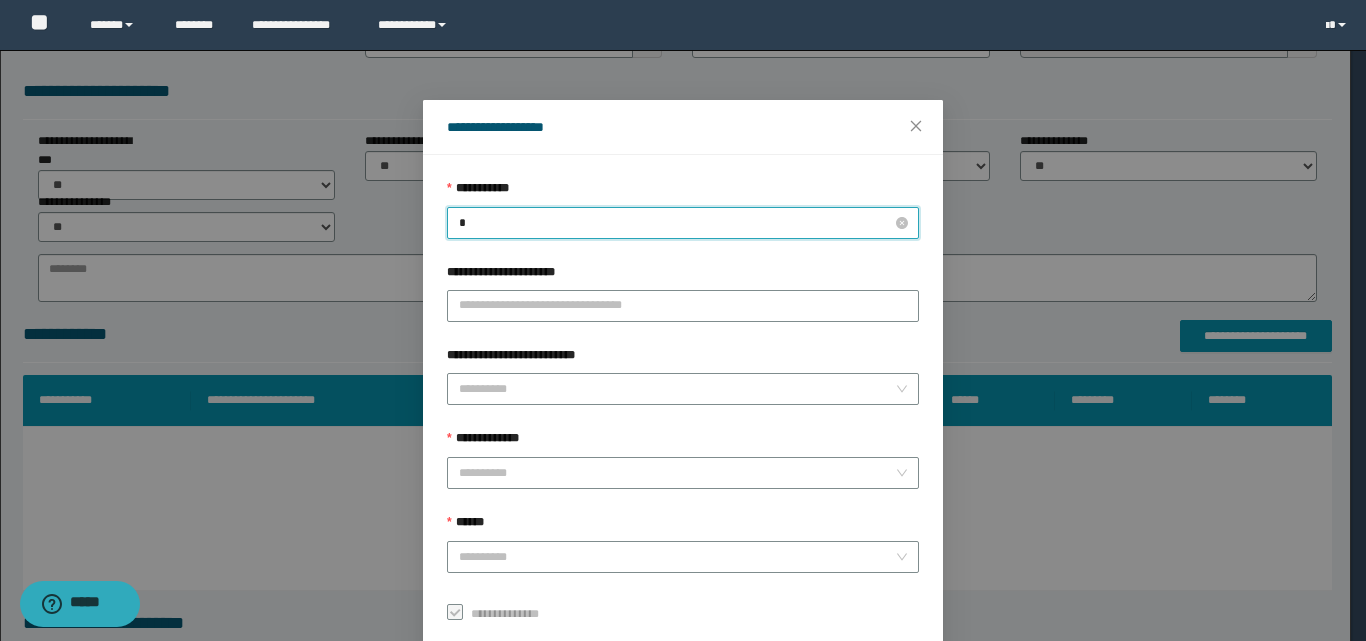 type on "**" 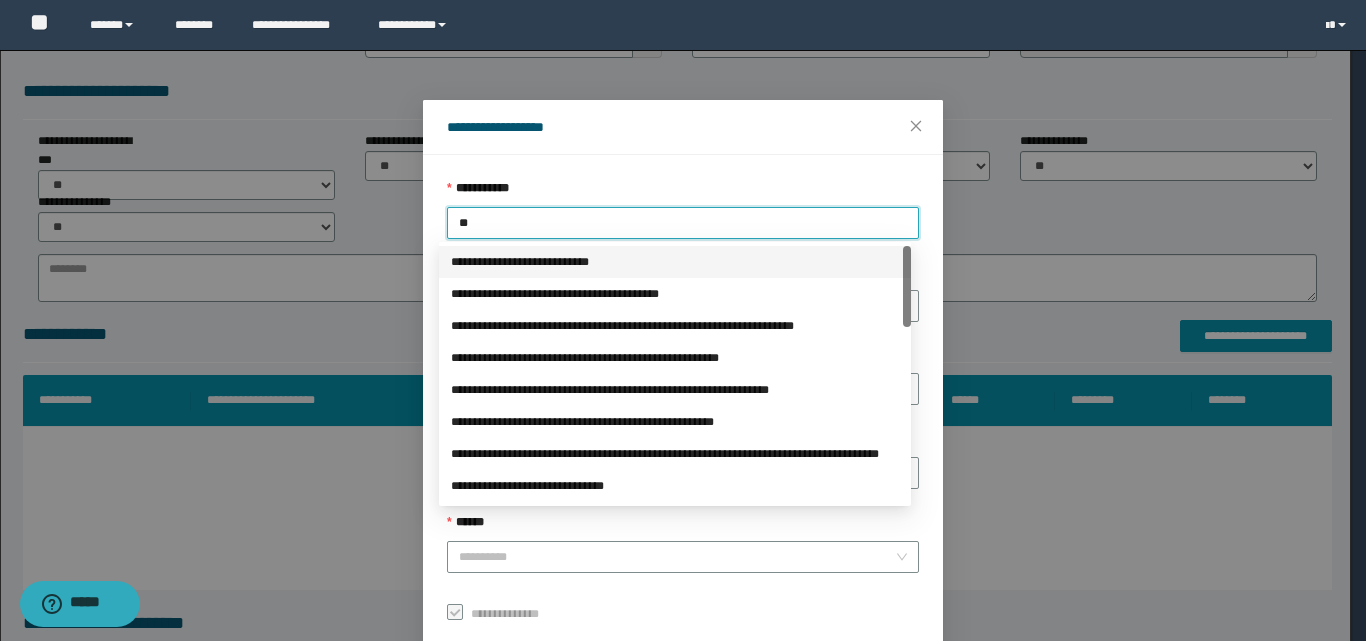 click on "**********" at bounding box center (675, 262) 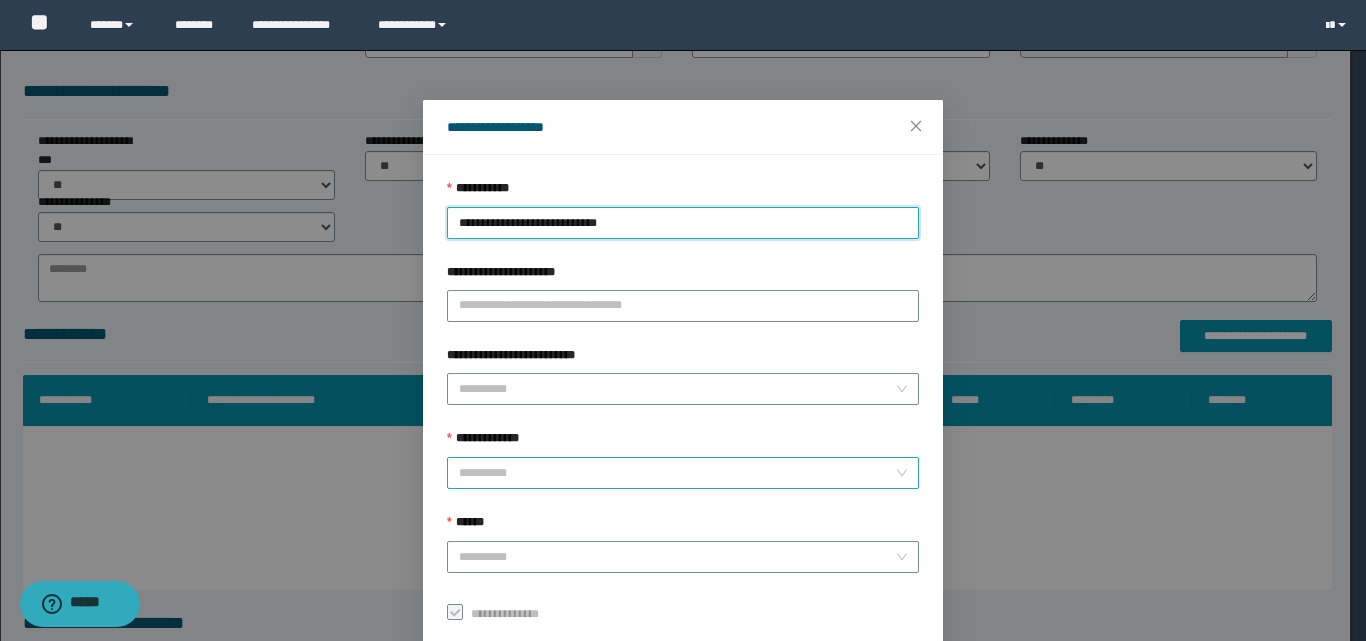 click on "**********" at bounding box center [677, 473] 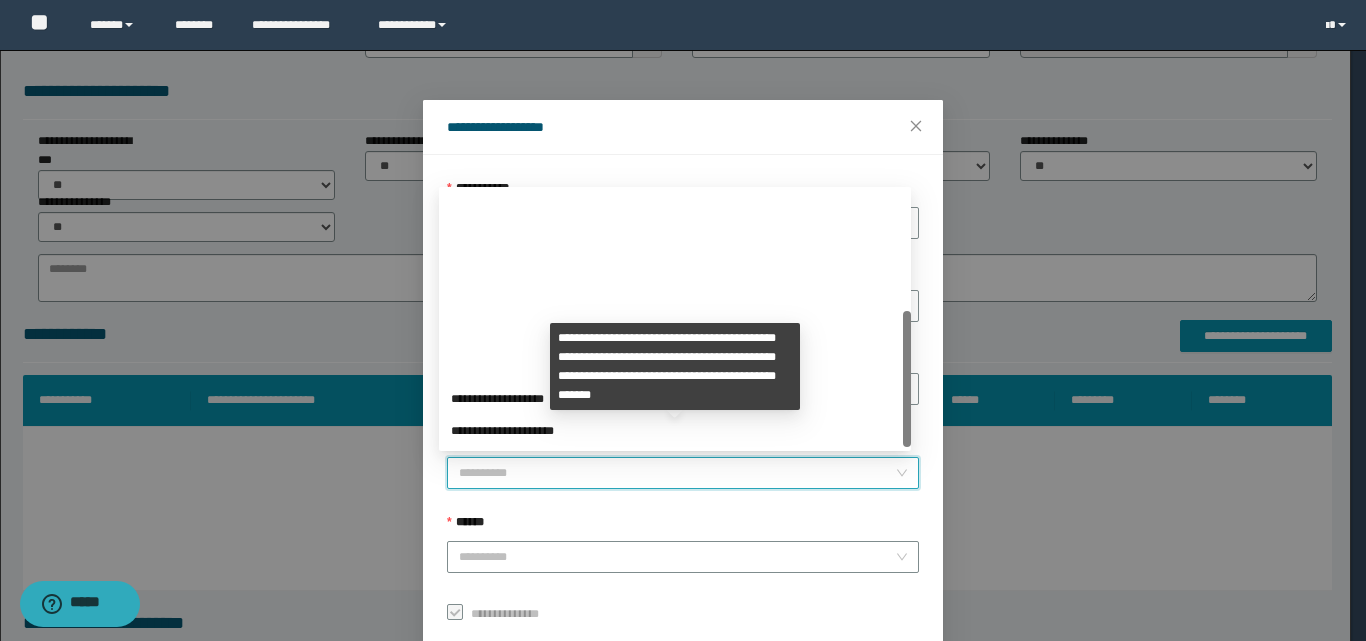 scroll, scrollTop: 224, scrollLeft: 0, axis: vertical 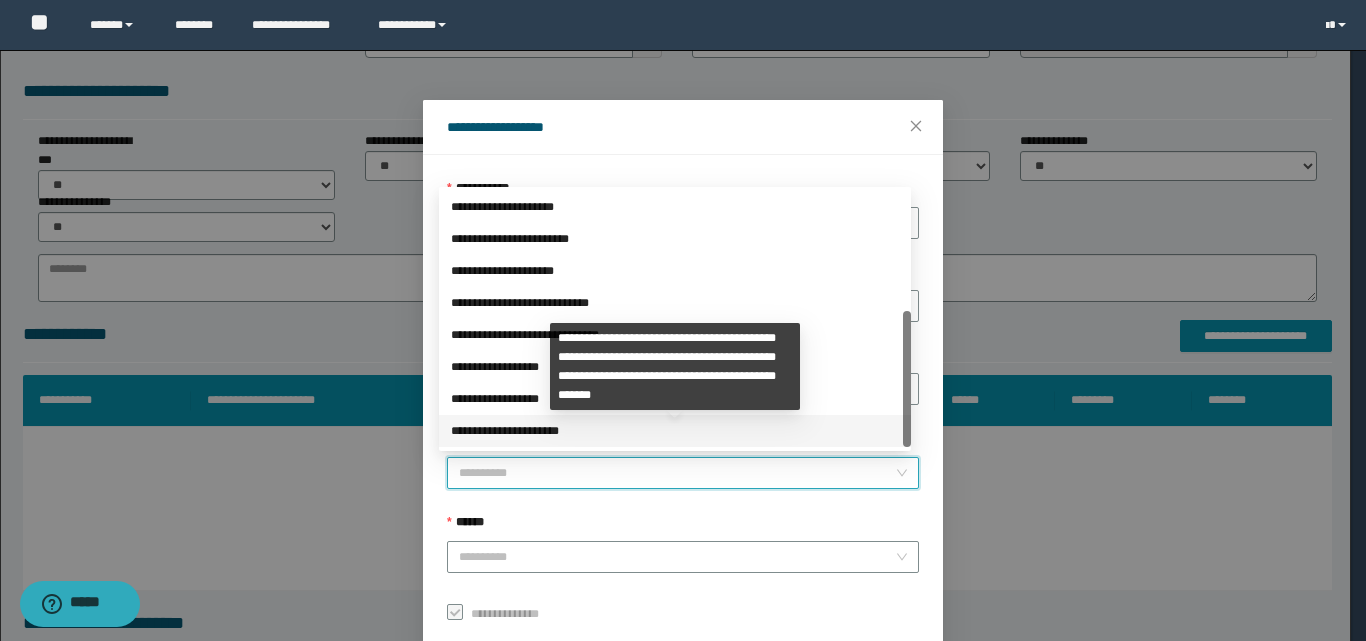 click on "**********" at bounding box center [675, 431] 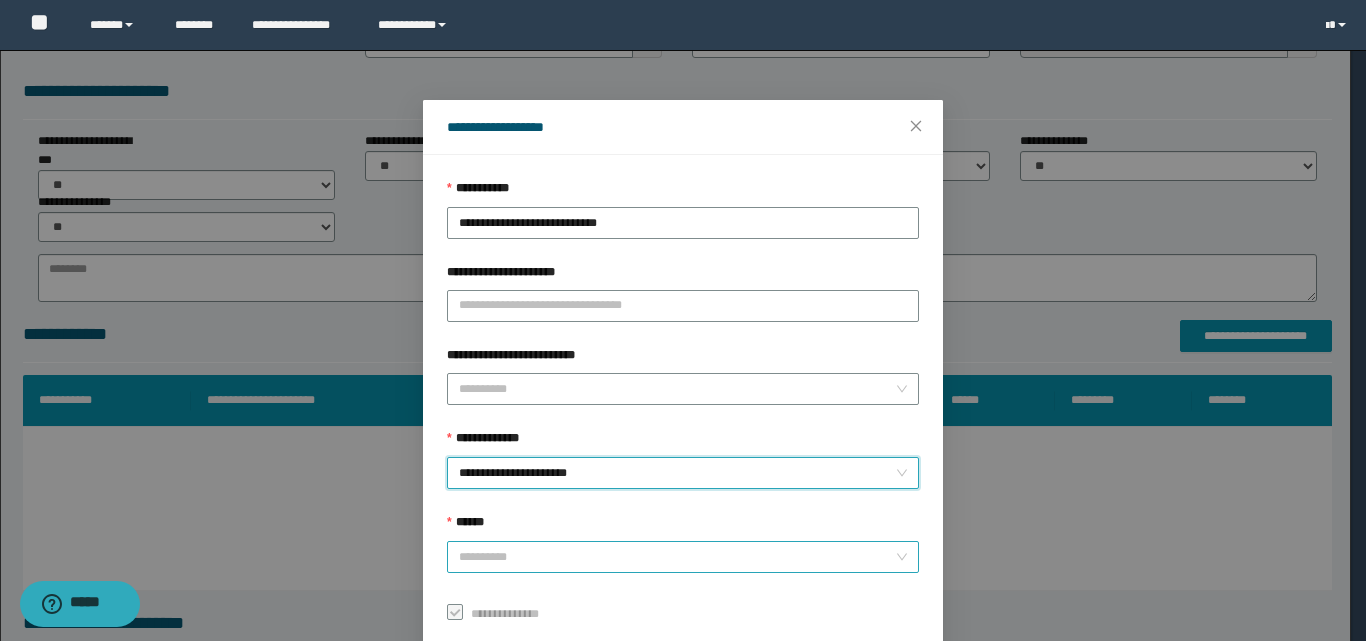 click on "******" at bounding box center [677, 557] 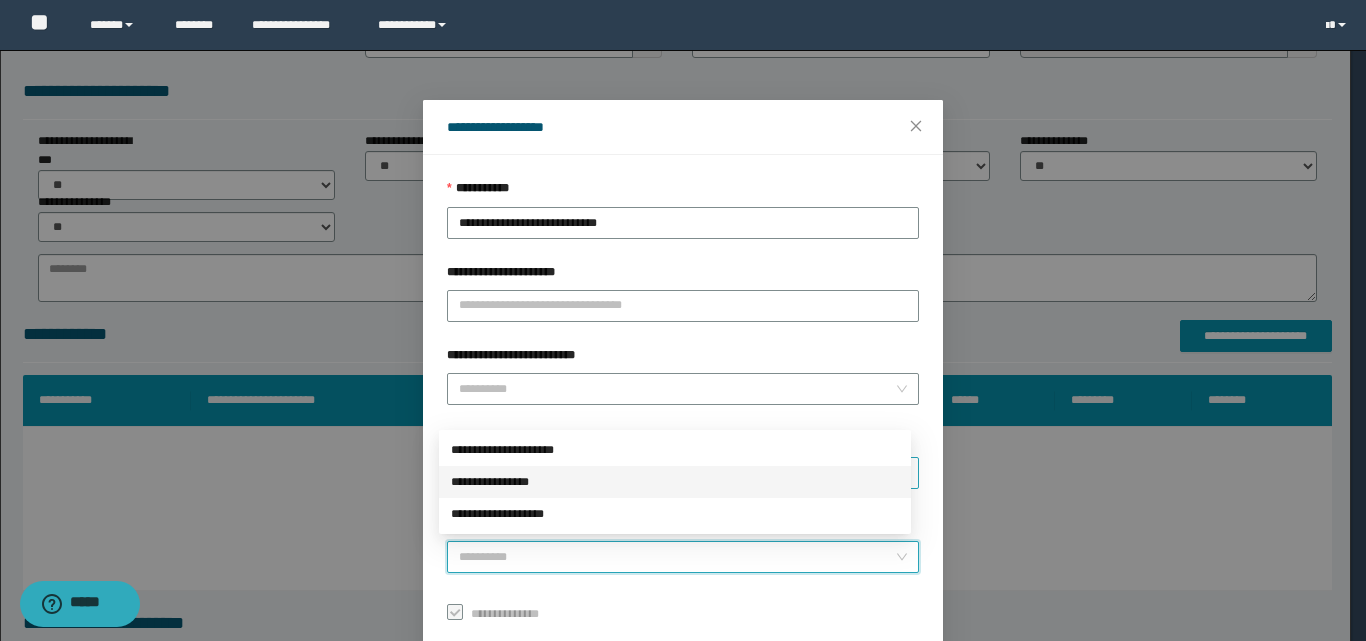 click on "**********" at bounding box center (675, 482) 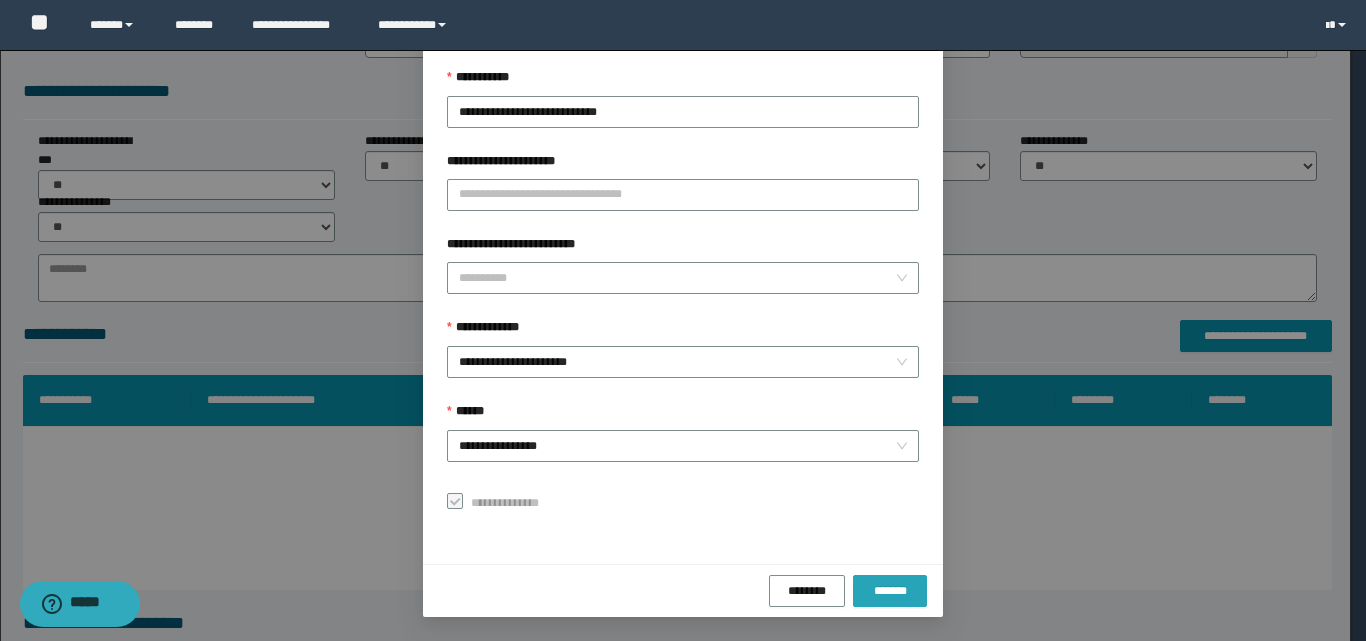 click on "*******" at bounding box center (890, 591) 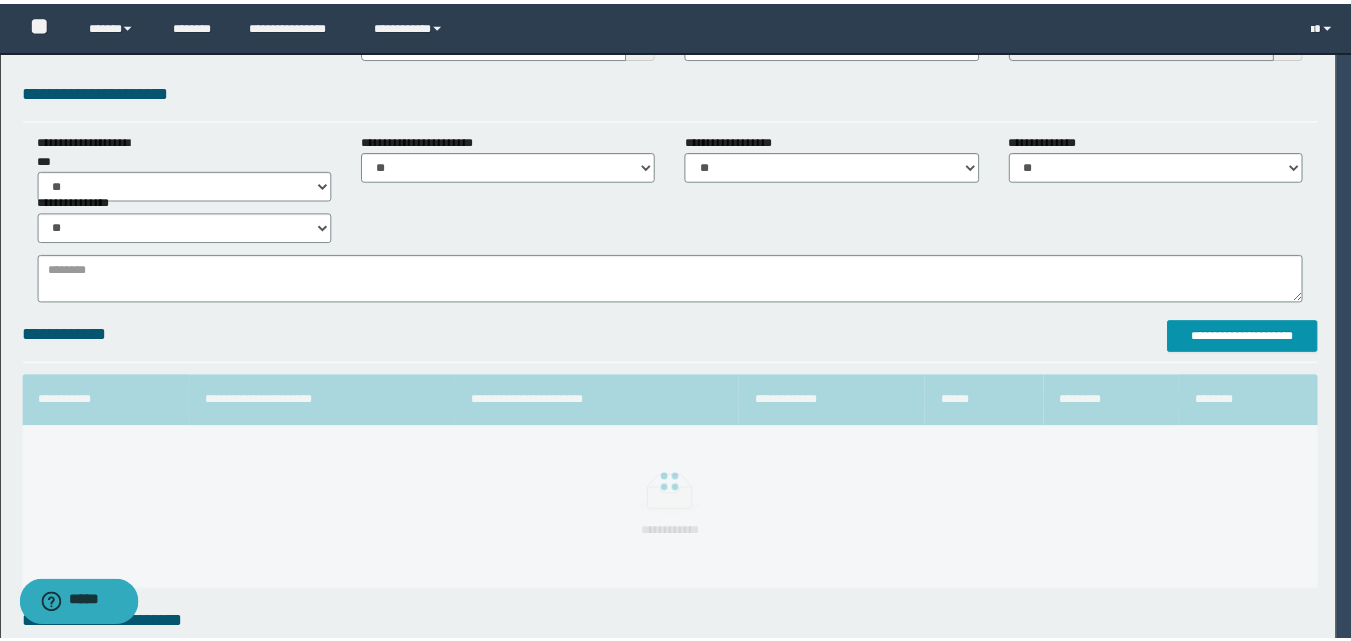 scroll, scrollTop: 64, scrollLeft: 0, axis: vertical 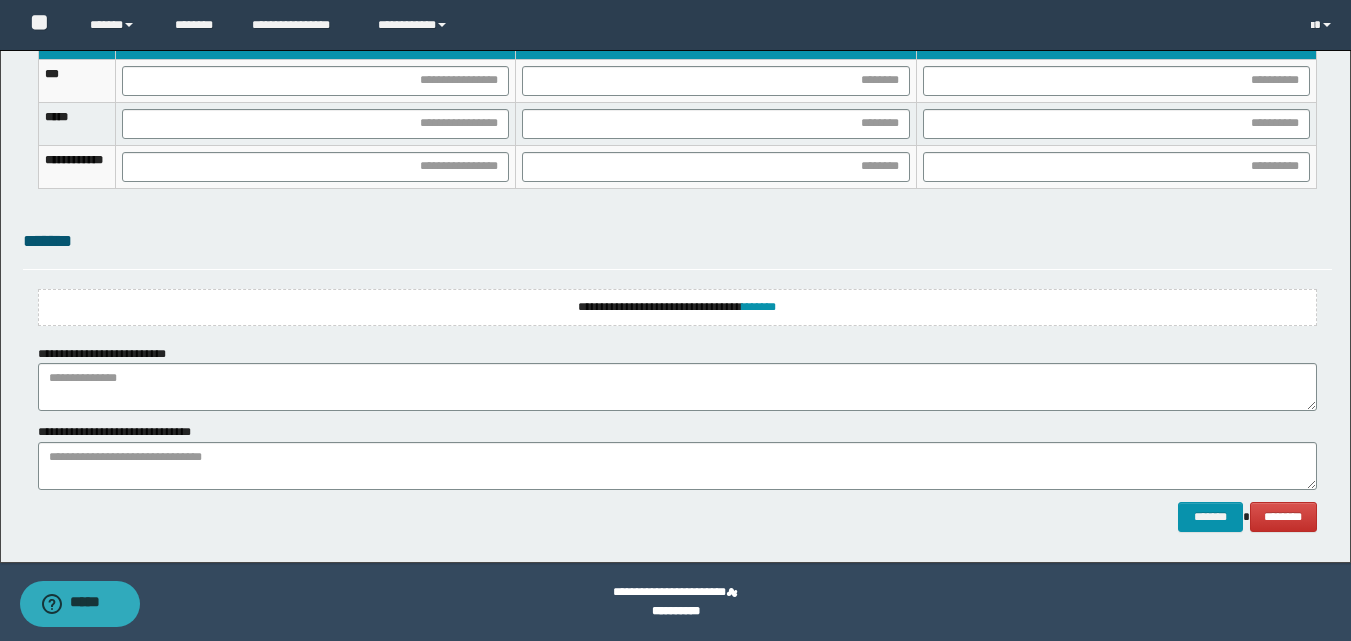 click on "**********" at bounding box center [677, 307] 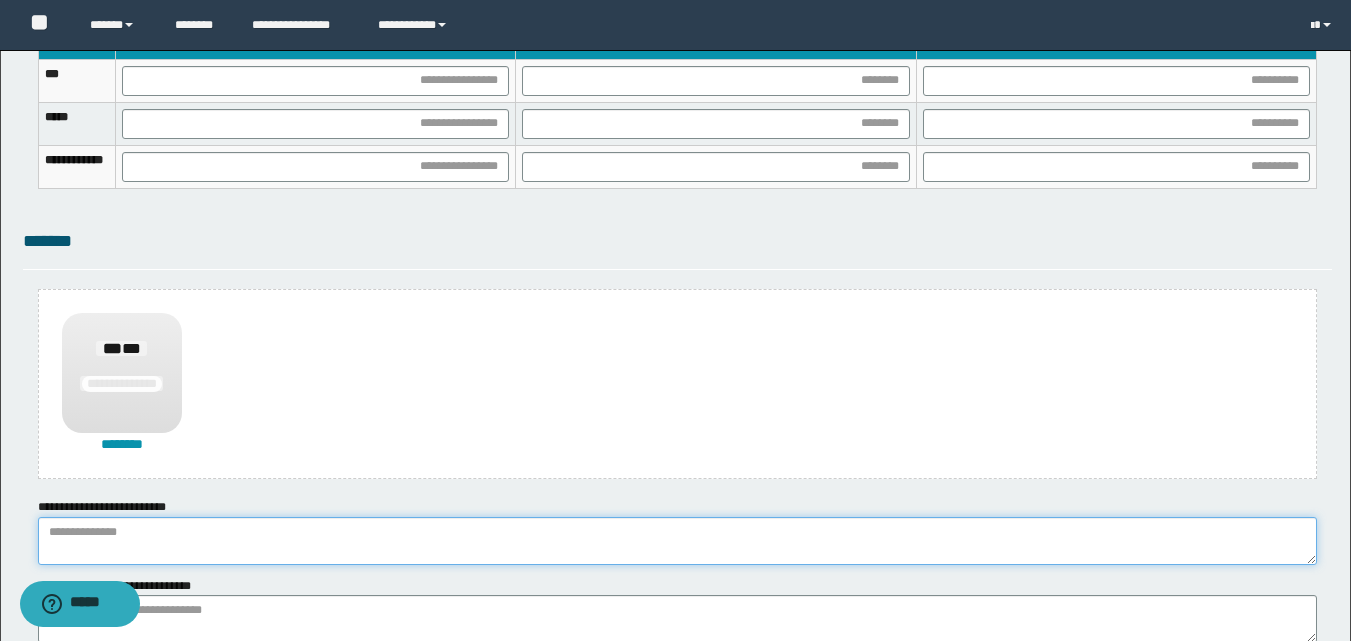 click at bounding box center (677, 541) 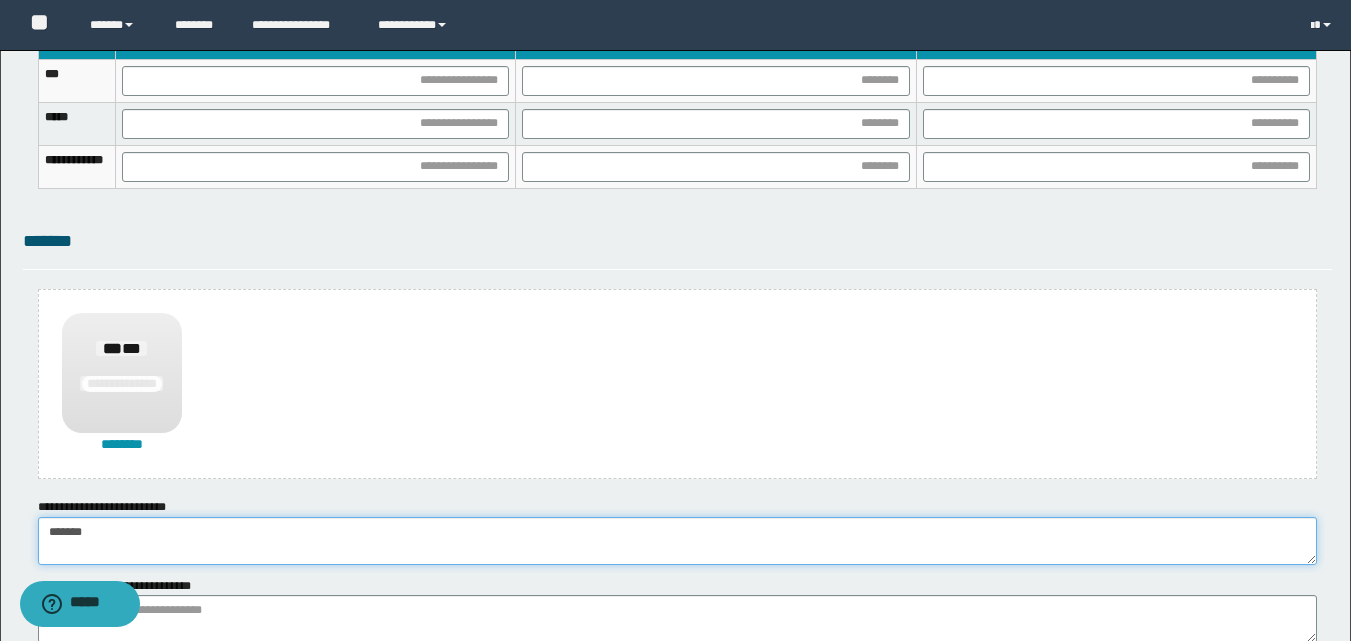 type on "******" 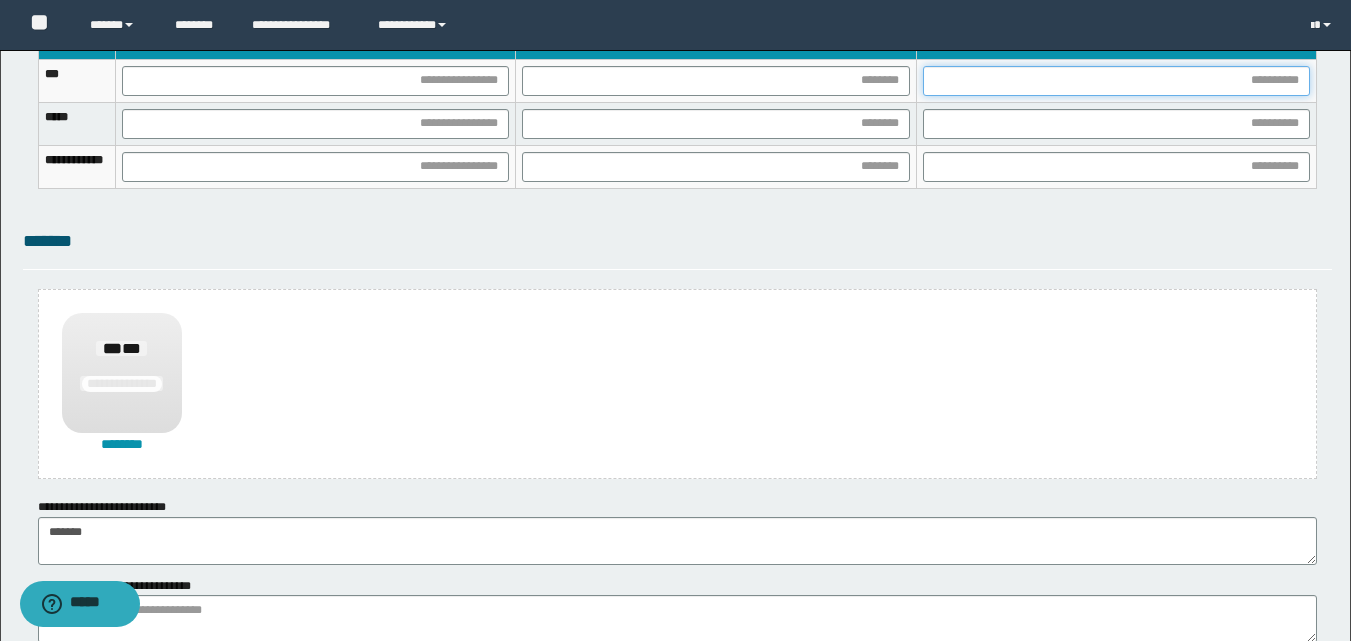 click at bounding box center [1116, 81] 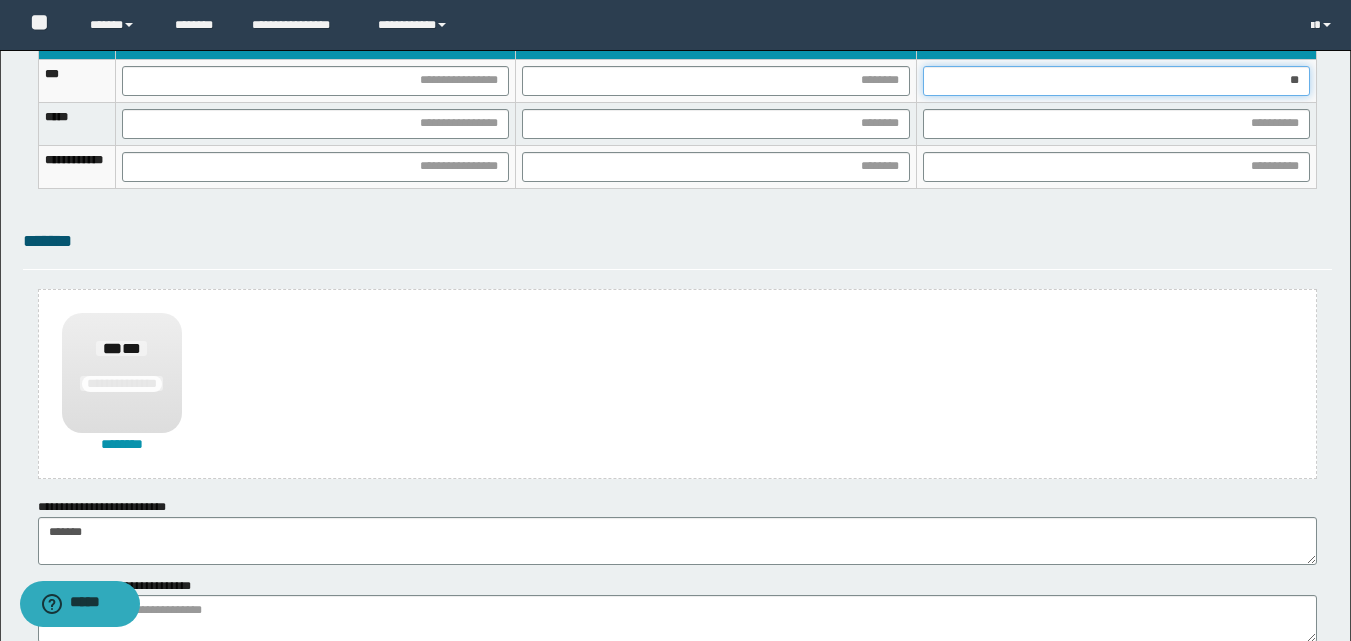 type on "***" 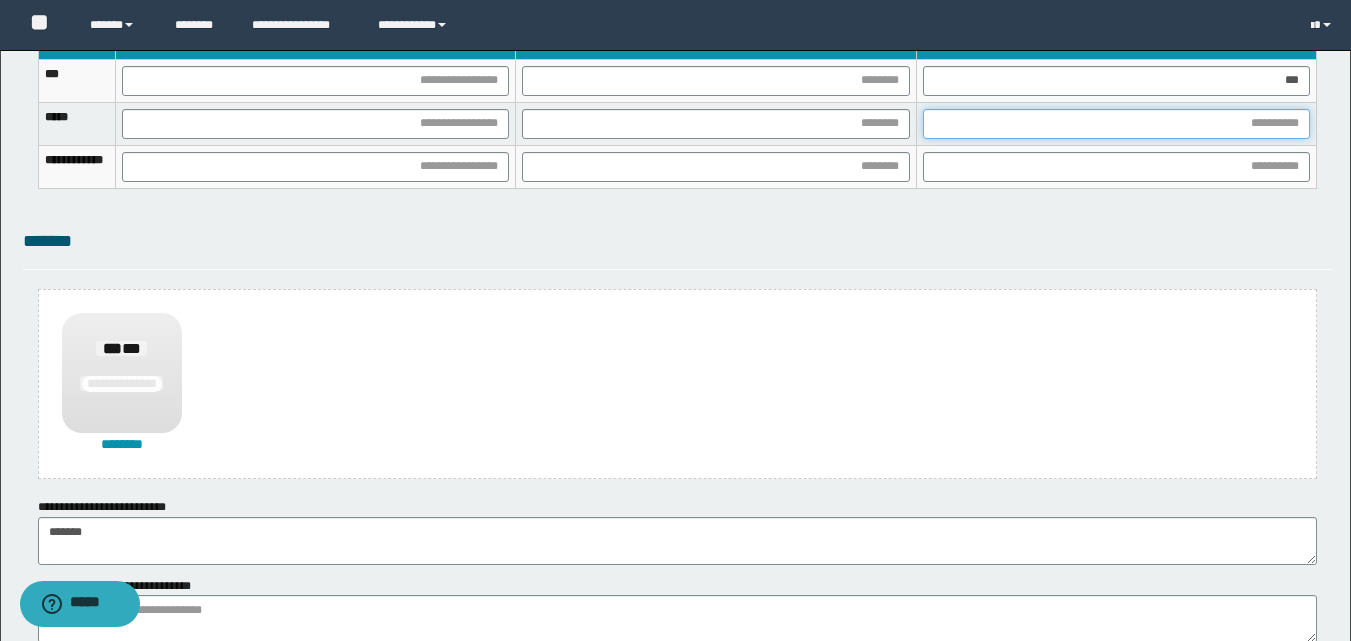 drag, startPoint x: 1088, startPoint y: 128, endPoint x: 991, endPoint y: 202, distance: 122.0041 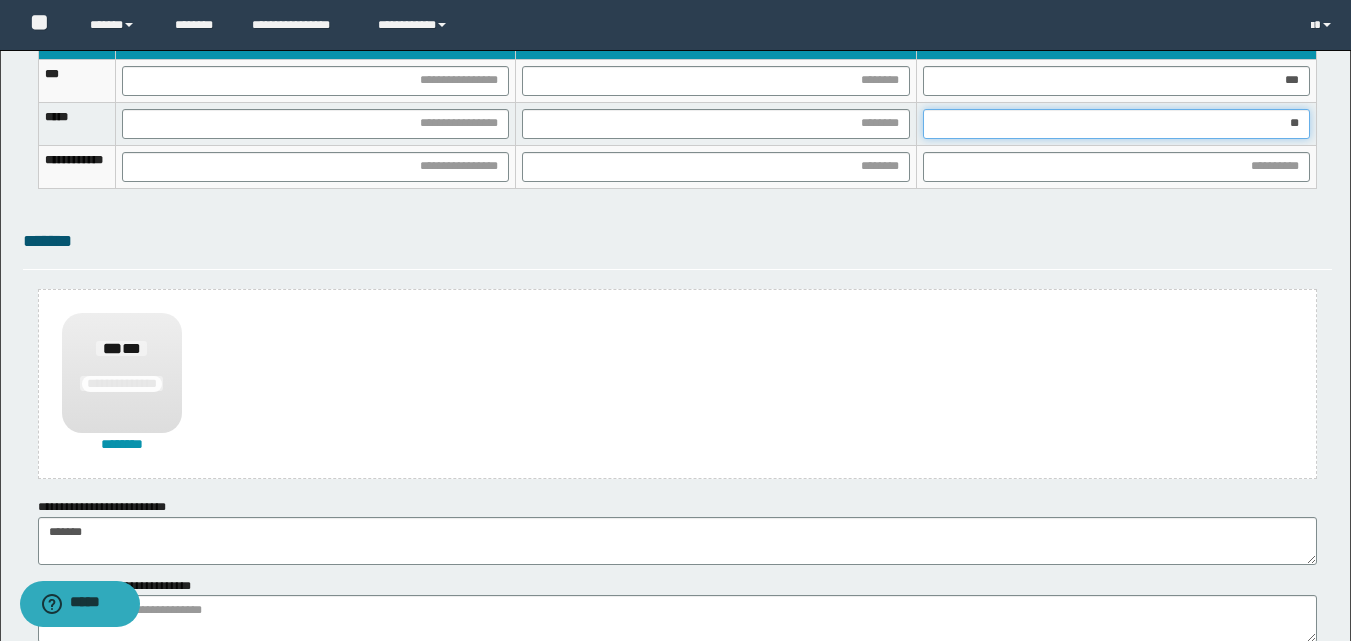 type on "***" 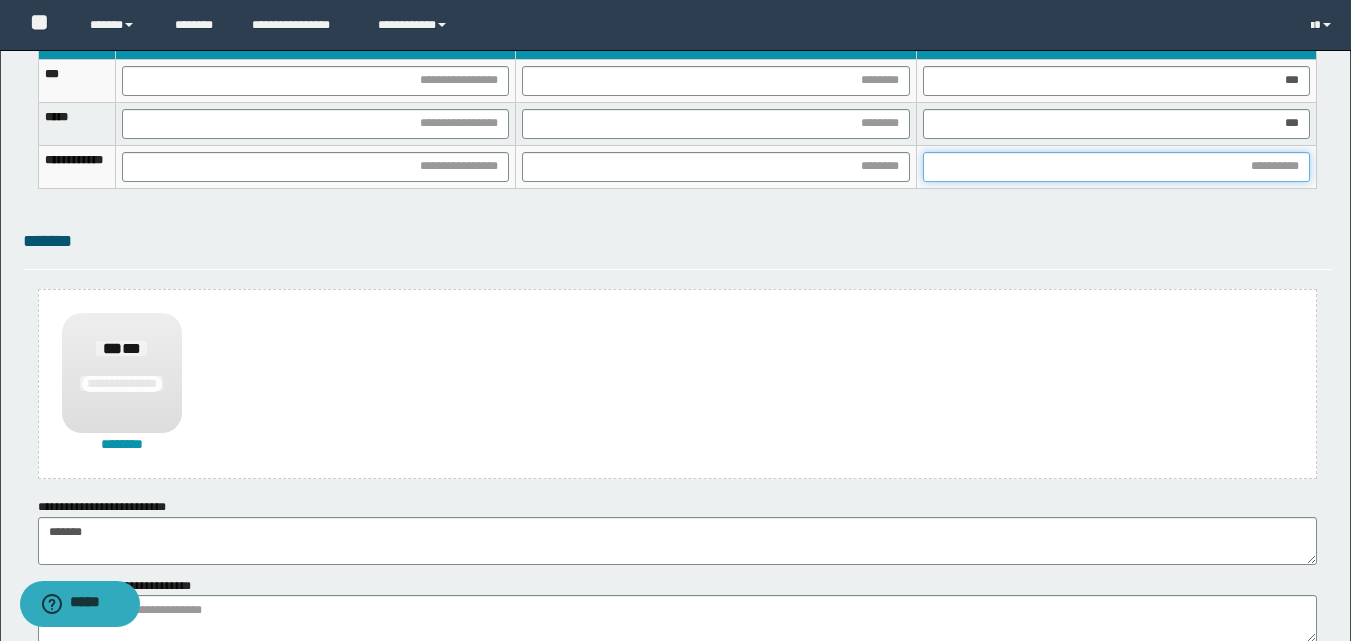 drag, startPoint x: 1021, startPoint y: 163, endPoint x: 961, endPoint y: 213, distance: 78.10249 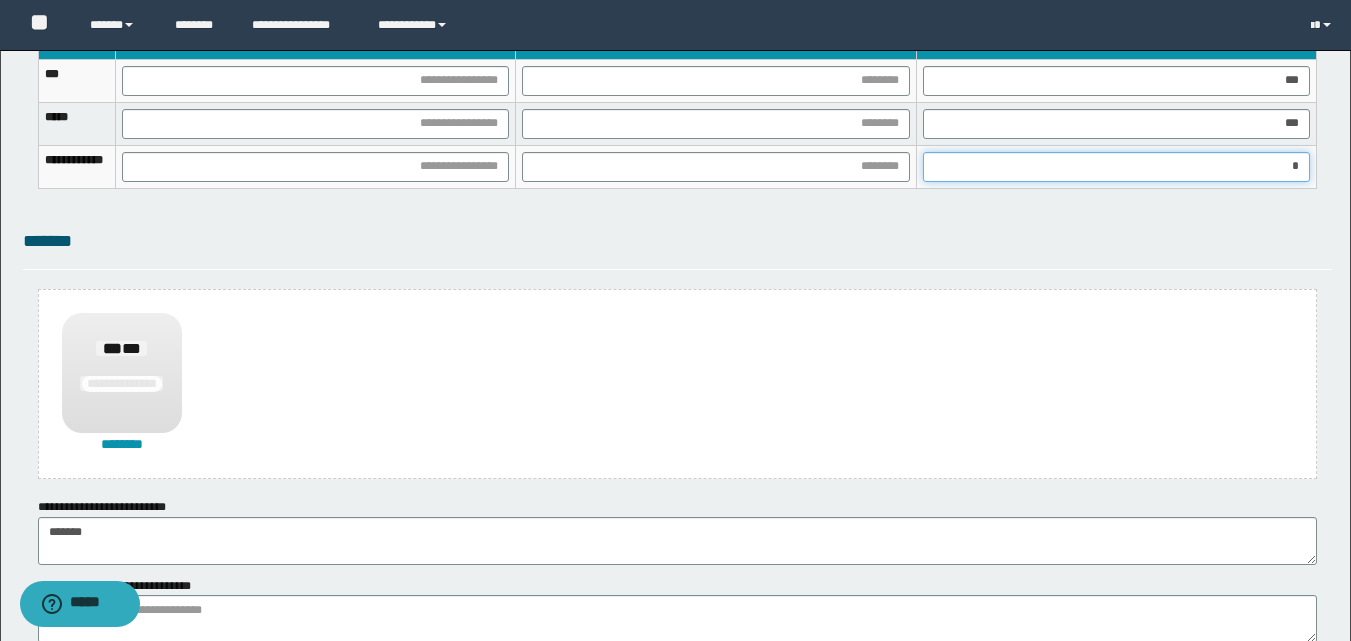 type on "**" 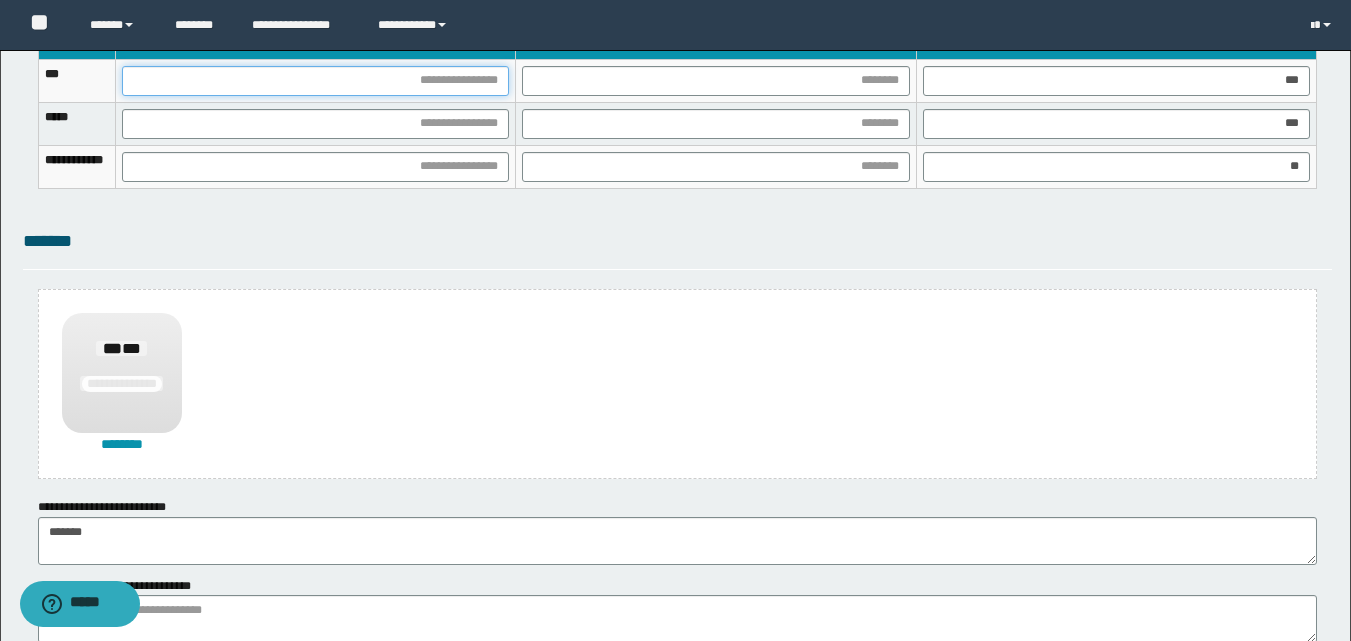 click at bounding box center [315, 81] 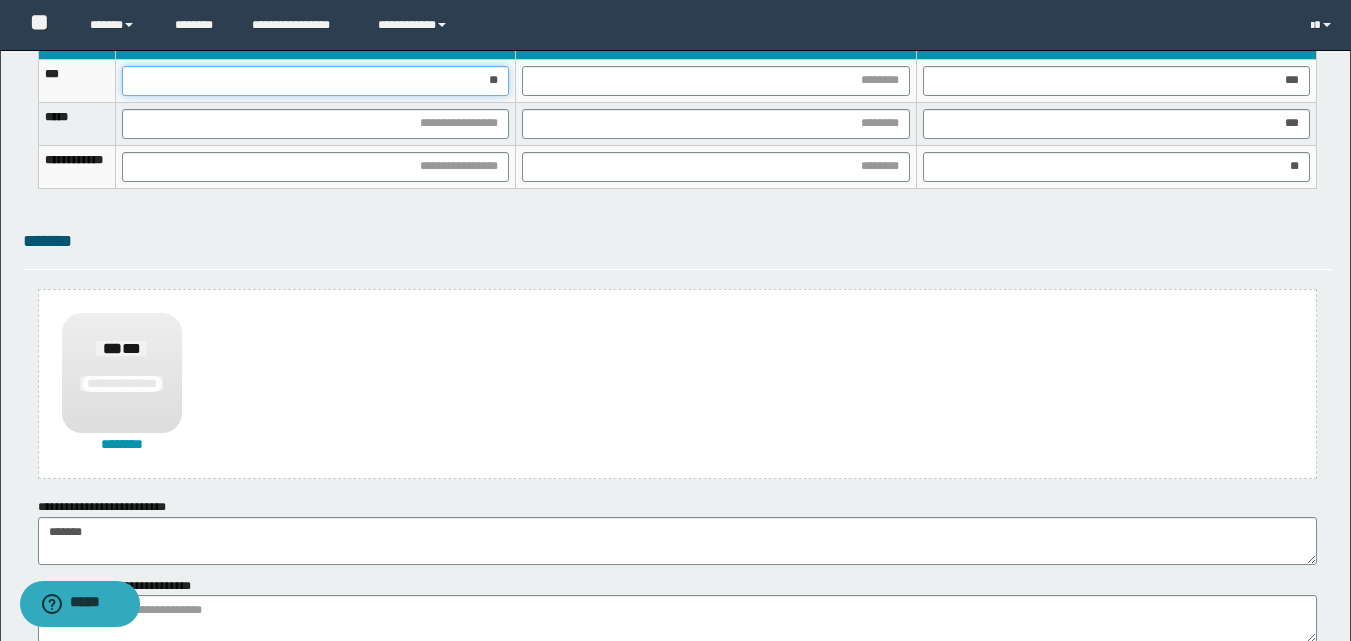 type on "***" 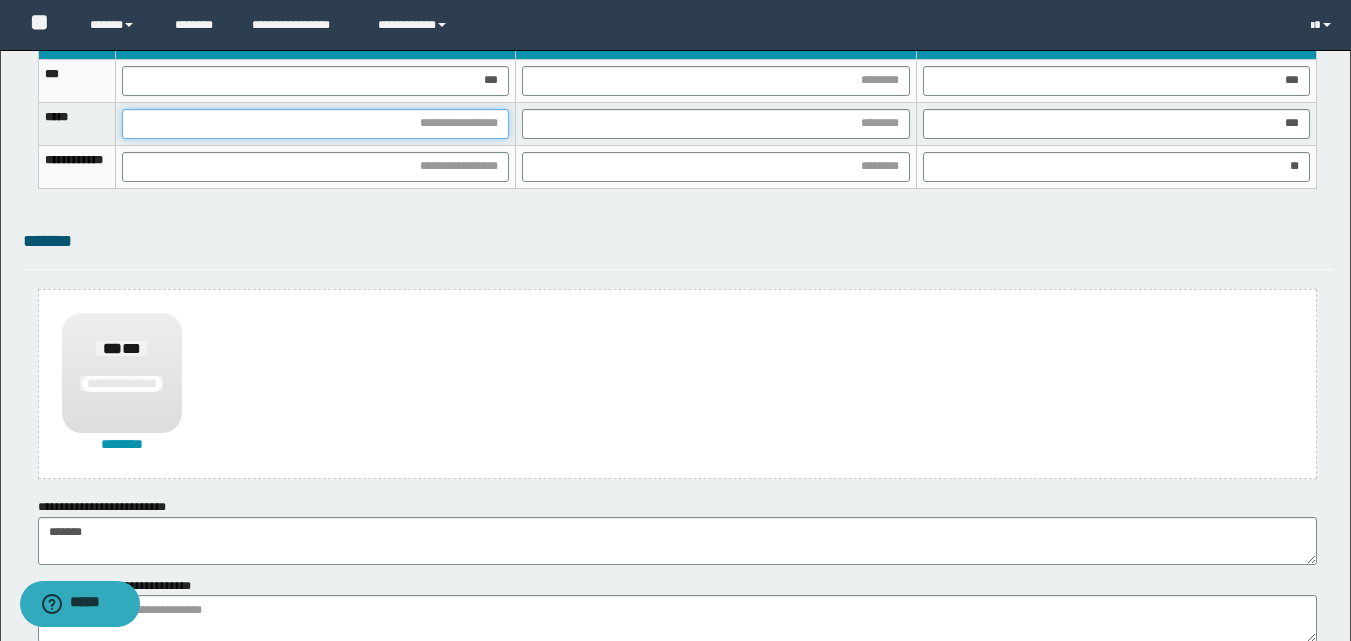 drag, startPoint x: 562, startPoint y: 128, endPoint x: 563, endPoint y: 237, distance: 109.004585 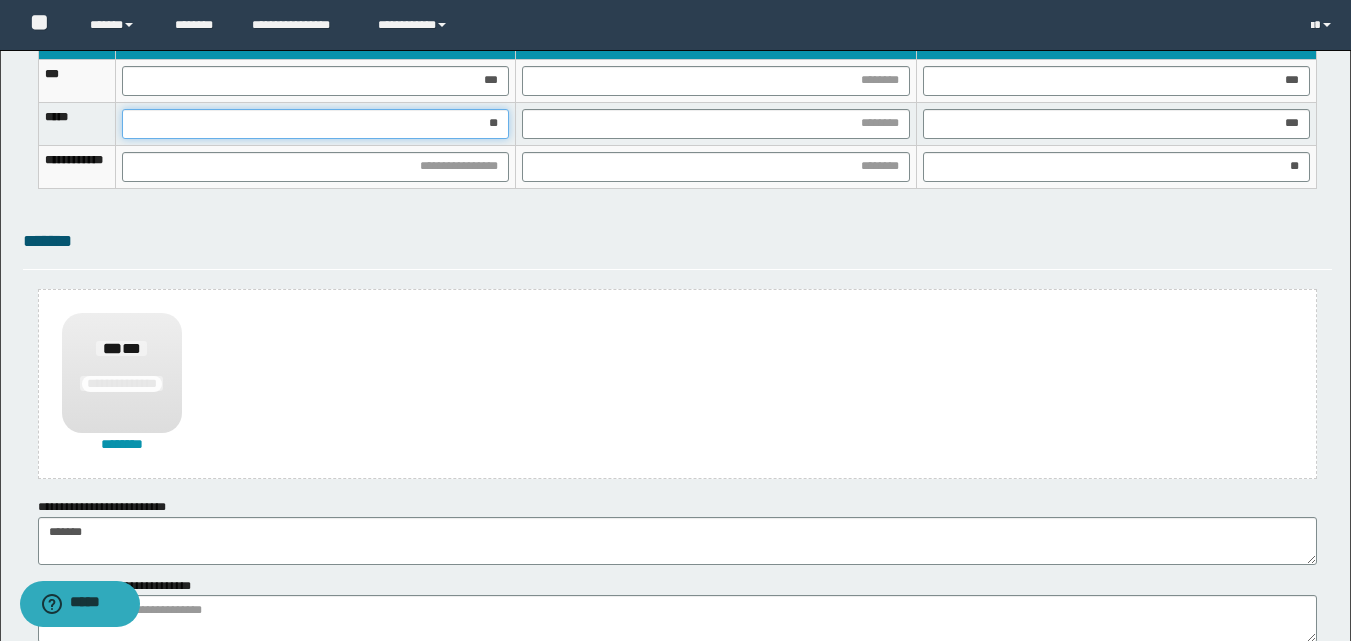 type on "***" 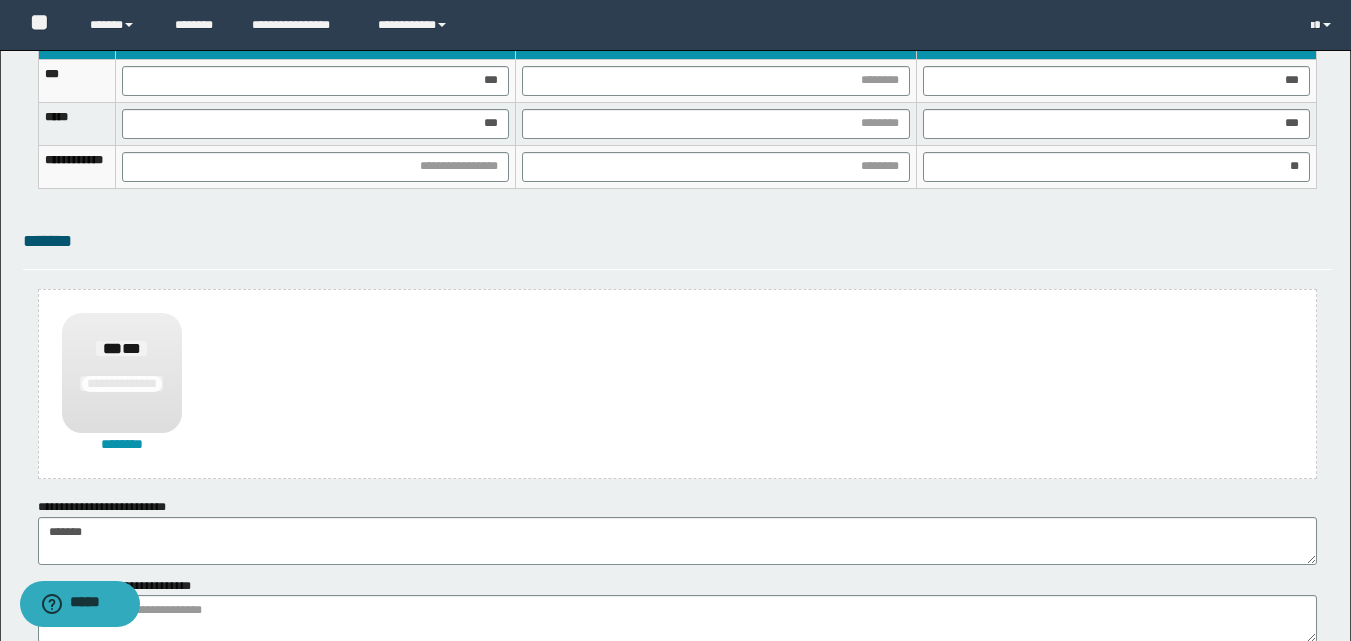 click at bounding box center [316, 166] 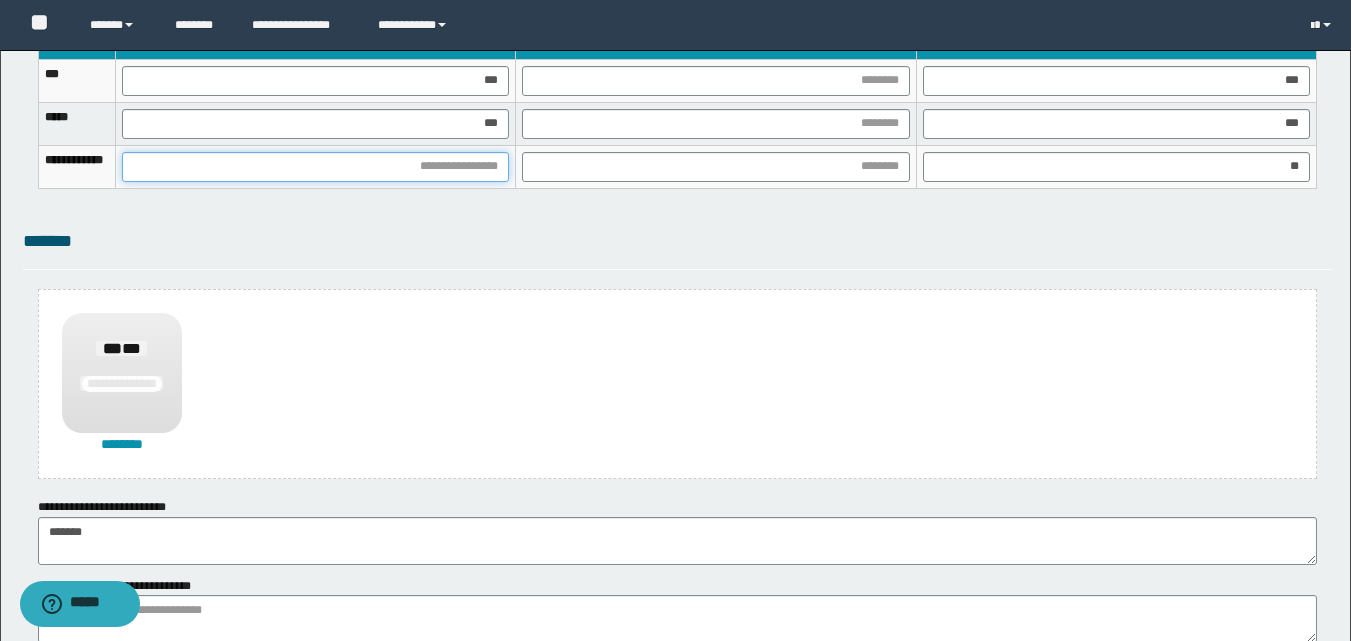 drag, startPoint x: 559, startPoint y: 169, endPoint x: 597, endPoint y: 244, distance: 84.07735 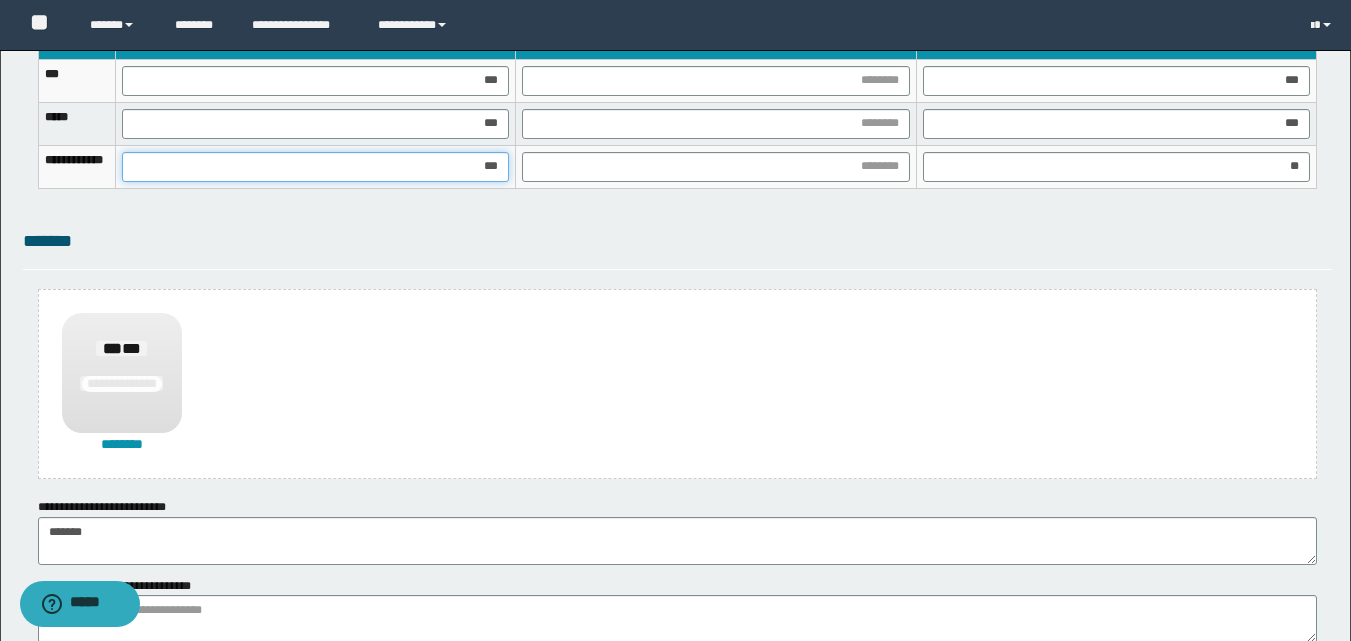 type on "****" 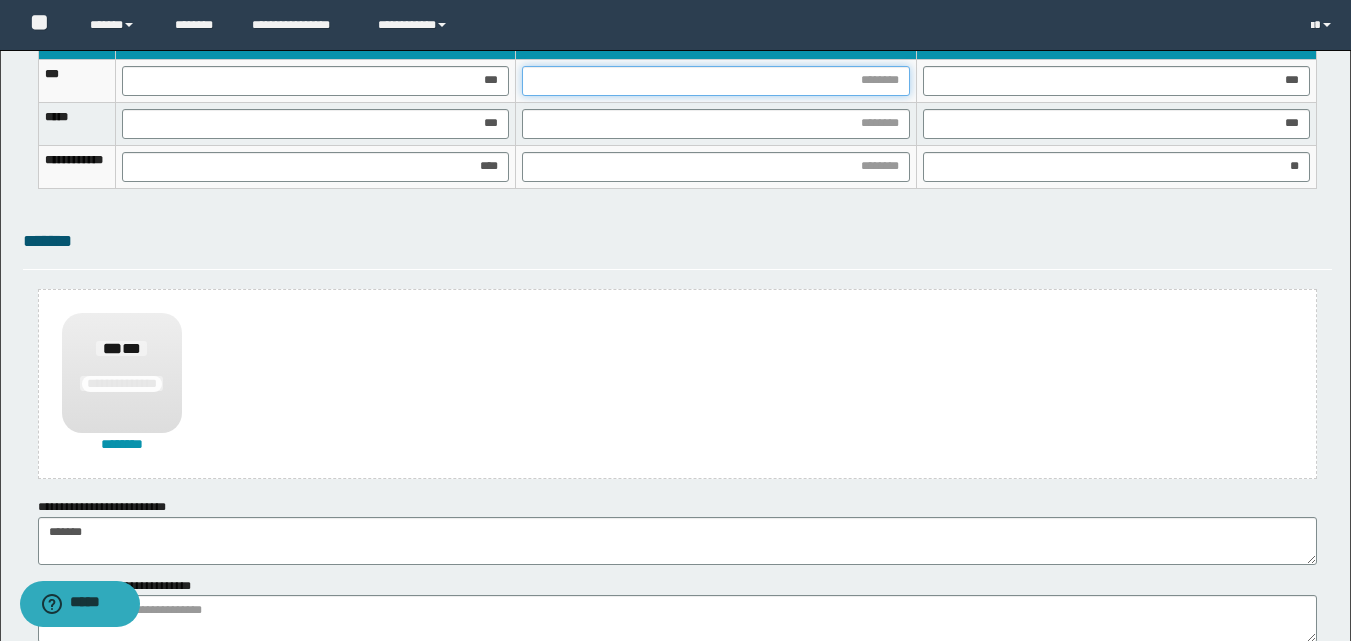 click at bounding box center [715, 81] 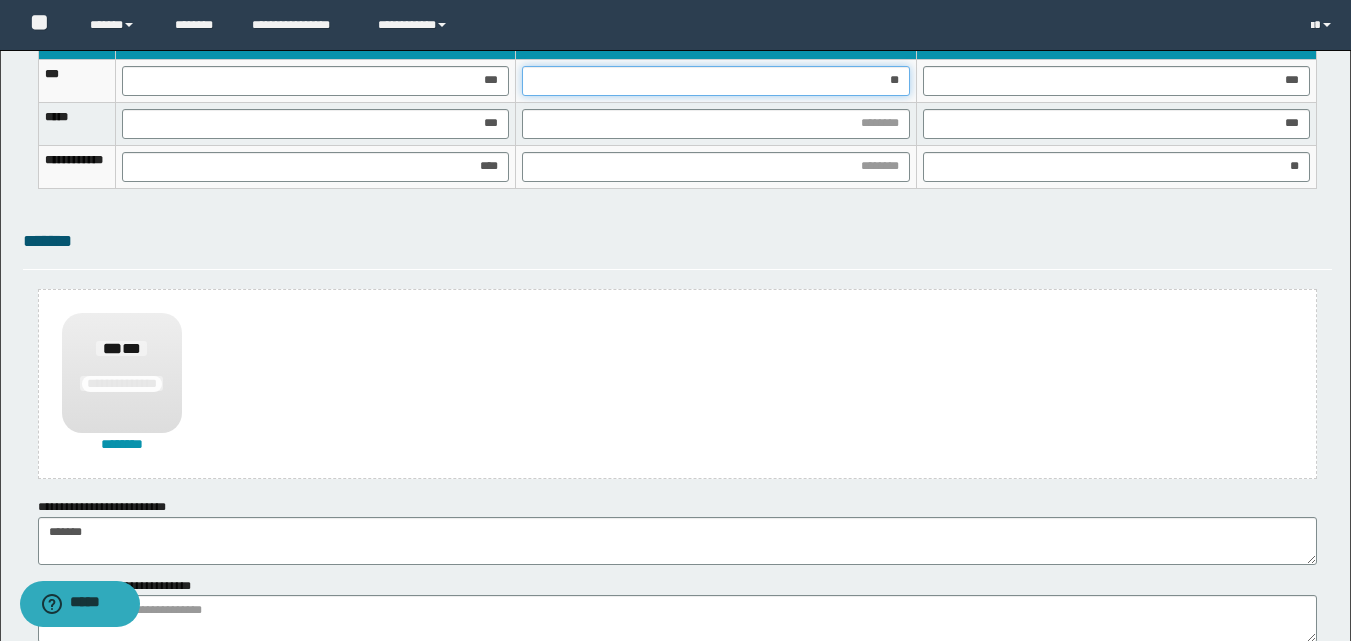 type on "***" 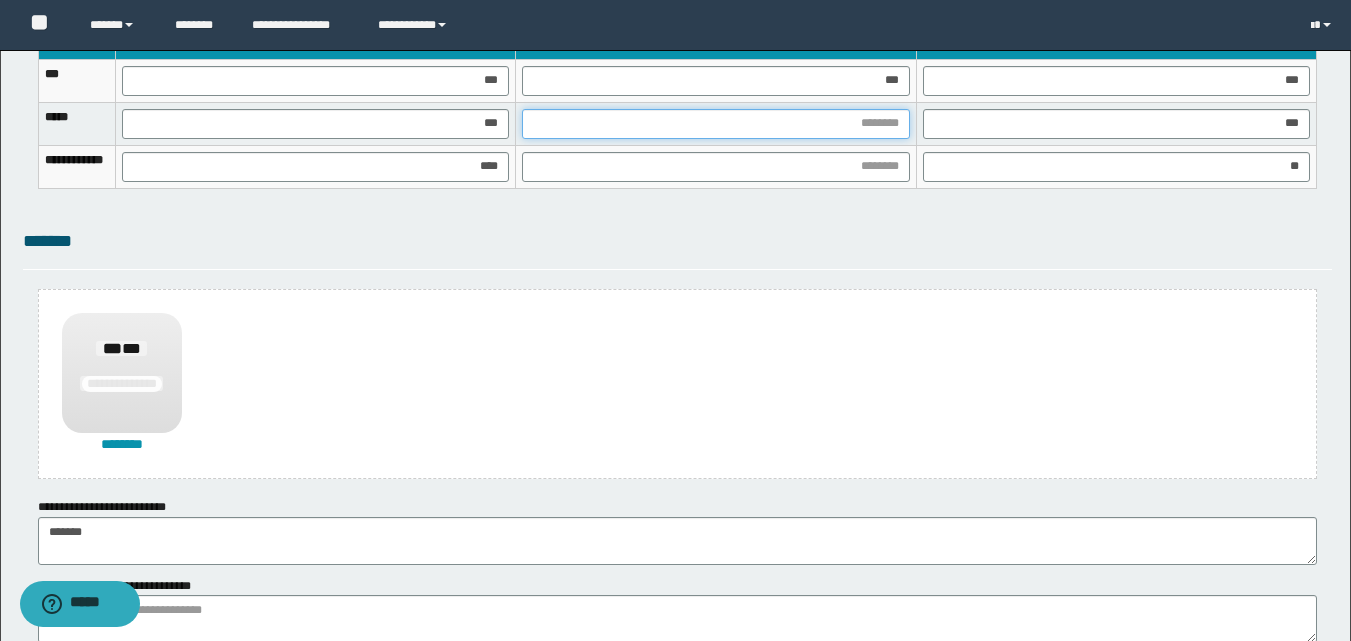 drag, startPoint x: 834, startPoint y: 119, endPoint x: 834, endPoint y: 136, distance: 17 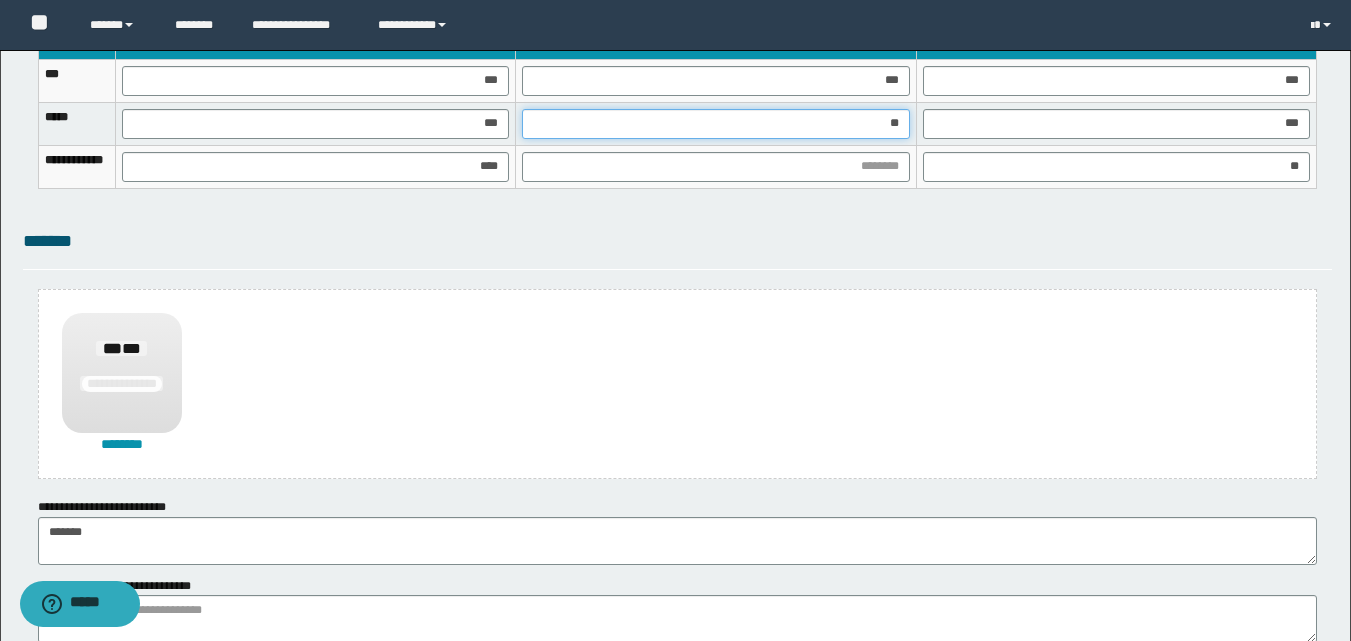 type on "***" 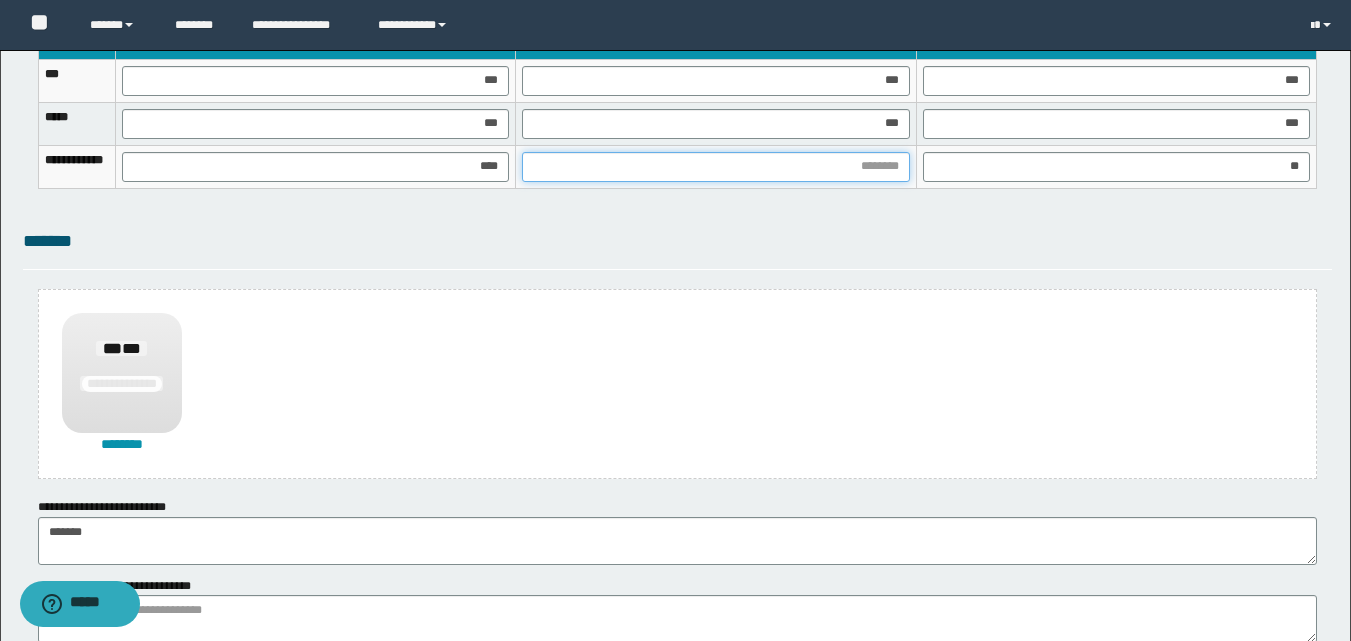 click at bounding box center (715, 167) 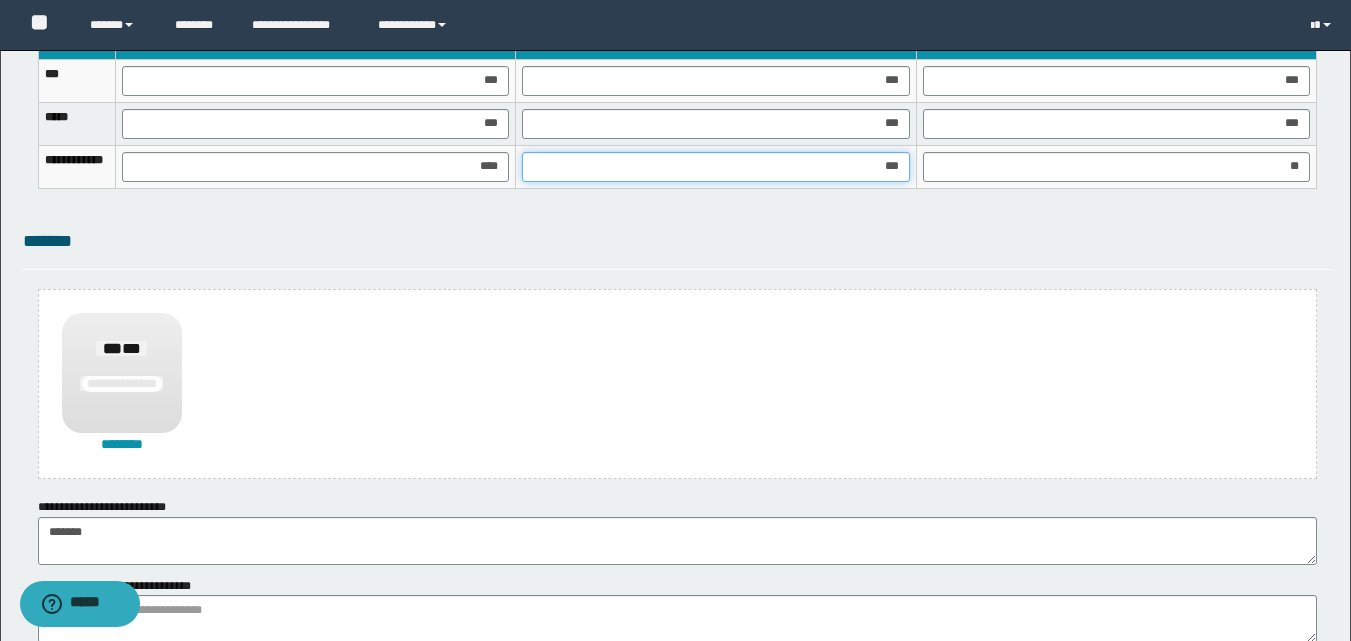 type on "****" 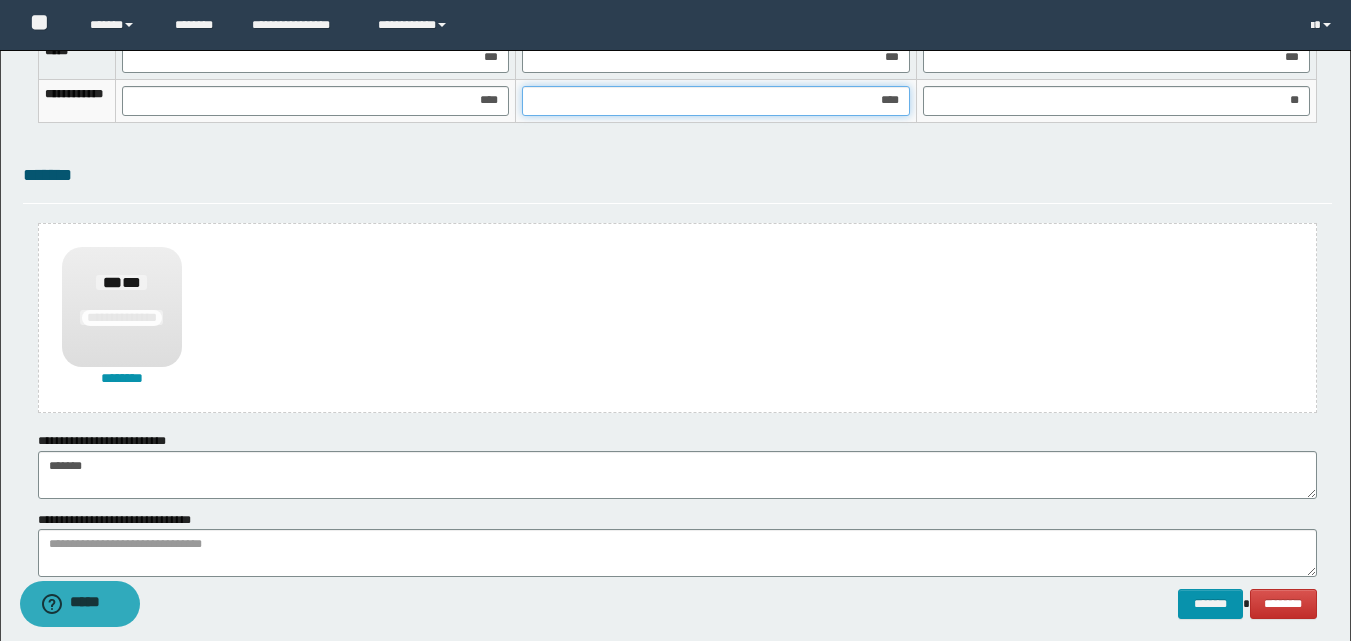 scroll, scrollTop: 1470, scrollLeft: 0, axis: vertical 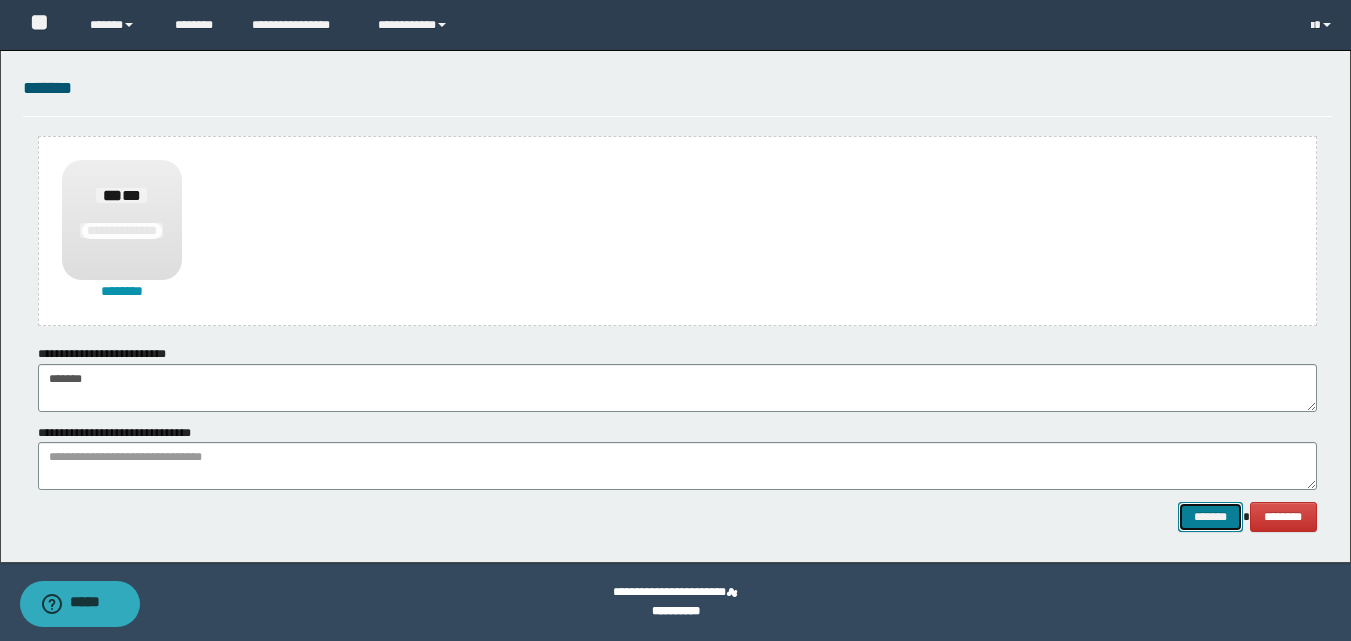 click on "*******" at bounding box center [1210, 517] 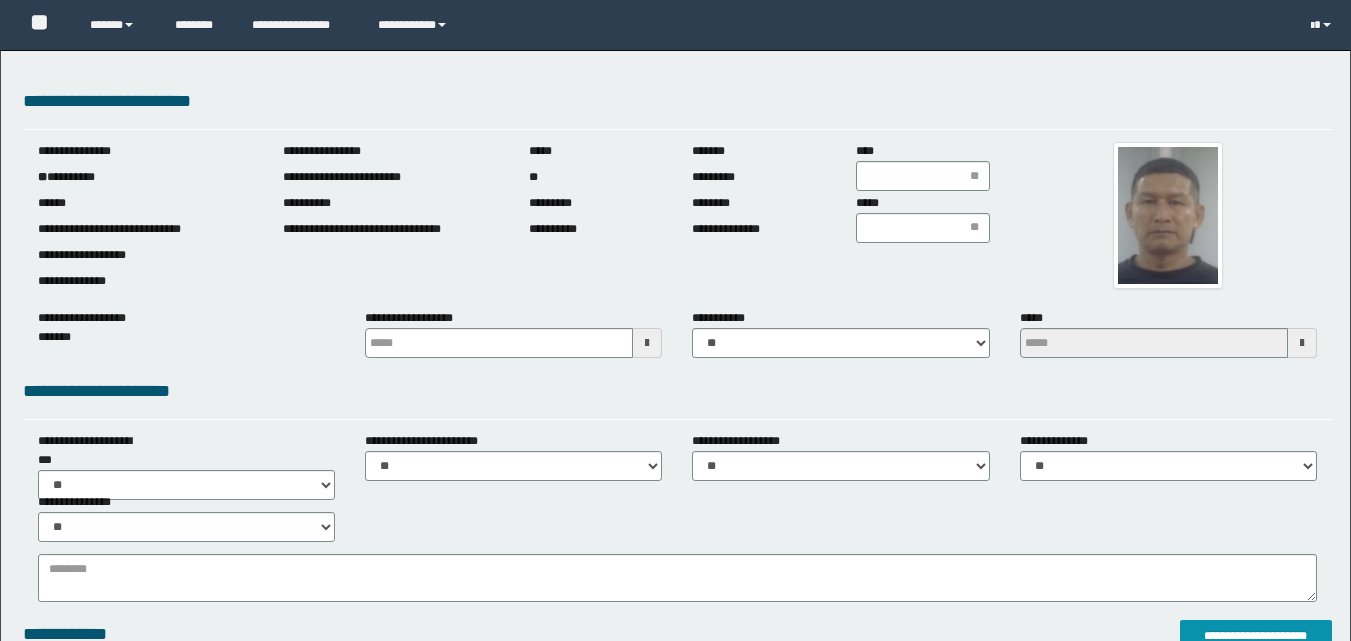 scroll, scrollTop: 0, scrollLeft: 0, axis: both 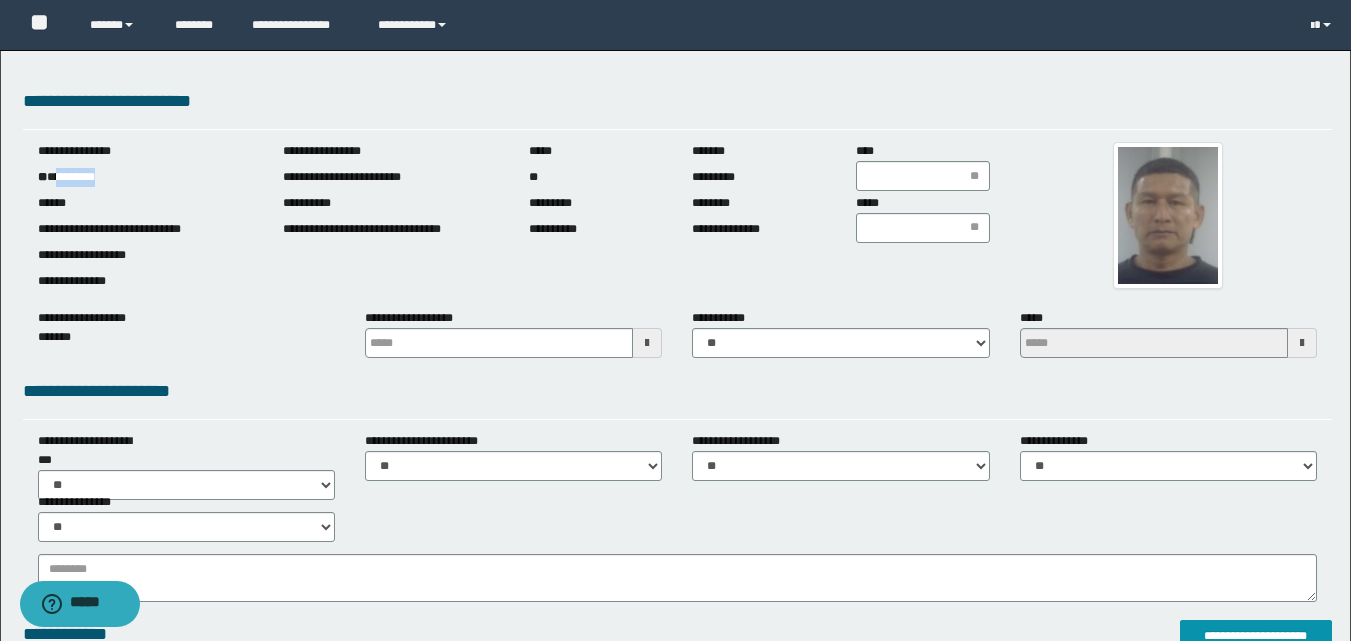 drag, startPoint x: 59, startPoint y: 181, endPoint x: 161, endPoint y: 175, distance: 102.176315 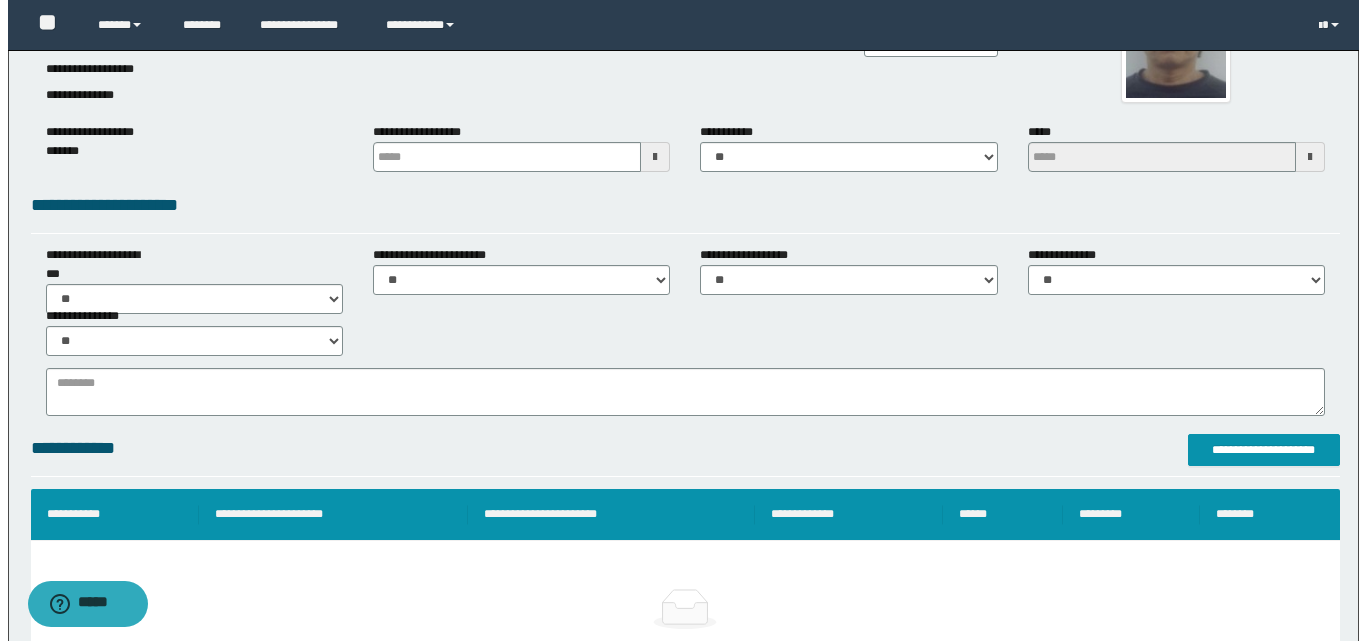 scroll, scrollTop: 400, scrollLeft: 0, axis: vertical 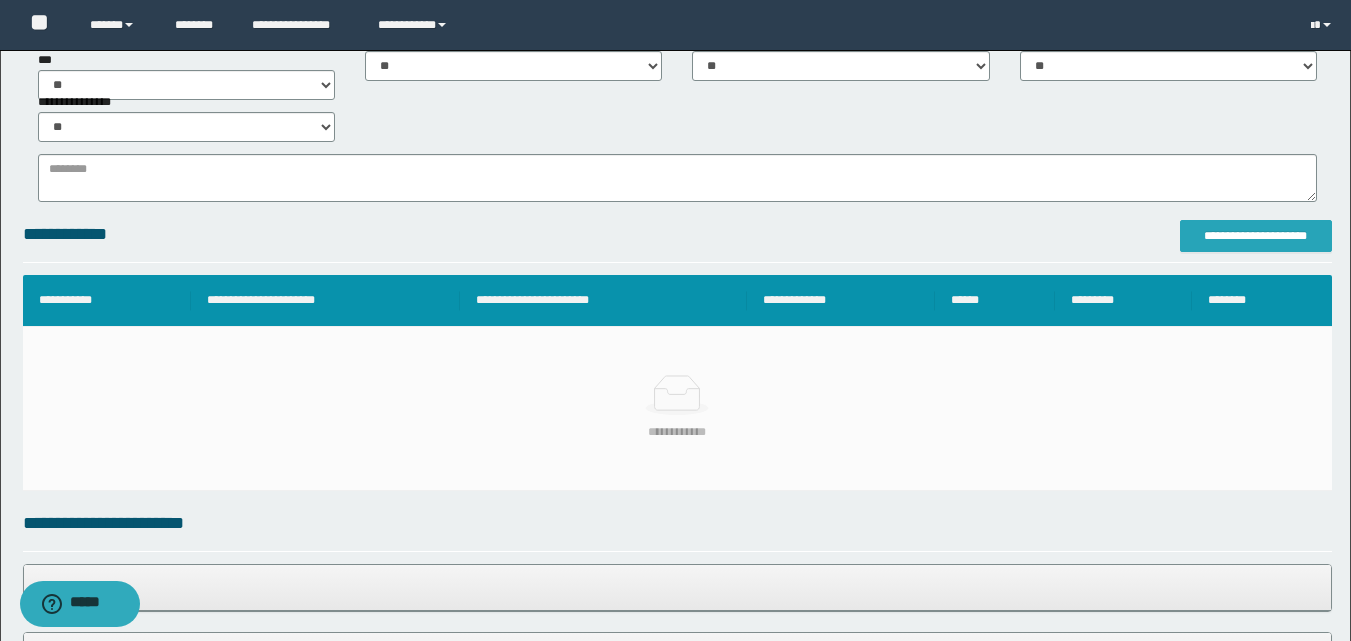 click on "**********" at bounding box center (1256, 236) 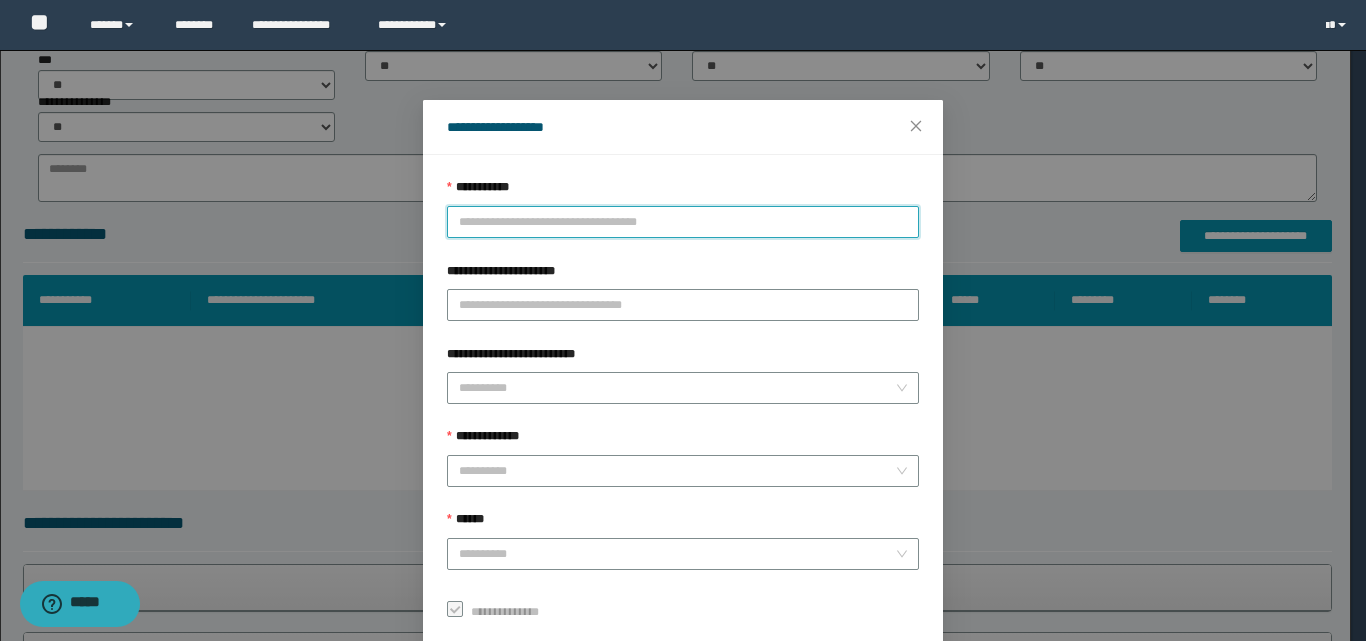 click on "**********" at bounding box center [683, 222] 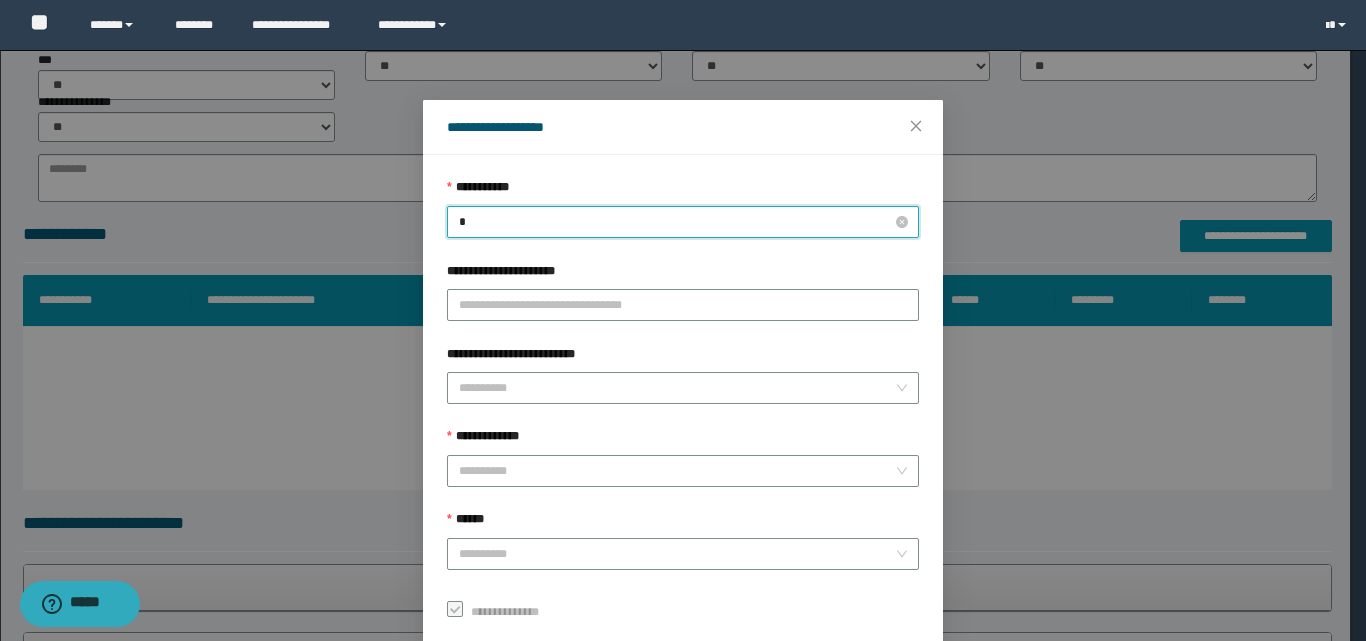 type on "**" 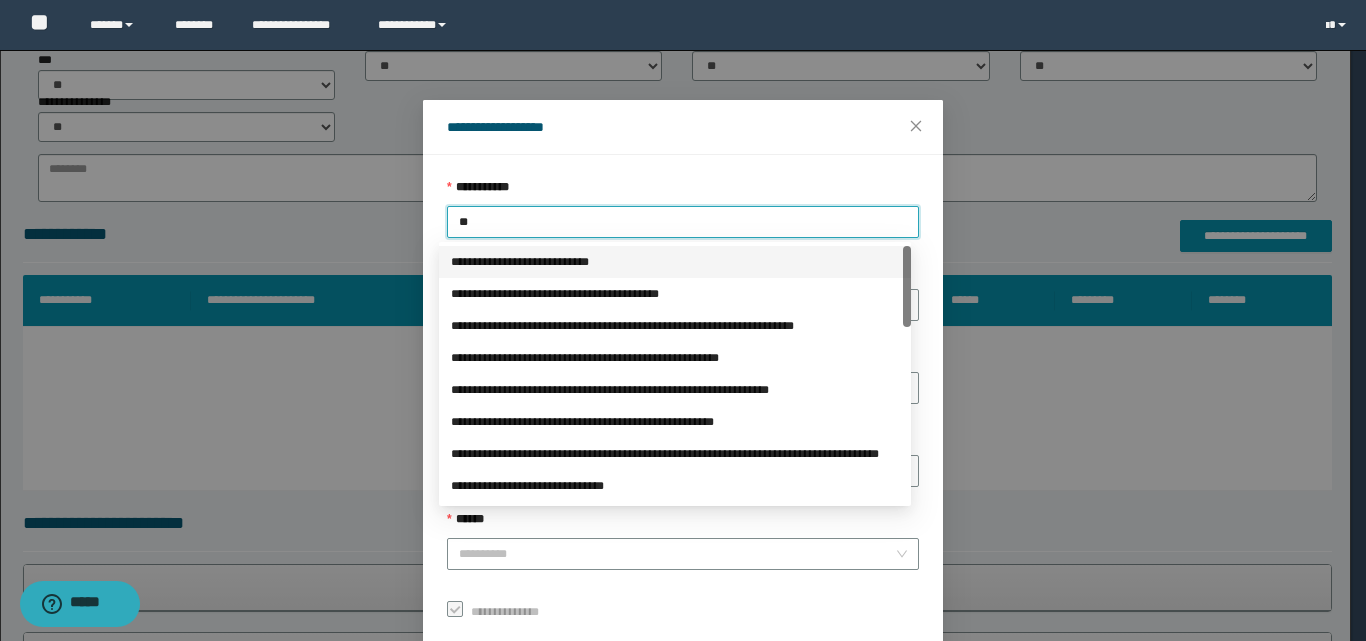drag, startPoint x: 468, startPoint y: 259, endPoint x: 490, endPoint y: 251, distance: 23.409399 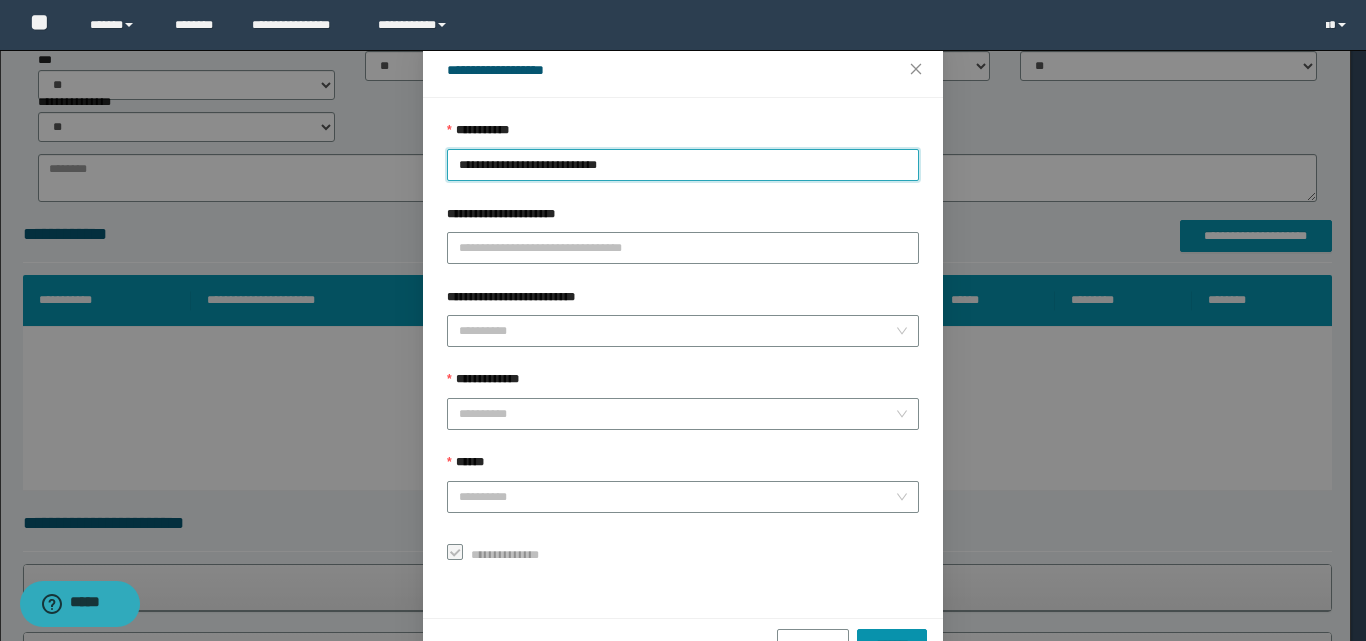 scroll, scrollTop: 111, scrollLeft: 0, axis: vertical 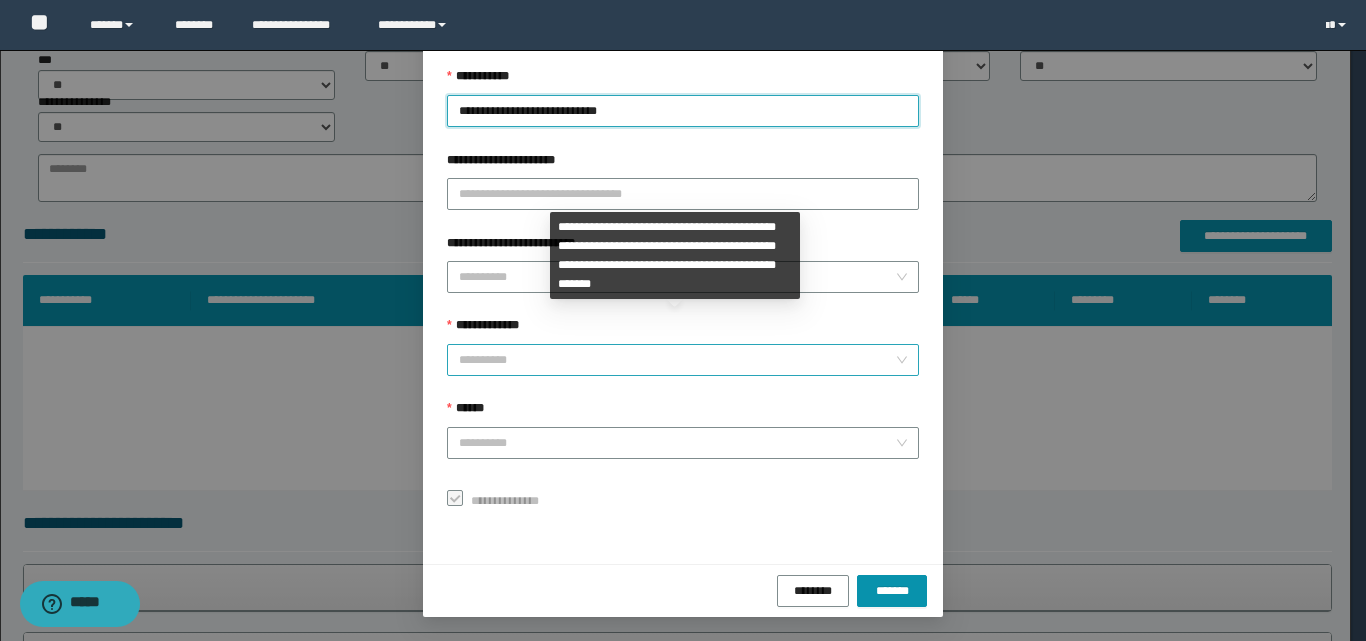 click on "**********" at bounding box center [677, 360] 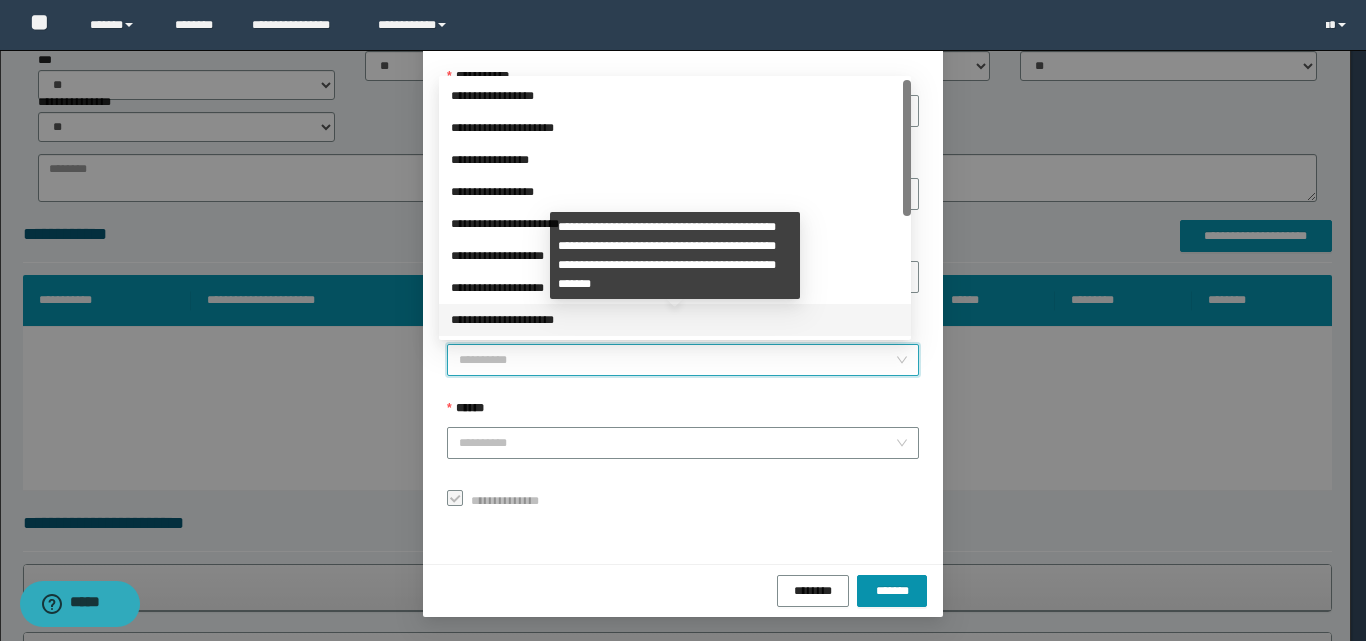scroll, scrollTop: 224, scrollLeft: 0, axis: vertical 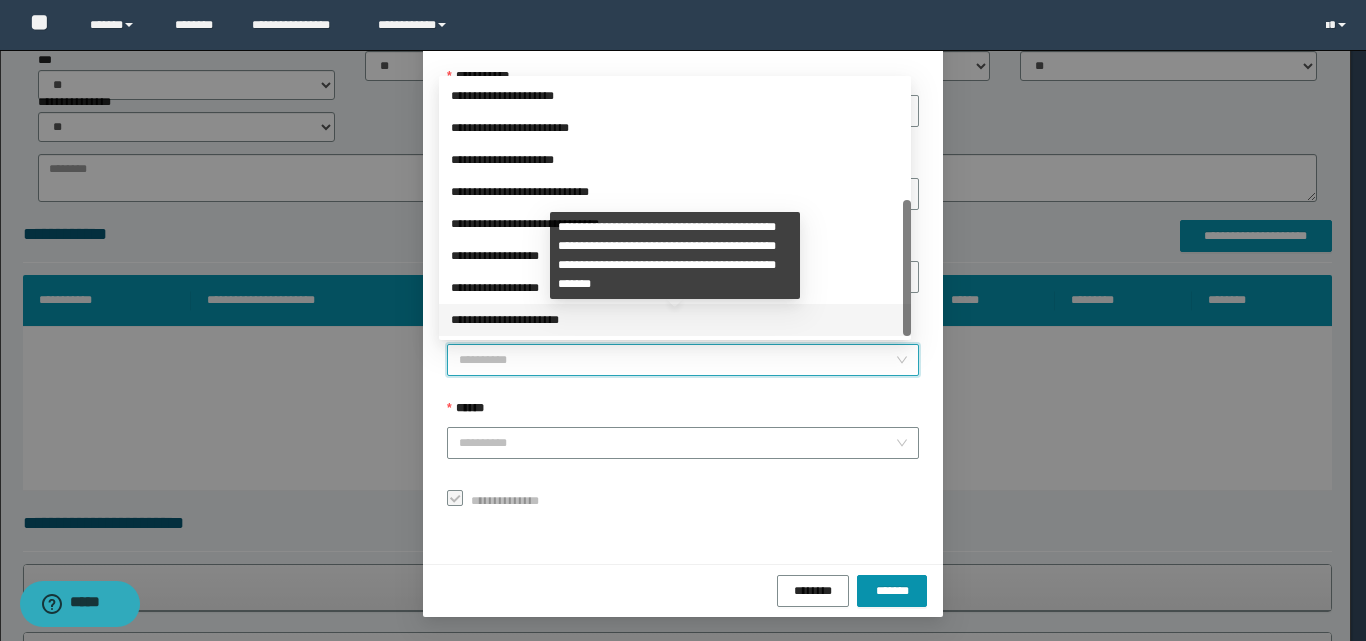 click on "**********" at bounding box center (675, 320) 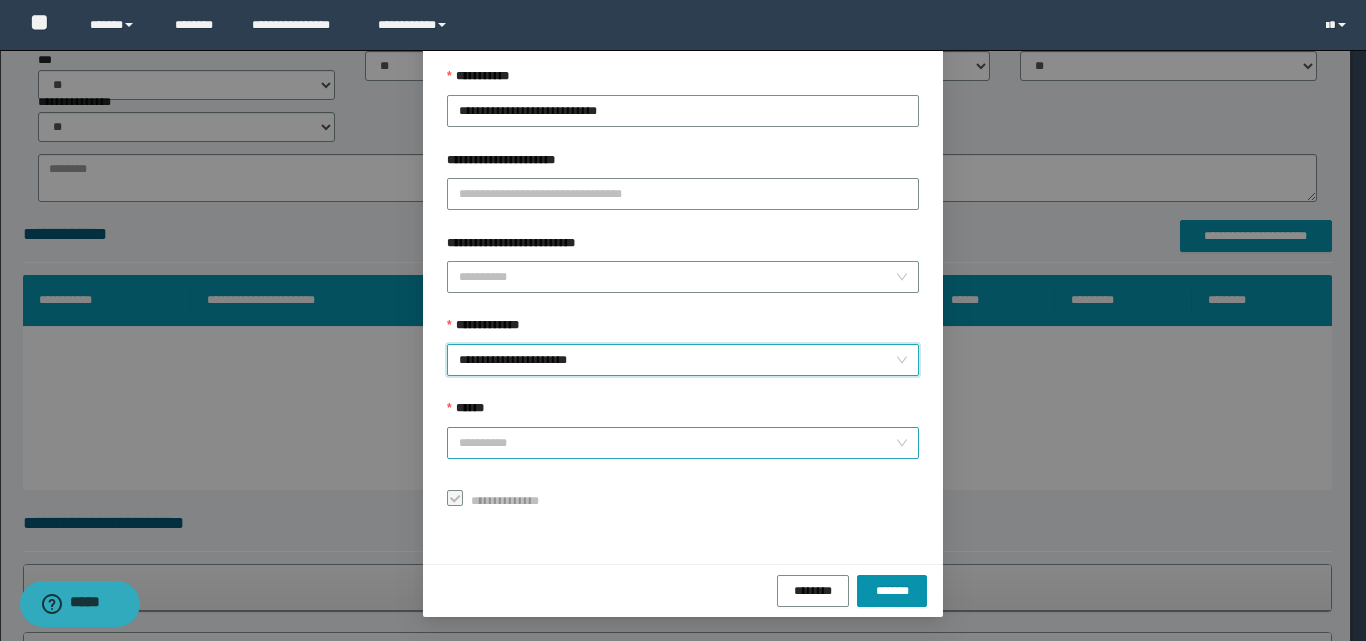 click on "******" at bounding box center (677, 443) 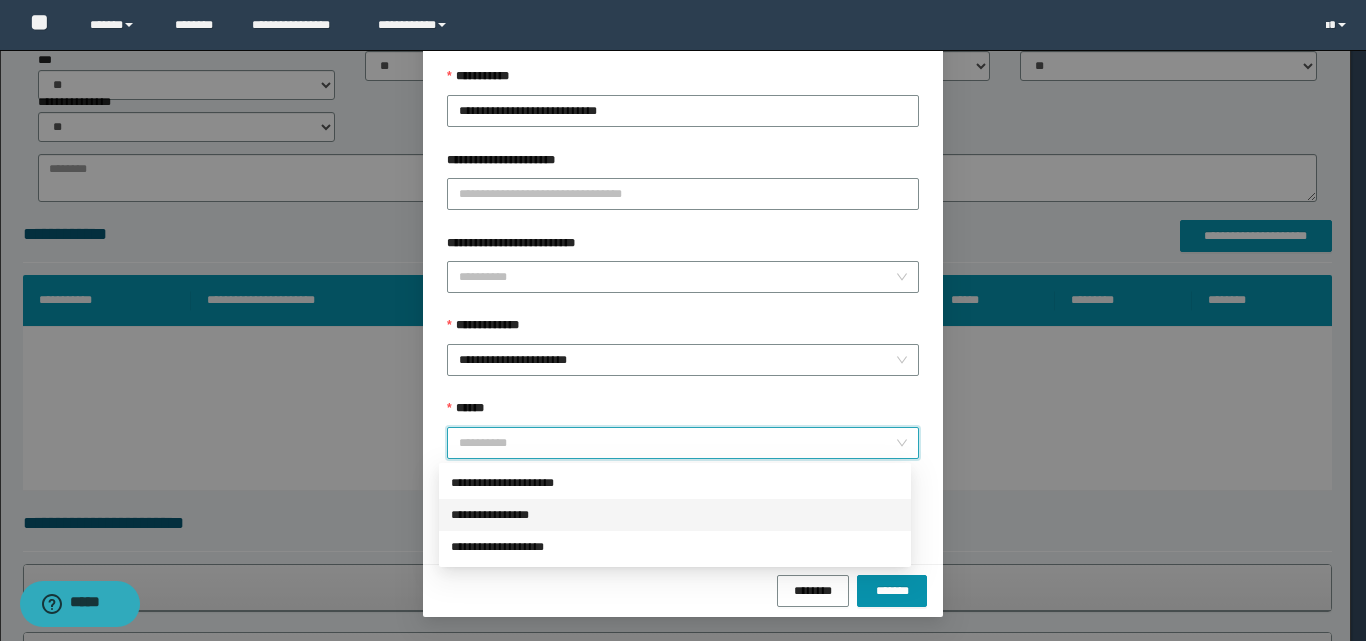 click on "**********" at bounding box center (675, 515) 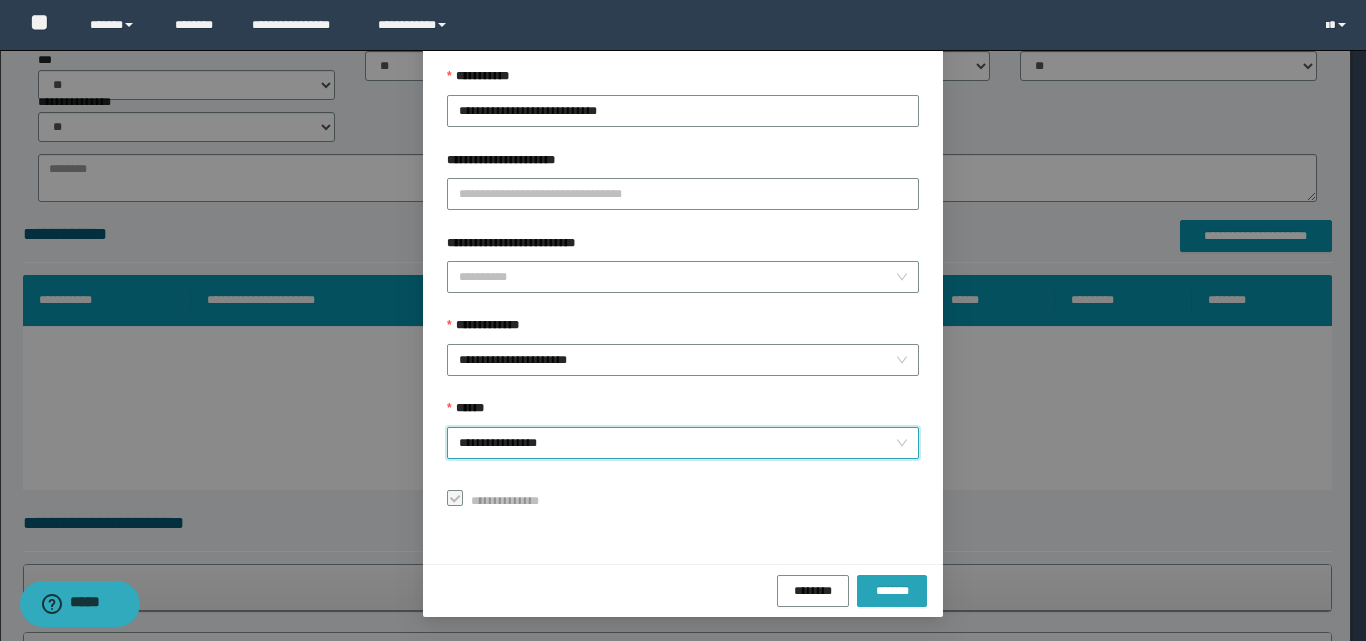 click on "*******" at bounding box center (892, 590) 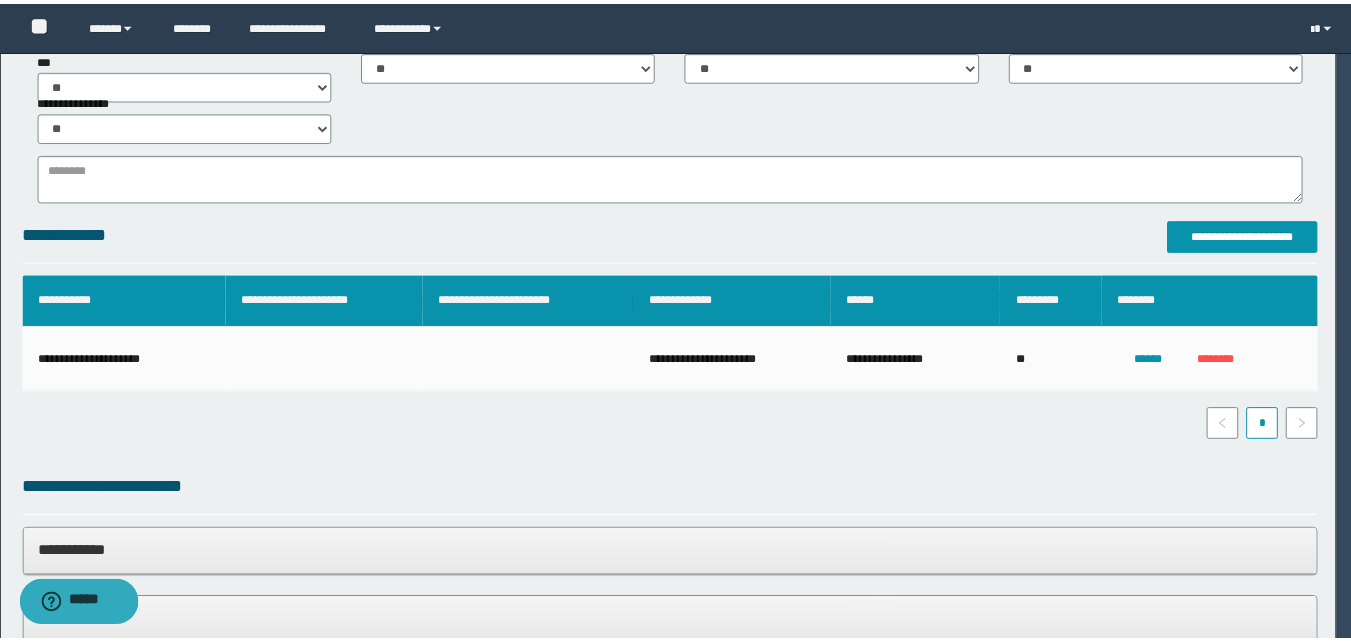 scroll, scrollTop: 64, scrollLeft: 0, axis: vertical 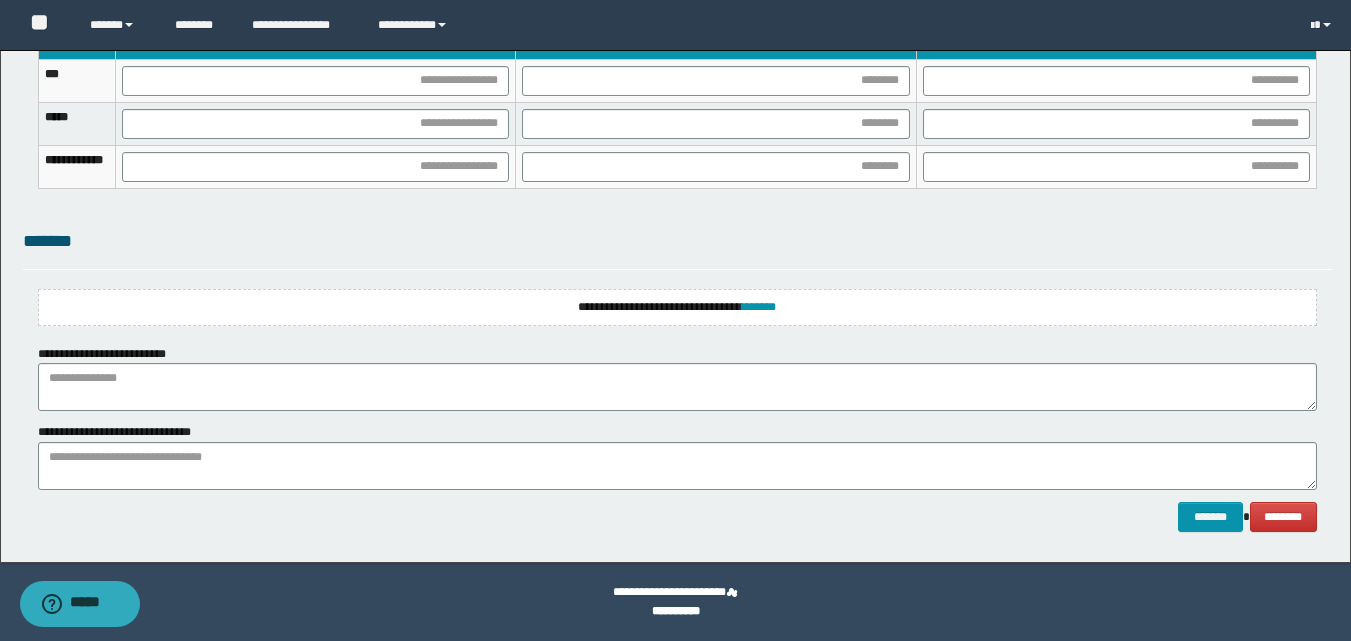 drag, startPoint x: 885, startPoint y: 313, endPoint x: 859, endPoint y: 323, distance: 27.856777 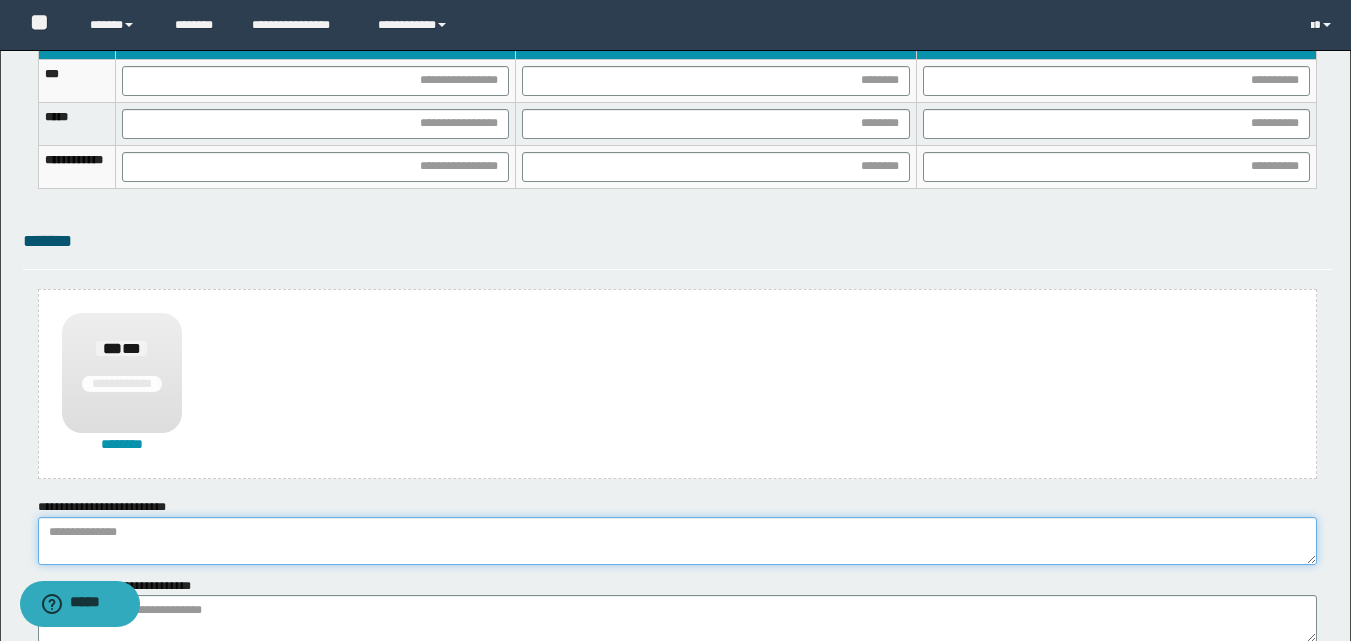 click at bounding box center (677, 541) 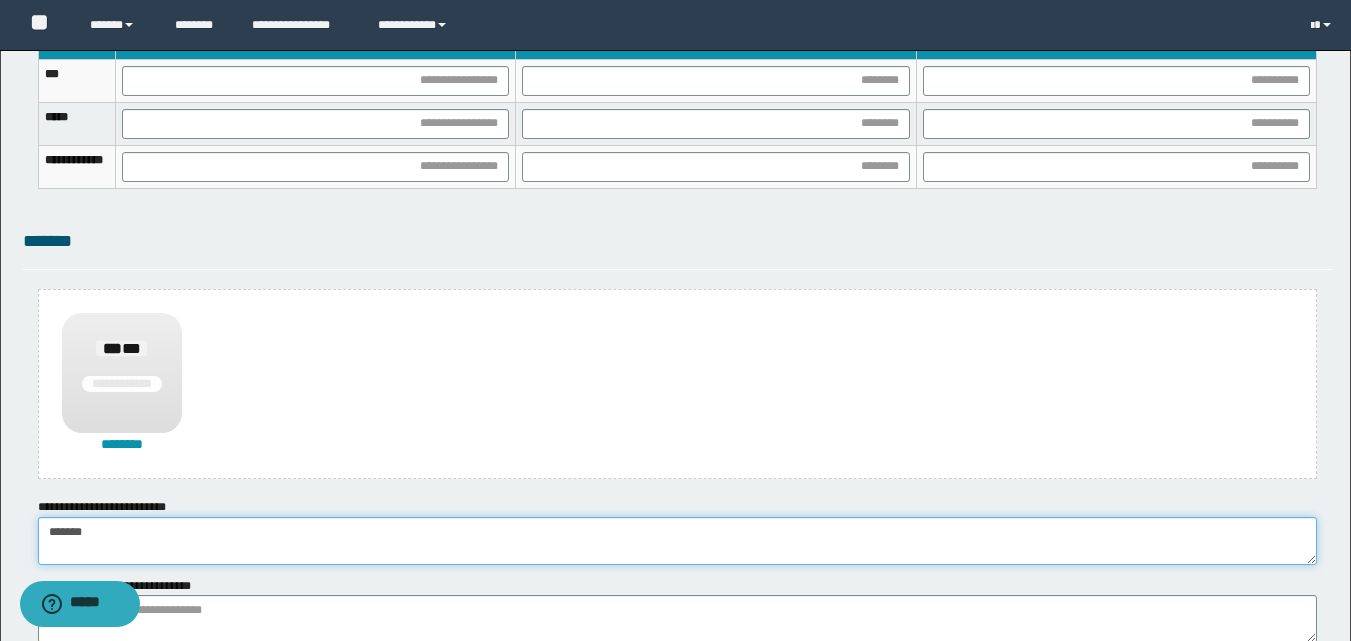 type on "******" 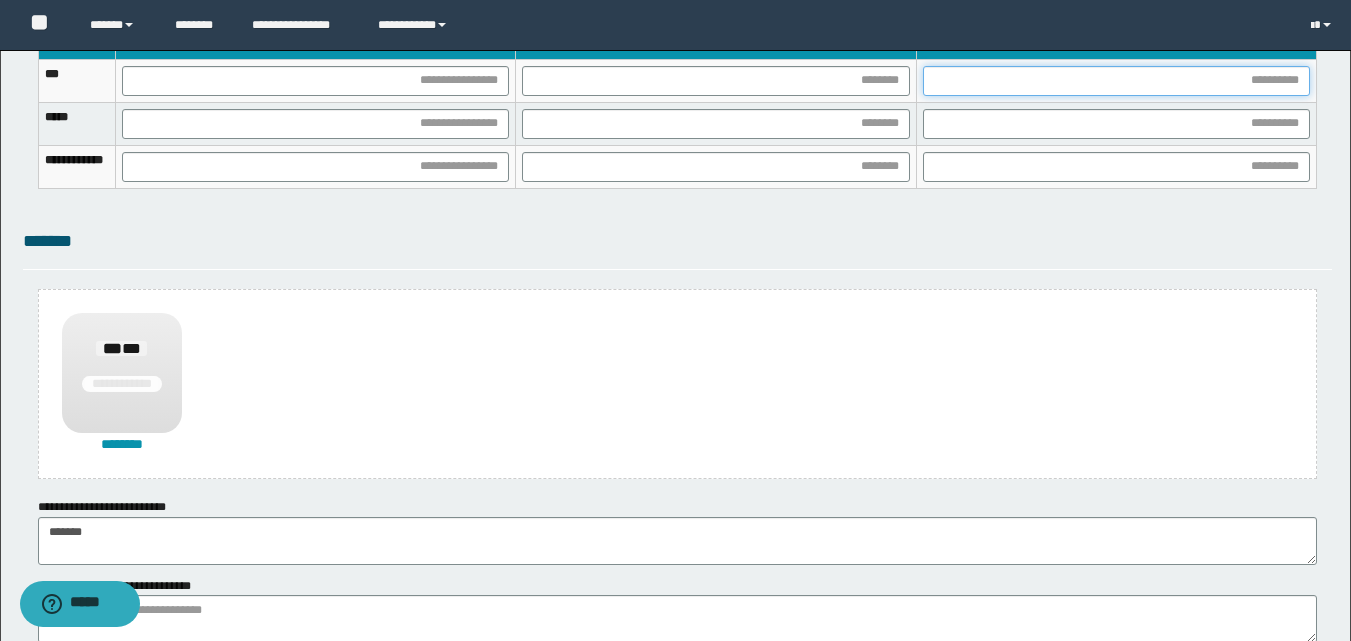 drag, startPoint x: 1007, startPoint y: 86, endPoint x: 912, endPoint y: 179, distance: 132.9436 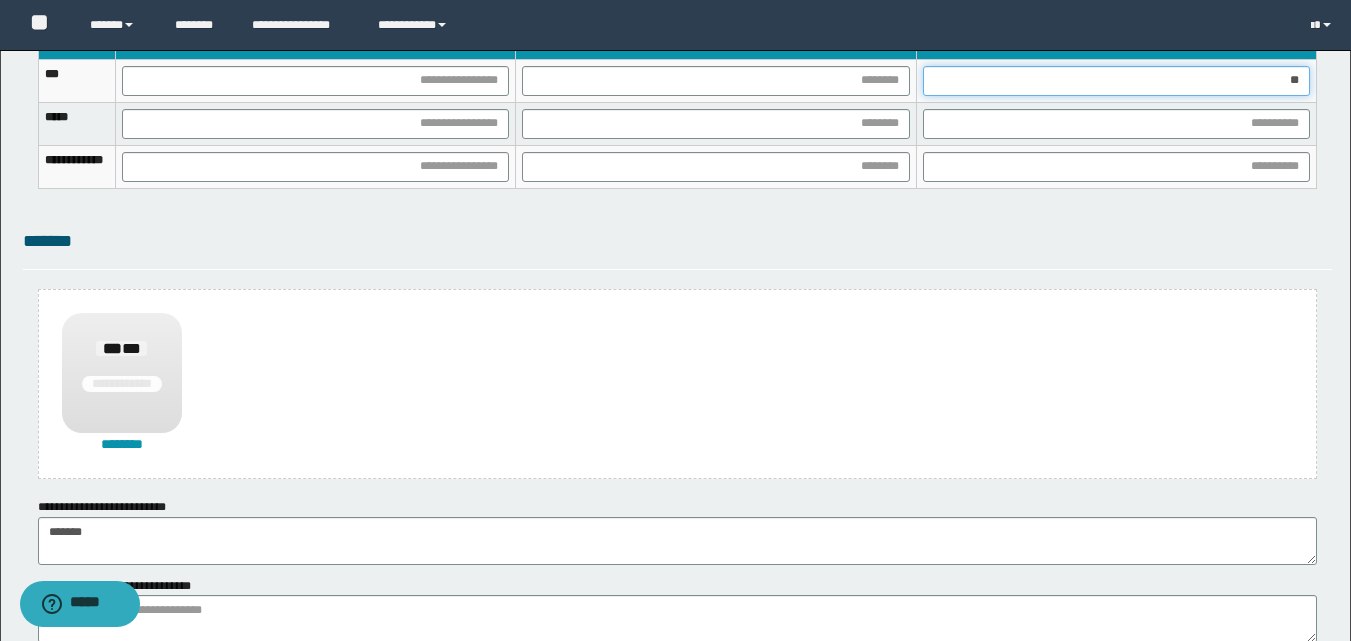 type on "***" 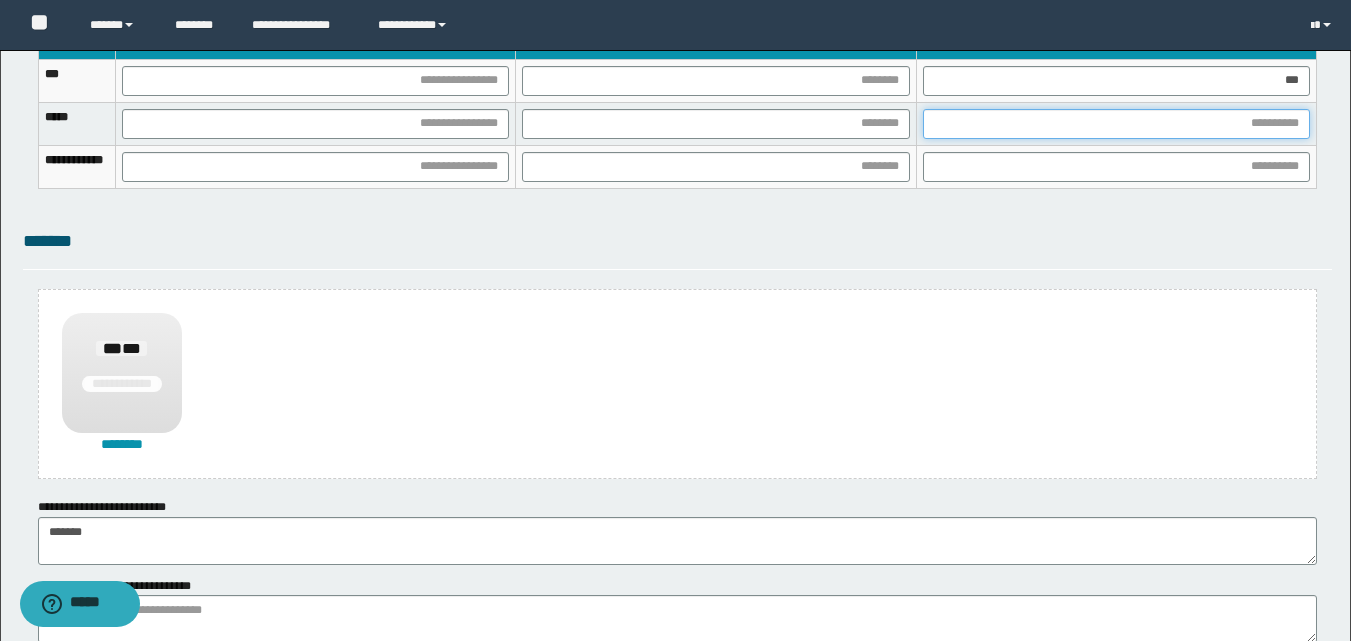 click at bounding box center [1116, 124] 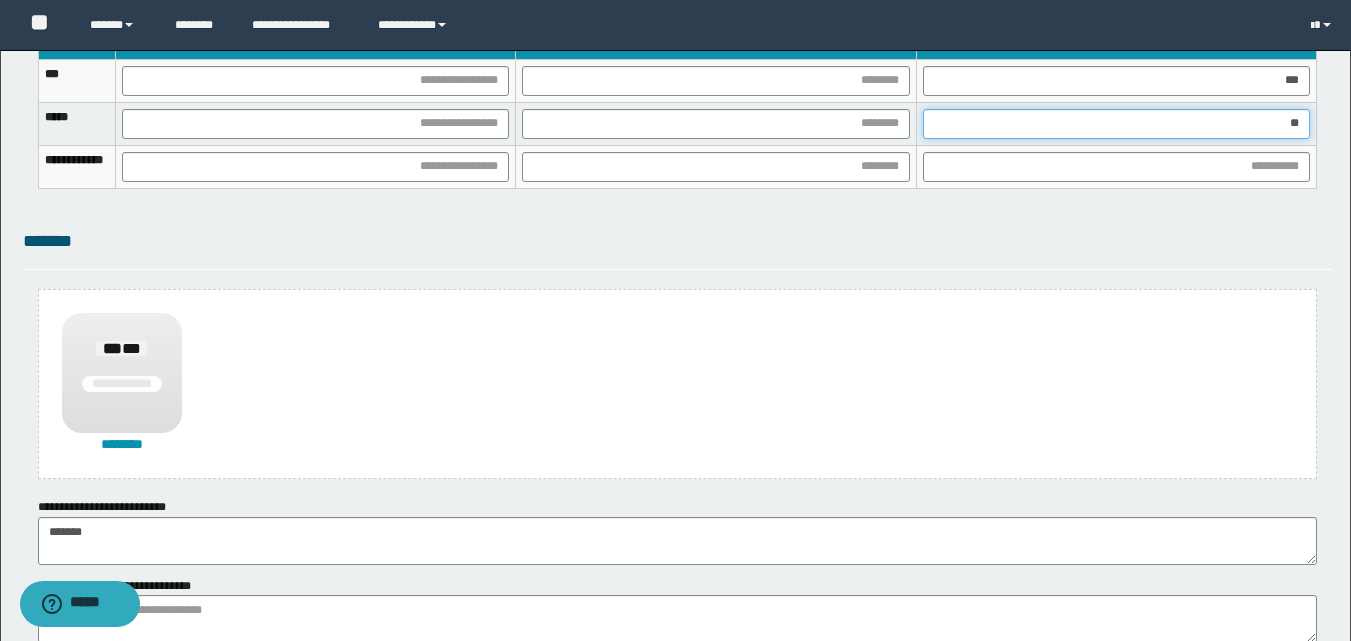 type on "***" 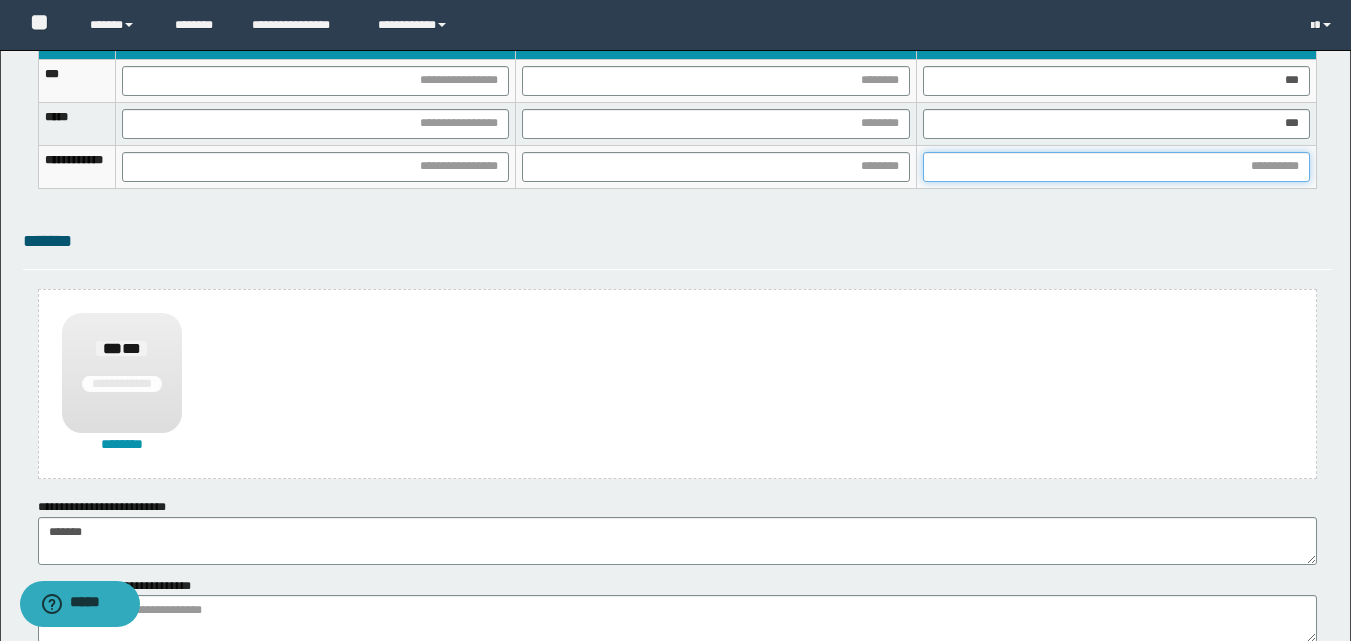 click at bounding box center (1116, 167) 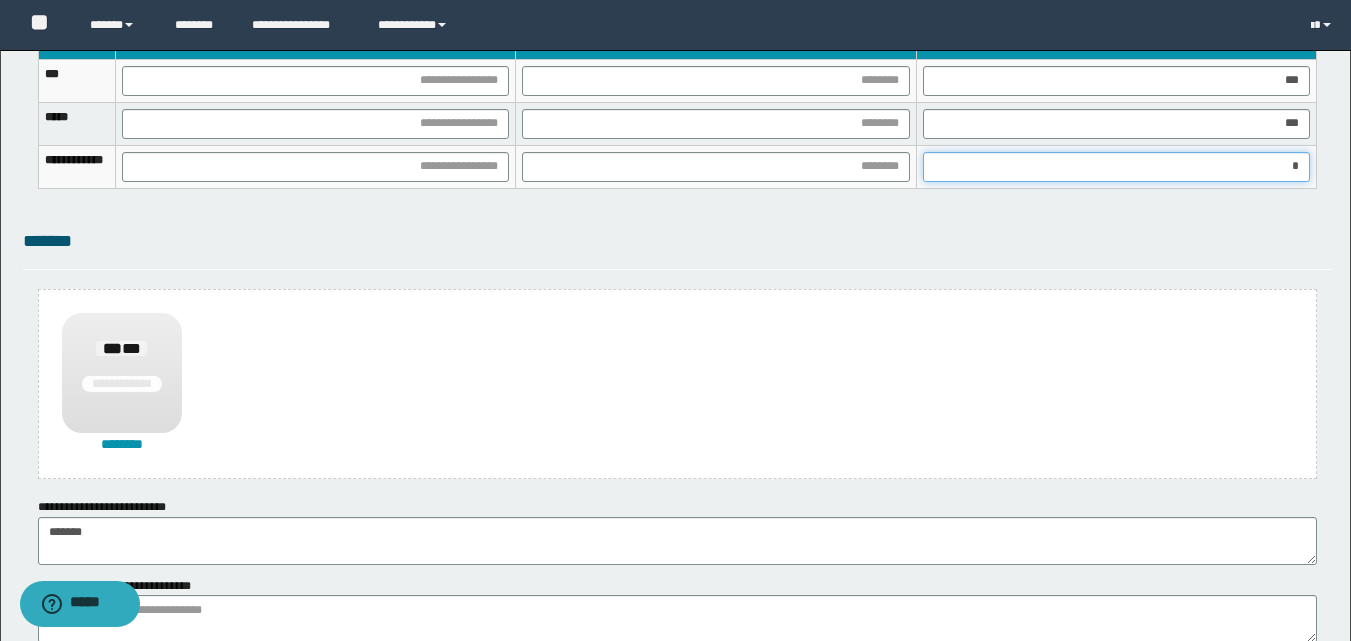 type on "**" 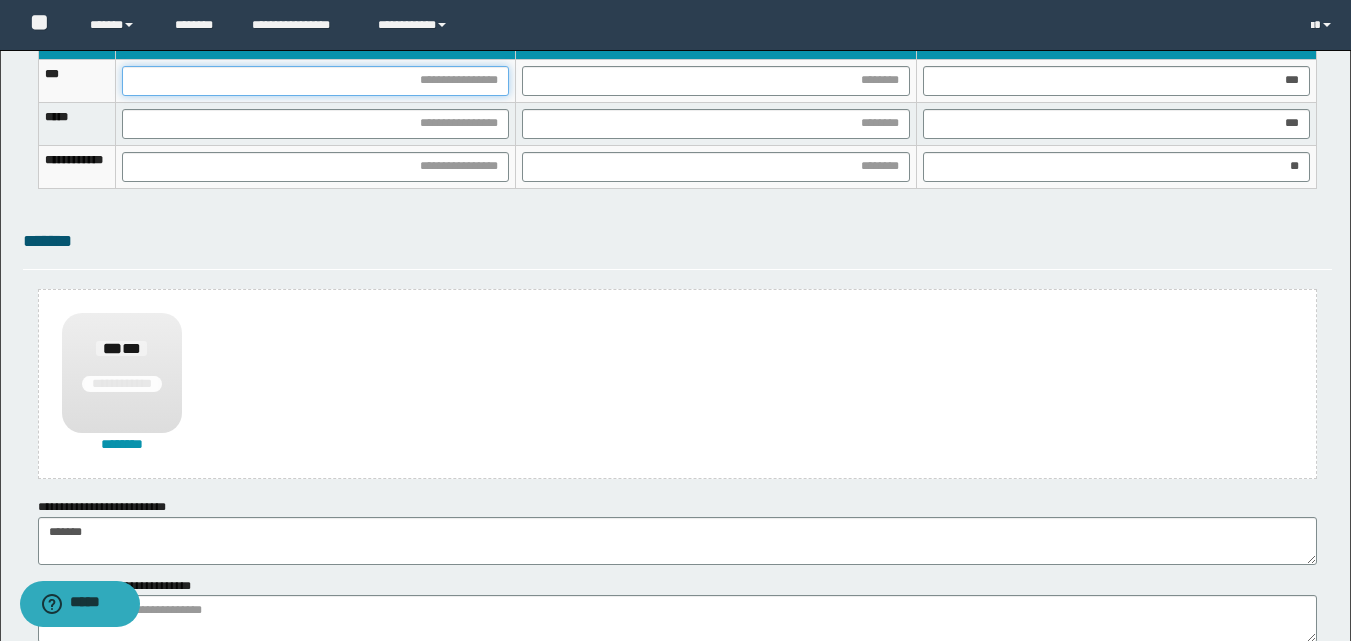 click at bounding box center [315, 81] 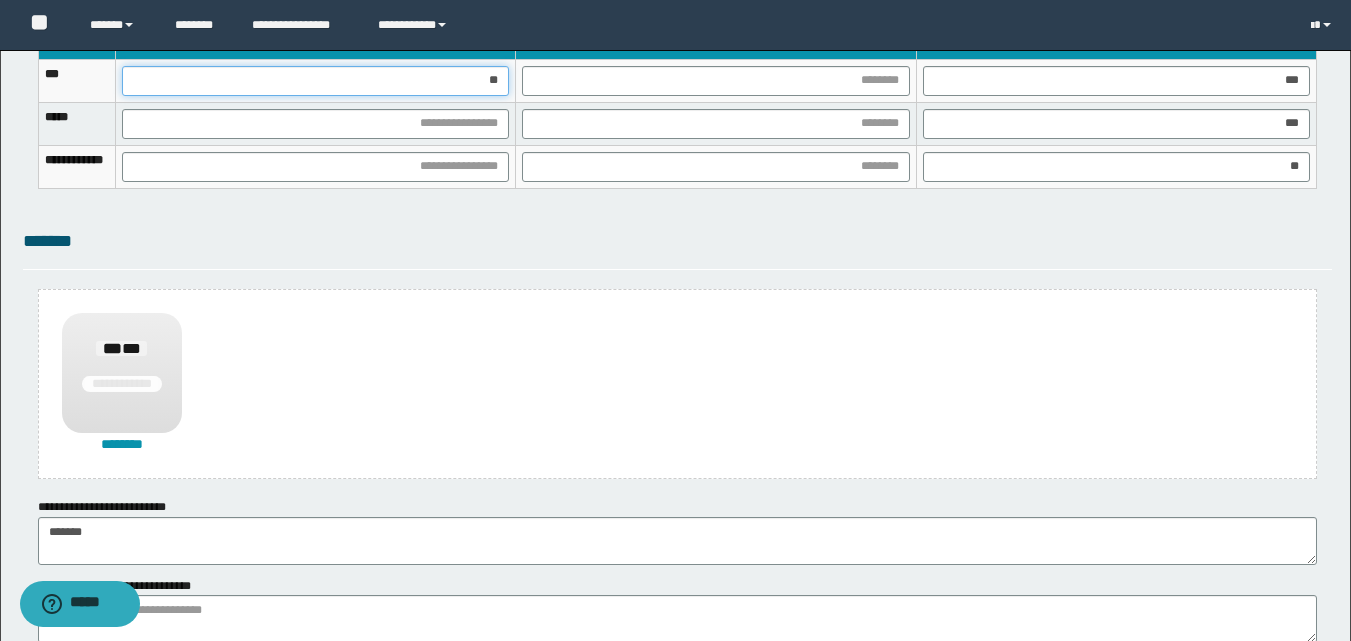 type on "***" 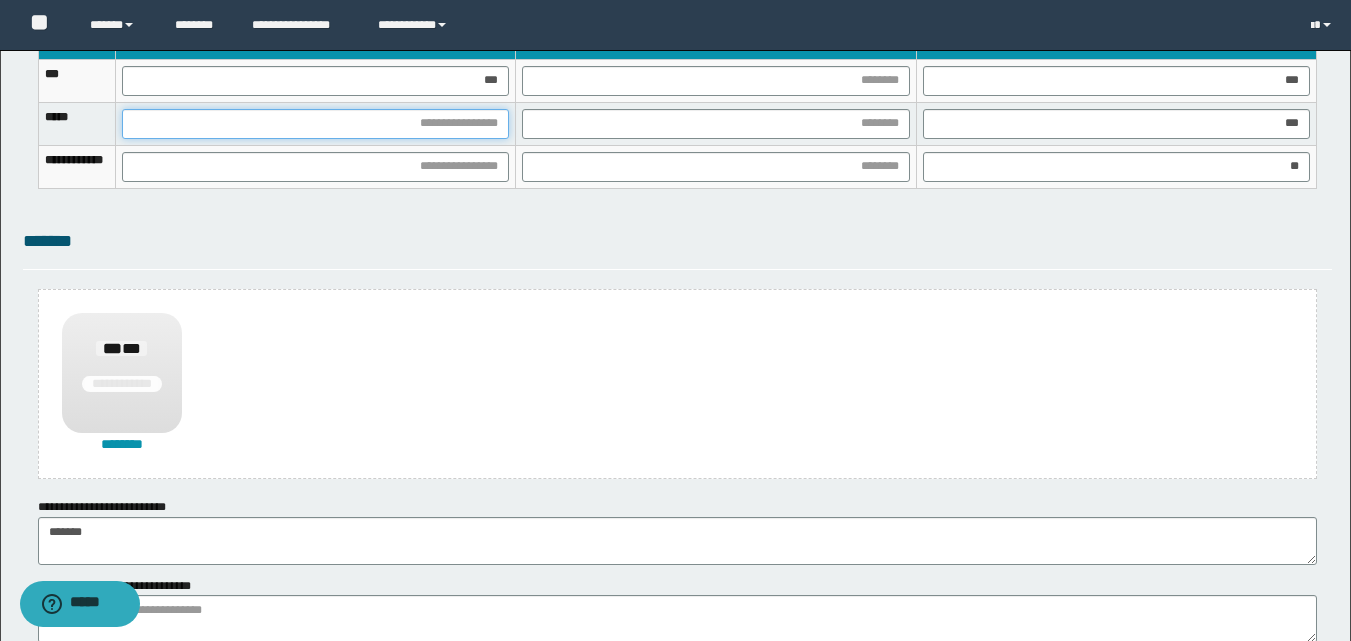 click at bounding box center [315, 124] 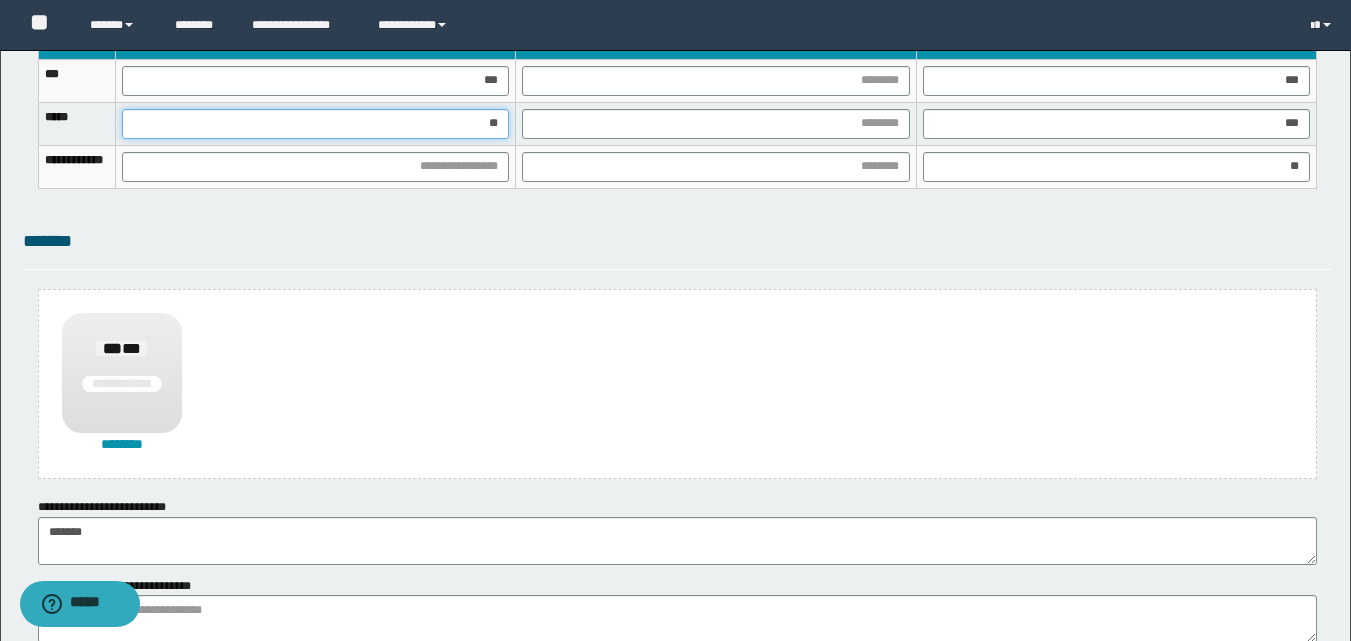 type on "***" 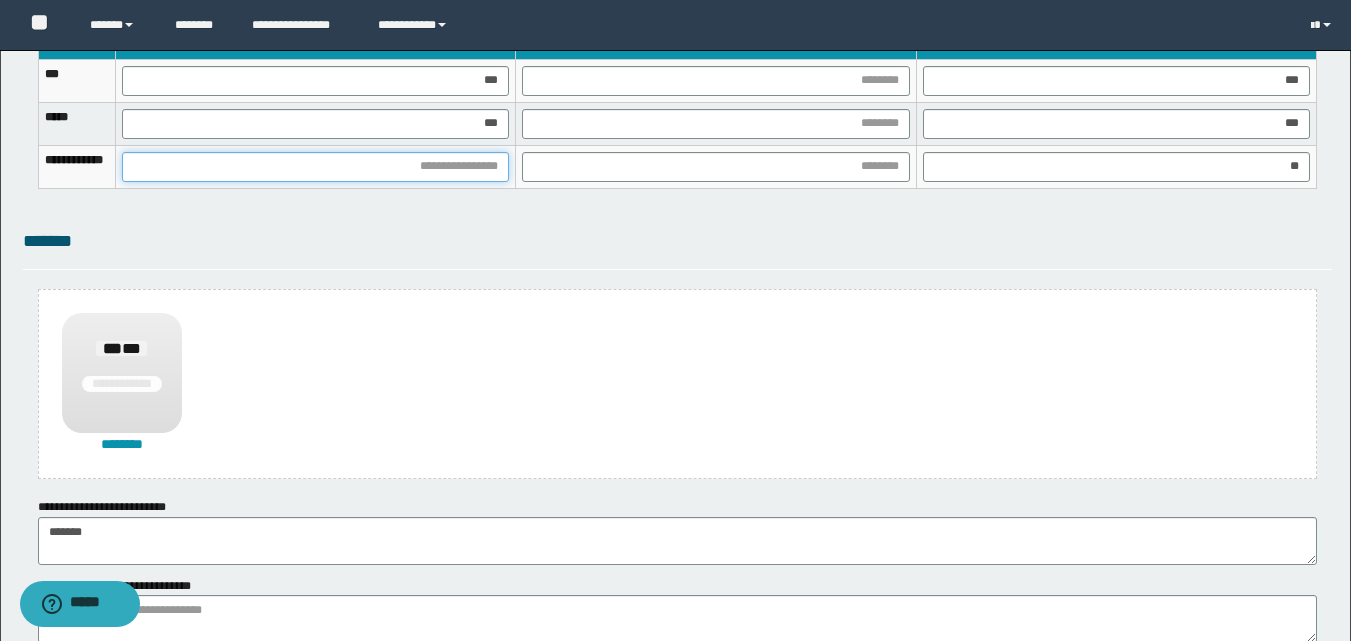 click at bounding box center (315, 167) 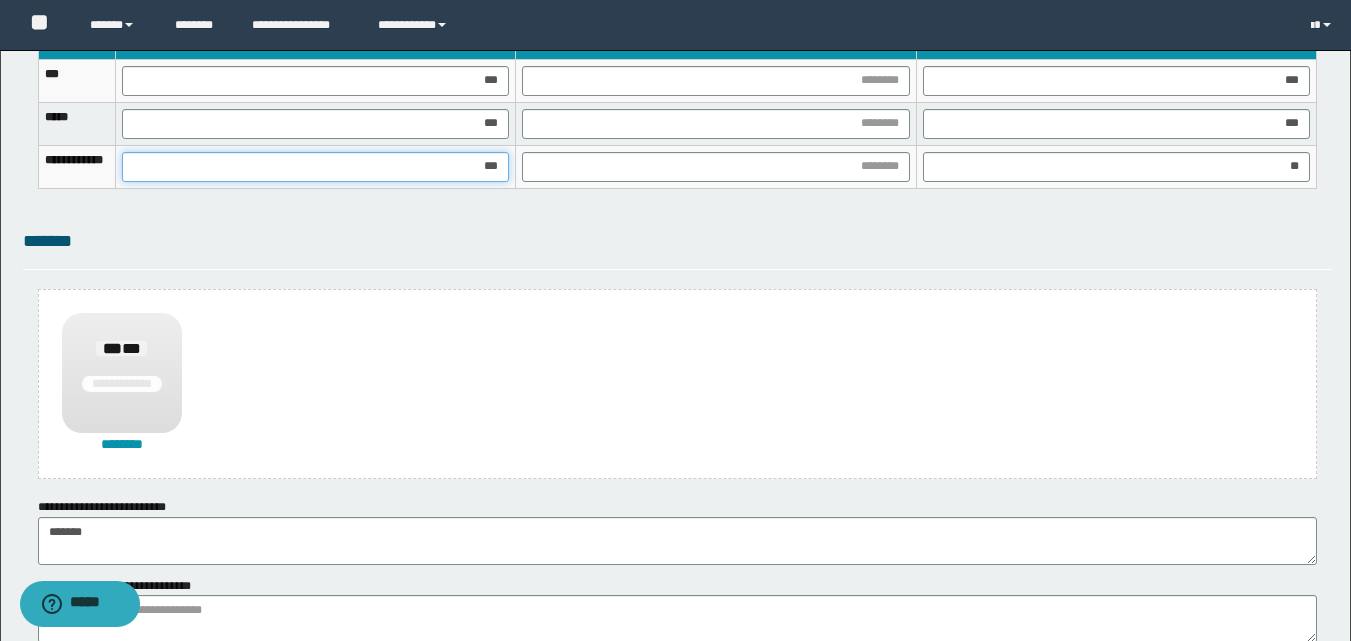 type on "****" 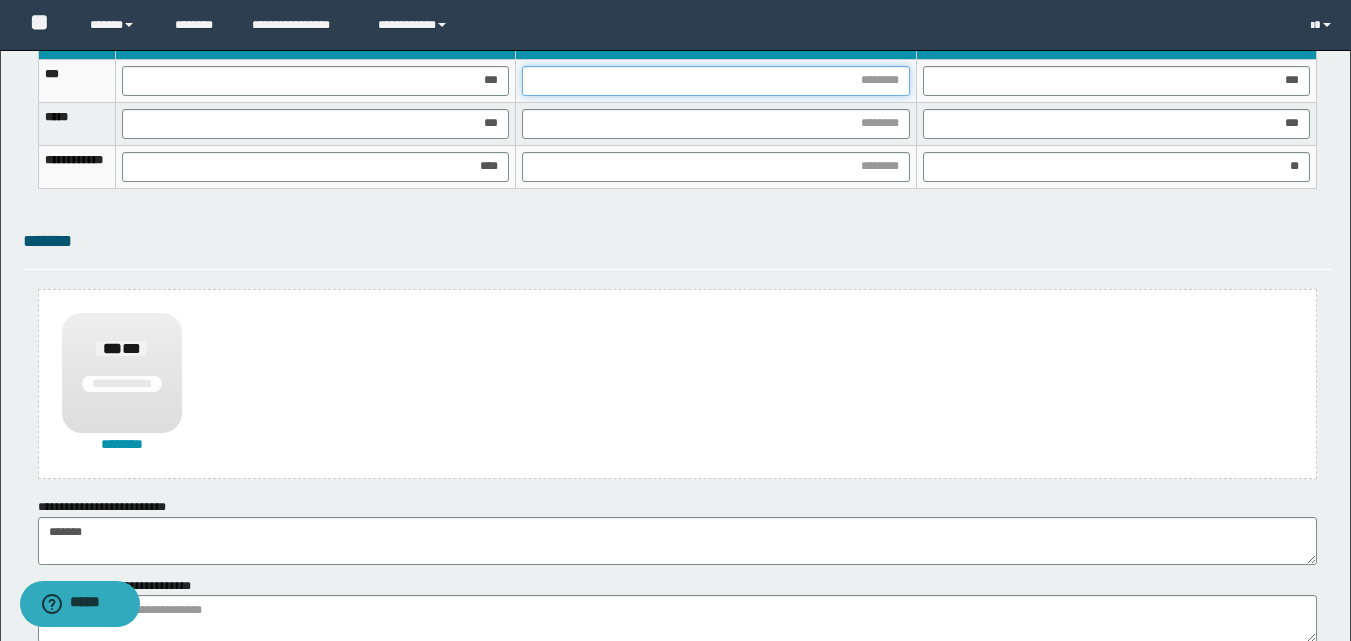 click at bounding box center (715, 81) 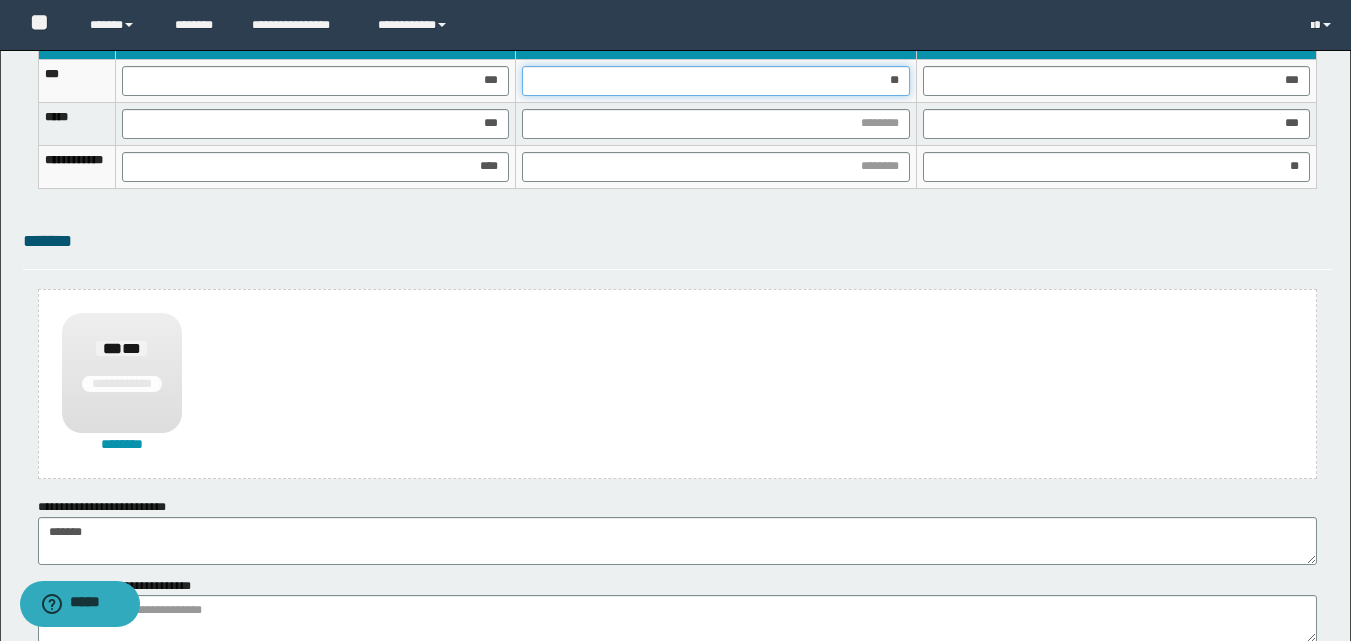 type on "***" 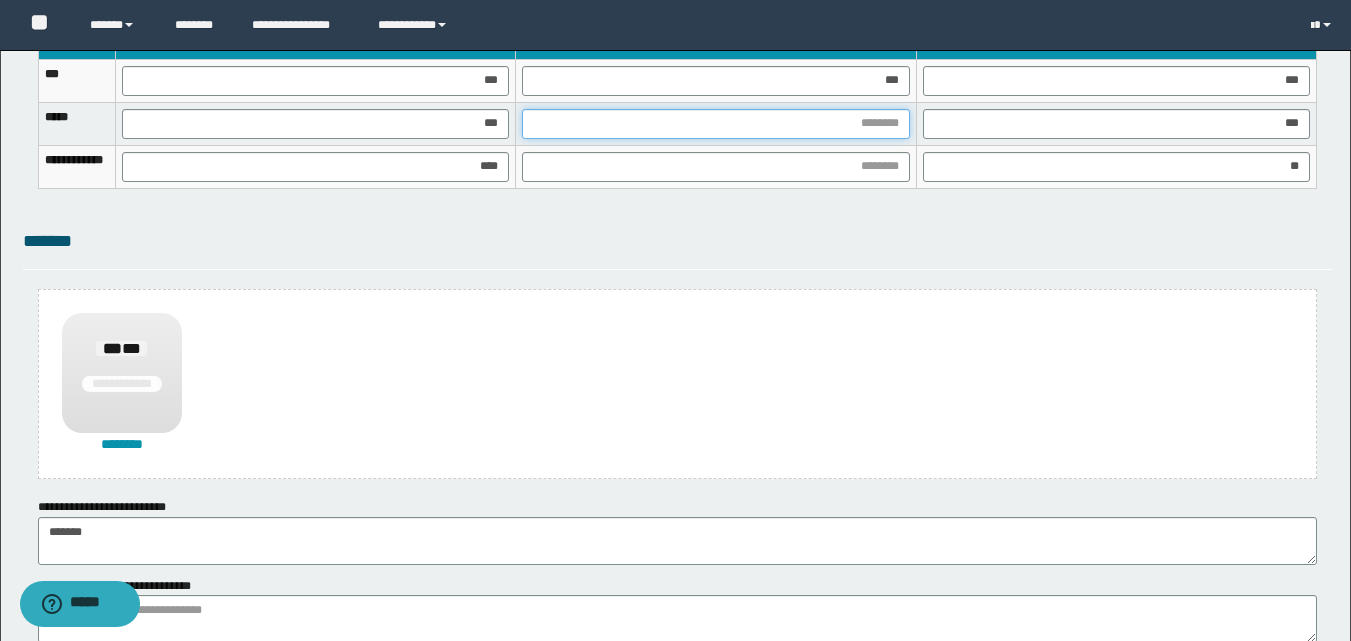 drag, startPoint x: 853, startPoint y: 117, endPoint x: 850, endPoint y: 133, distance: 16.27882 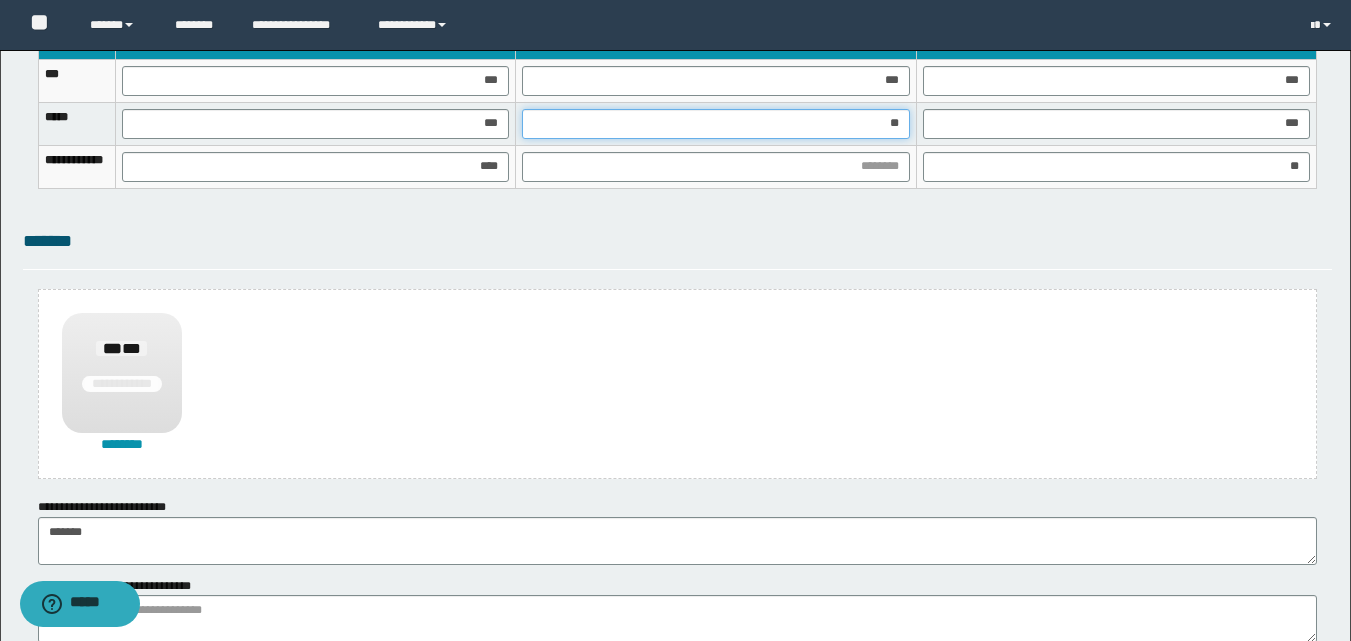 type on "***" 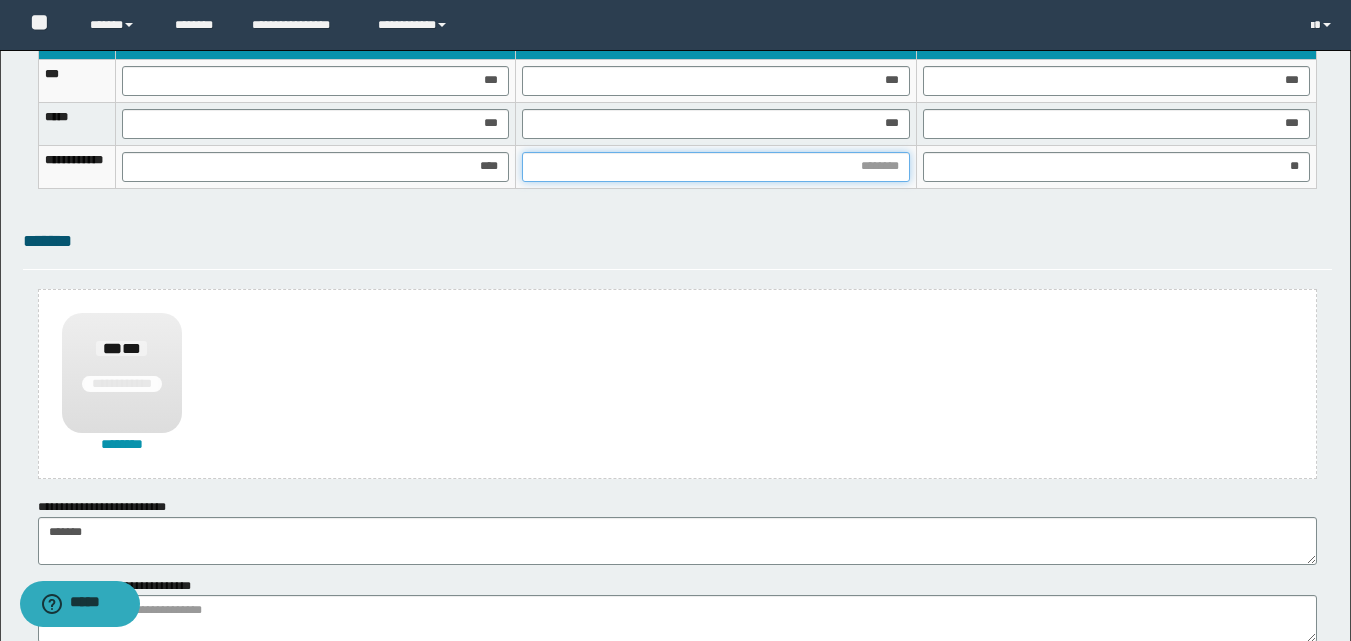 click at bounding box center (715, 167) 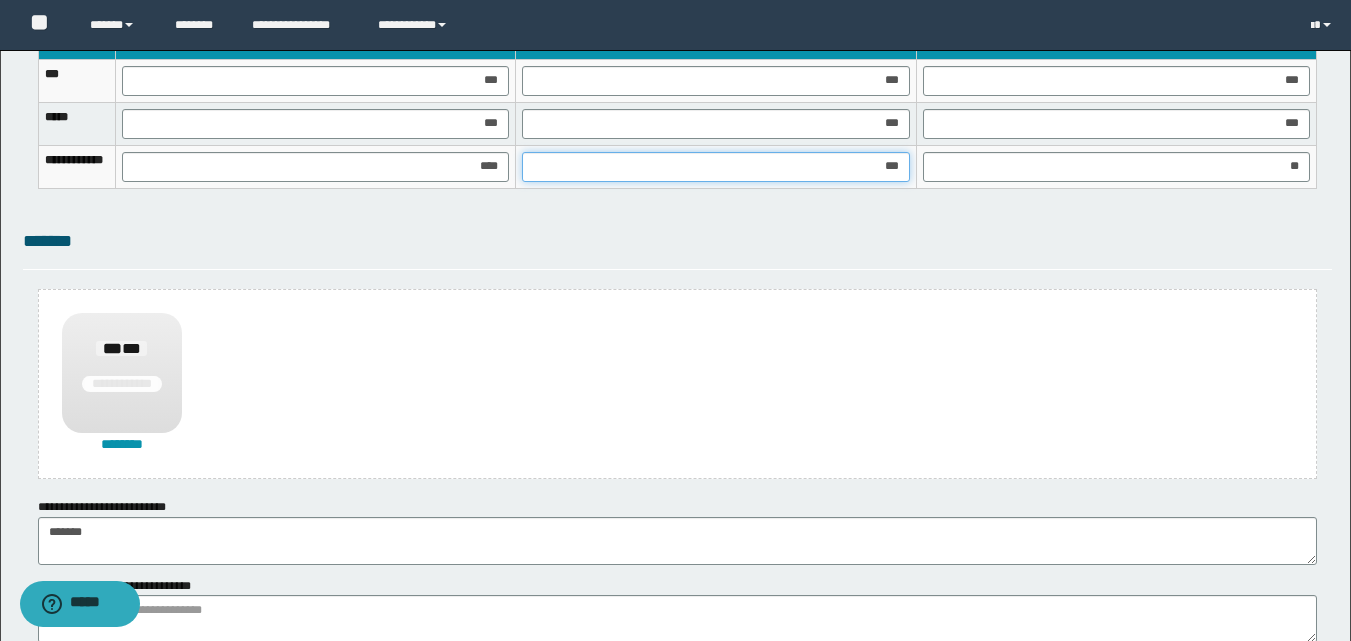 type on "****" 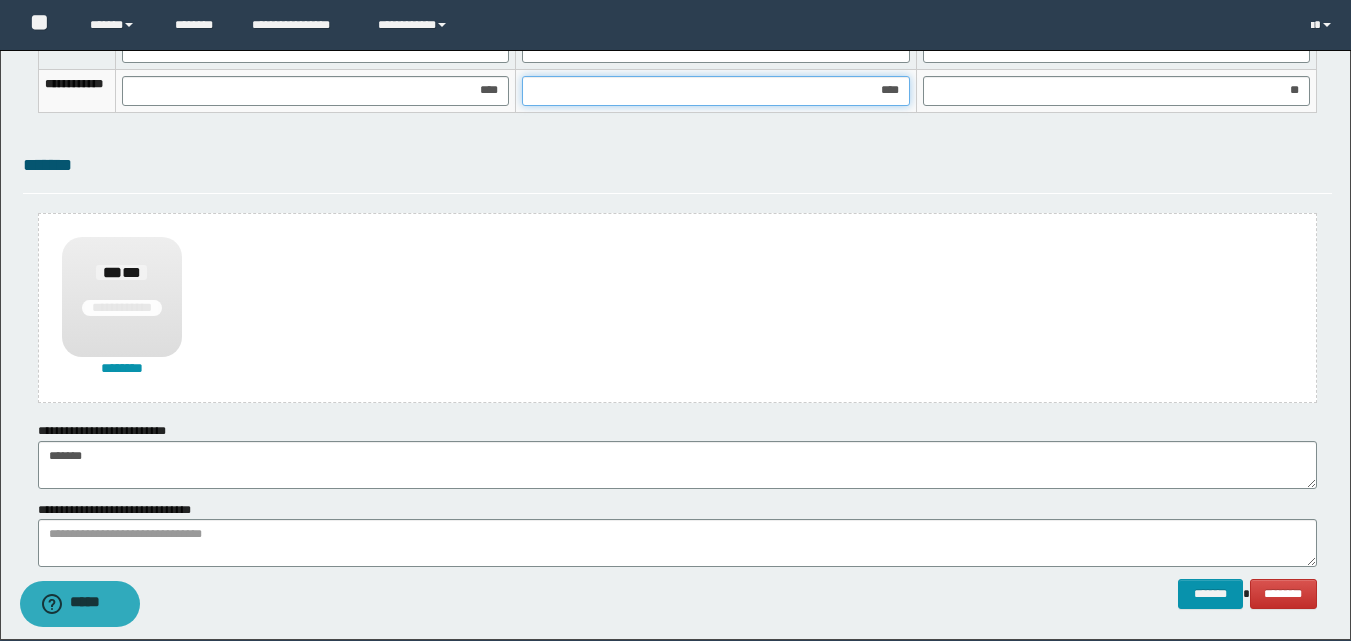 scroll, scrollTop: 1470, scrollLeft: 0, axis: vertical 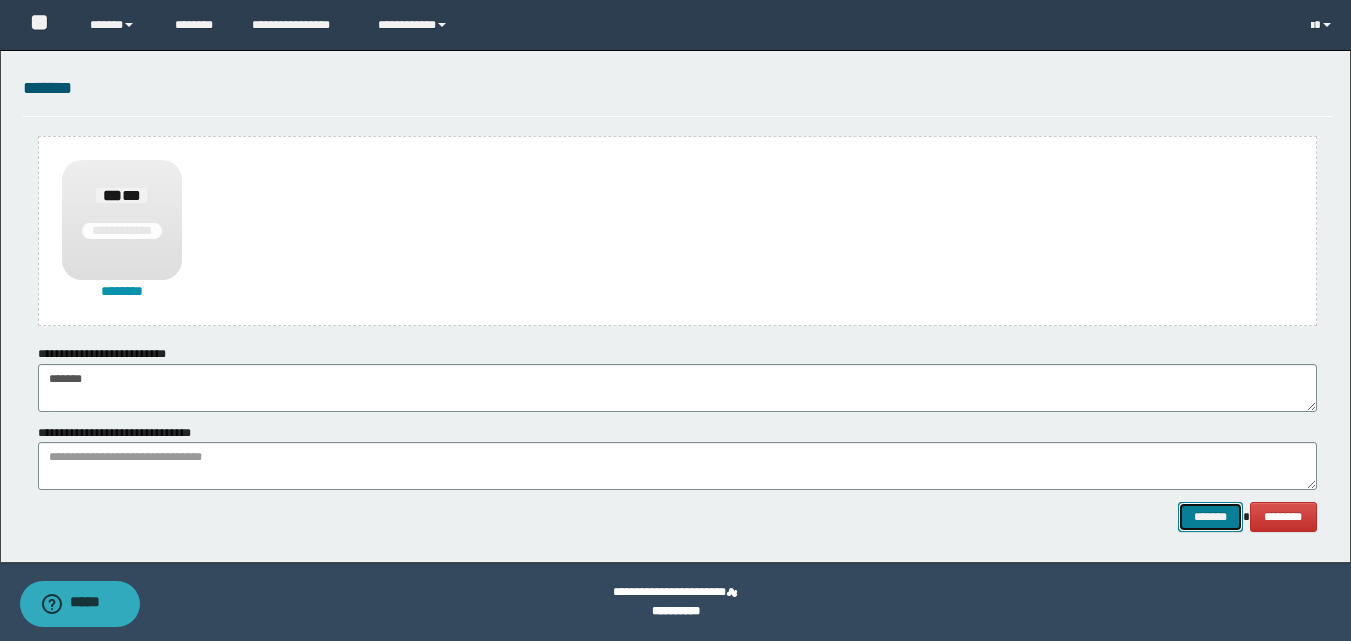 click on "*******" at bounding box center [1210, 517] 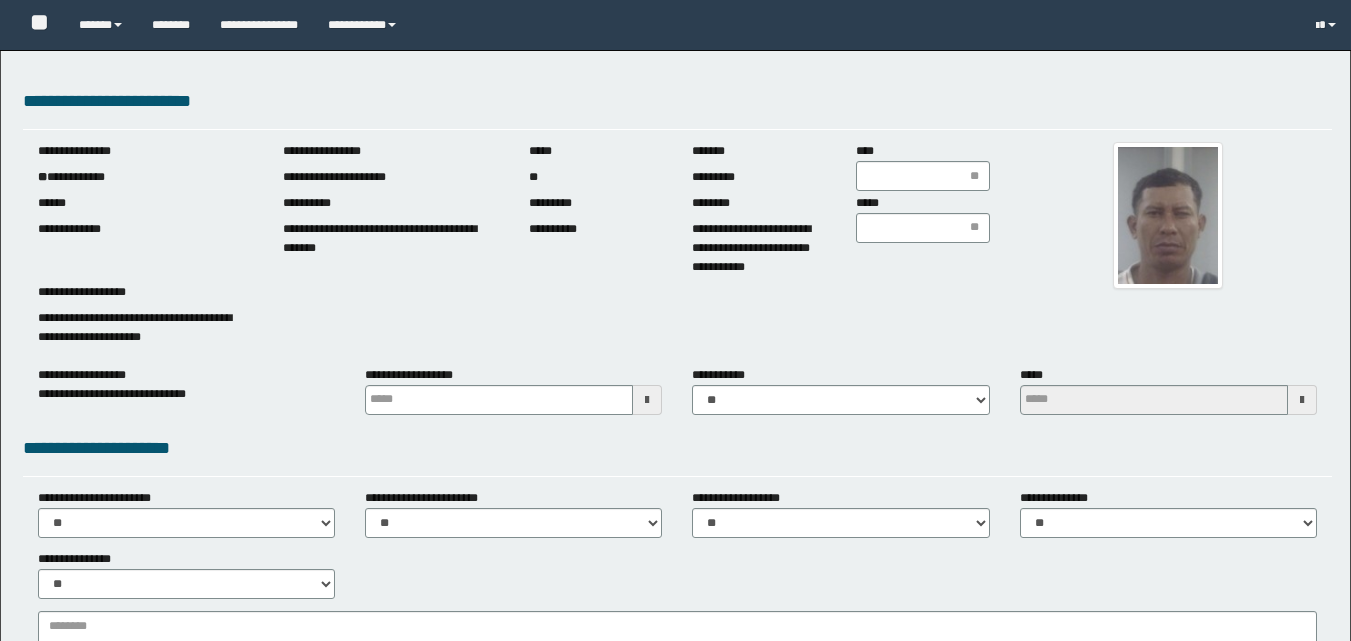 scroll, scrollTop: 0, scrollLeft: 0, axis: both 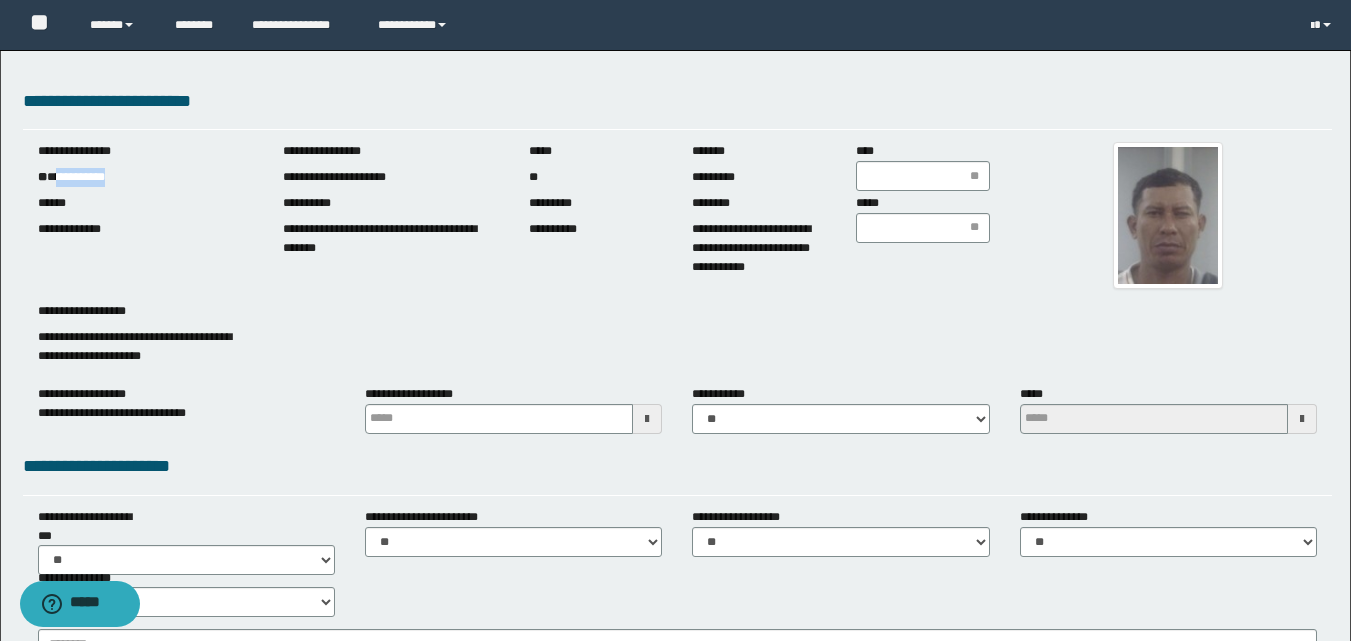 drag, startPoint x: 58, startPoint y: 176, endPoint x: 138, endPoint y: 176, distance: 80 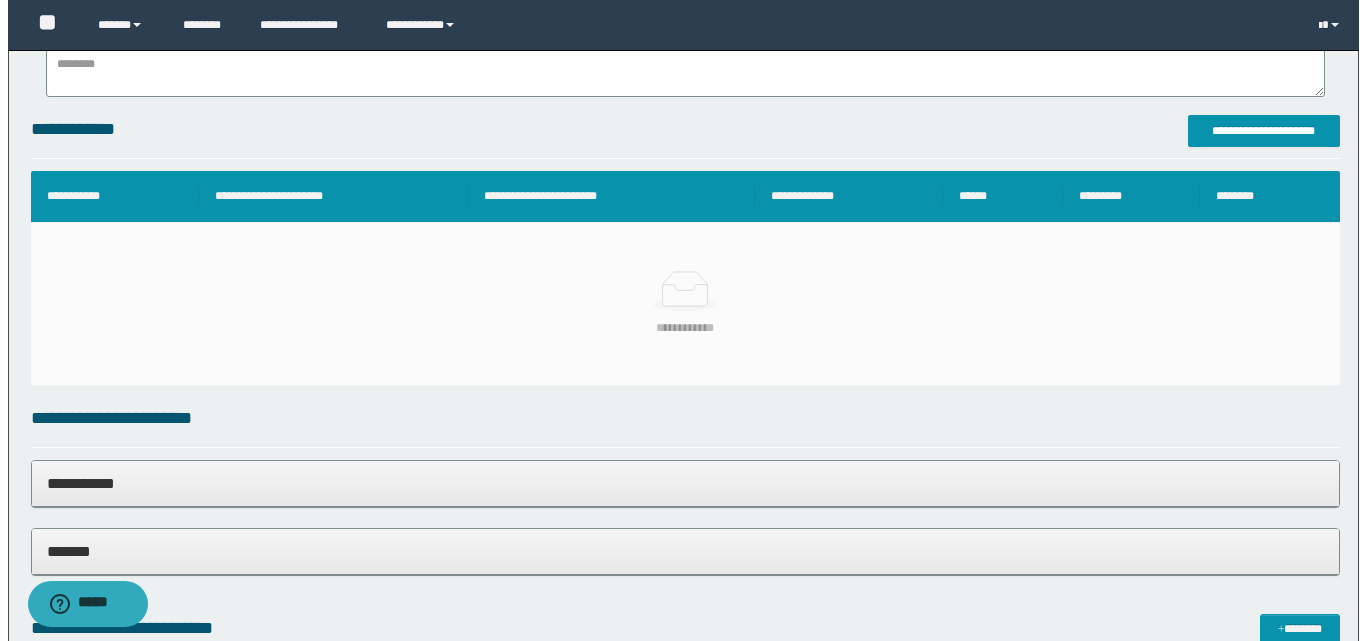 scroll, scrollTop: 400, scrollLeft: 0, axis: vertical 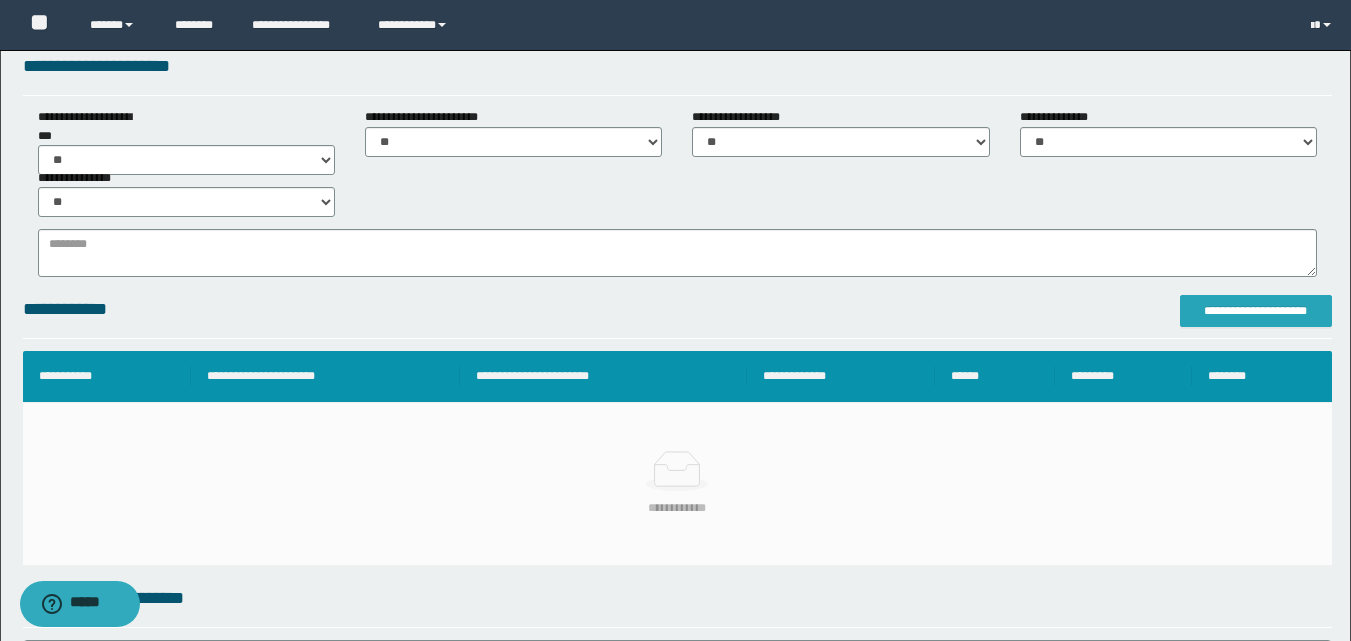 click on "**********" at bounding box center (1256, 311) 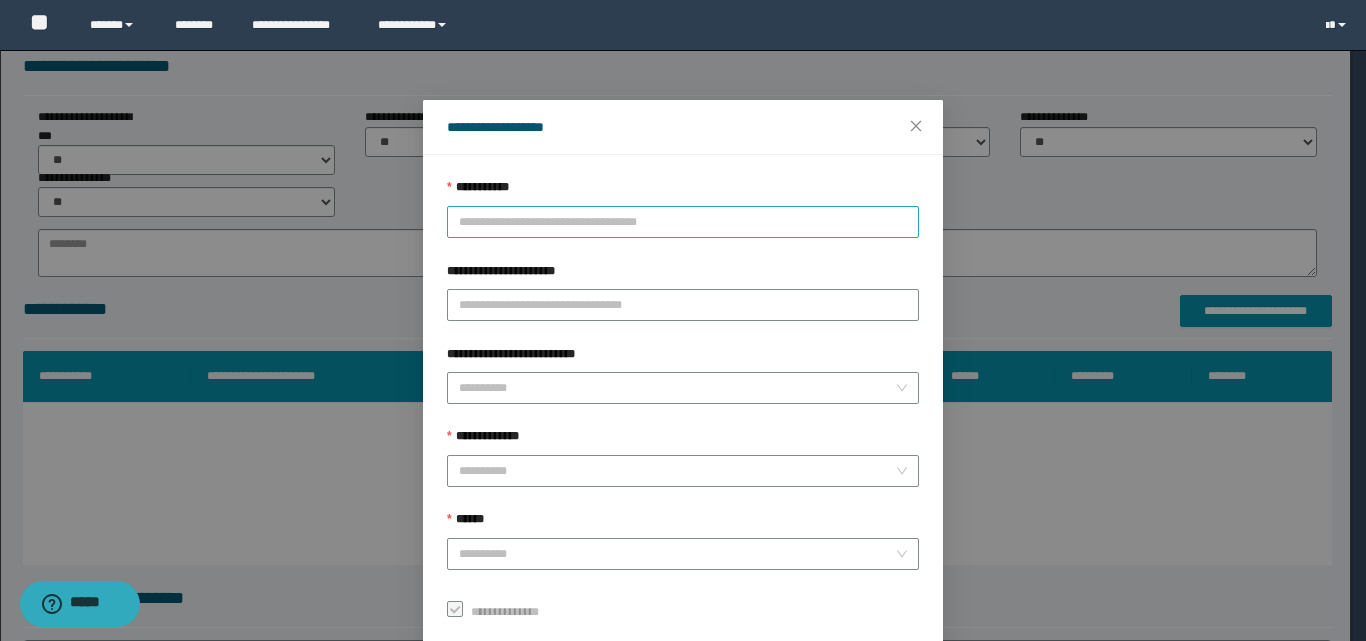 click on "**********" at bounding box center (683, 222) 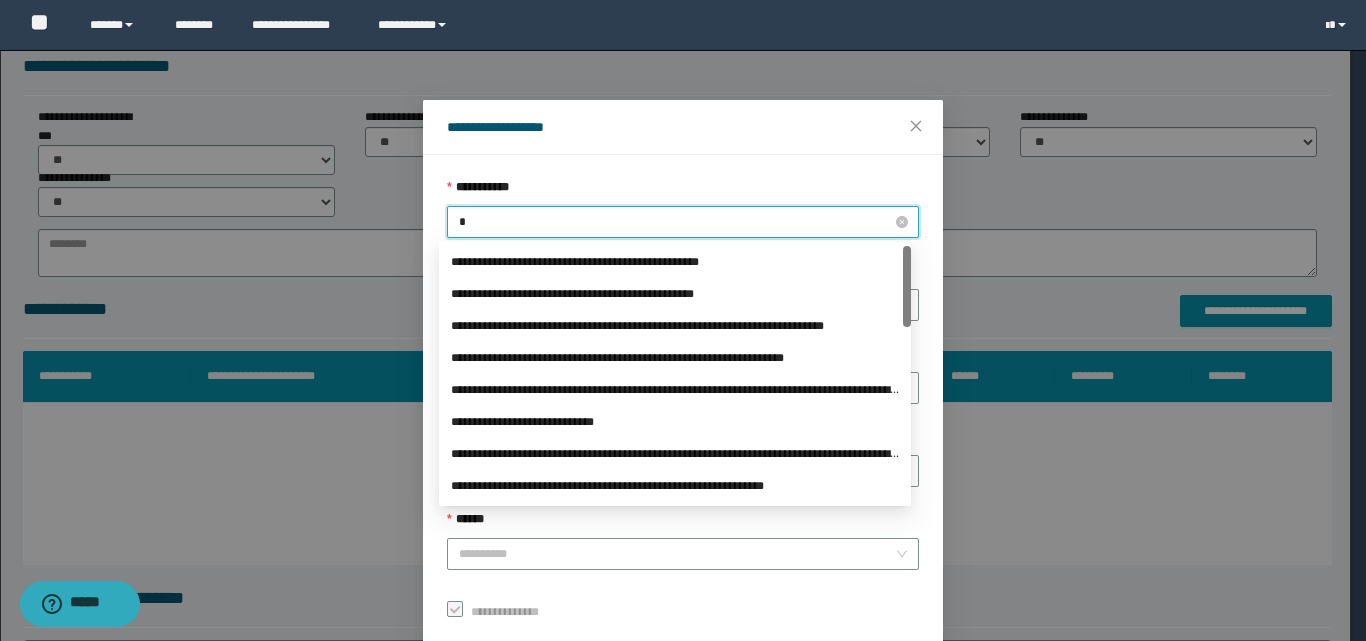 type on "**" 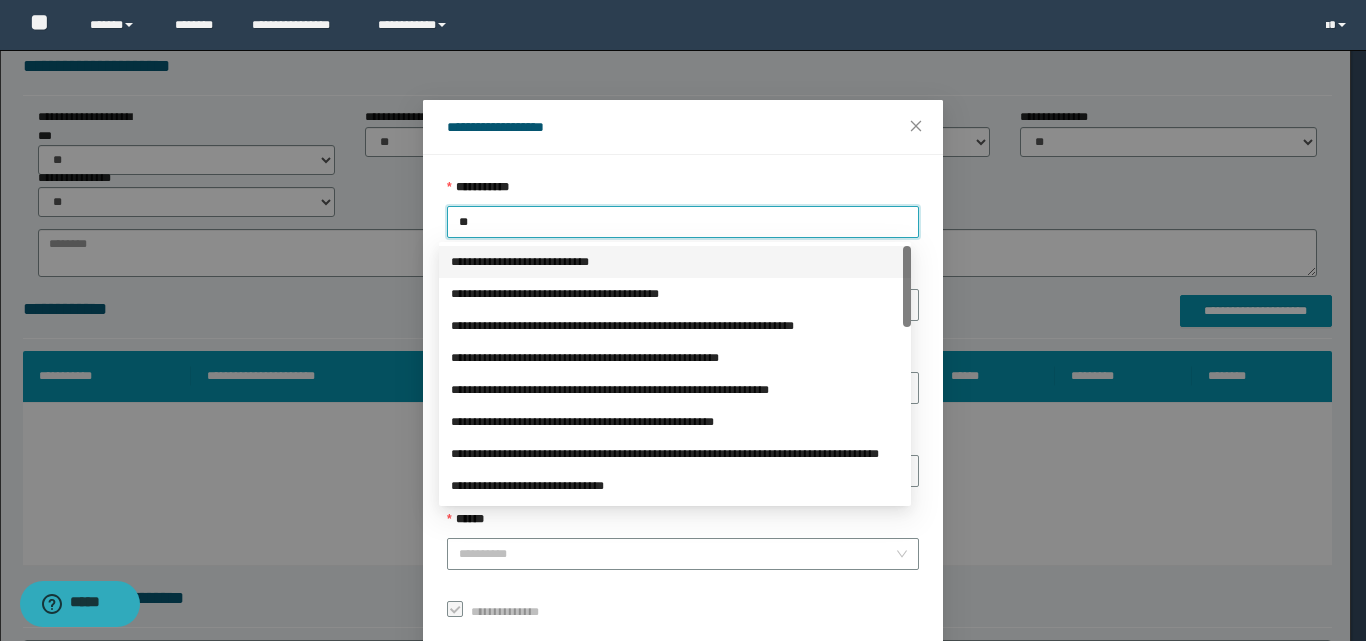 click on "**********" at bounding box center (675, 262) 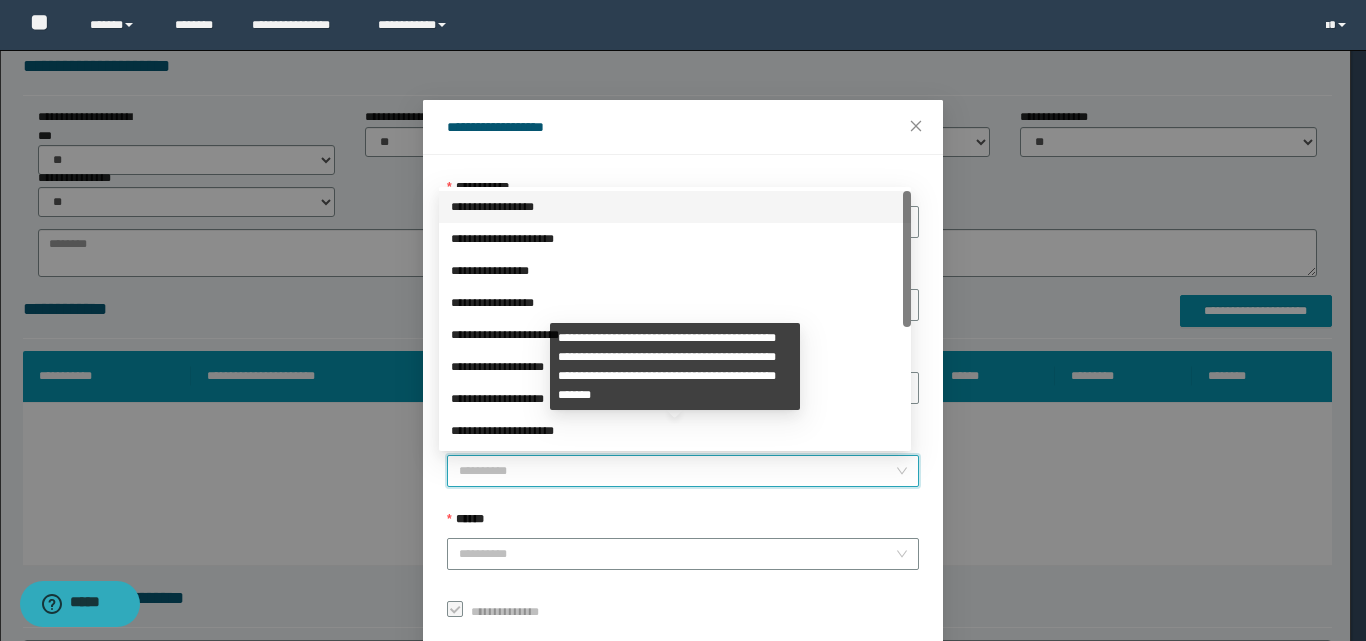 click on "**********" at bounding box center (677, 471) 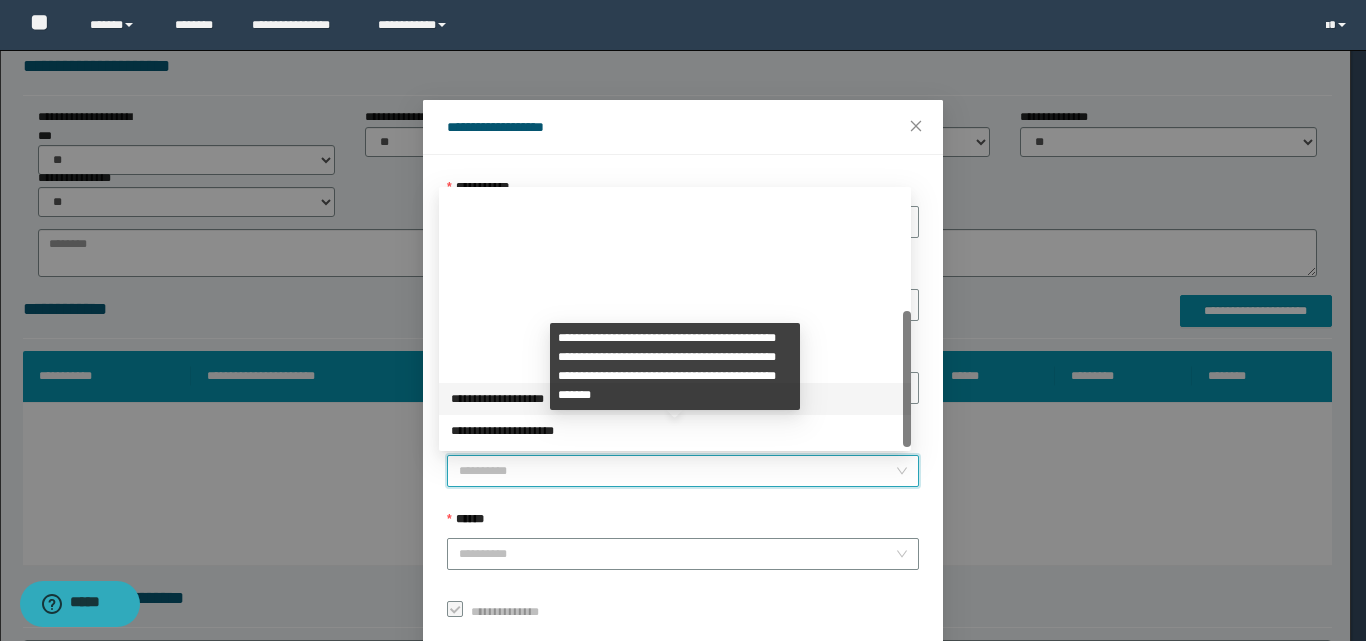 scroll, scrollTop: 224, scrollLeft: 0, axis: vertical 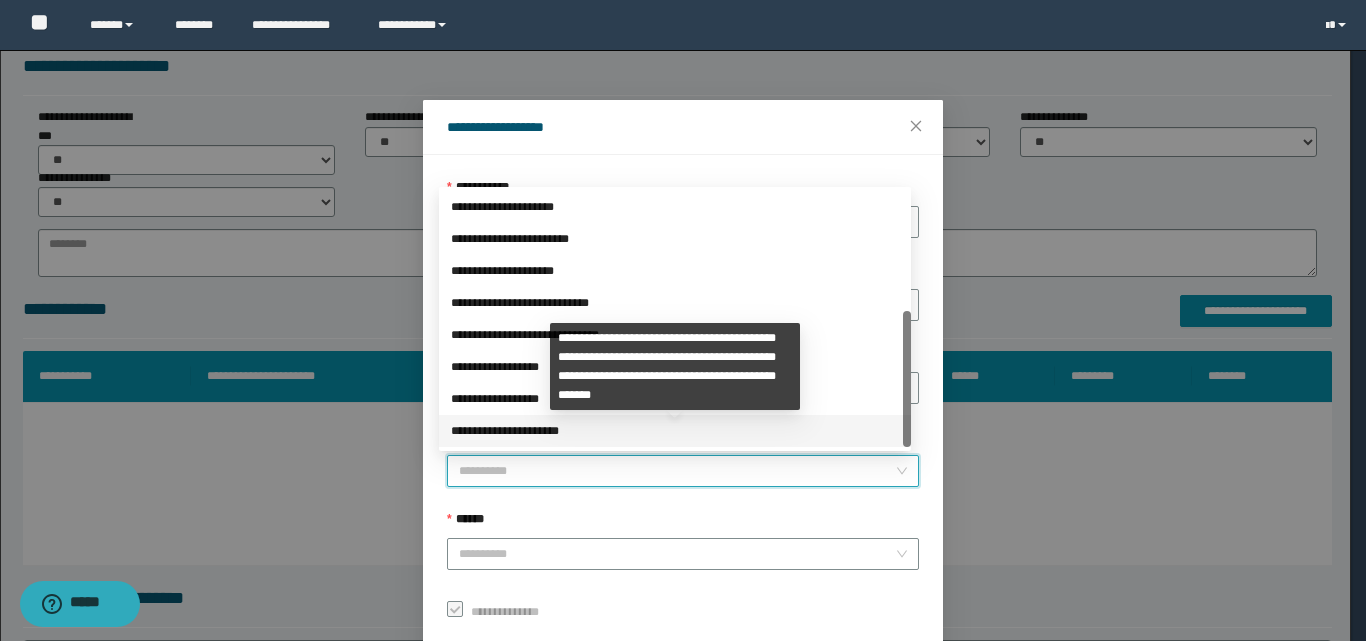 click on "**********" at bounding box center (675, 431) 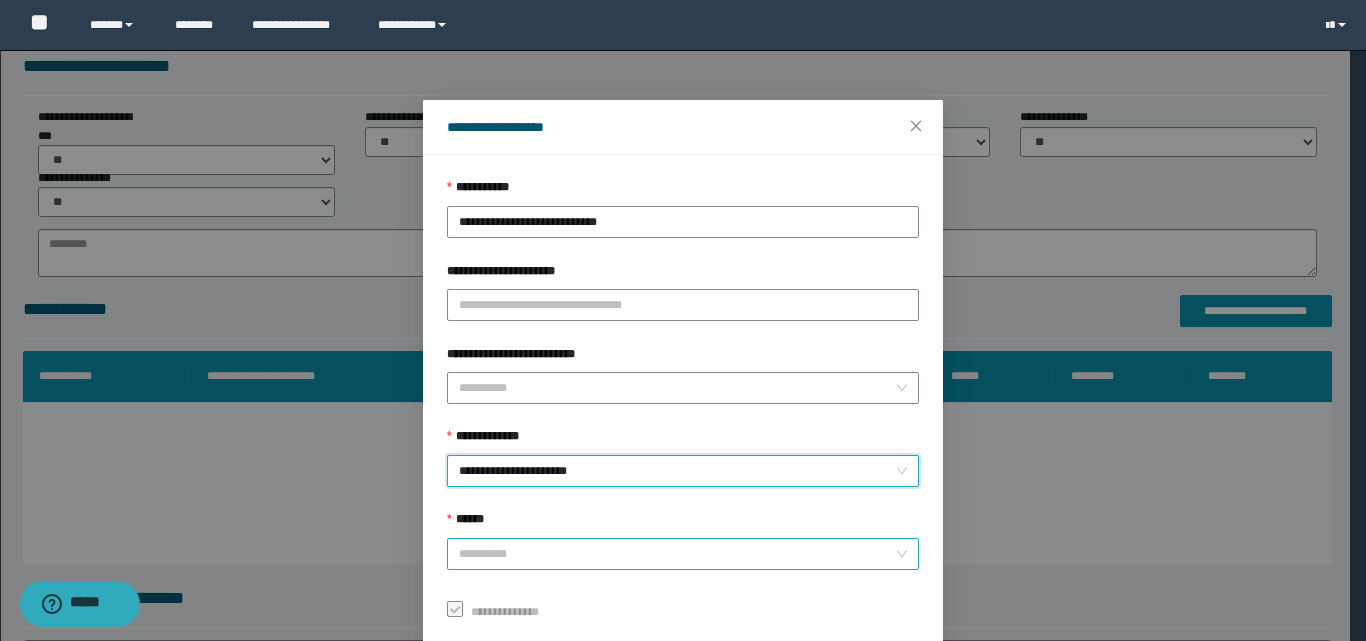 click on "******" at bounding box center [677, 554] 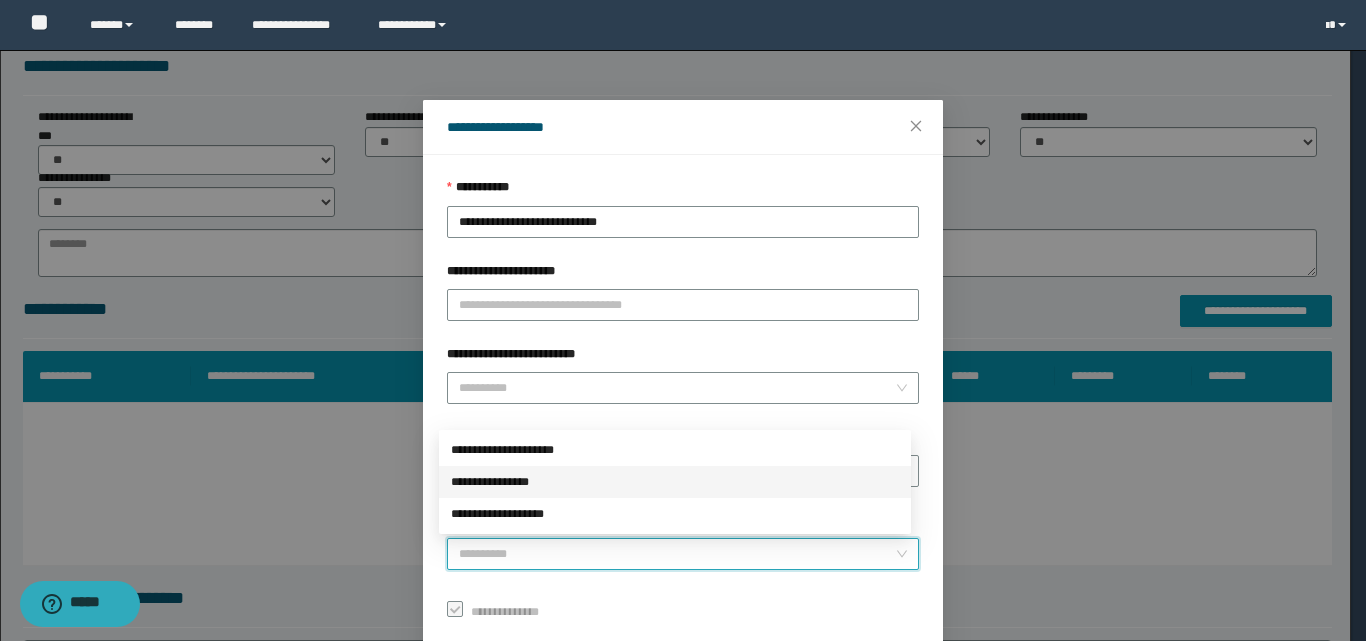 click on "**********" at bounding box center [675, 482] 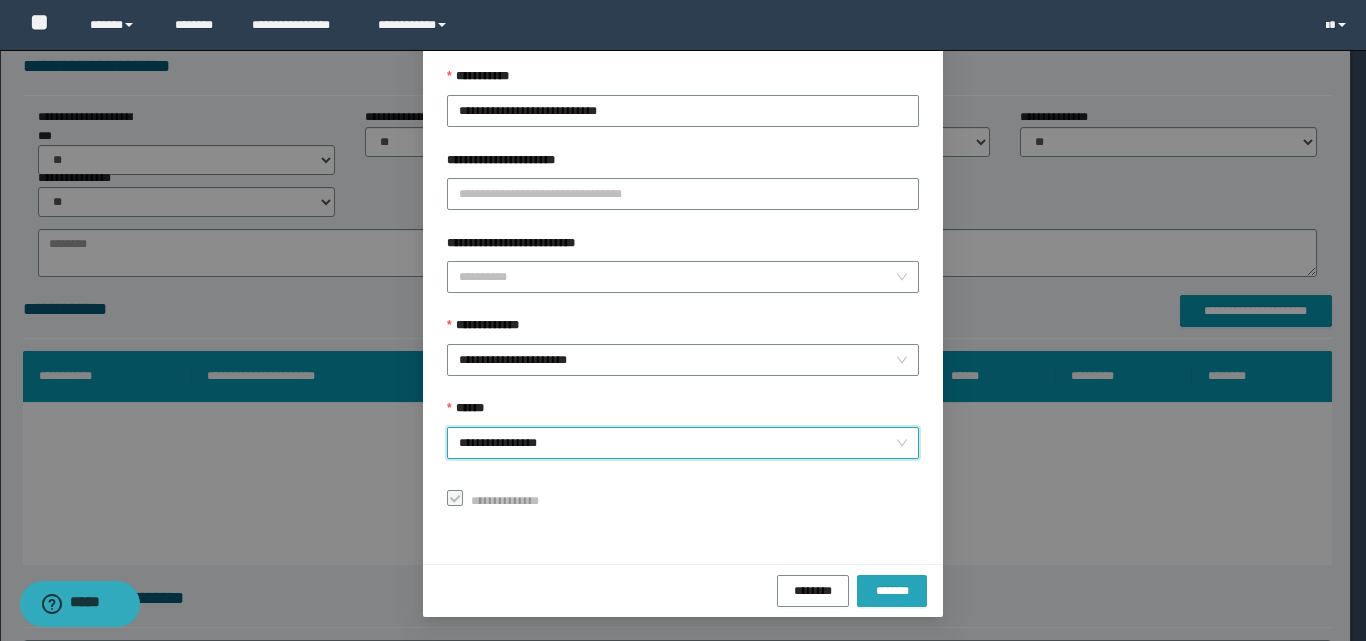 click on "*******" at bounding box center [892, 590] 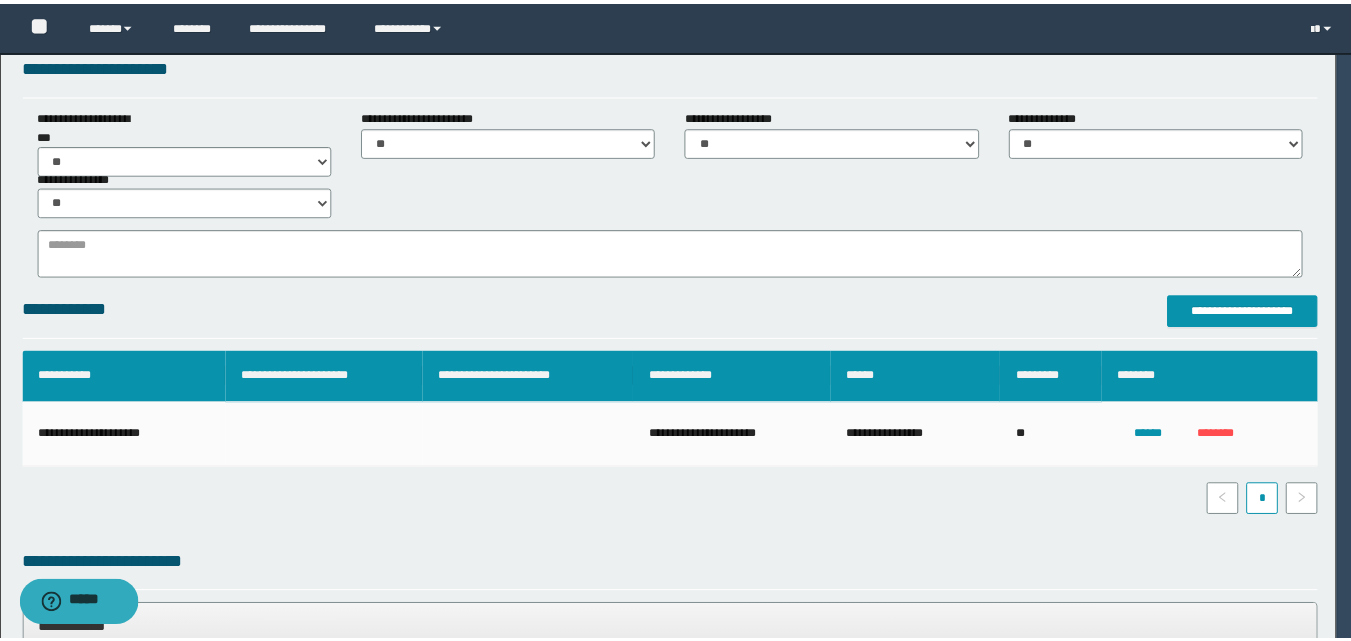 scroll, scrollTop: 64, scrollLeft: 0, axis: vertical 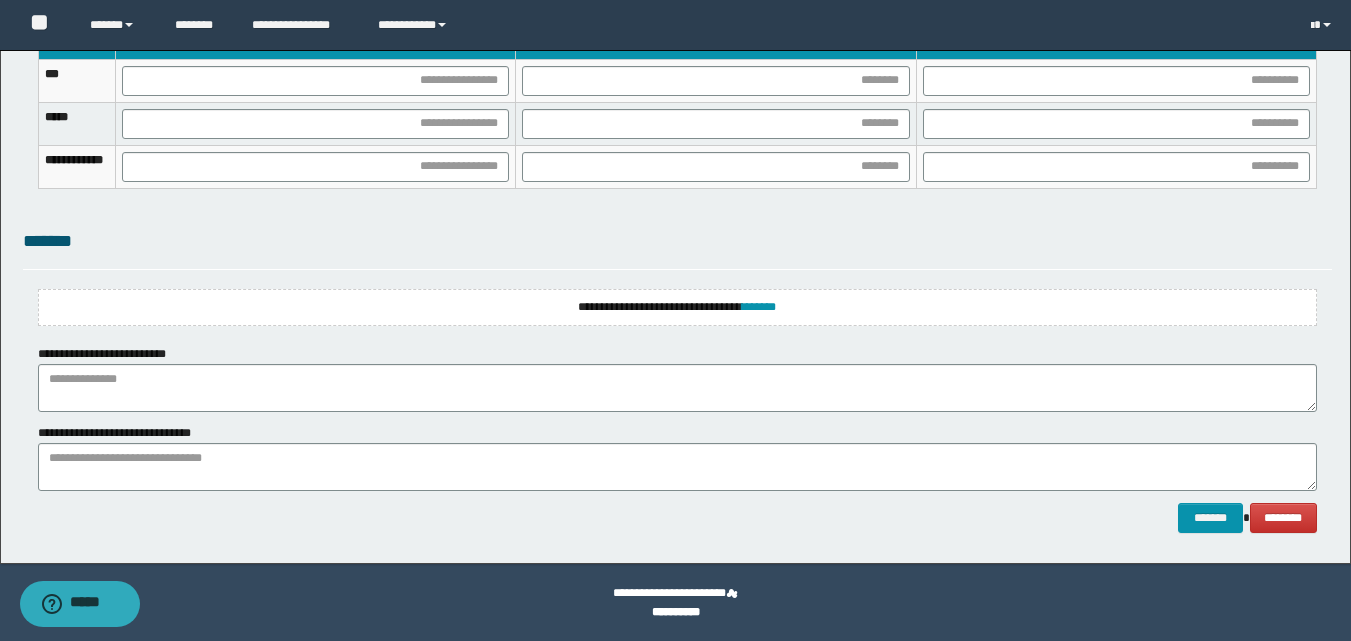 click on "**********" at bounding box center [677, 307] 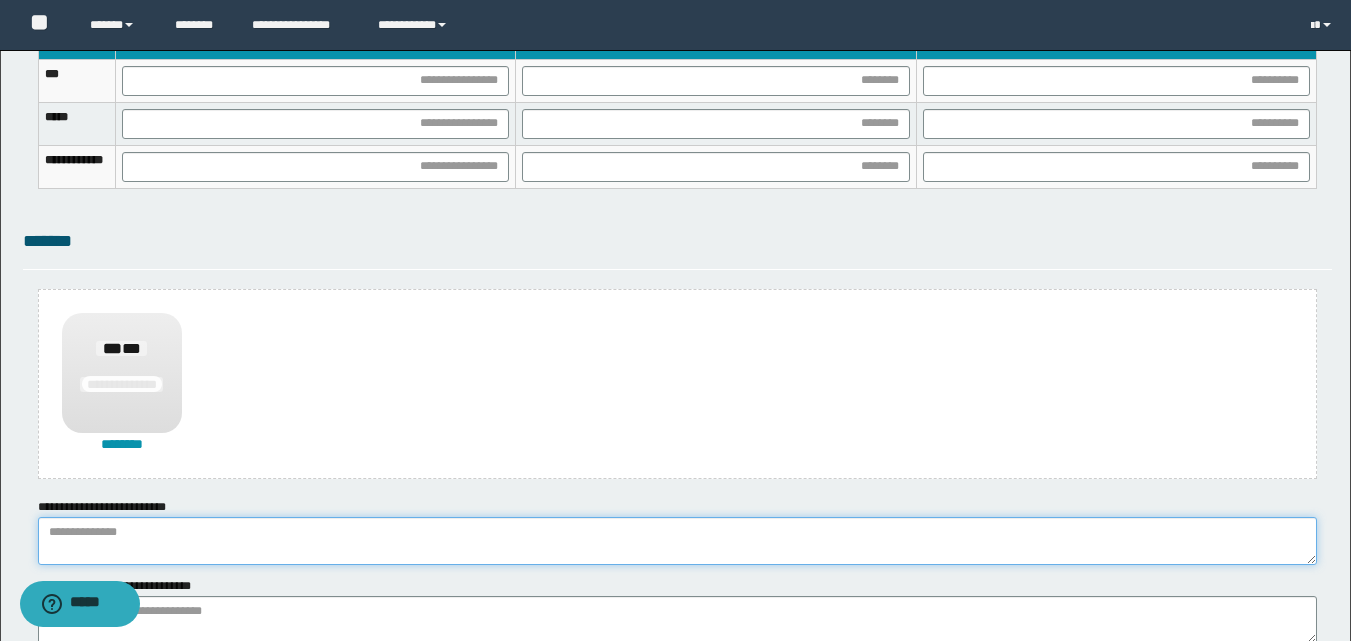 click at bounding box center (677, 541) 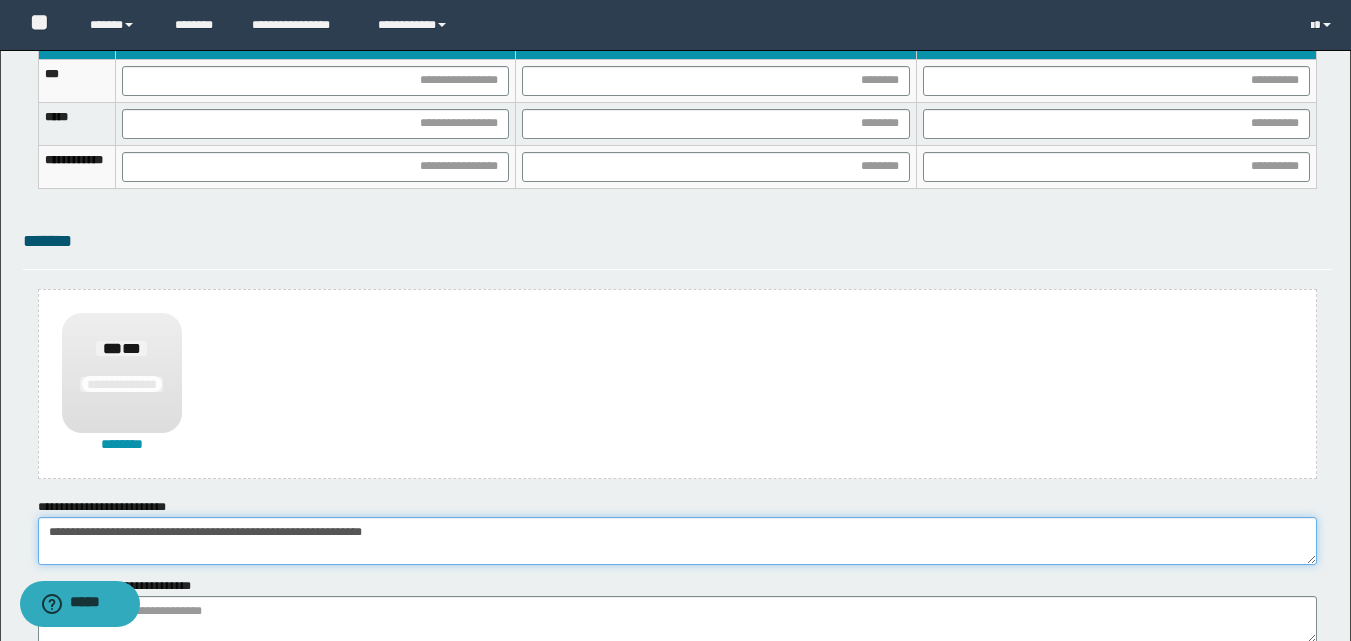 click on "**********" at bounding box center (677, 541) 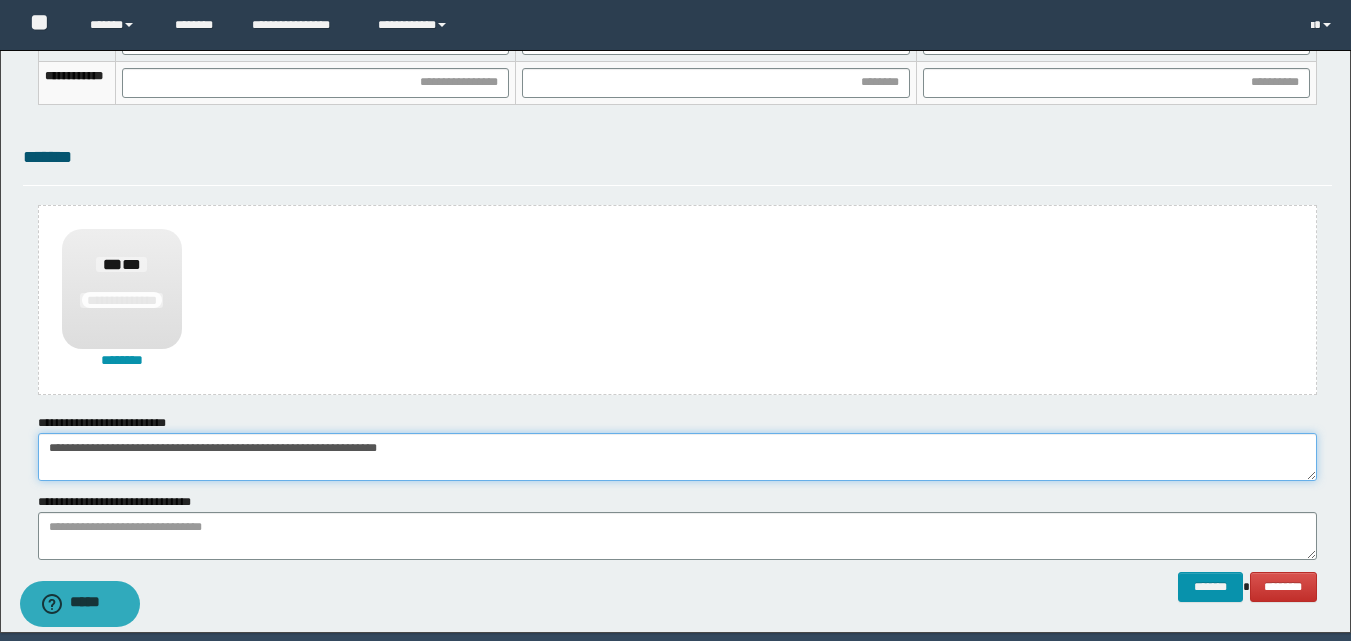 scroll, scrollTop: 1546, scrollLeft: 0, axis: vertical 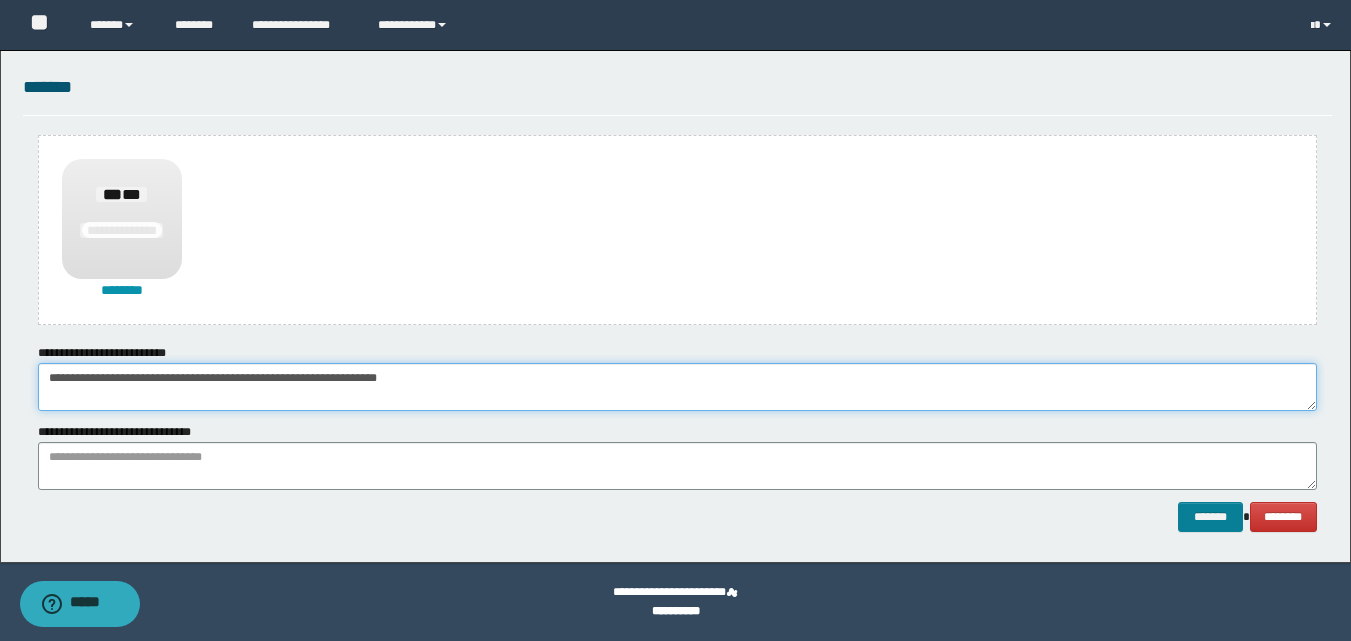 type on "**********" 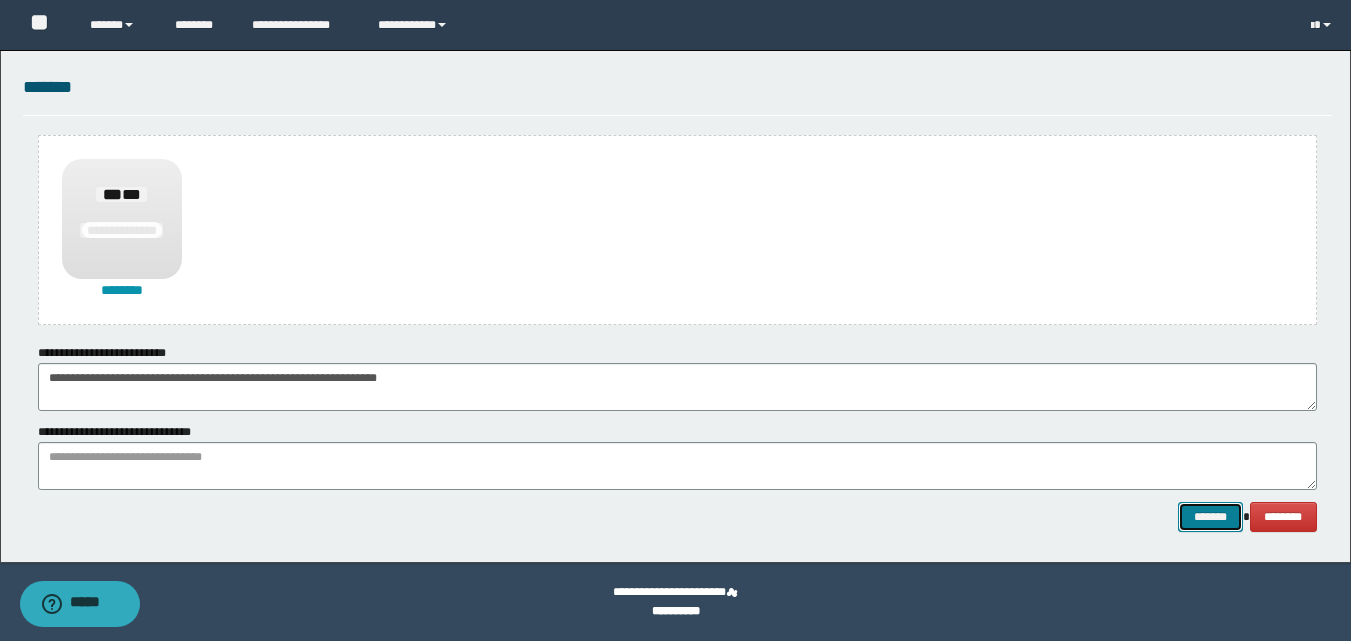 click on "*******" at bounding box center (1210, 517) 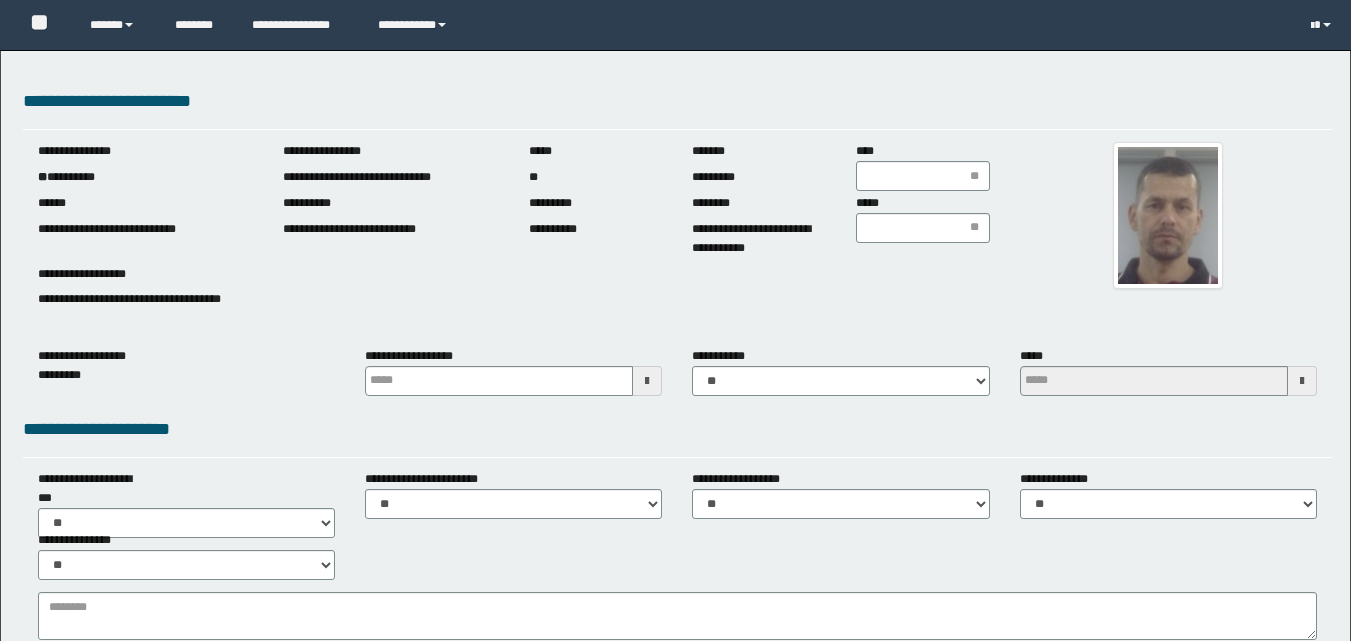 scroll, scrollTop: 0, scrollLeft: 0, axis: both 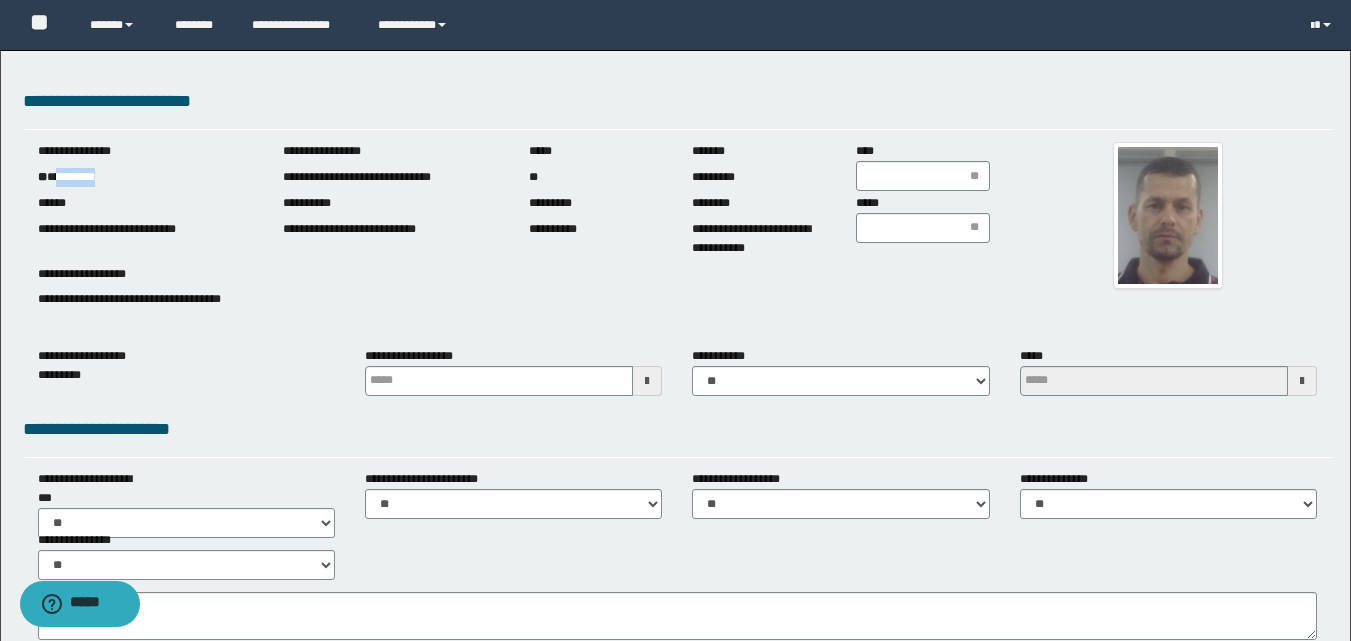 drag, startPoint x: 61, startPoint y: 176, endPoint x: 137, endPoint y: 176, distance: 76 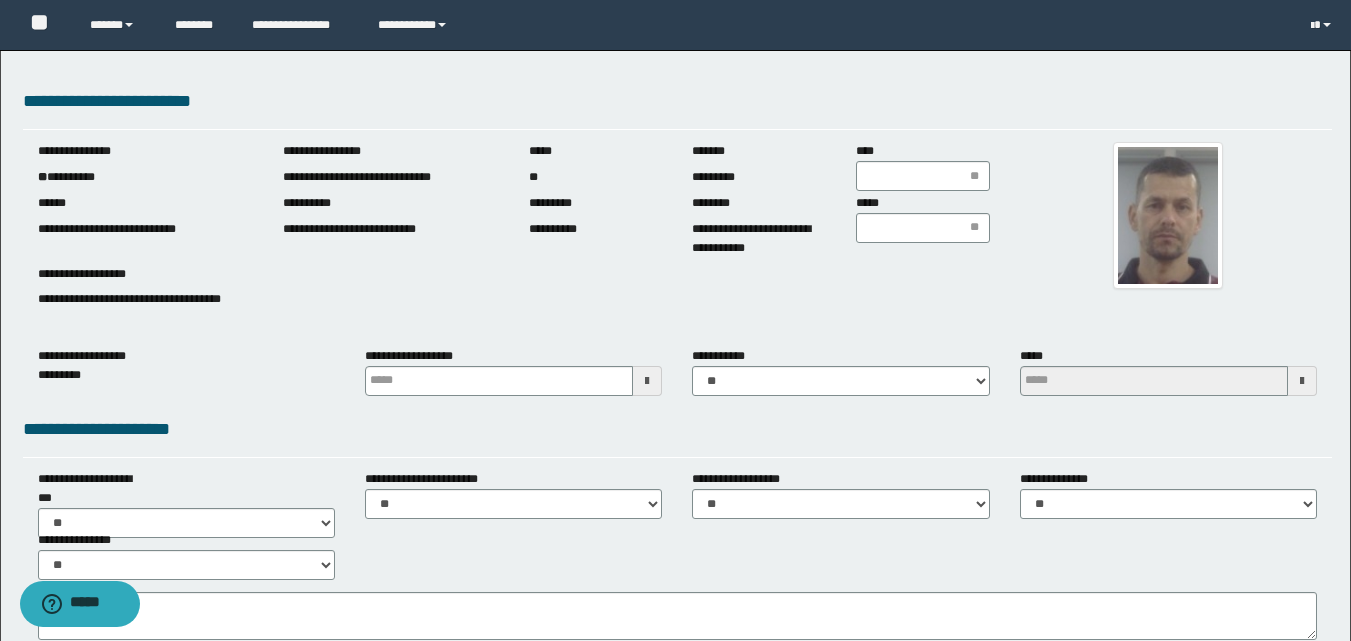 click at bounding box center [647, 381] 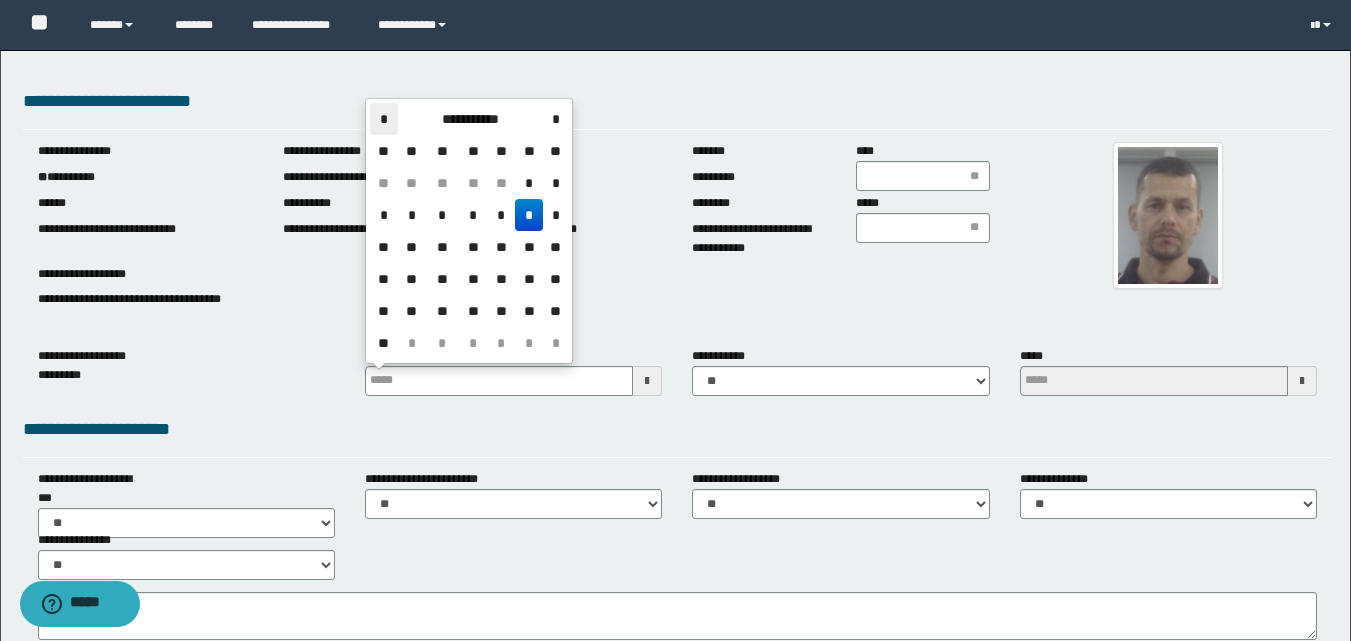 click on "*" at bounding box center [384, 119] 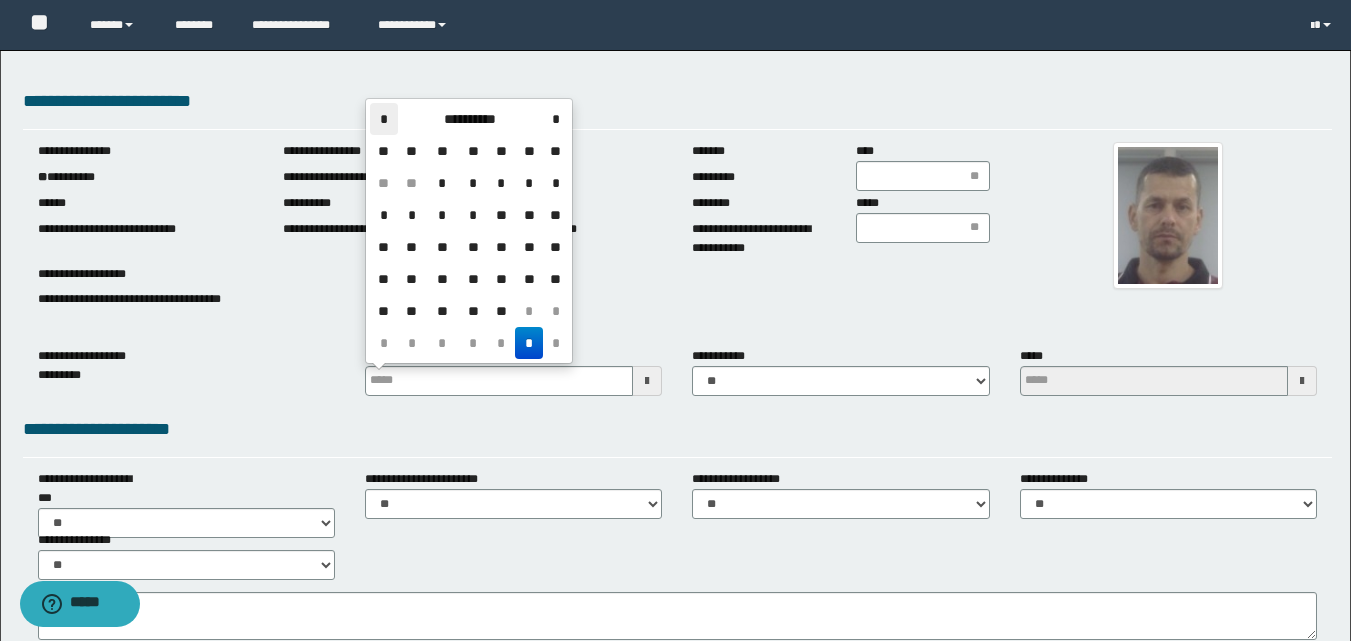 click on "*" at bounding box center [384, 119] 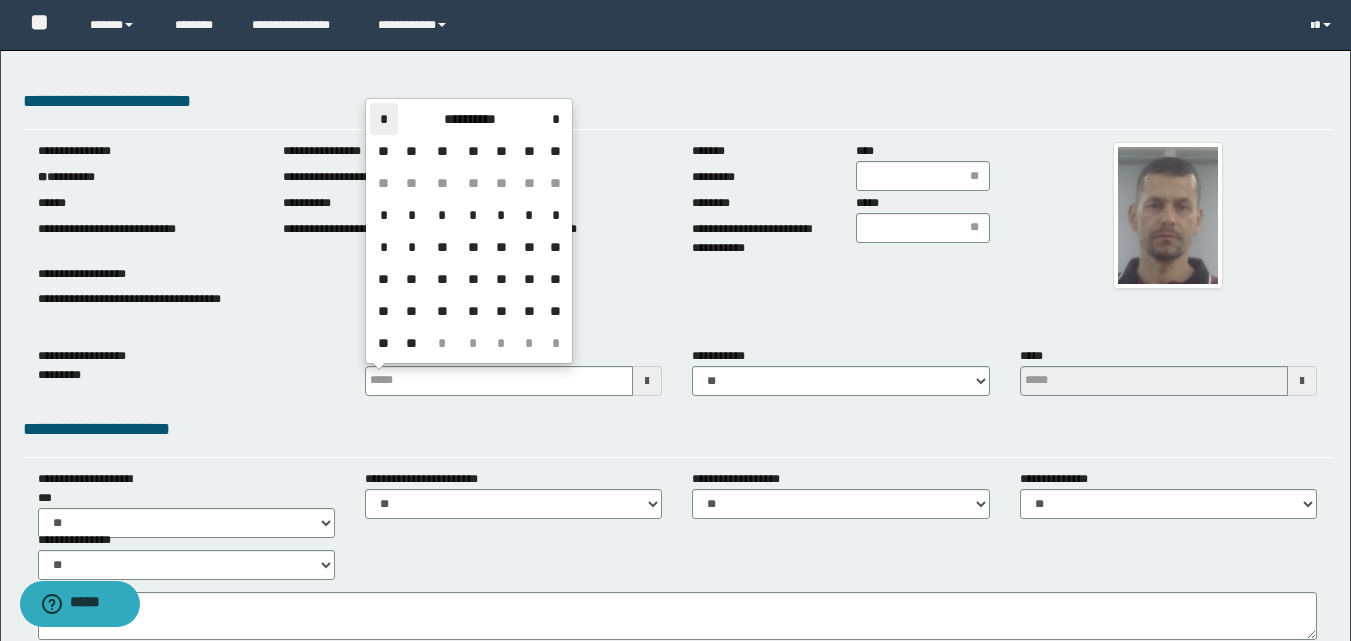 click on "*" at bounding box center (384, 119) 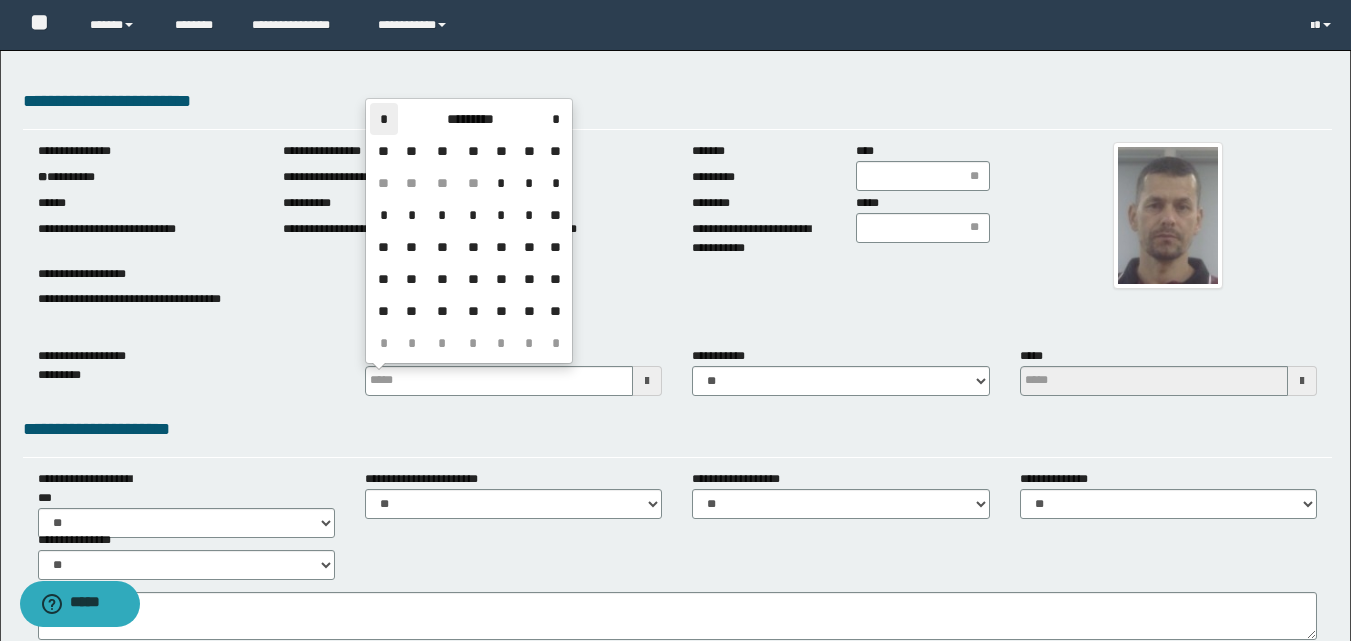 click on "*" at bounding box center (384, 119) 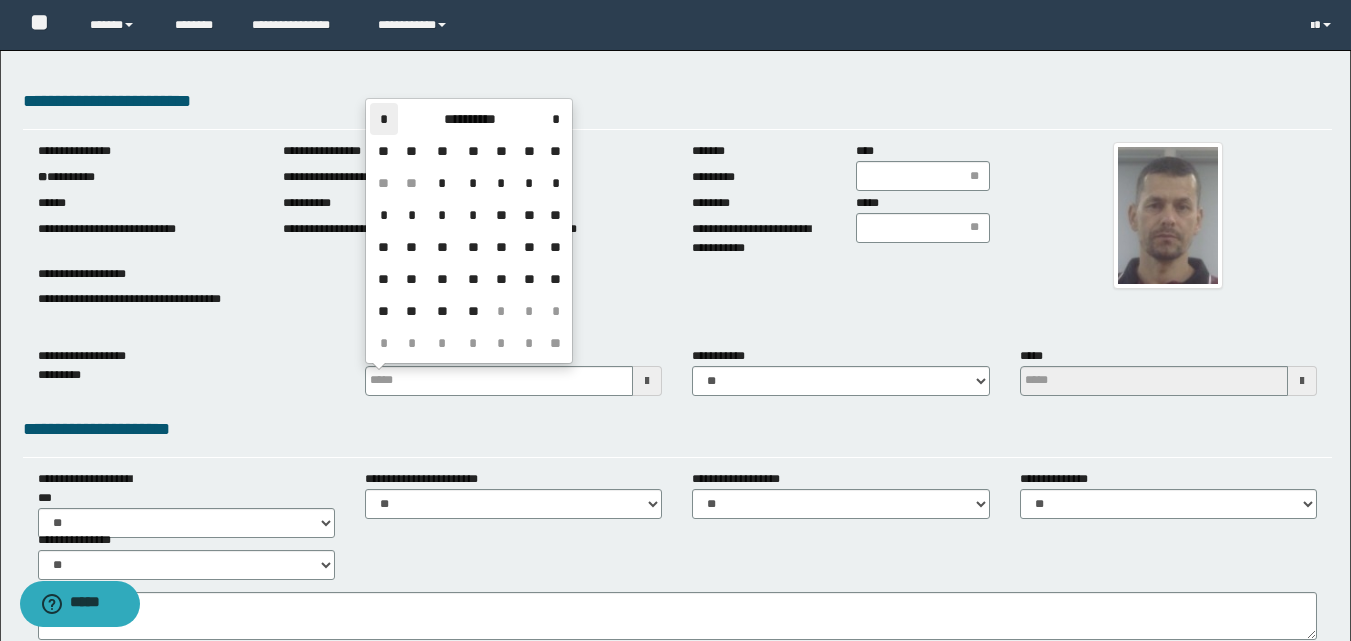 click on "*" at bounding box center [384, 119] 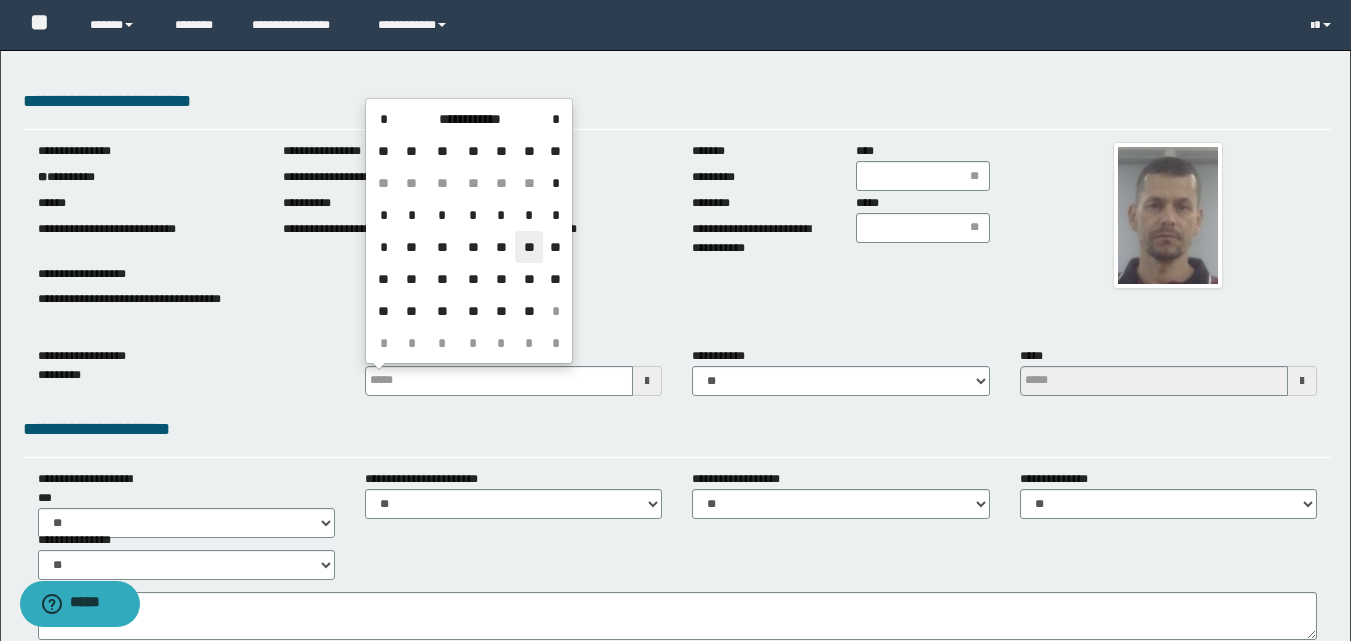 click on "**" at bounding box center (529, 247) 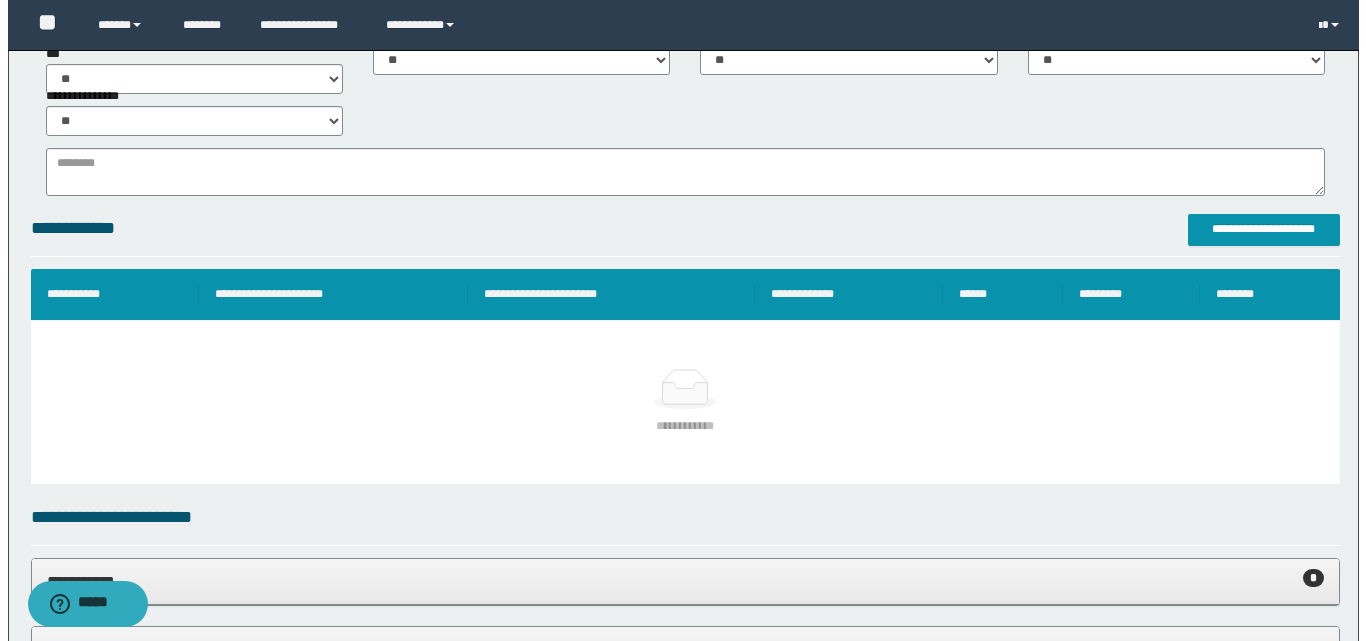 scroll, scrollTop: 500, scrollLeft: 0, axis: vertical 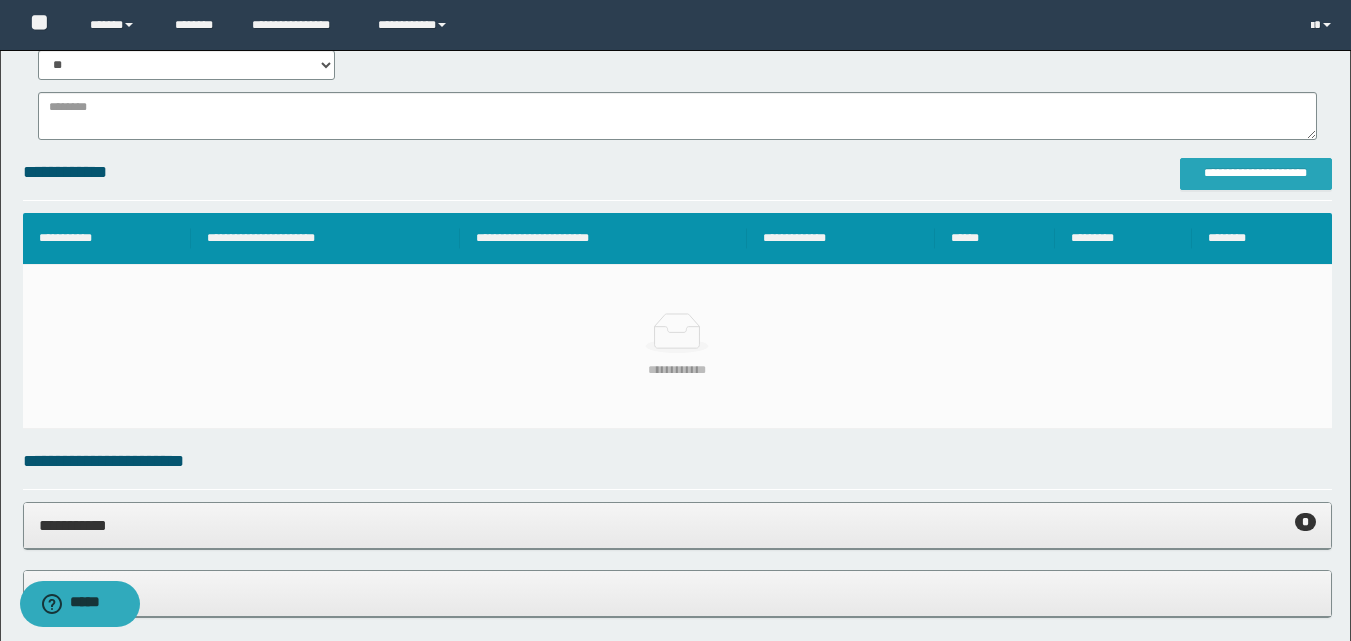 click on "**********" at bounding box center [1256, 173] 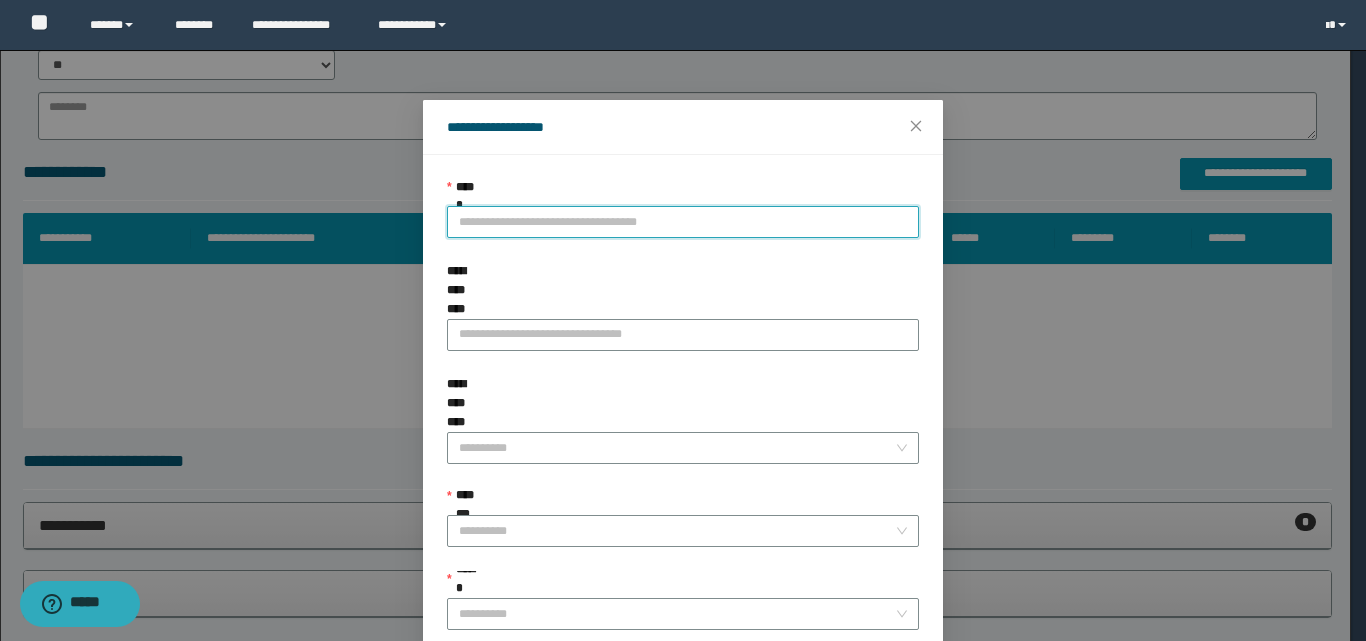 click on "**********" at bounding box center [683, 222] 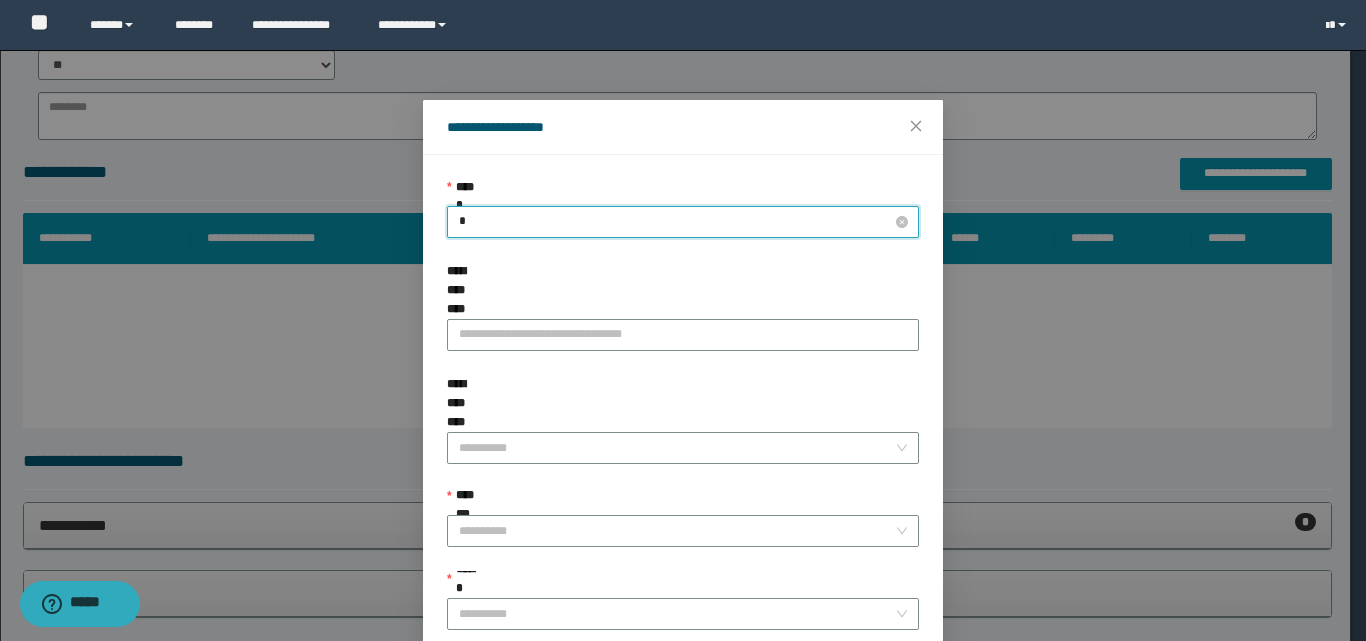 type on "**" 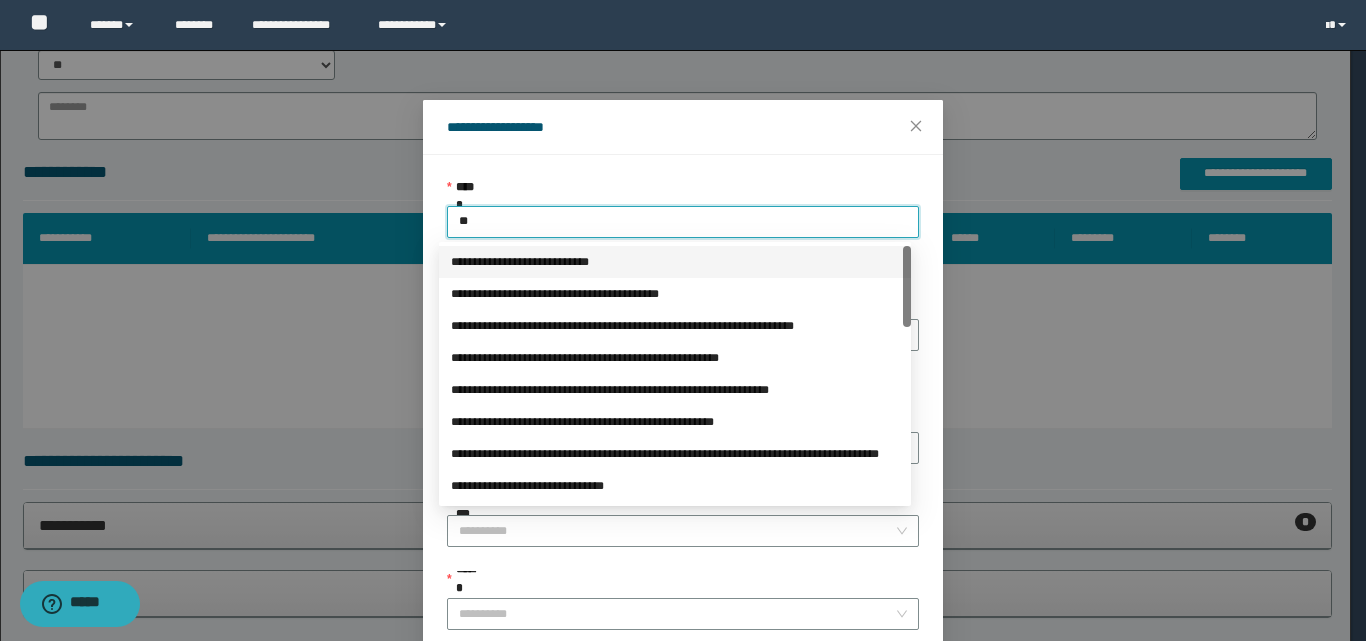 click on "**********" at bounding box center (675, 262) 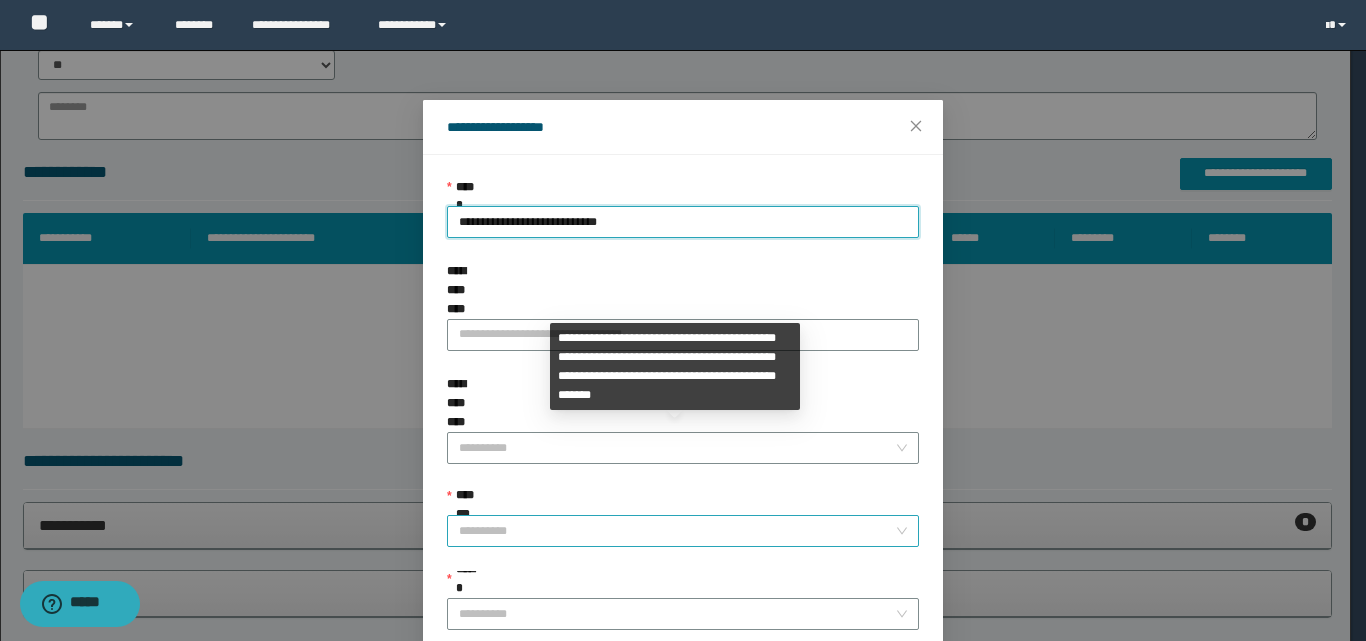 click on "**********" at bounding box center [677, 531] 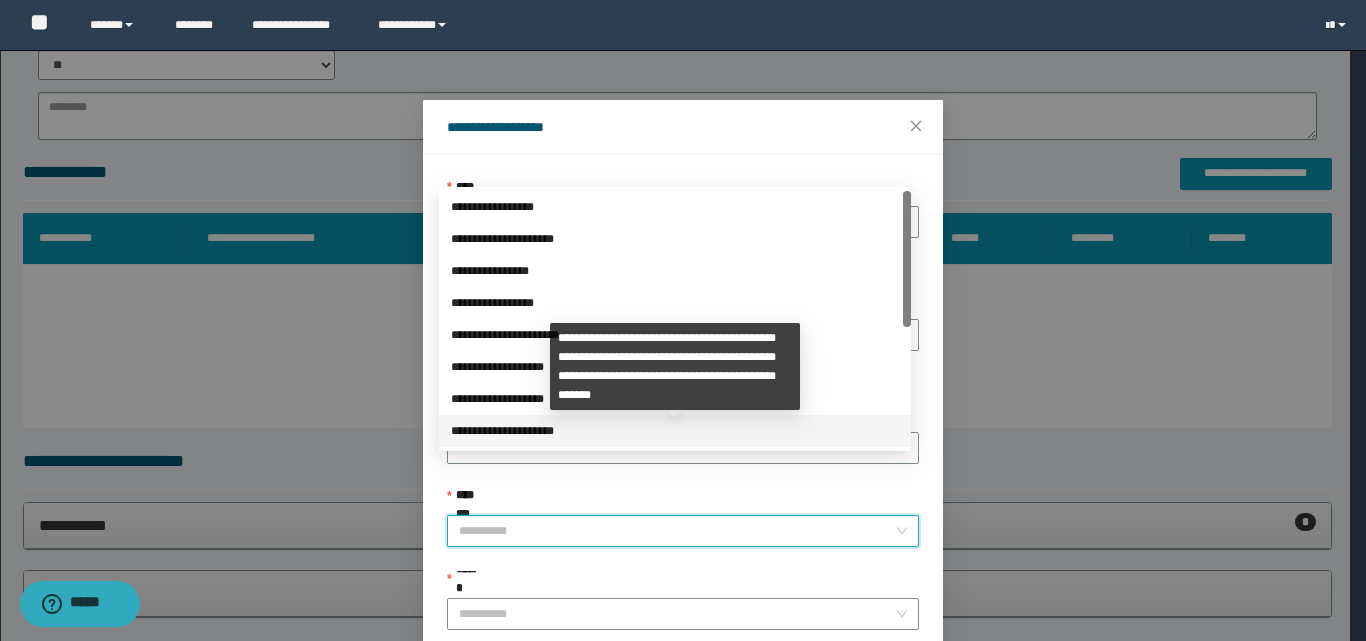 scroll, scrollTop: 224, scrollLeft: 0, axis: vertical 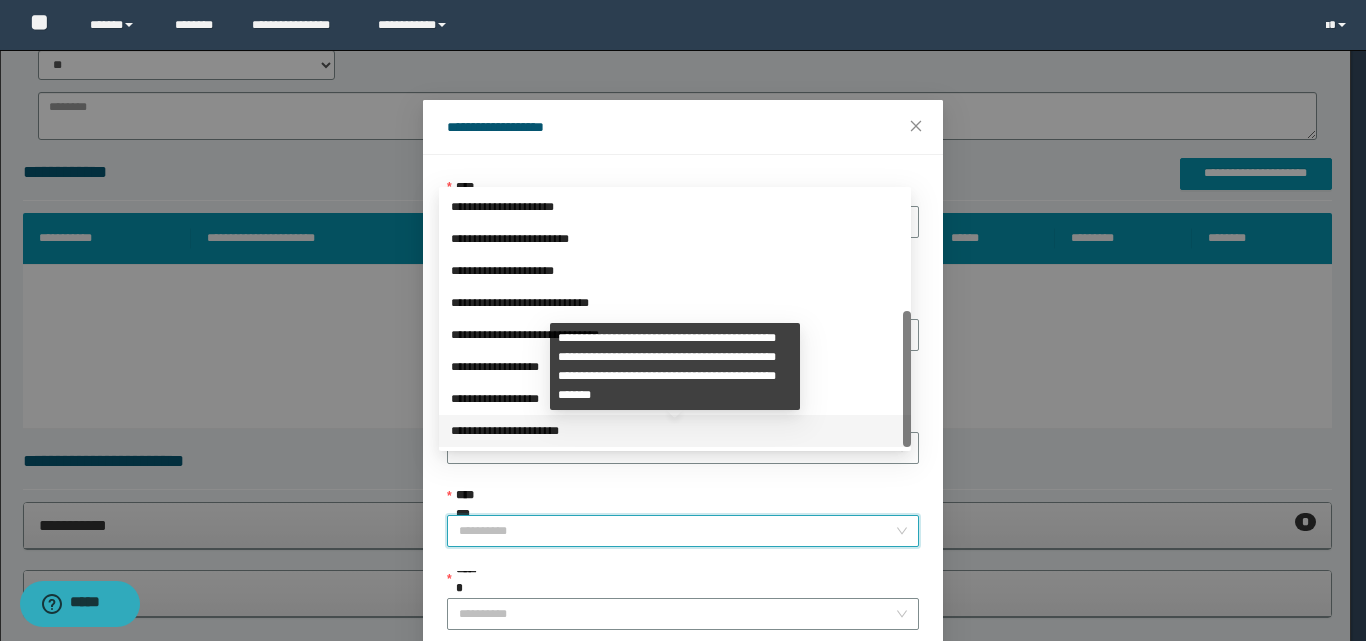 click on "**********" at bounding box center [675, 431] 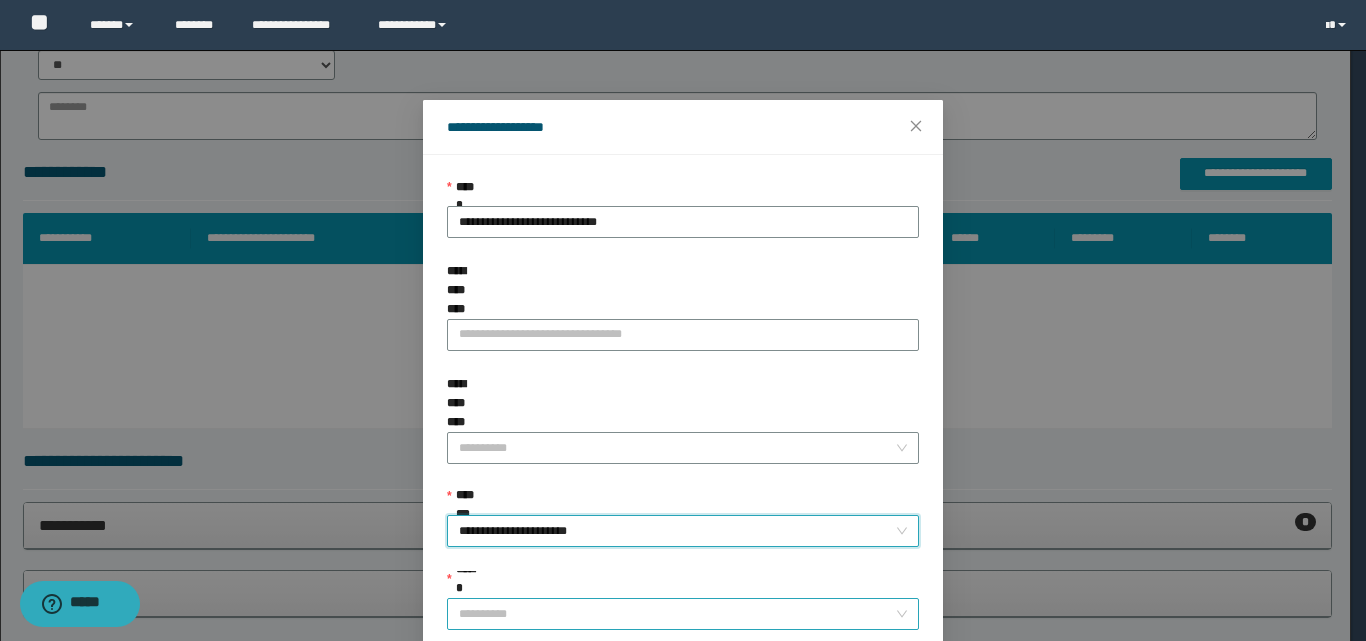 click on "******" at bounding box center (677, 614) 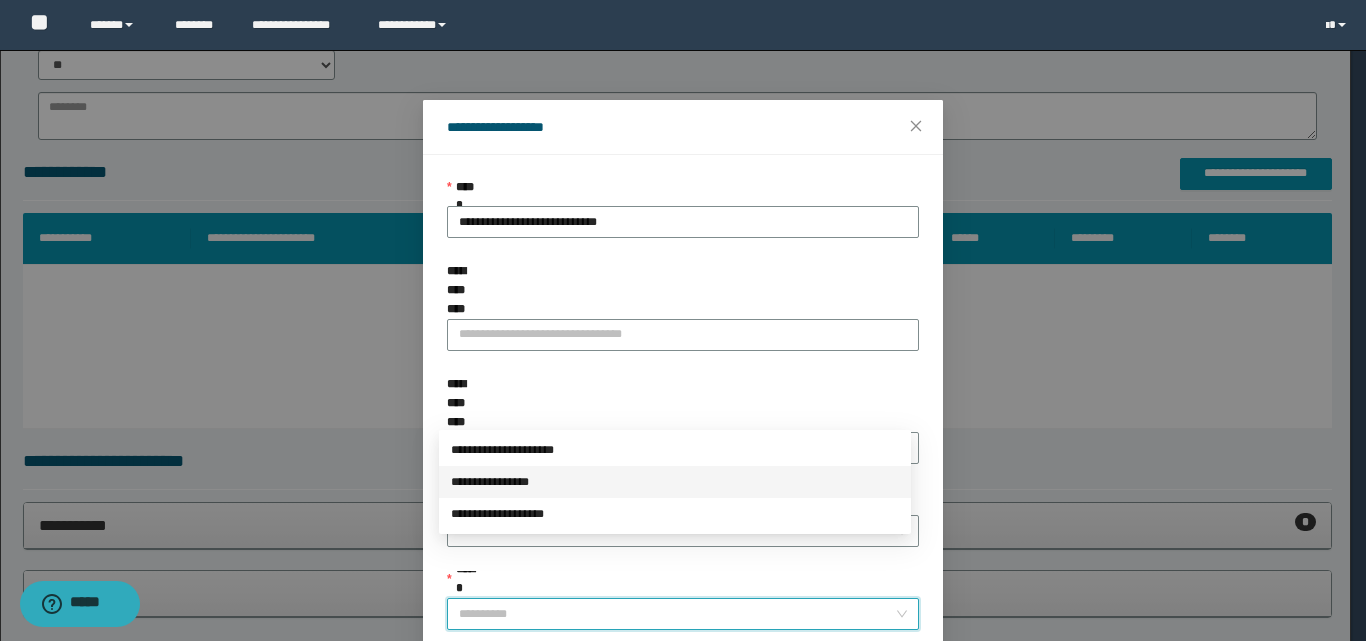 click on "**********" at bounding box center [675, 482] 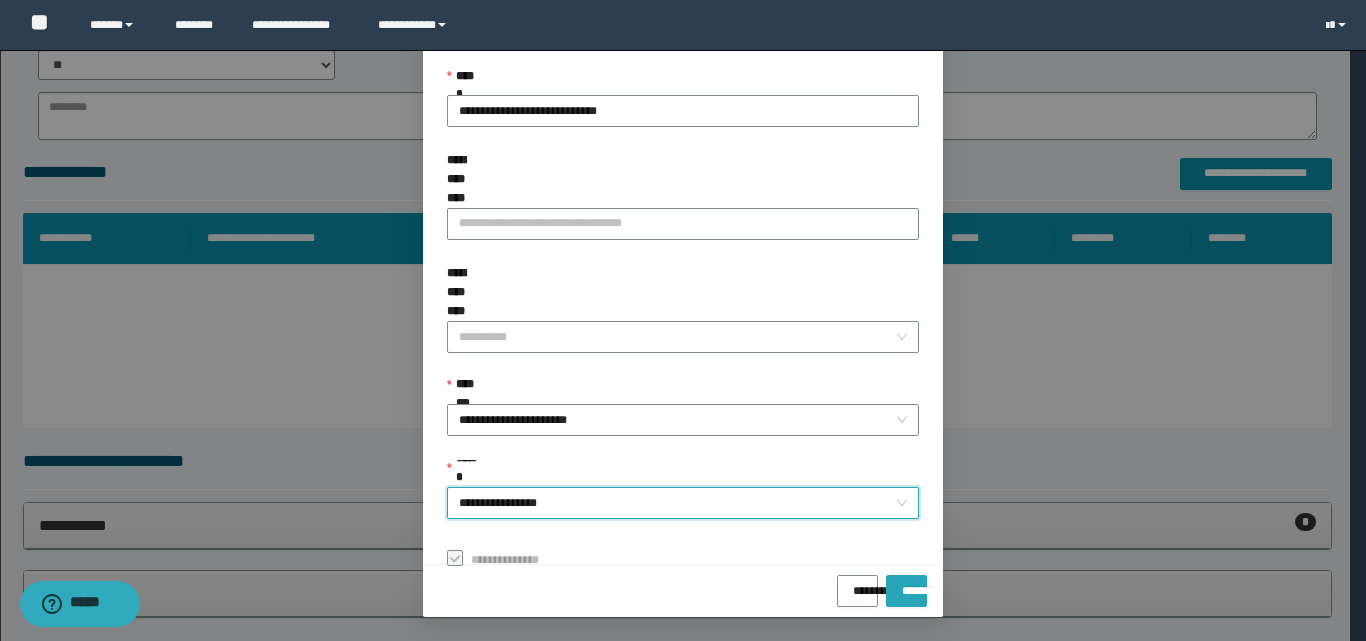 click on "*******" at bounding box center [906, 584] 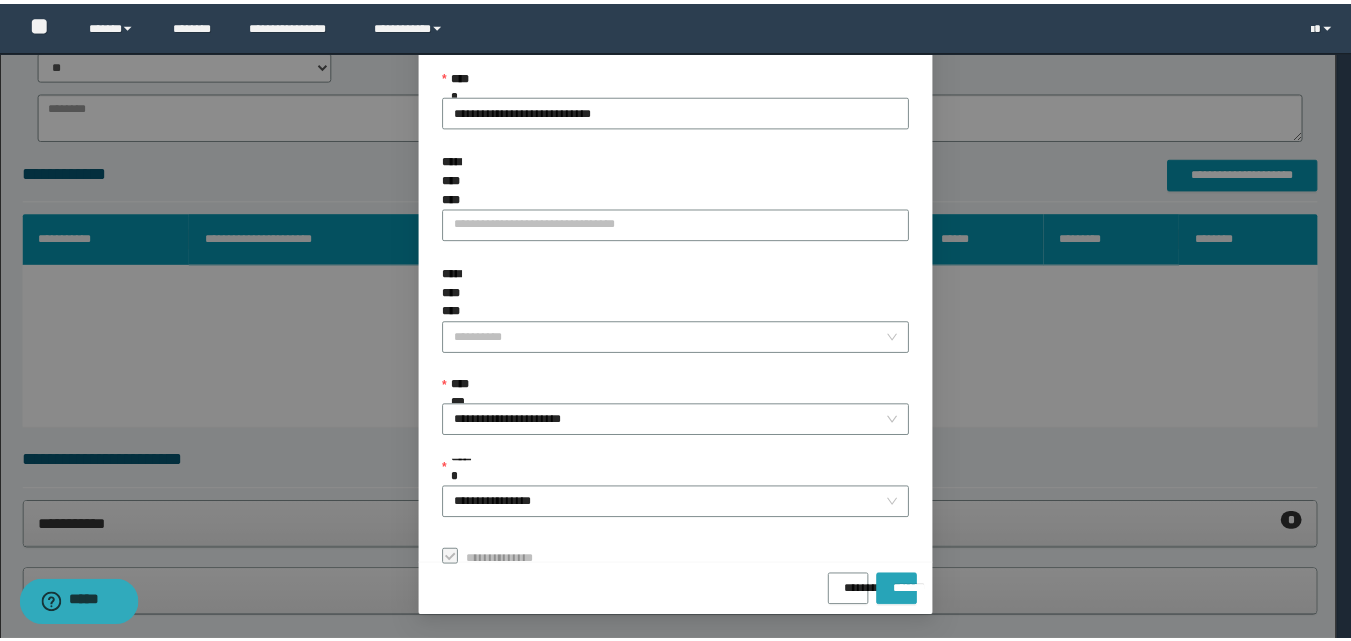 scroll, scrollTop: 64, scrollLeft: 0, axis: vertical 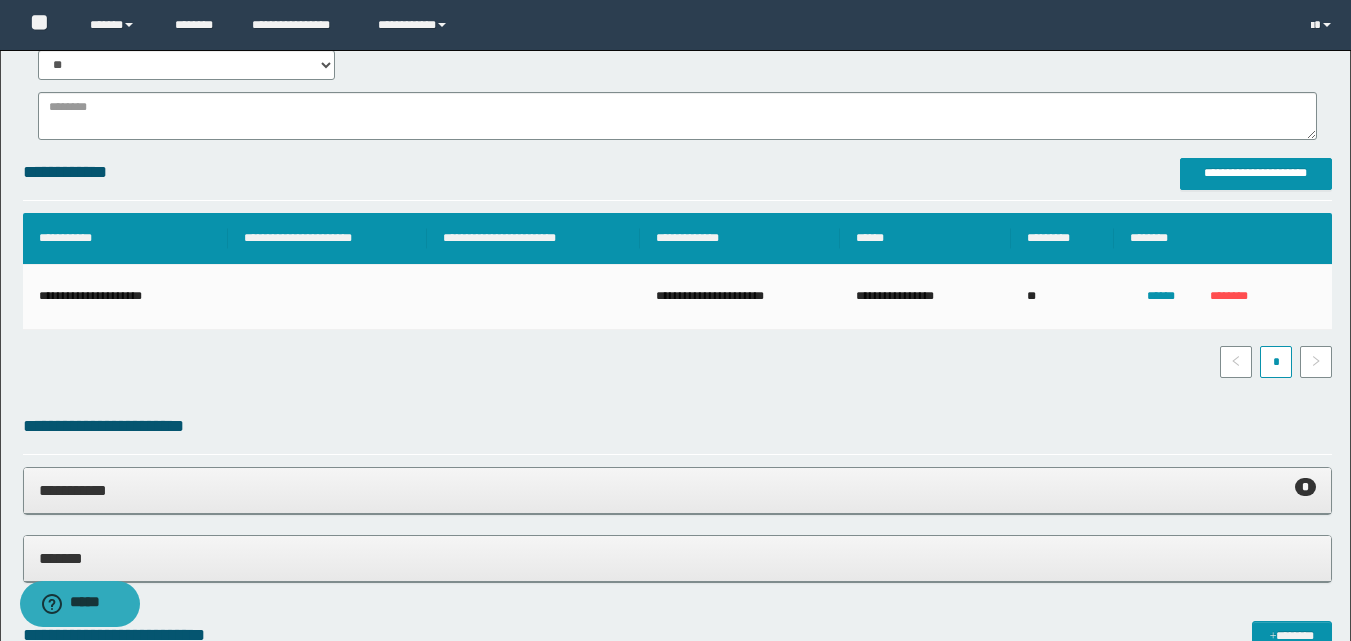 click on "**********" at bounding box center (677, 490) 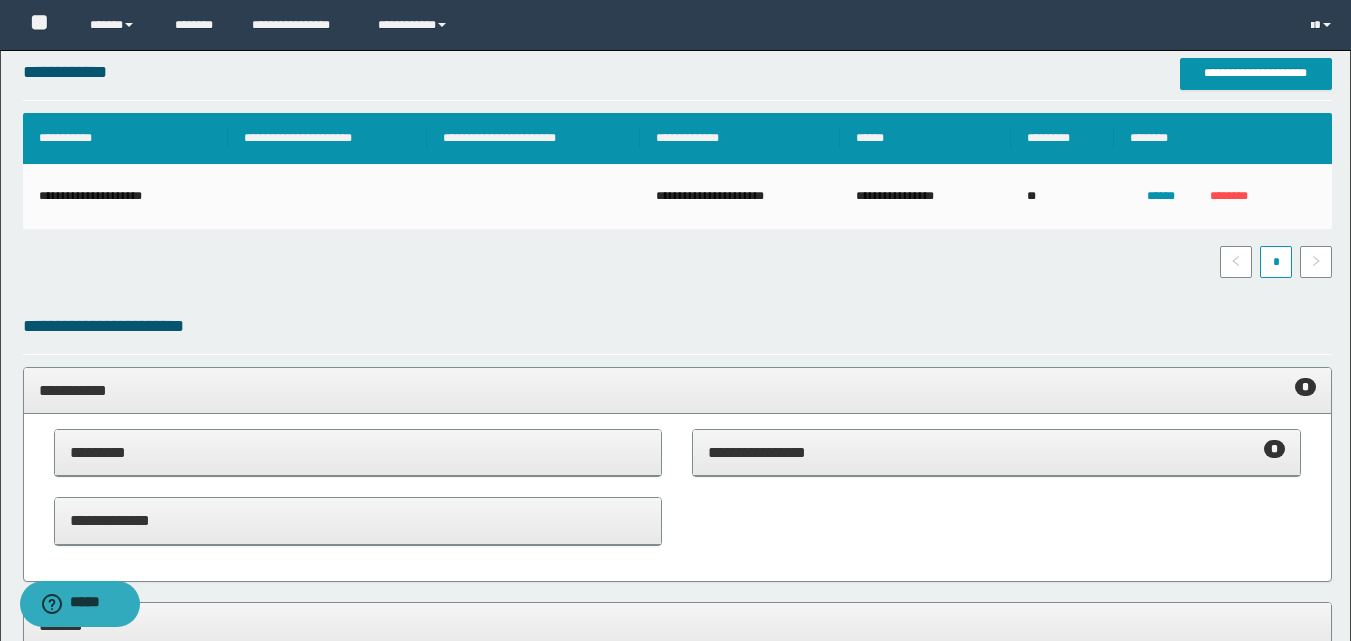 click on "**********" at bounding box center [677, 390] 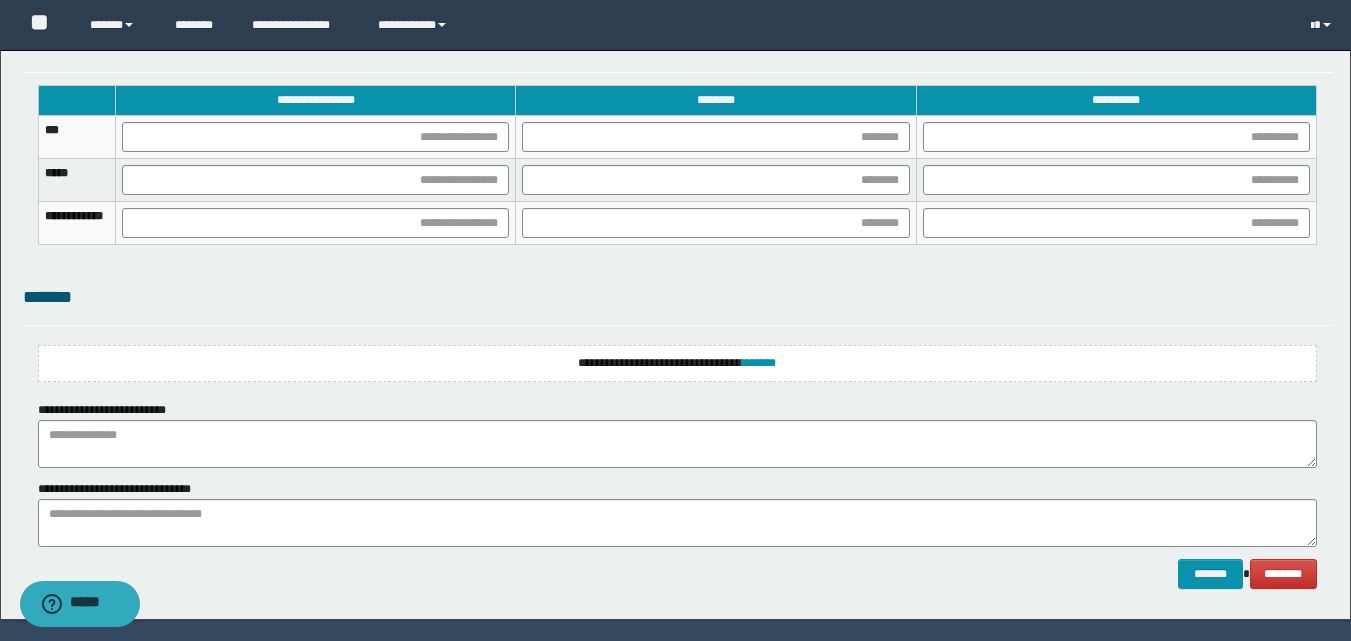 scroll, scrollTop: 1300, scrollLeft: 0, axis: vertical 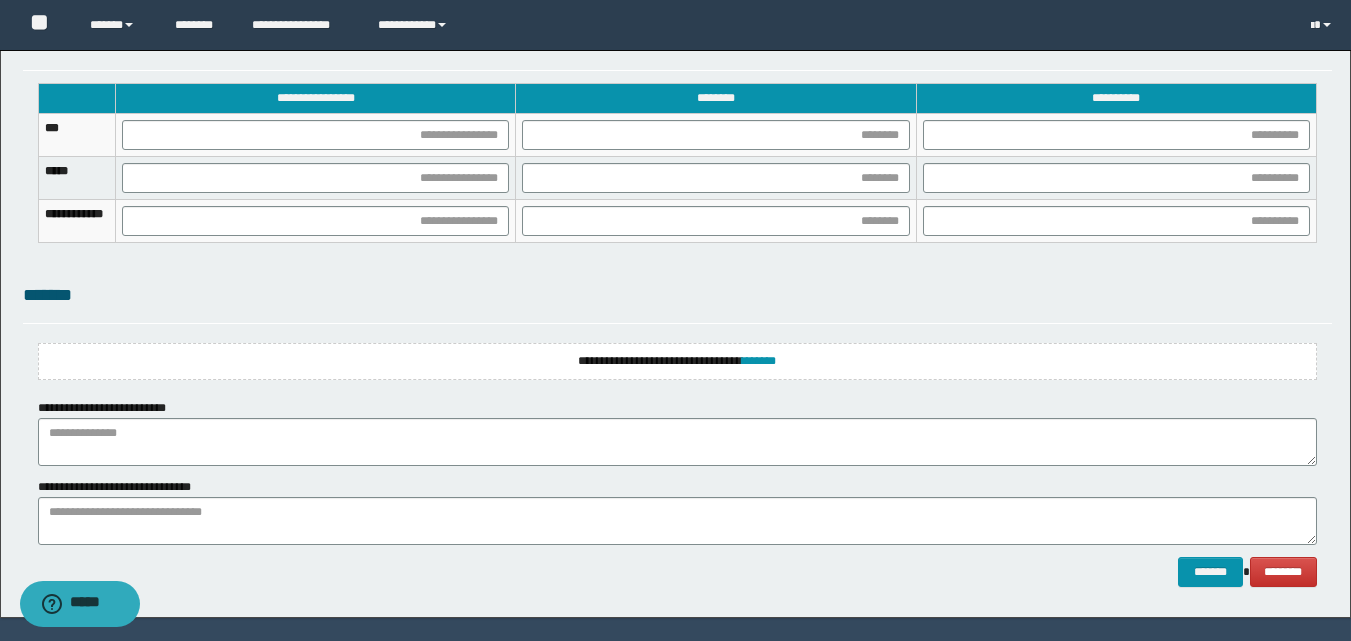 click on "**********" at bounding box center (677, 361) 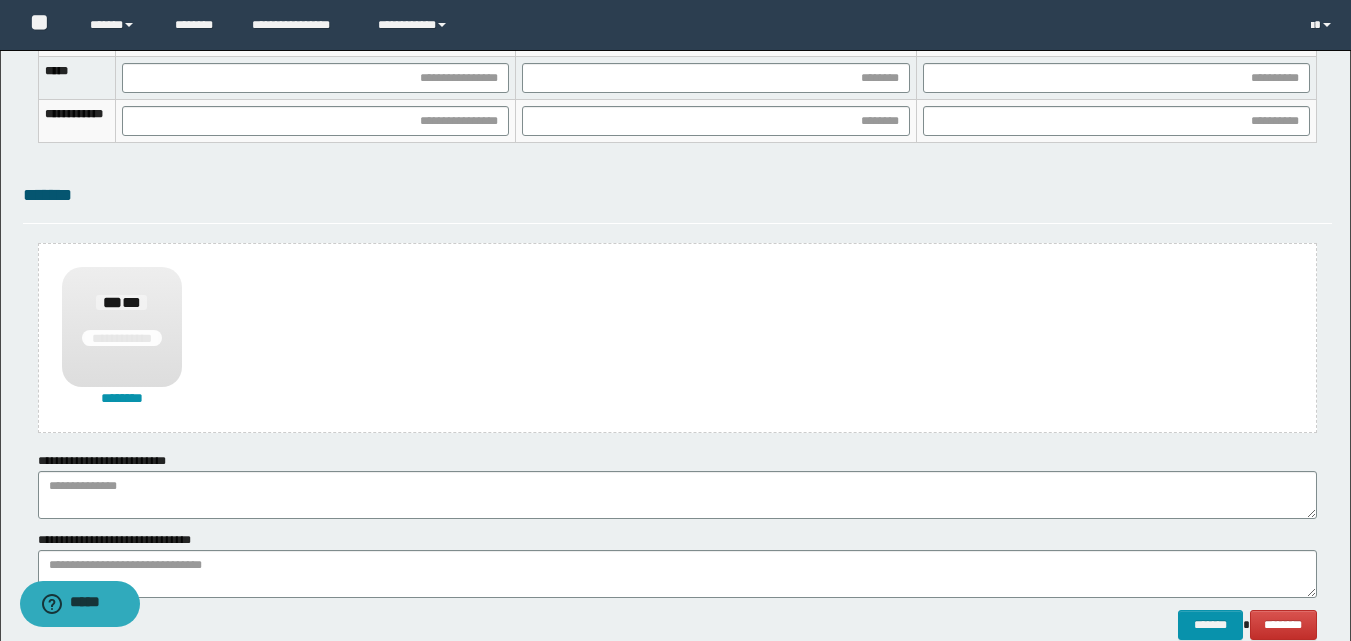 scroll, scrollTop: 1508, scrollLeft: 0, axis: vertical 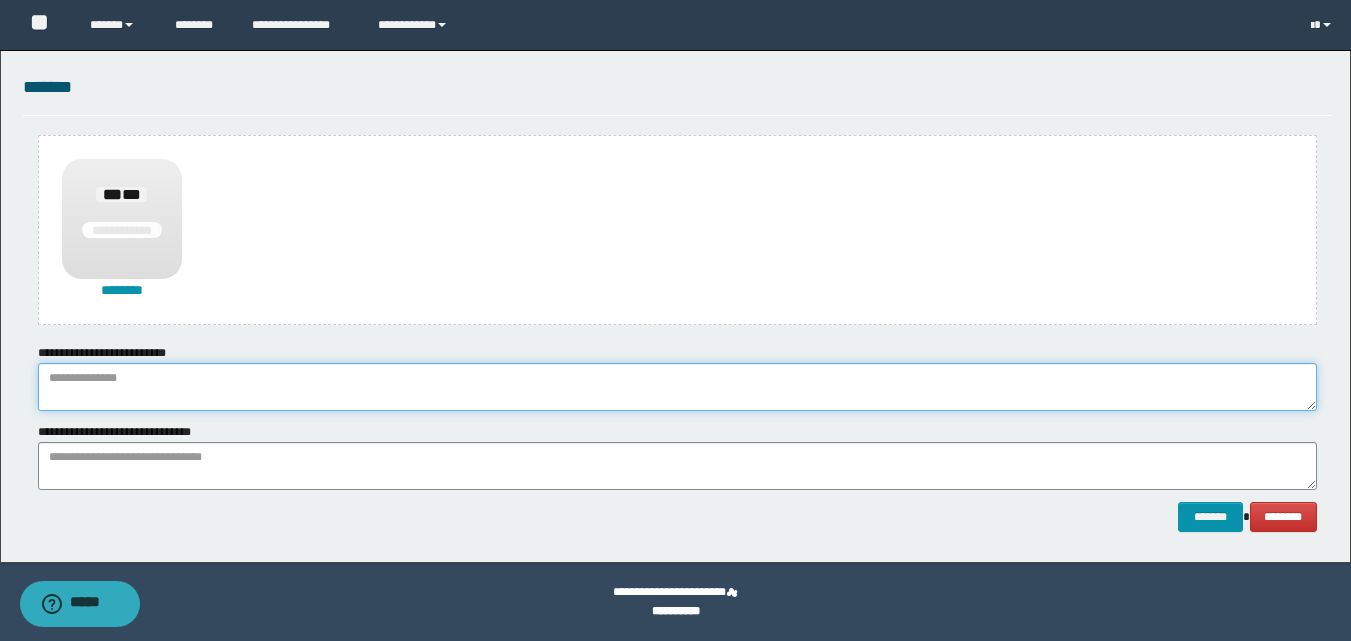 drag, startPoint x: 188, startPoint y: 408, endPoint x: 202, endPoint y: 406, distance: 14.142136 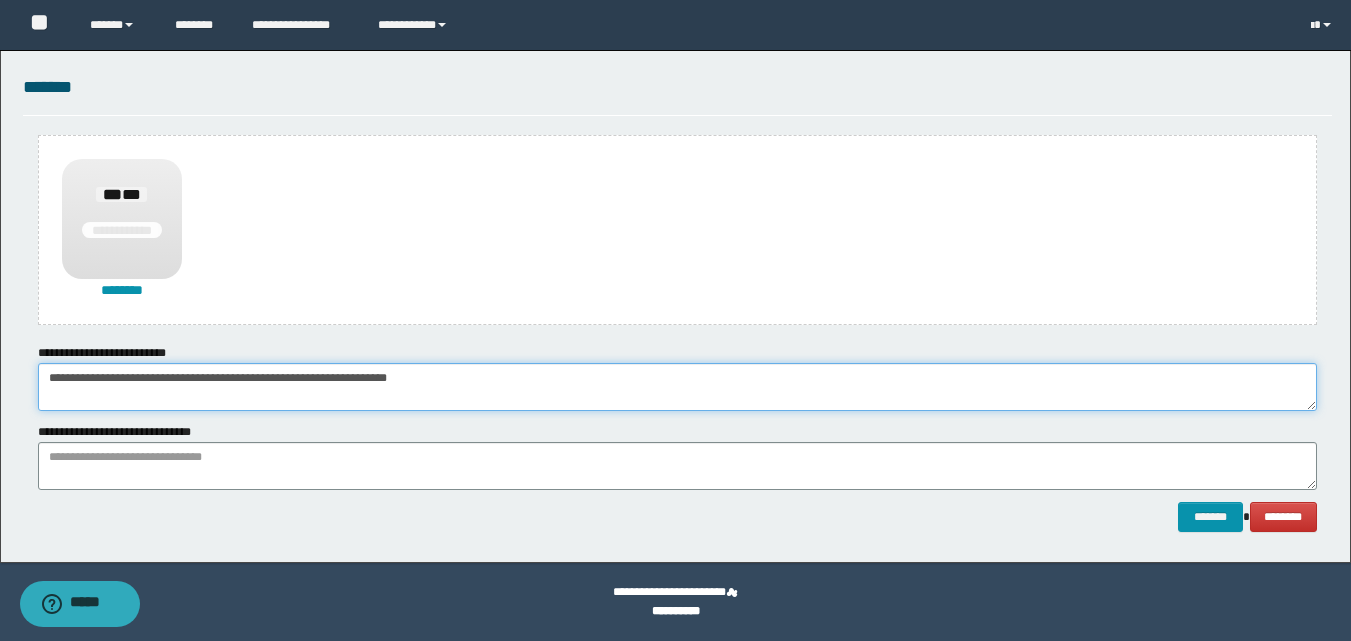 scroll, scrollTop: 1208, scrollLeft: 0, axis: vertical 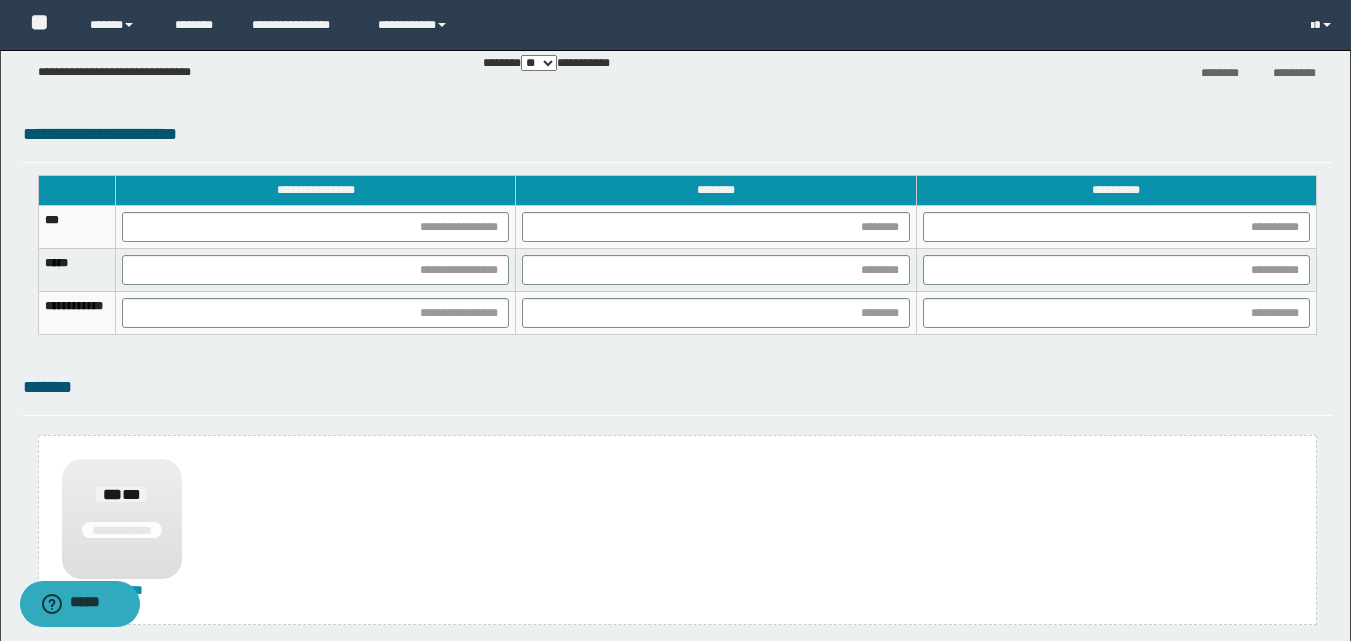 type on "**********" 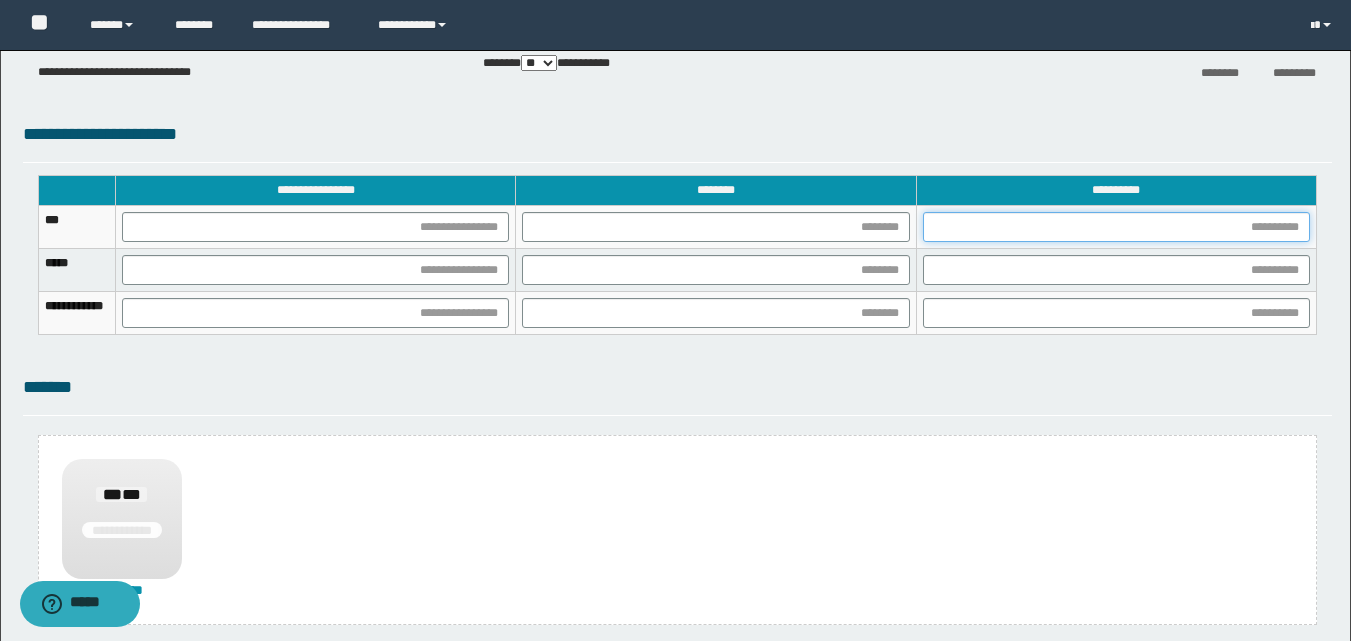 click at bounding box center [1116, 227] 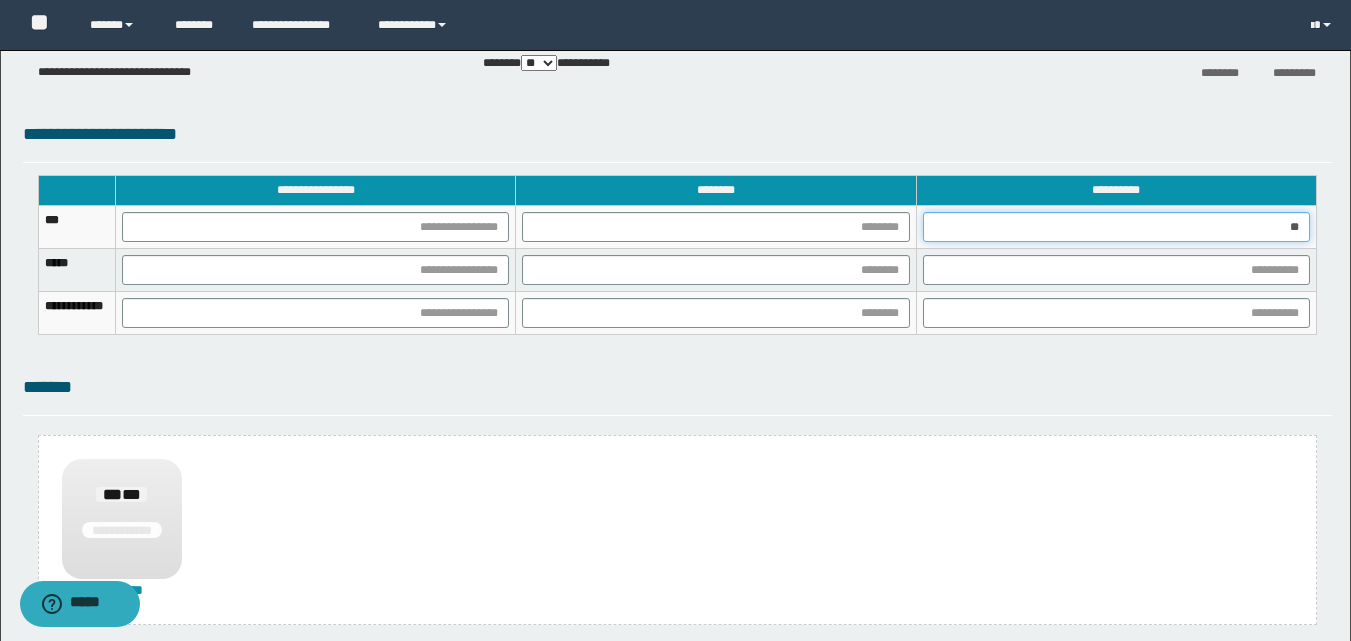type on "***" 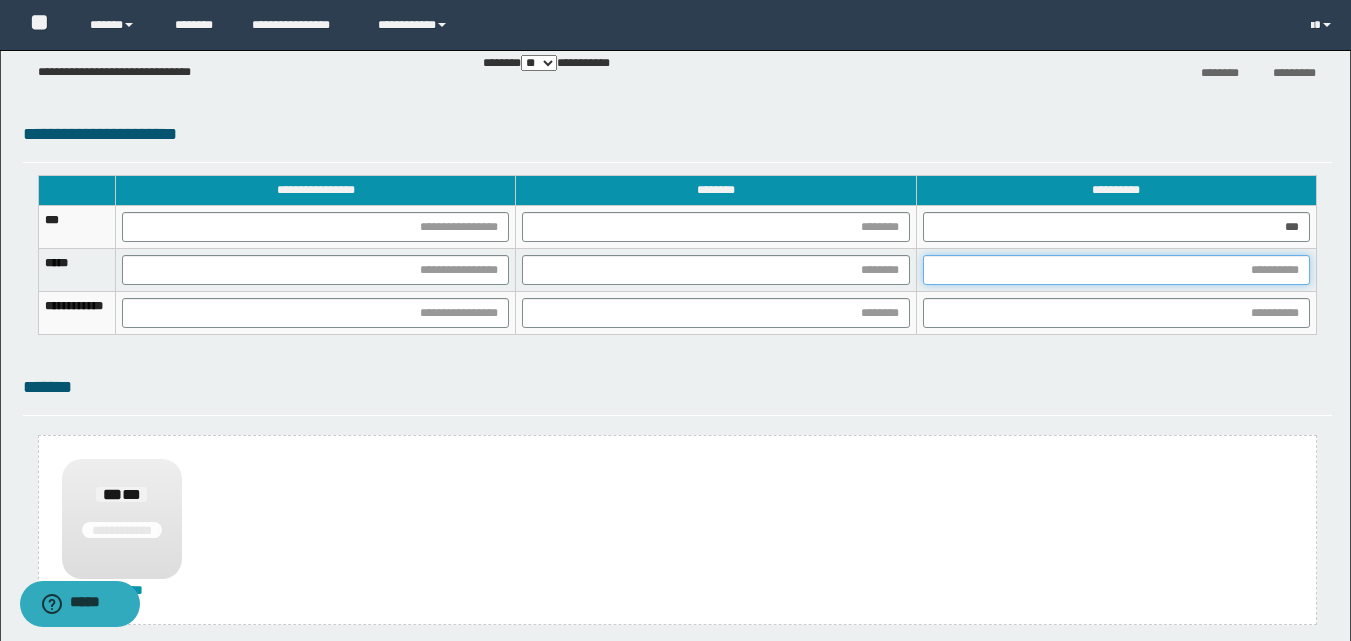 click at bounding box center [1116, 270] 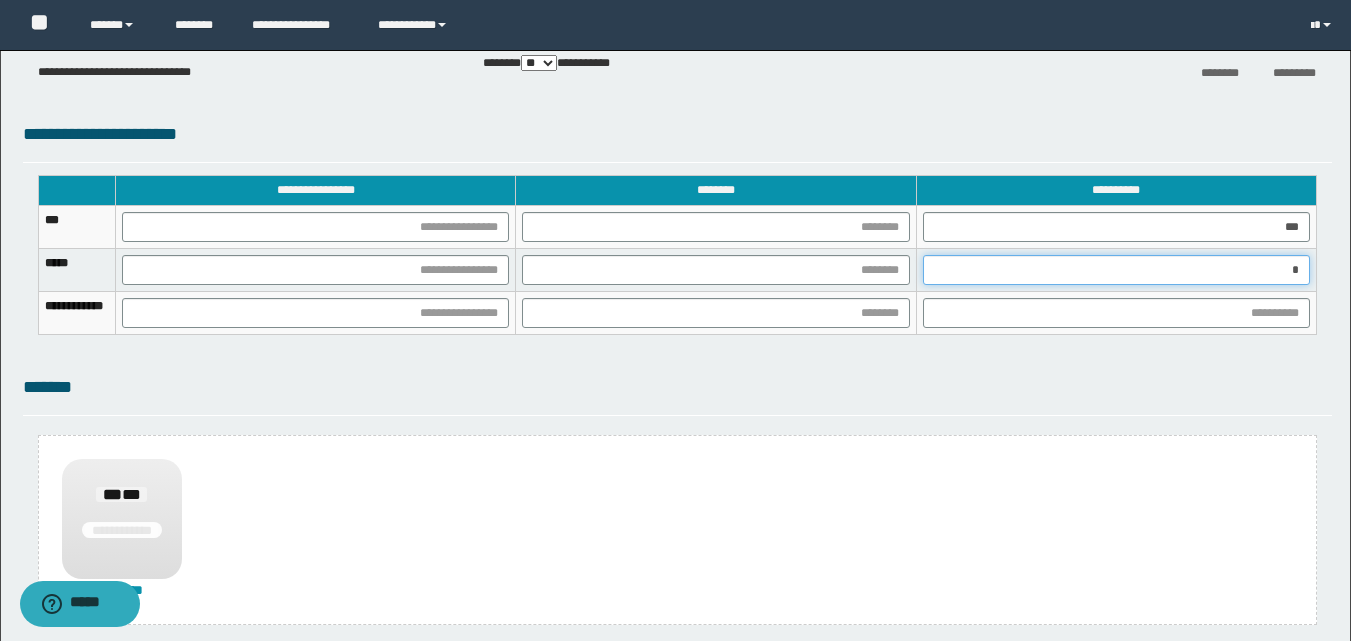 type on "**" 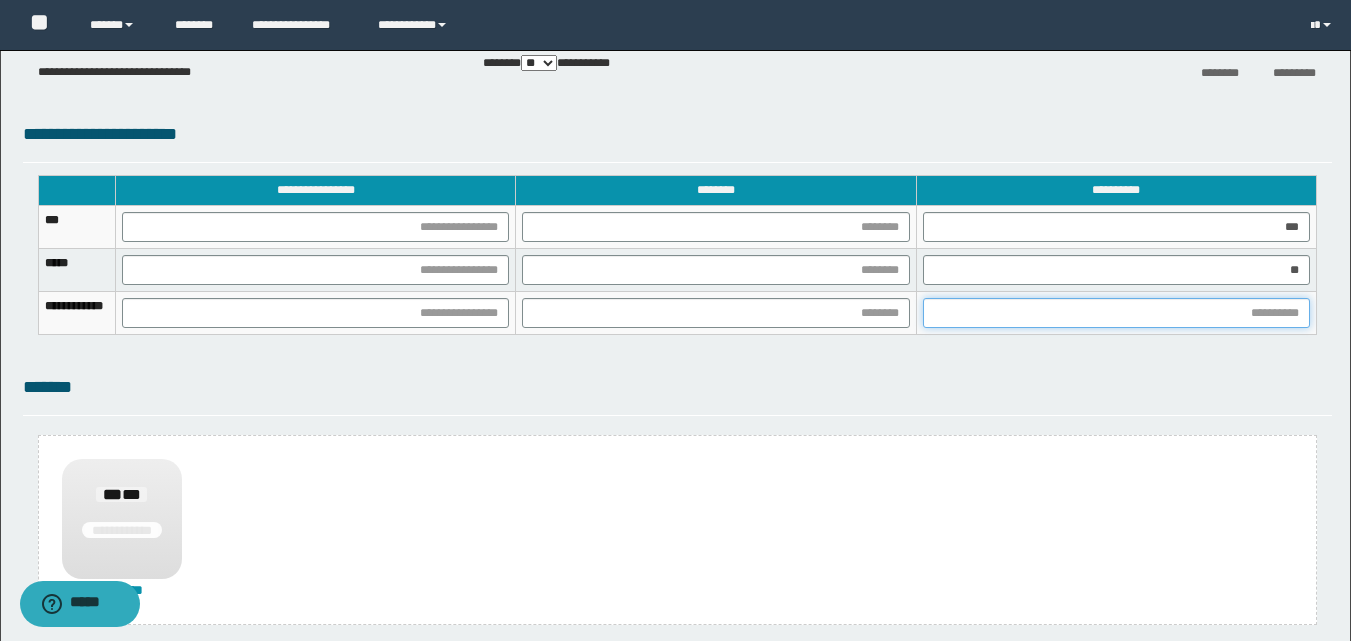 click at bounding box center (1116, 313) 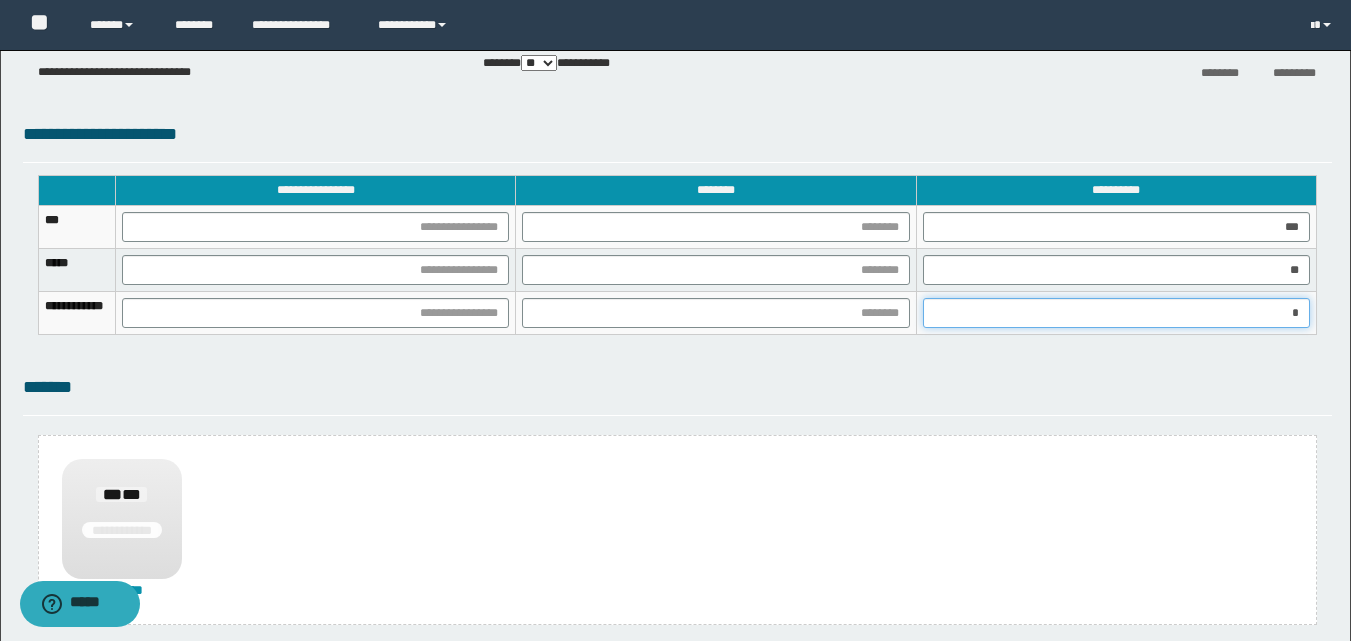 type on "**" 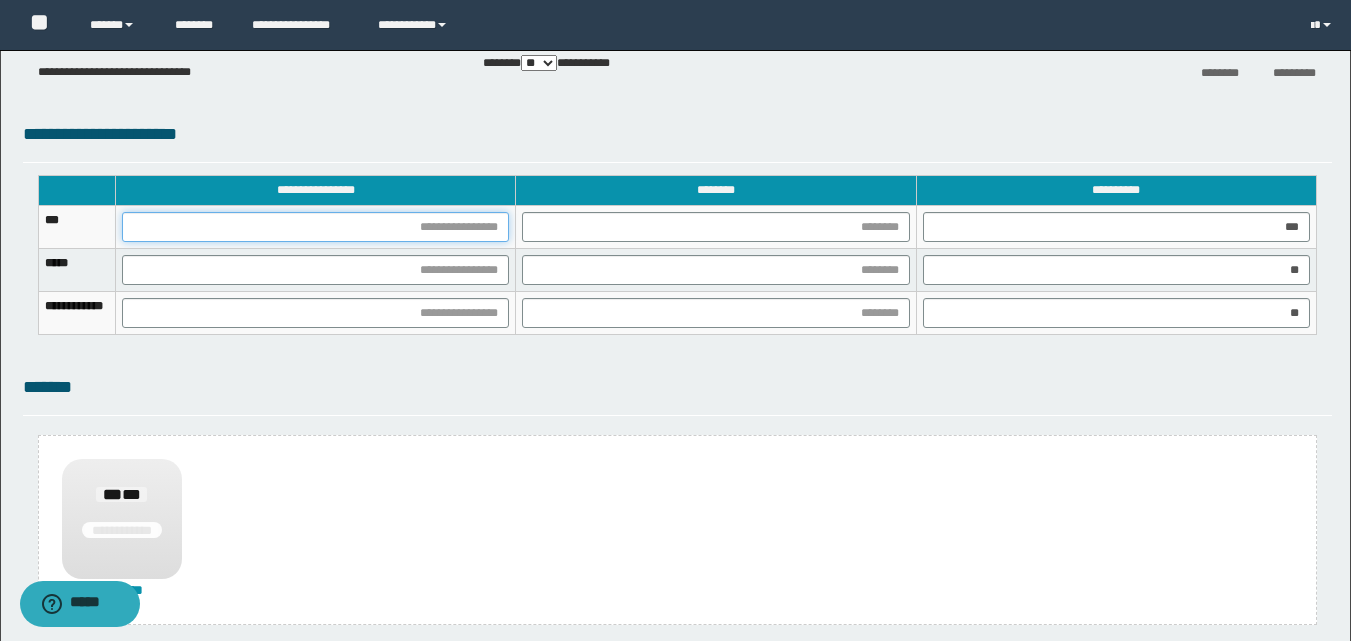 click at bounding box center [315, 227] 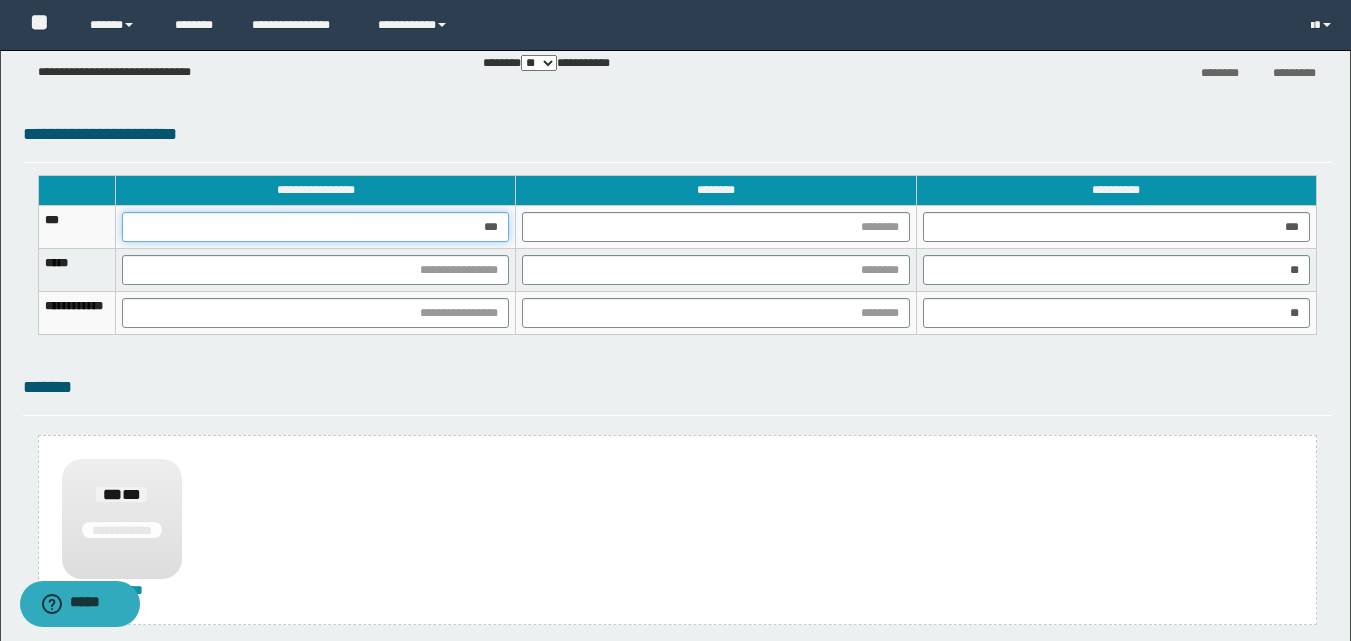type on "****" 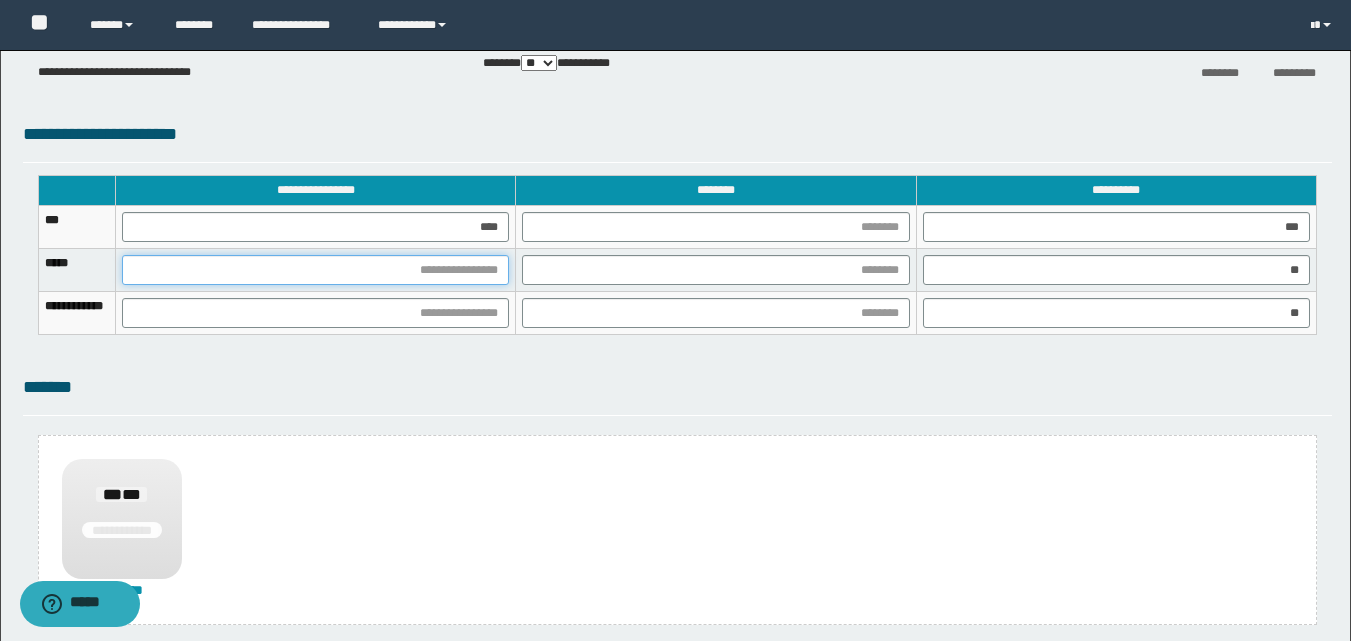 drag, startPoint x: 559, startPoint y: 274, endPoint x: 558, endPoint y: 285, distance: 11.045361 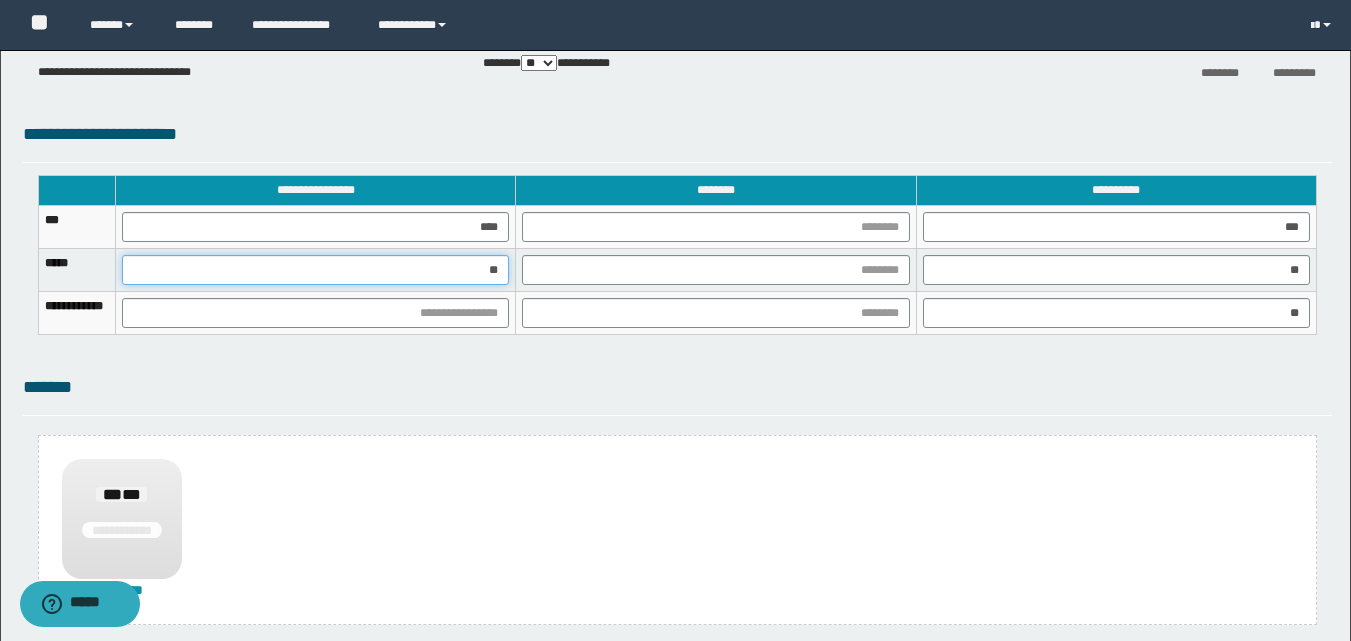 type on "***" 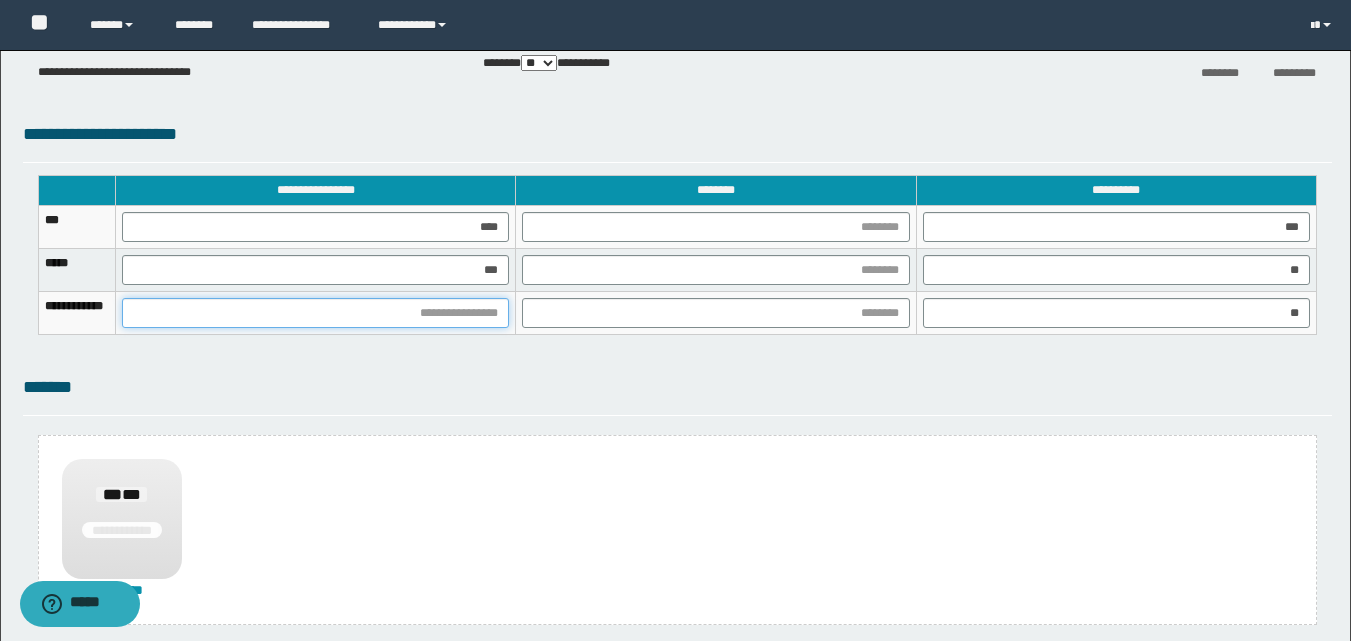drag, startPoint x: 547, startPoint y: 303, endPoint x: 606, endPoint y: 456, distance: 163.9817 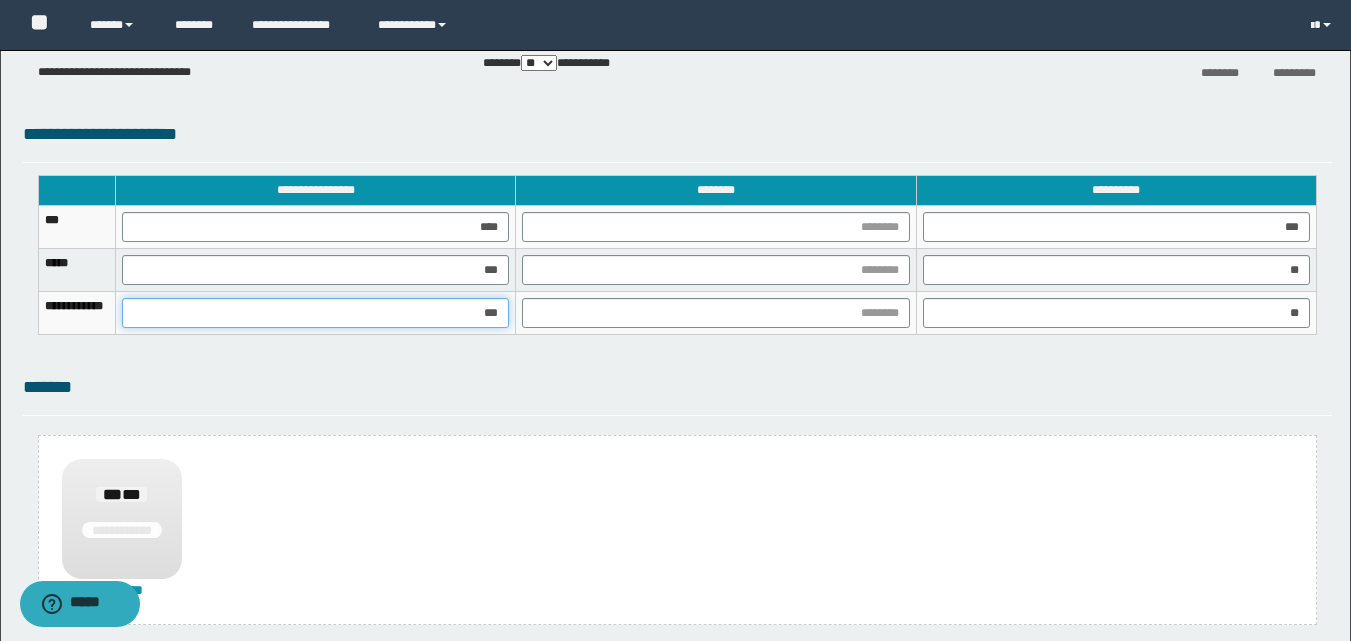 type on "****" 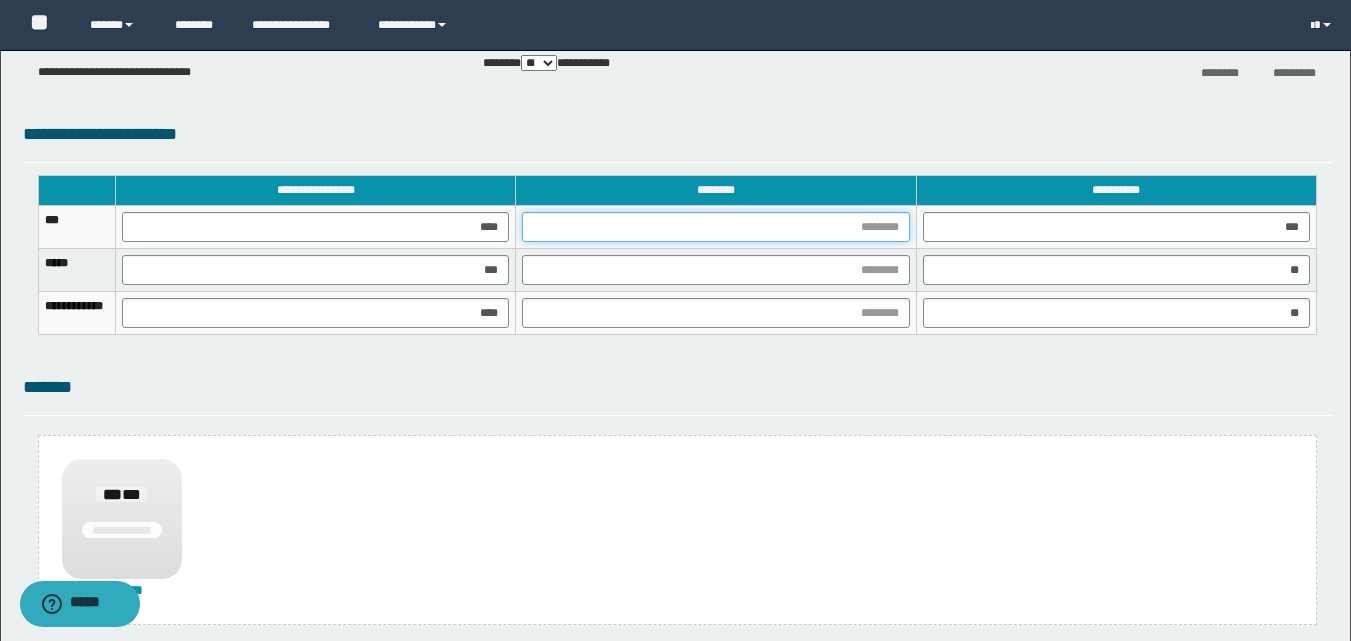 click at bounding box center (715, 227) 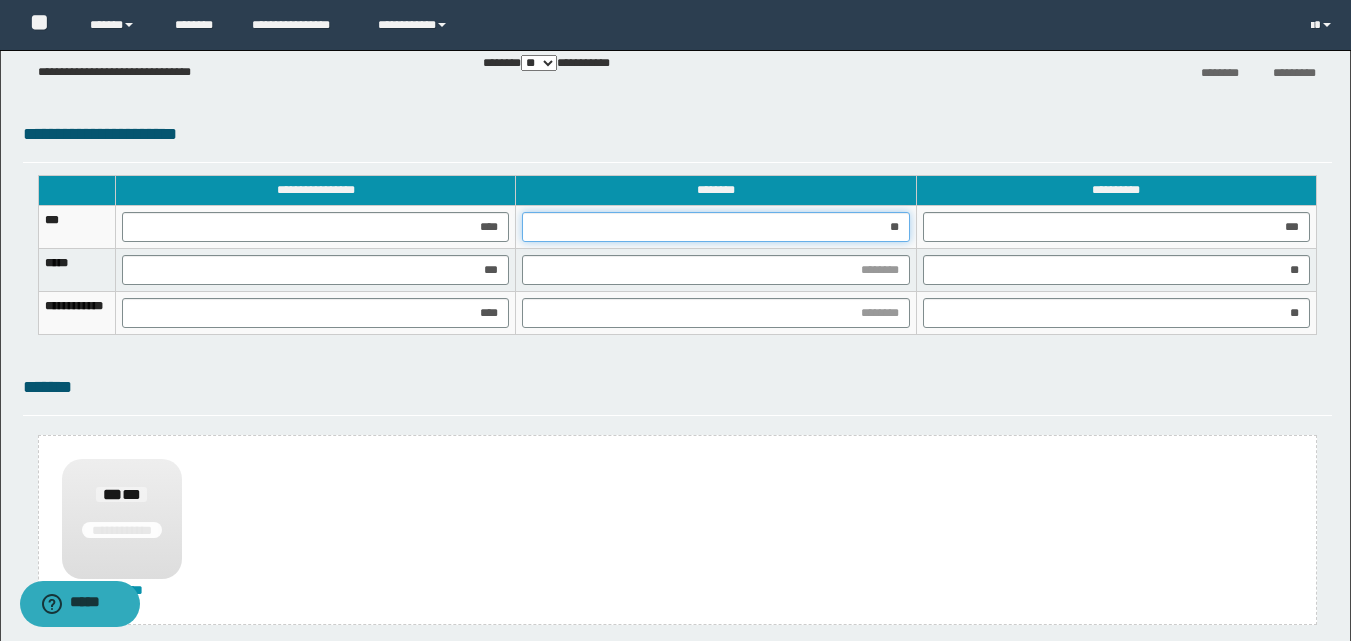 type on "***" 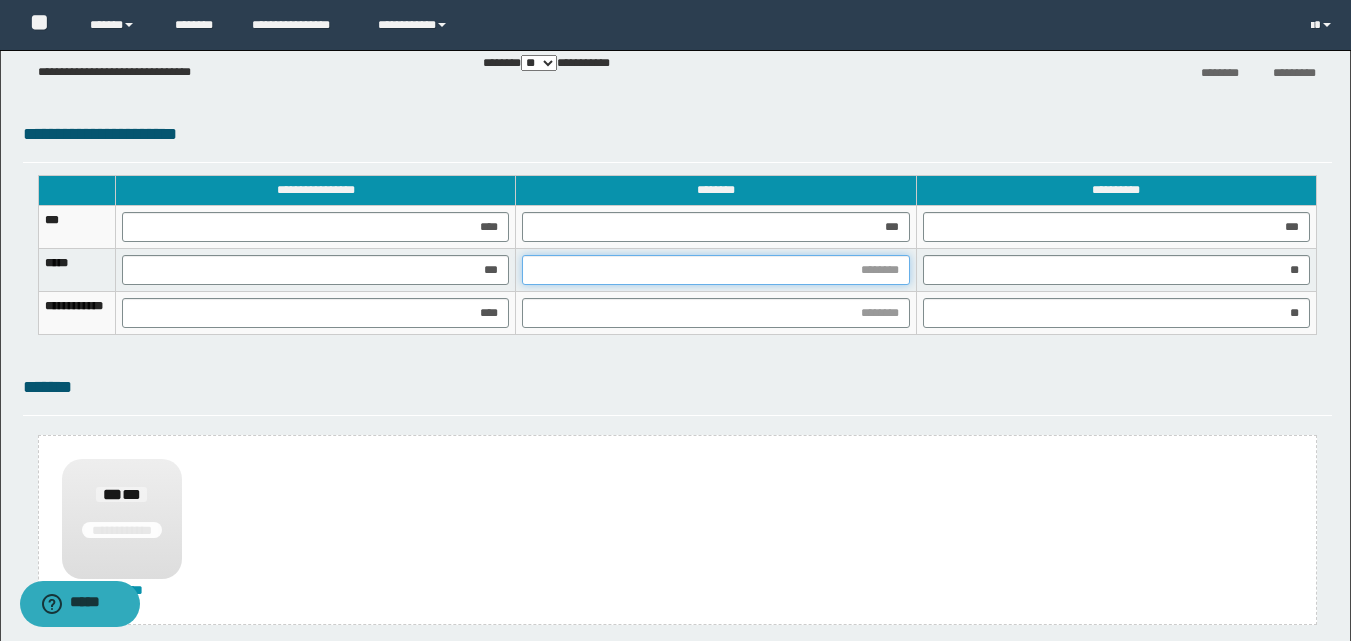 drag, startPoint x: 813, startPoint y: 275, endPoint x: 801, endPoint y: 284, distance: 15 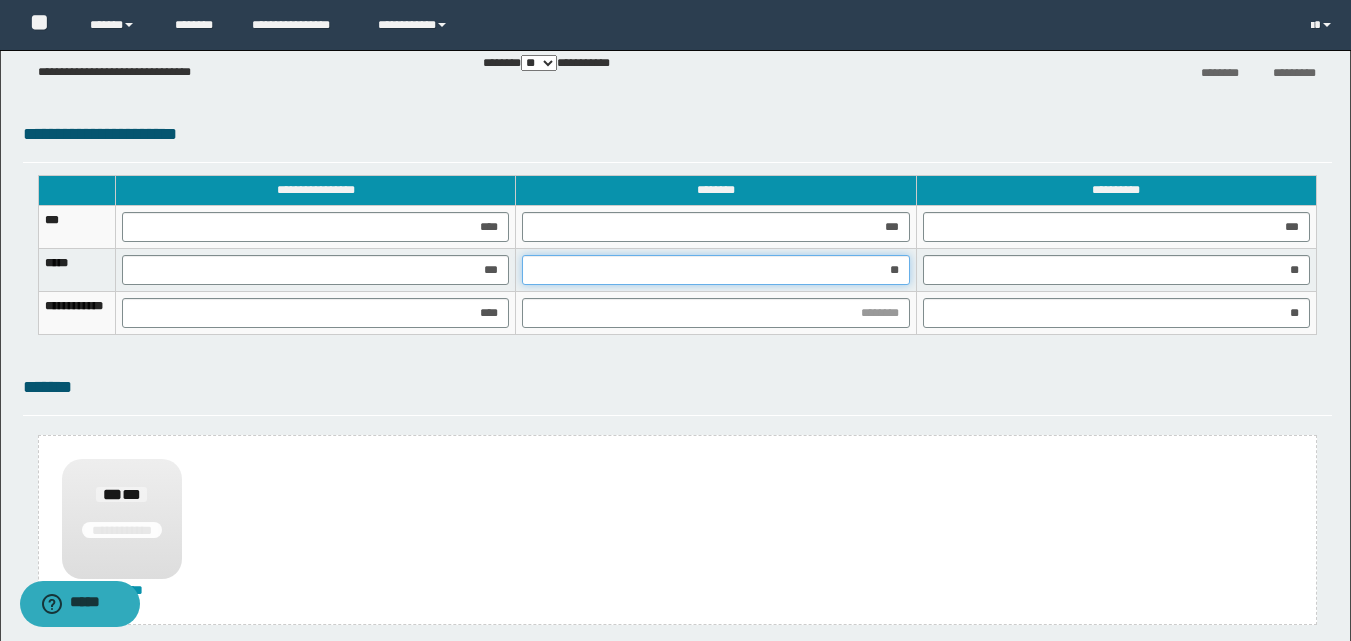 type on "***" 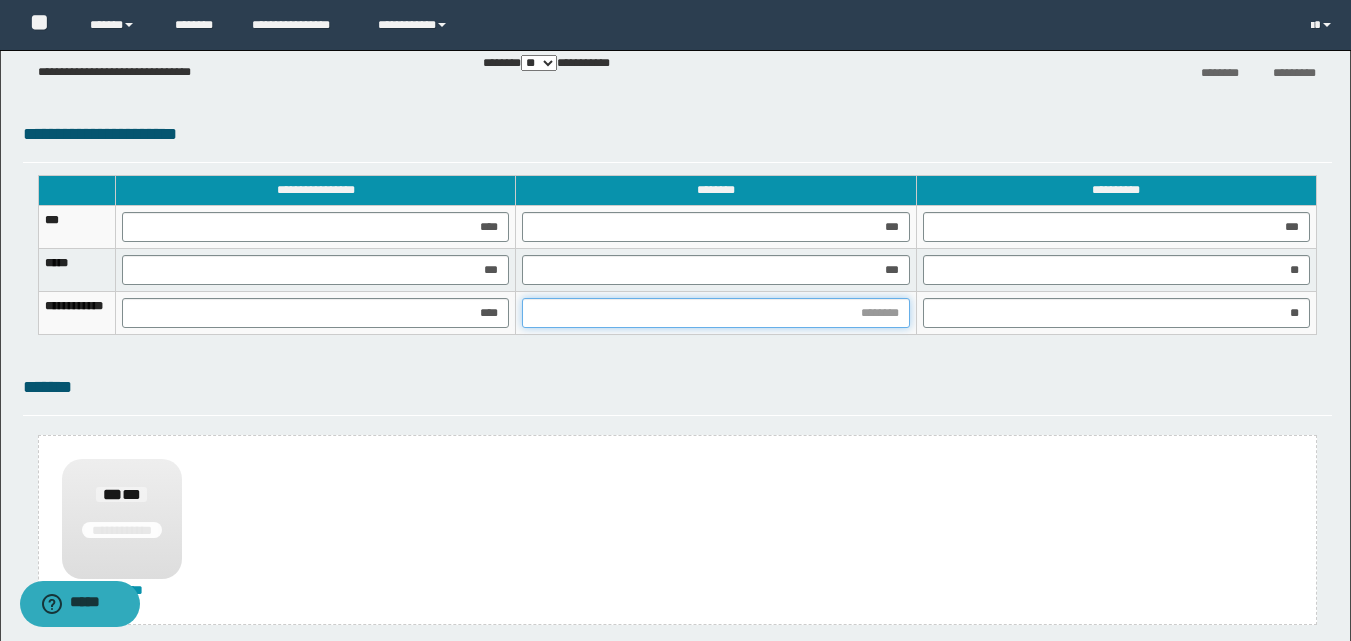 drag, startPoint x: 785, startPoint y: 312, endPoint x: 680, endPoint y: 586, distance: 293.42972 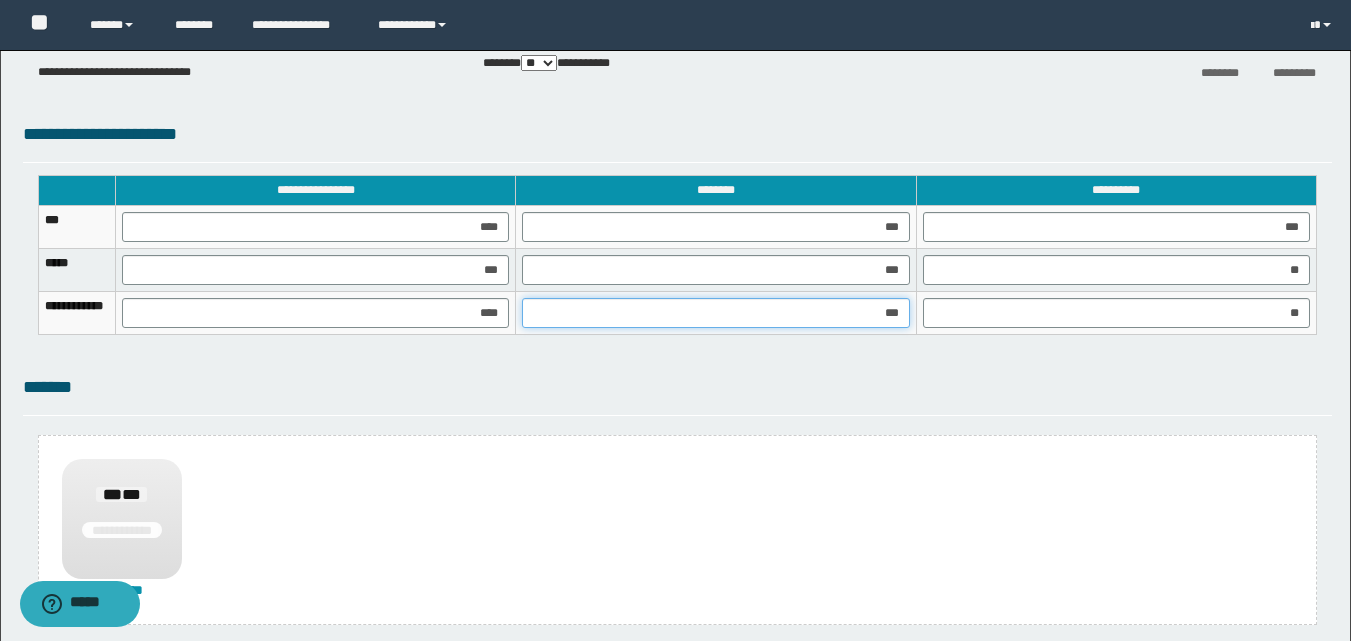 type on "****" 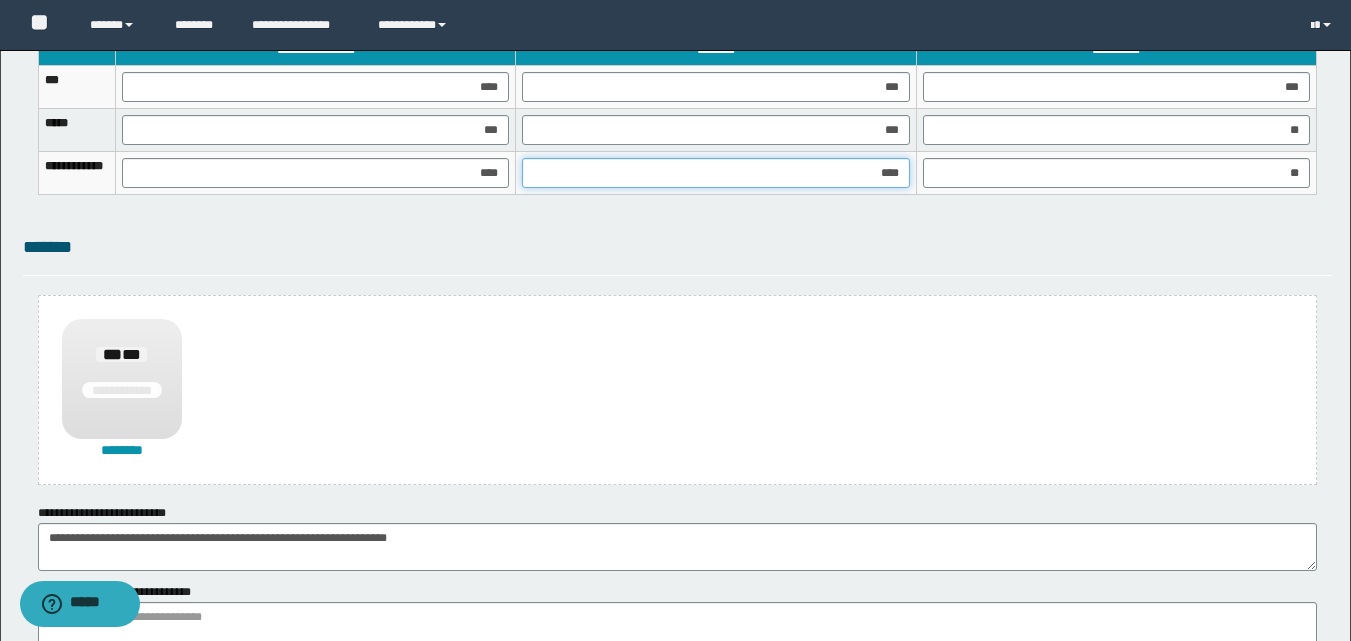 scroll, scrollTop: 1508, scrollLeft: 0, axis: vertical 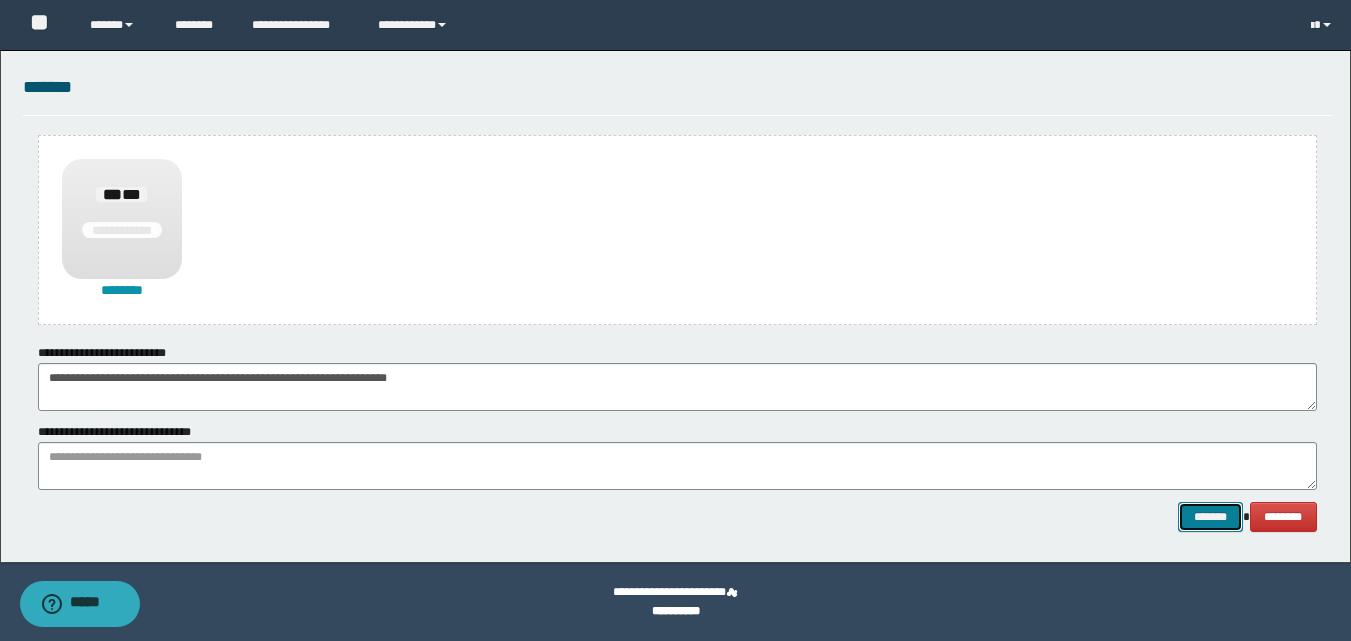 click on "*******" at bounding box center [1210, 517] 